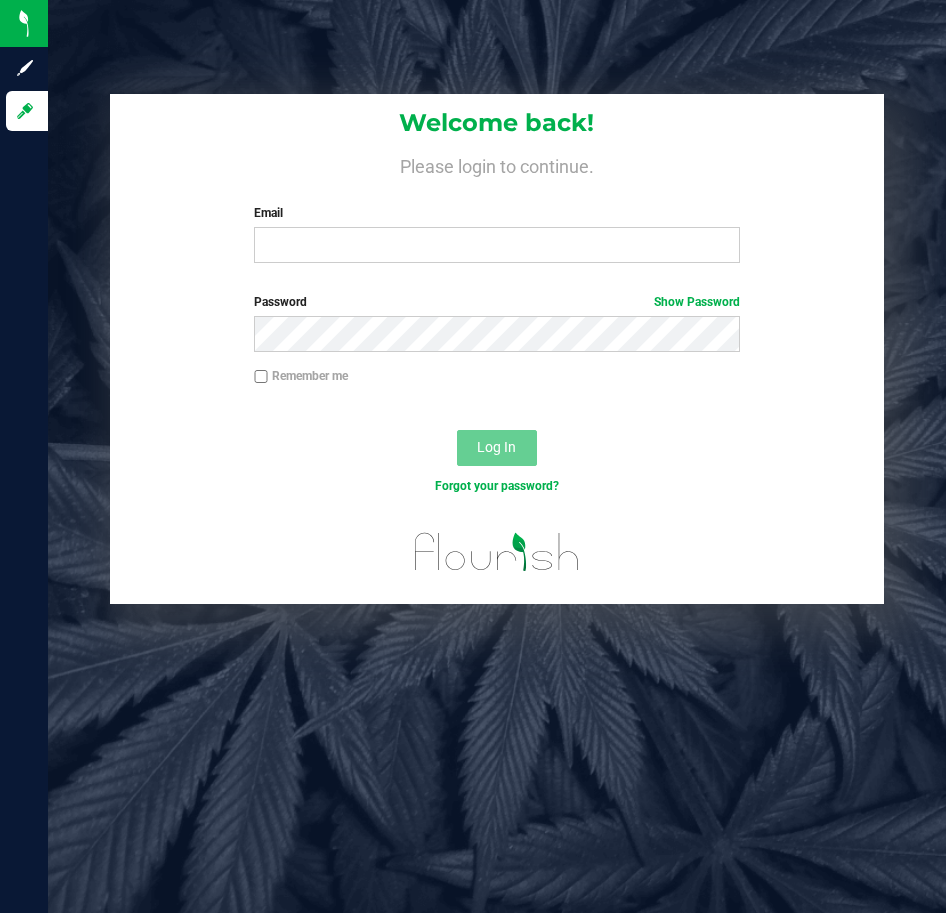 scroll, scrollTop: 0, scrollLeft: 0, axis: both 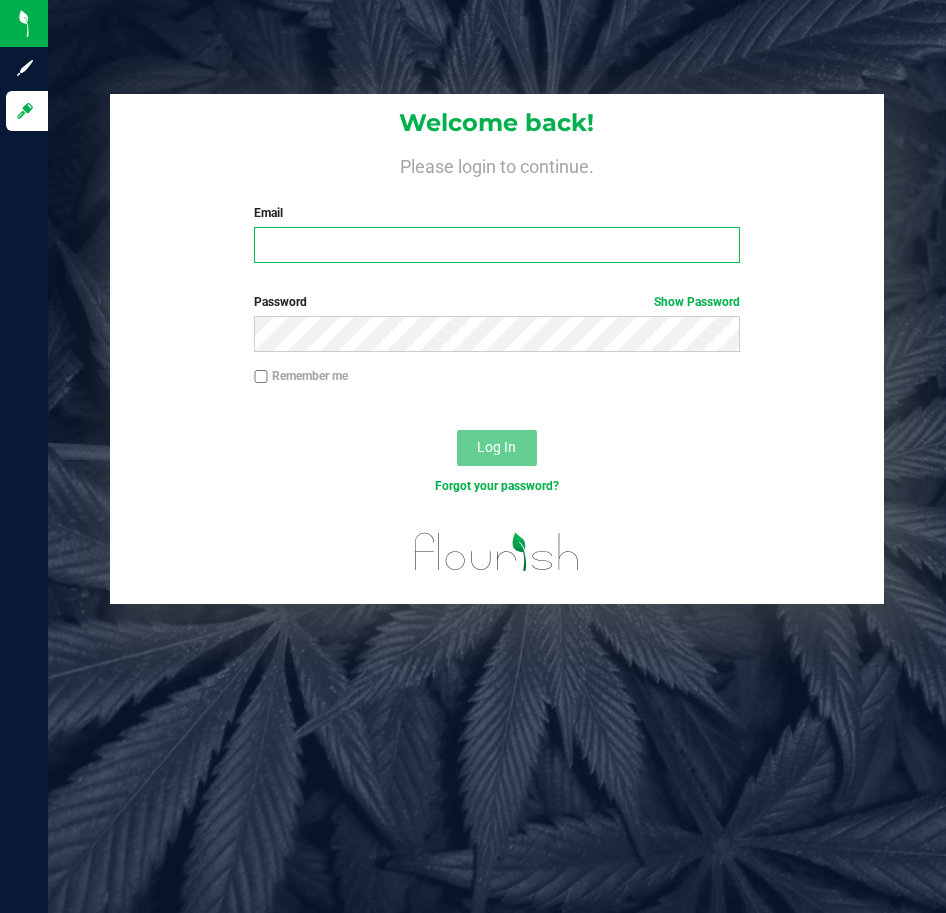click on "Email" at bounding box center (497, 245) 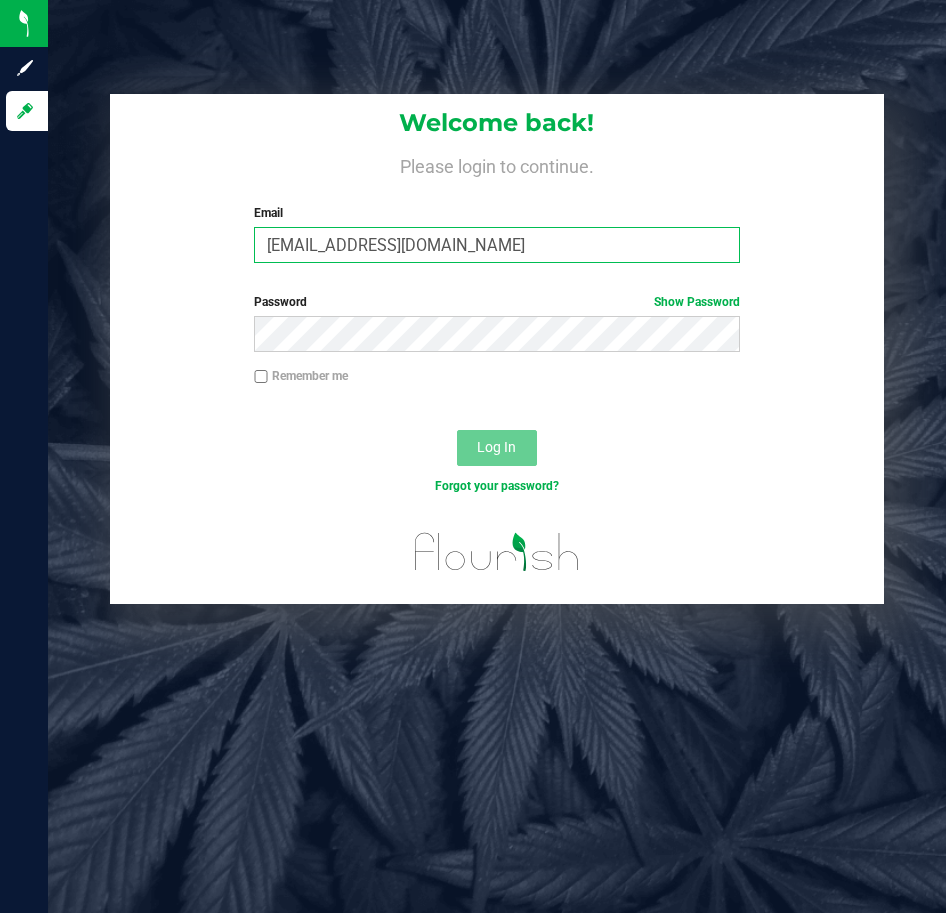 type on "[EMAIL_ADDRESS][DOMAIN_NAME]" 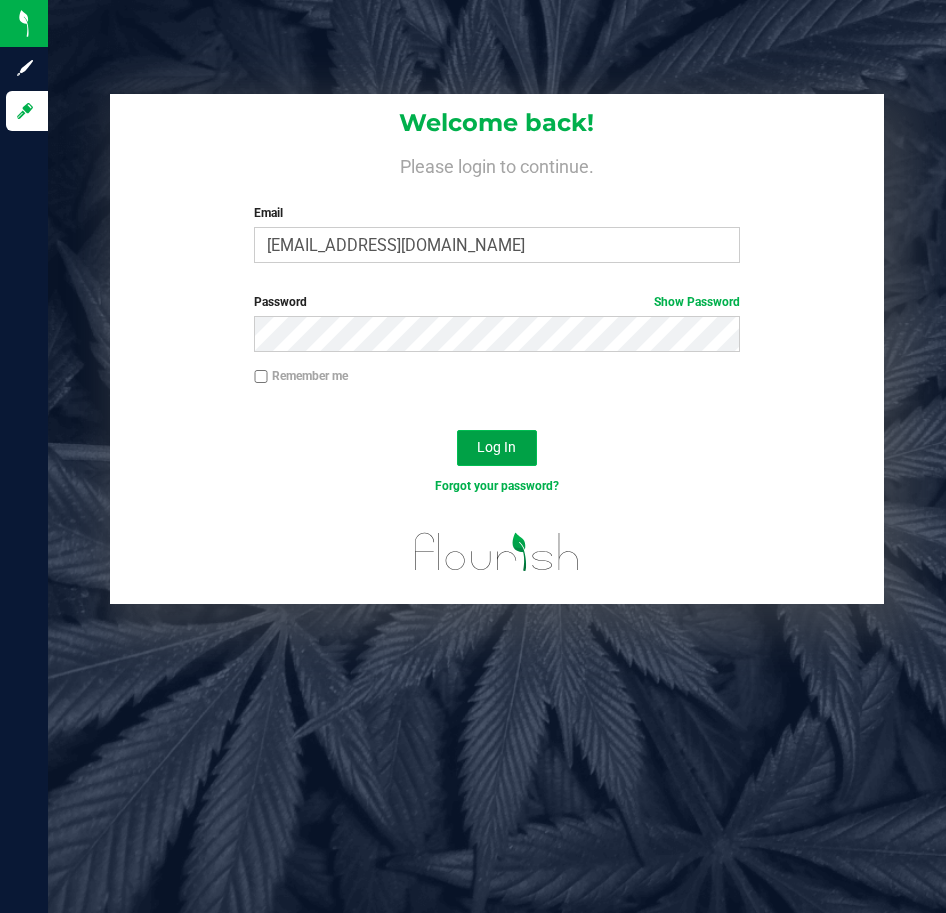 click on "Log In" at bounding box center (497, 448) 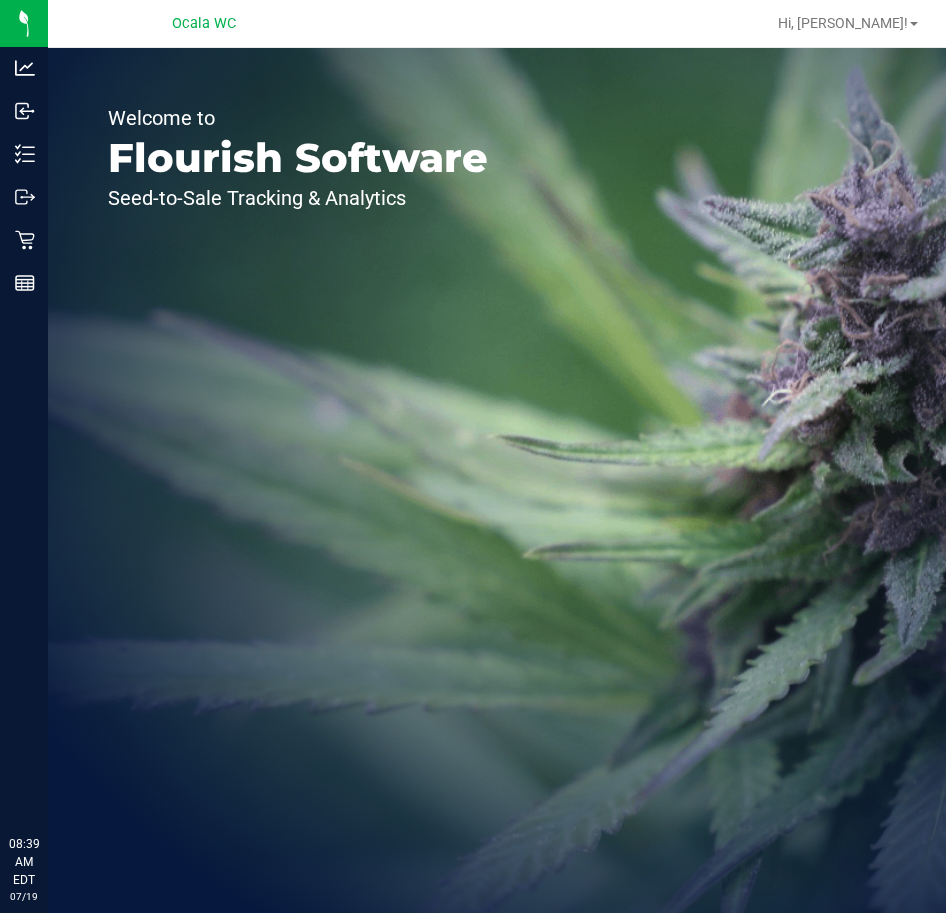 scroll, scrollTop: 0, scrollLeft: 0, axis: both 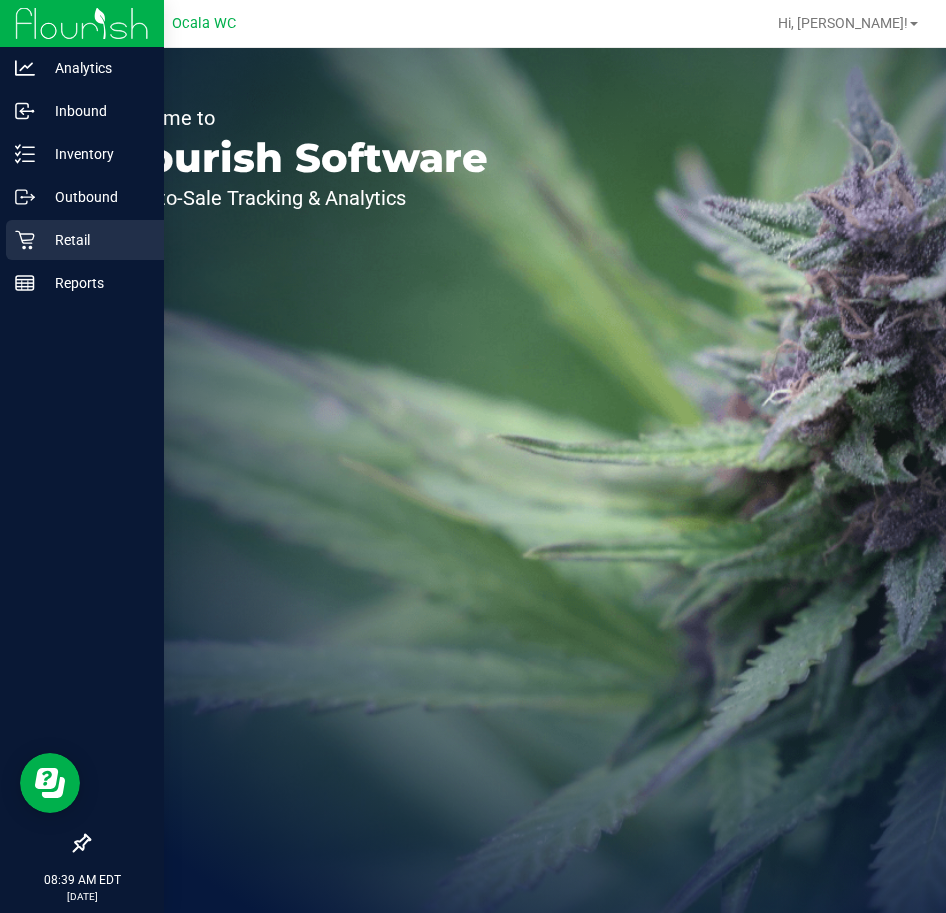 click on "Retail" at bounding box center (95, 240) 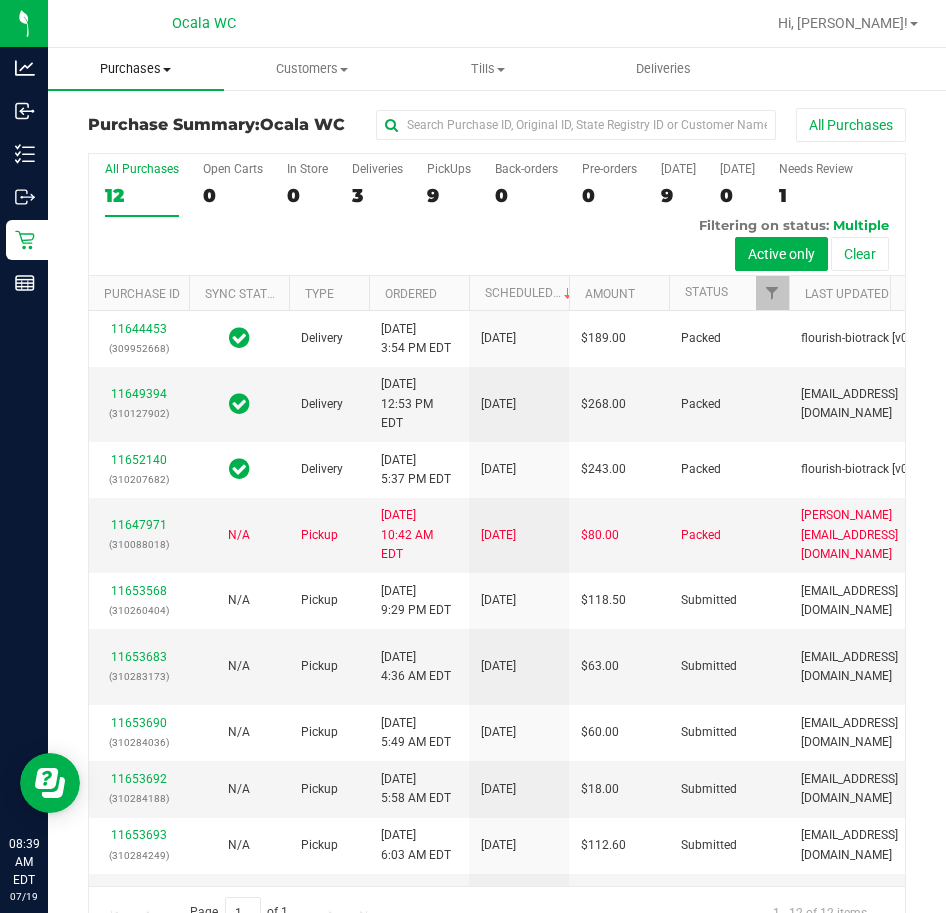 click on "Purchases" at bounding box center [136, 69] 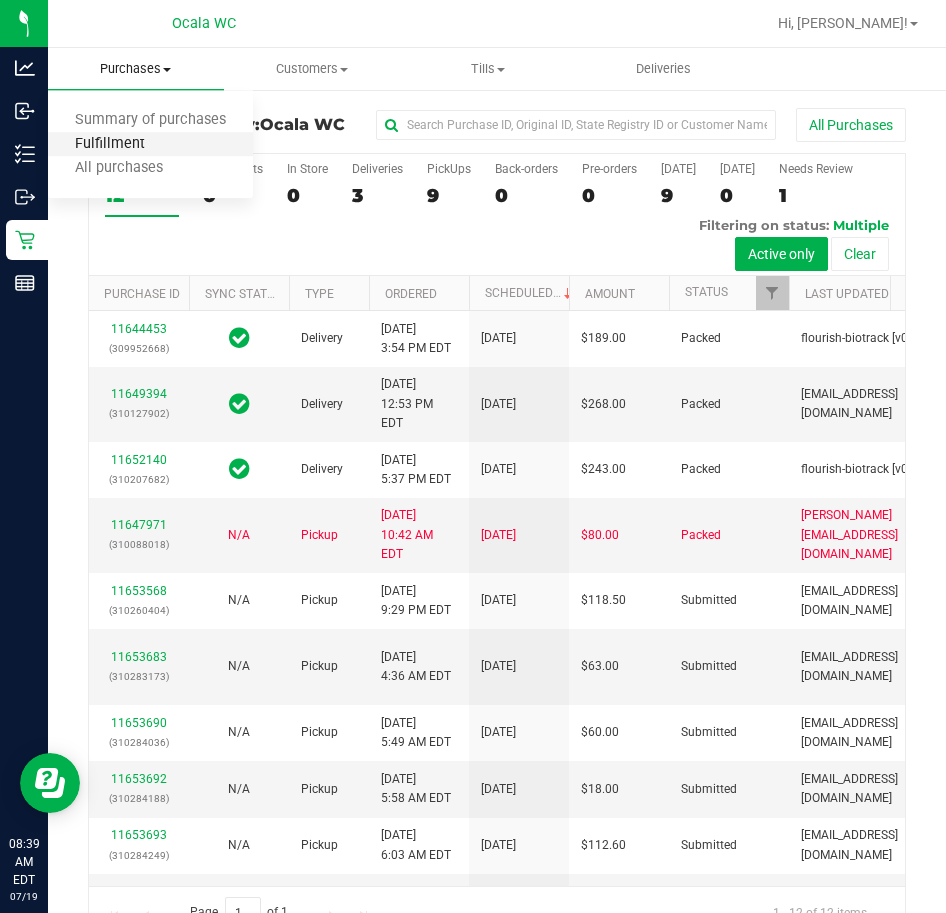 click on "Fulfillment" at bounding box center [110, 144] 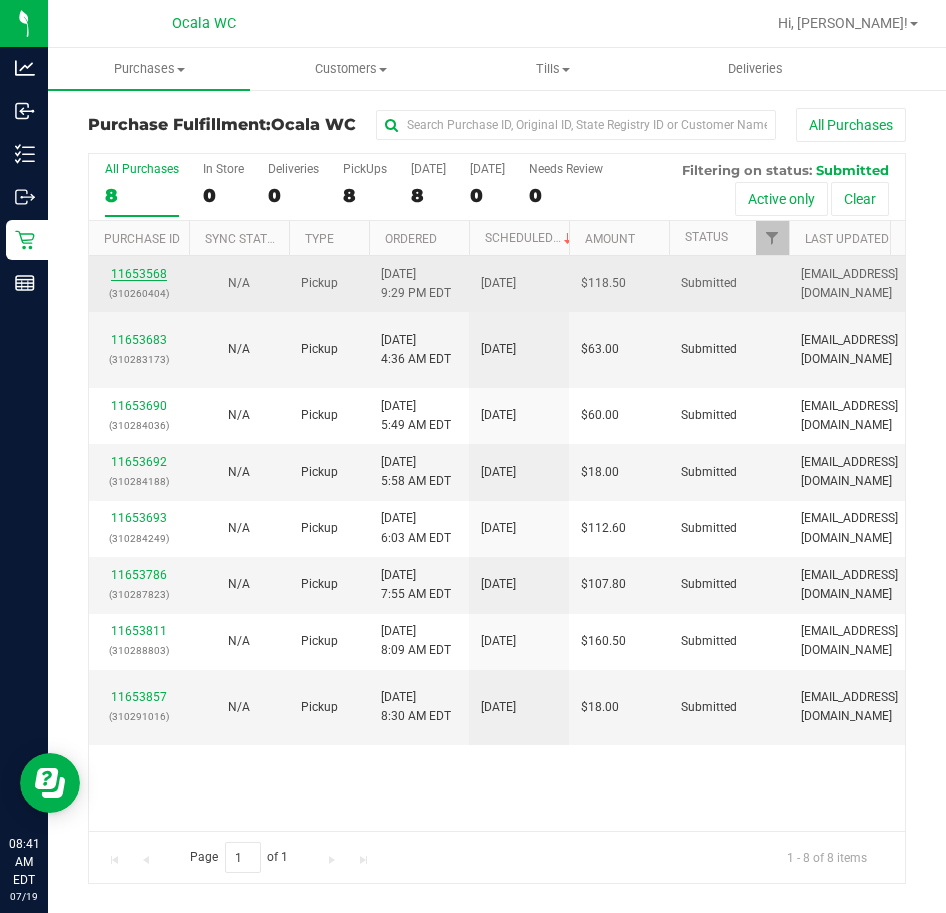 click on "11653568" at bounding box center (139, 274) 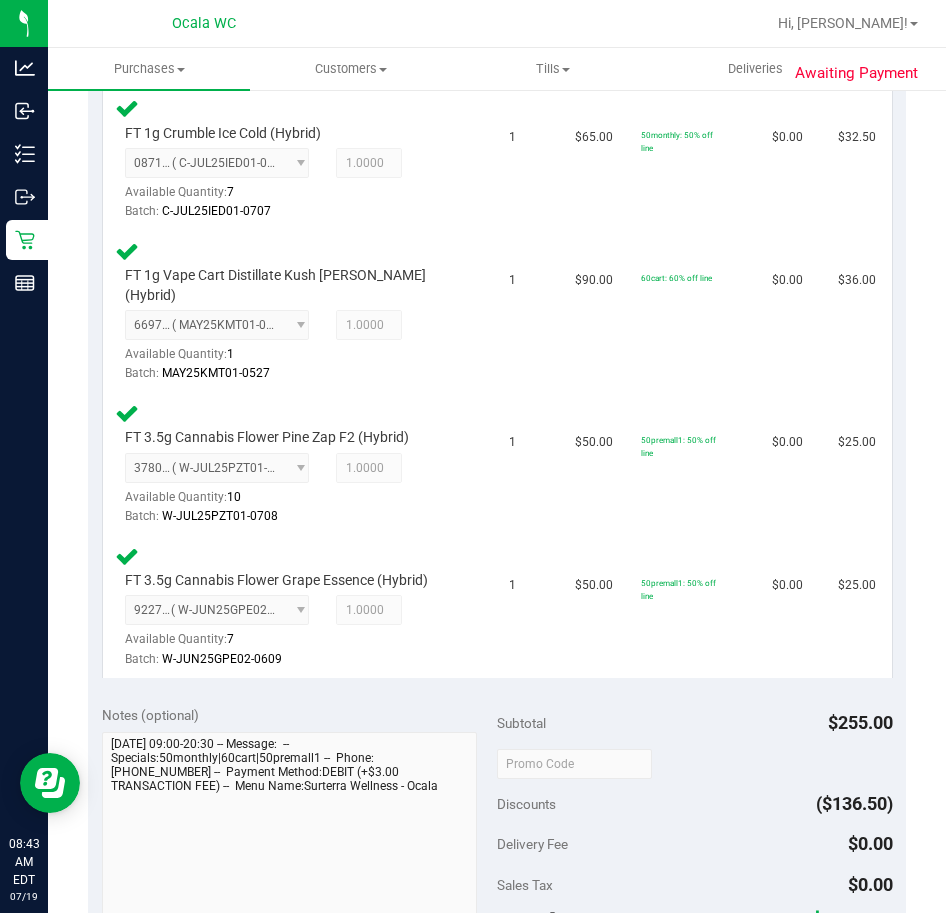 scroll, scrollTop: 700, scrollLeft: 0, axis: vertical 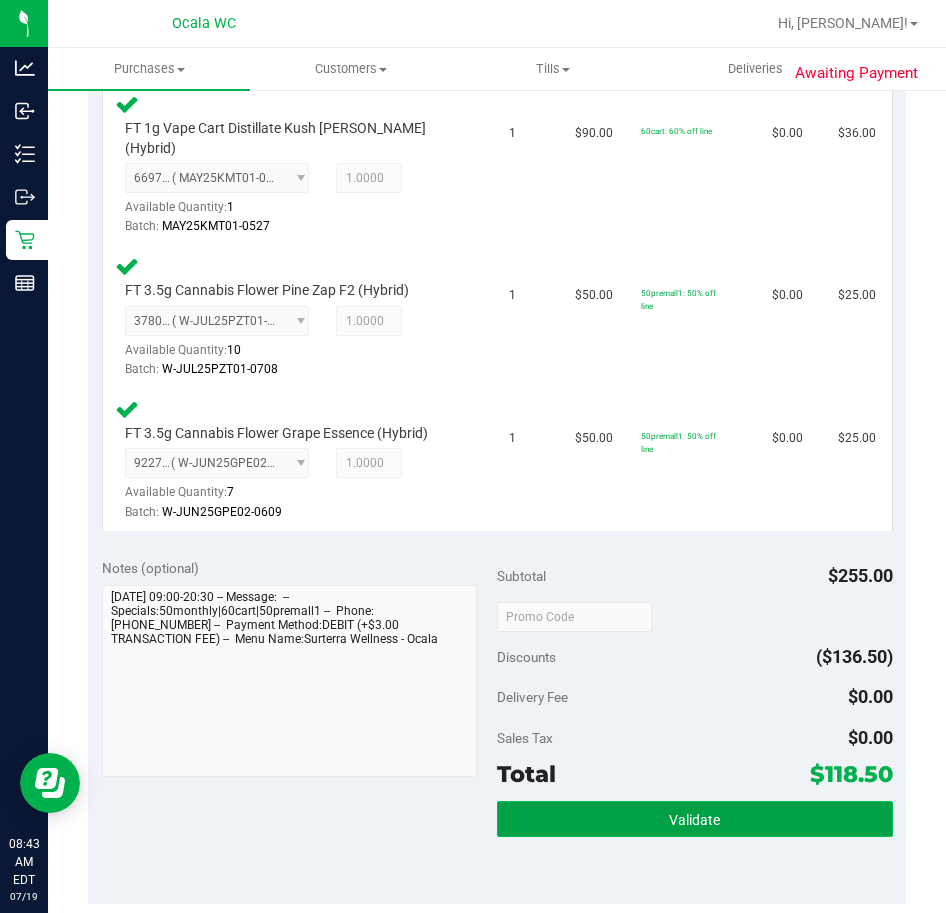 click on "Validate" at bounding box center (695, 819) 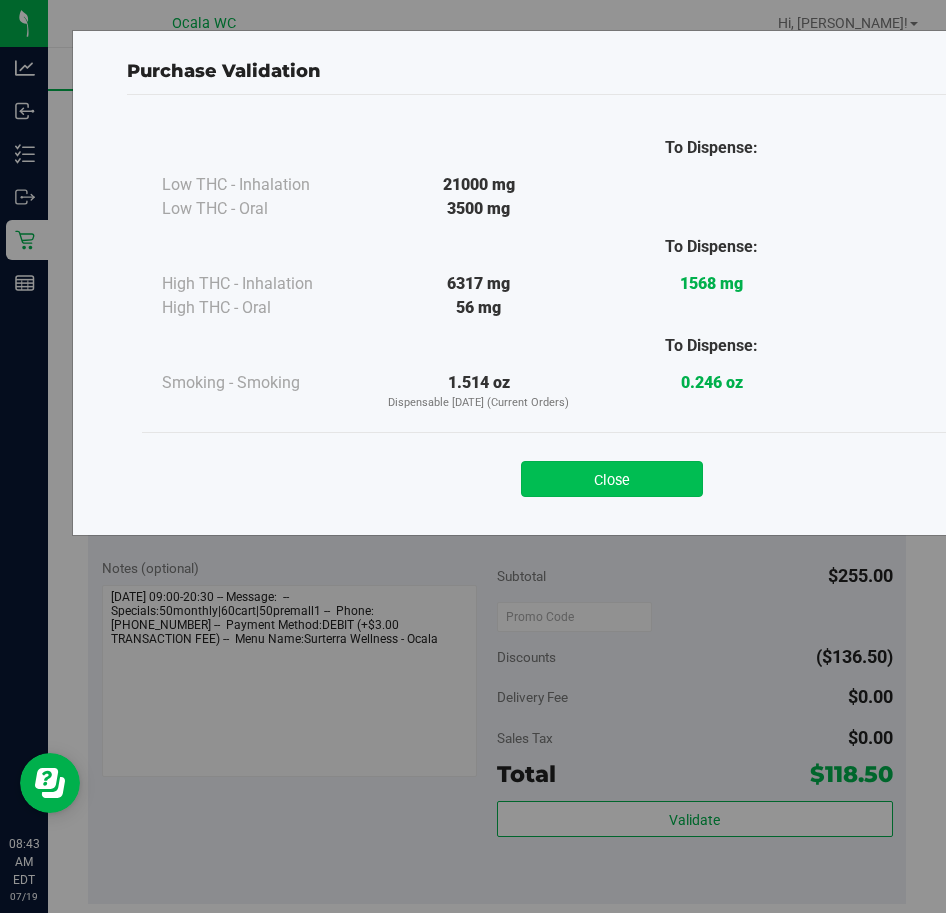 click on "Close" at bounding box center (612, 479) 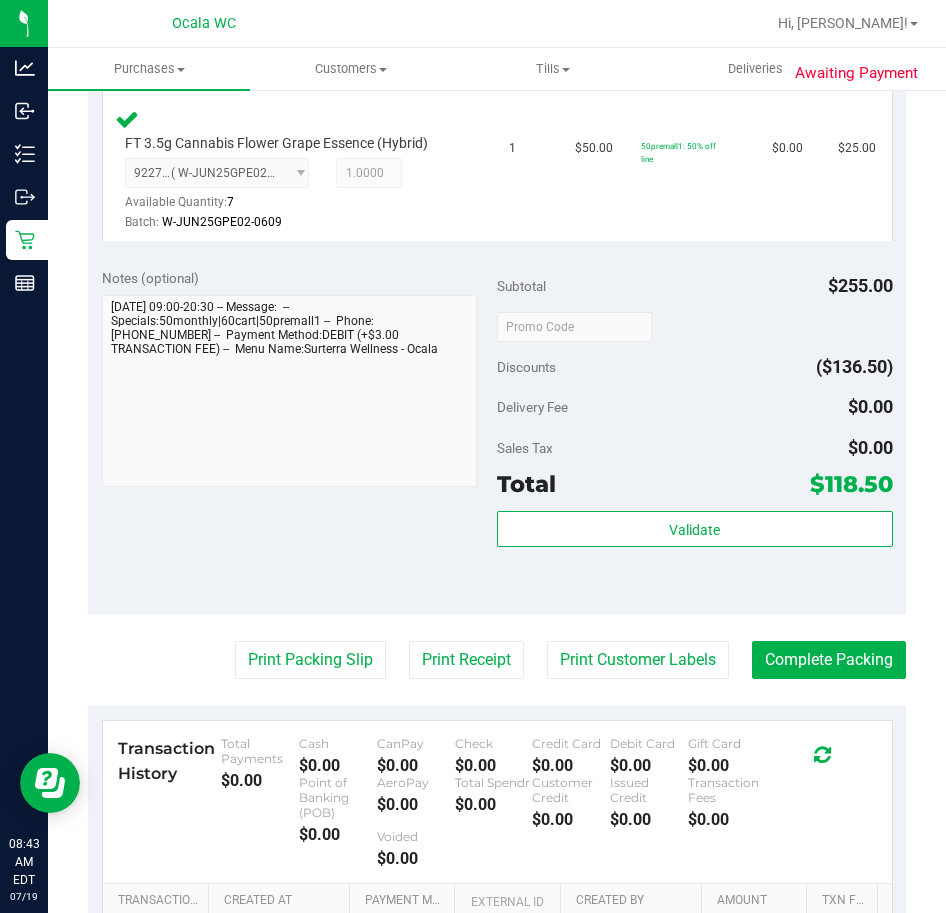 scroll, scrollTop: 1000, scrollLeft: 0, axis: vertical 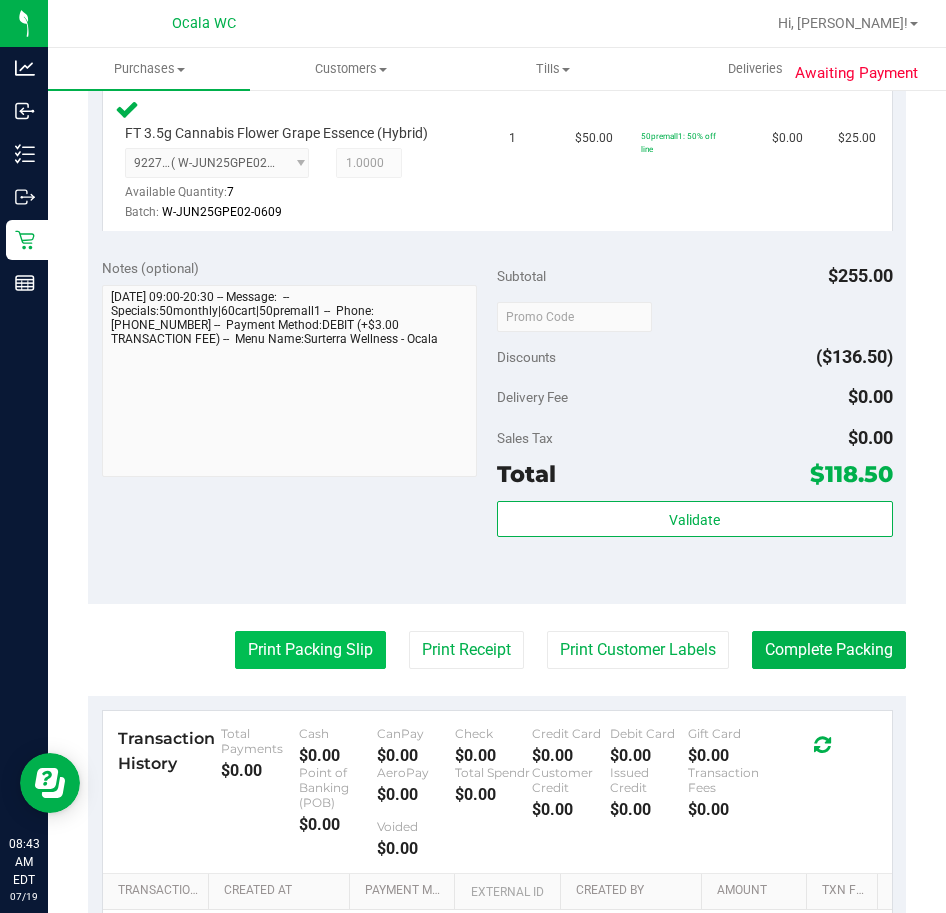 click on "Print Packing Slip" at bounding box center [310, 650] 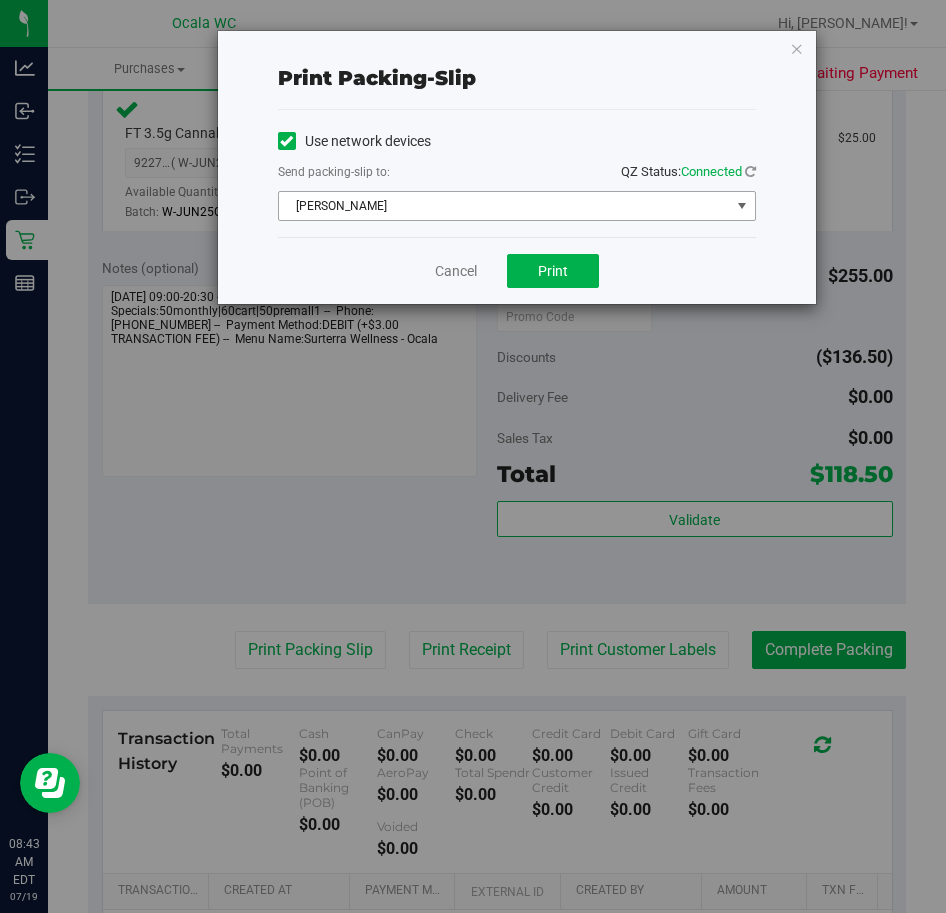 click on "BRAD-PITT" at bounding box center [504, 206] 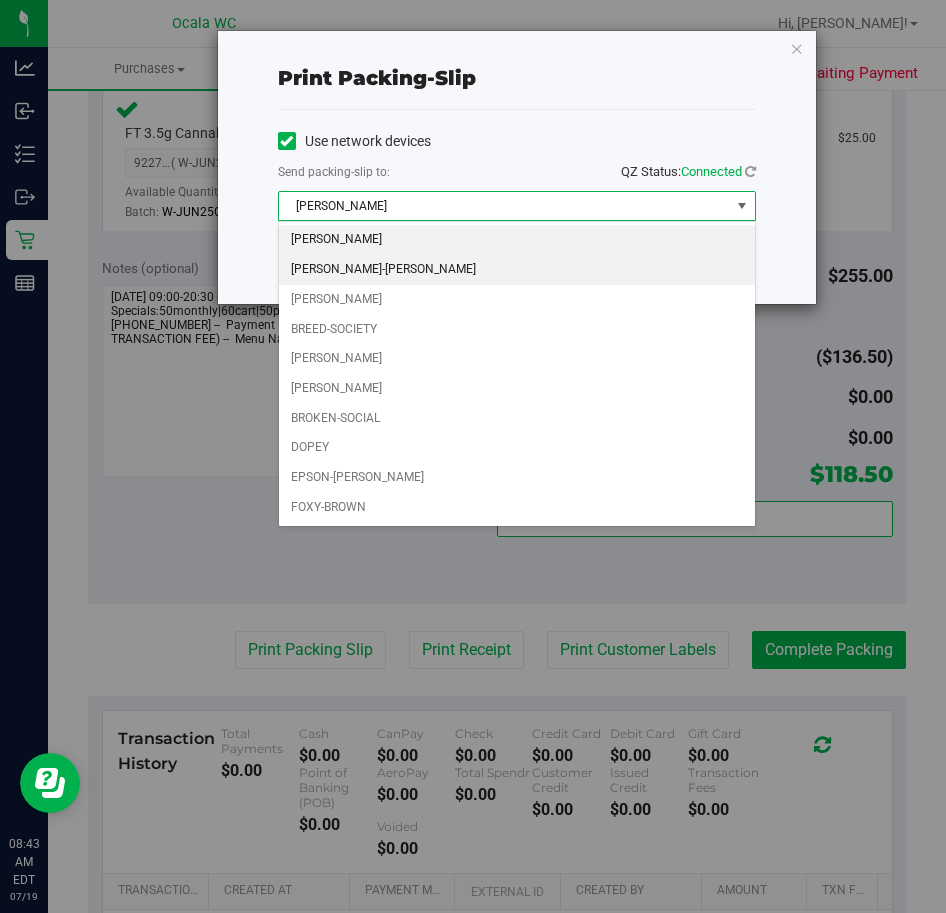 click on "BRANDY-ANISTON" at bounding box center [517, 270] 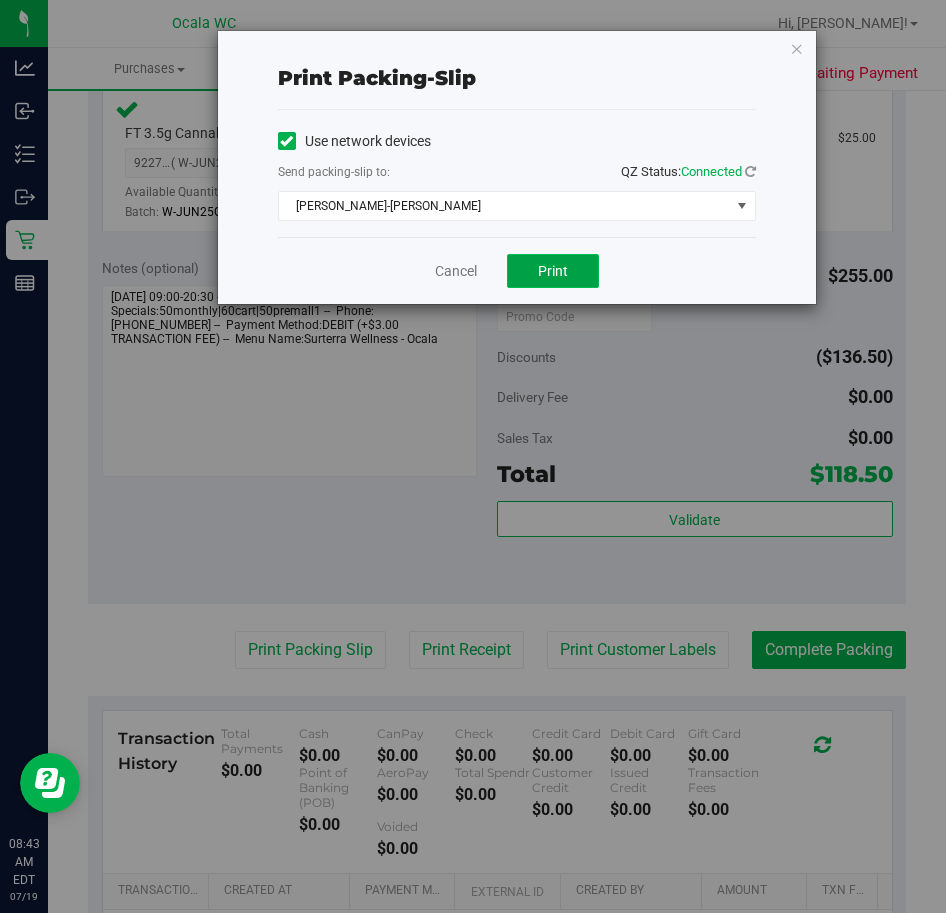 click on "Print" at bounding box center [553, 271] 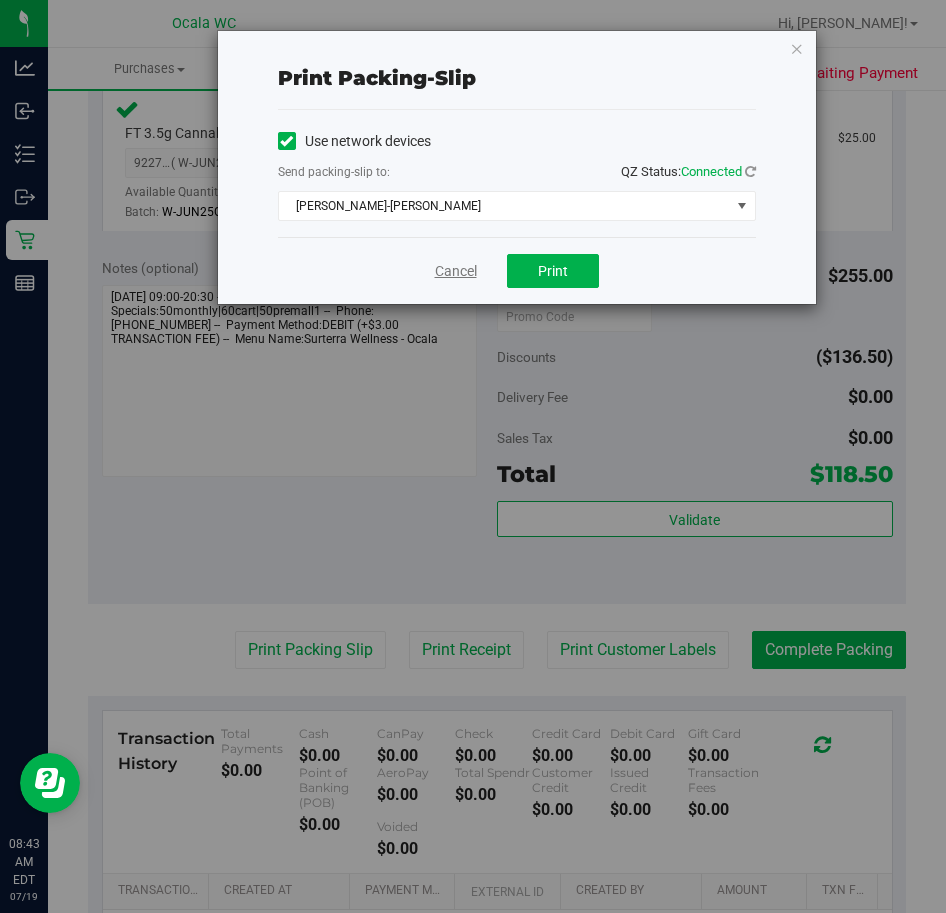 click on "Cancel" at bounding box center [456, 271] 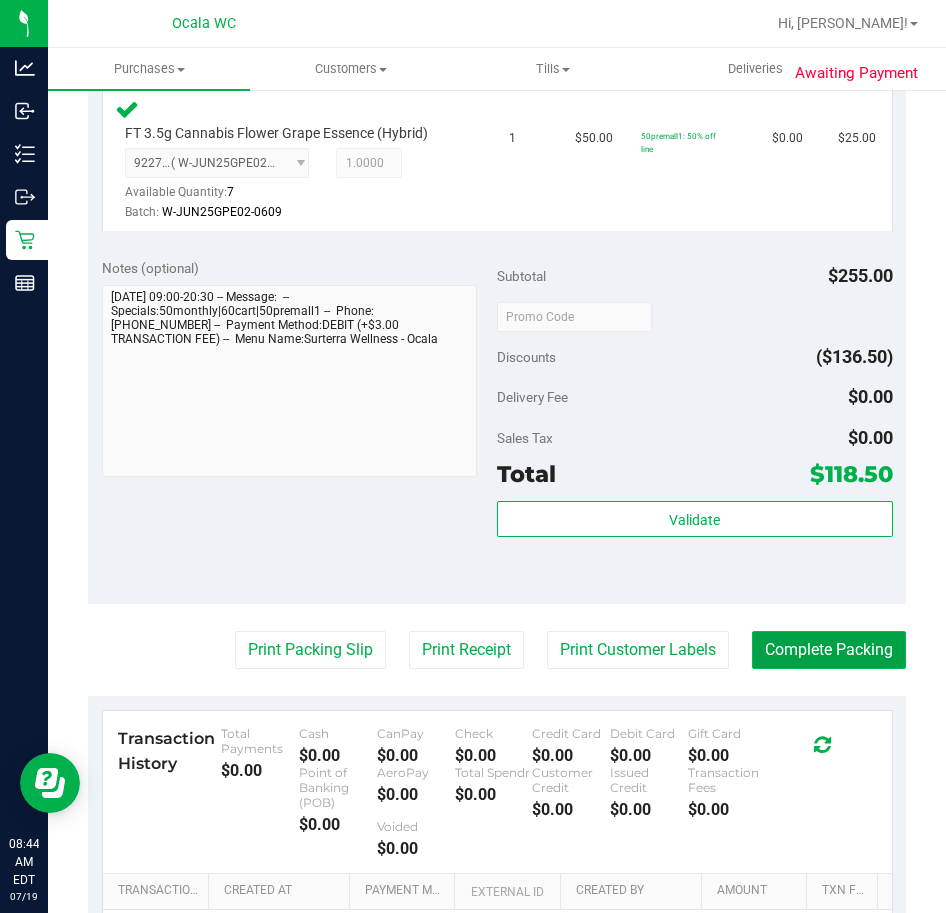 click on "Complete Packing" at bounding box center (829, 650) 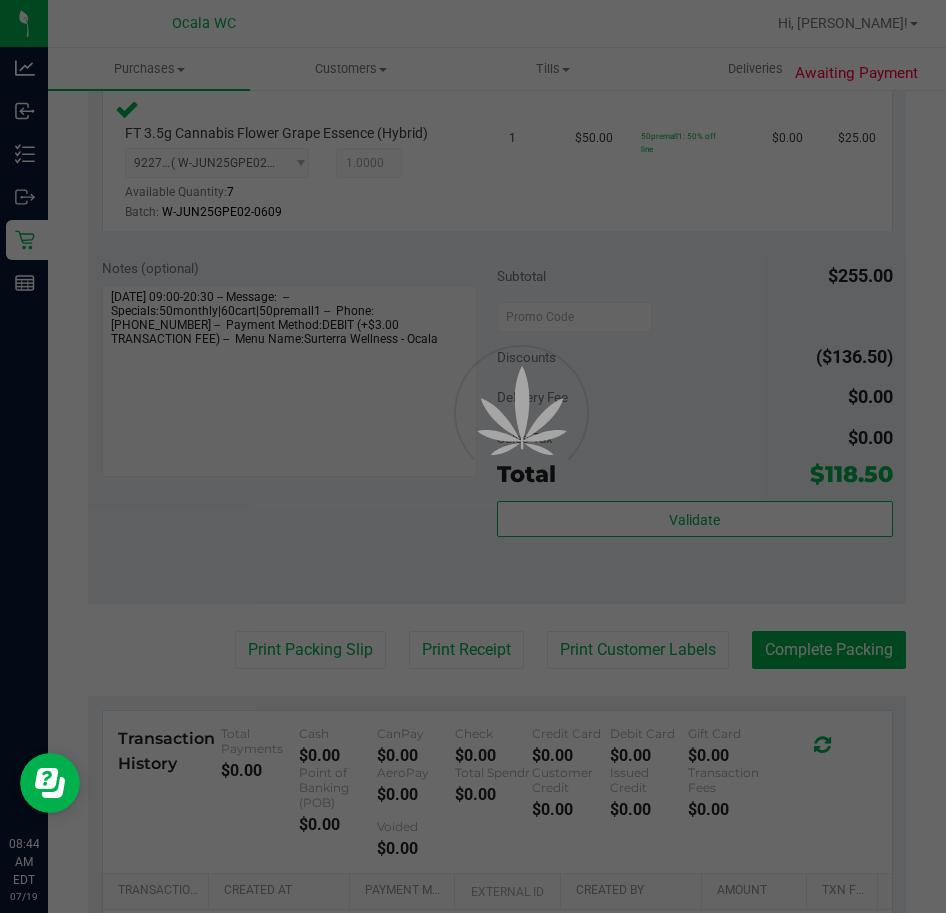 scroll, scrollTop: 0, scrollLeft: 0, axis: both 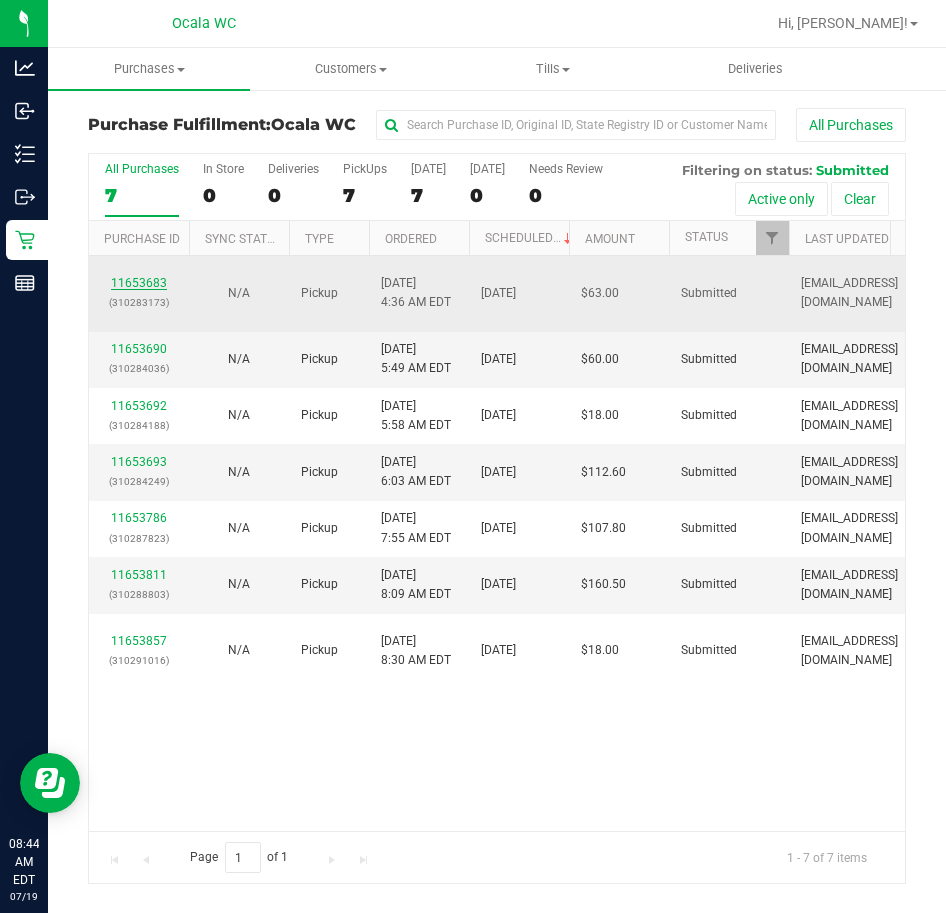 click on "11653683" at bounding box center (139, 283) 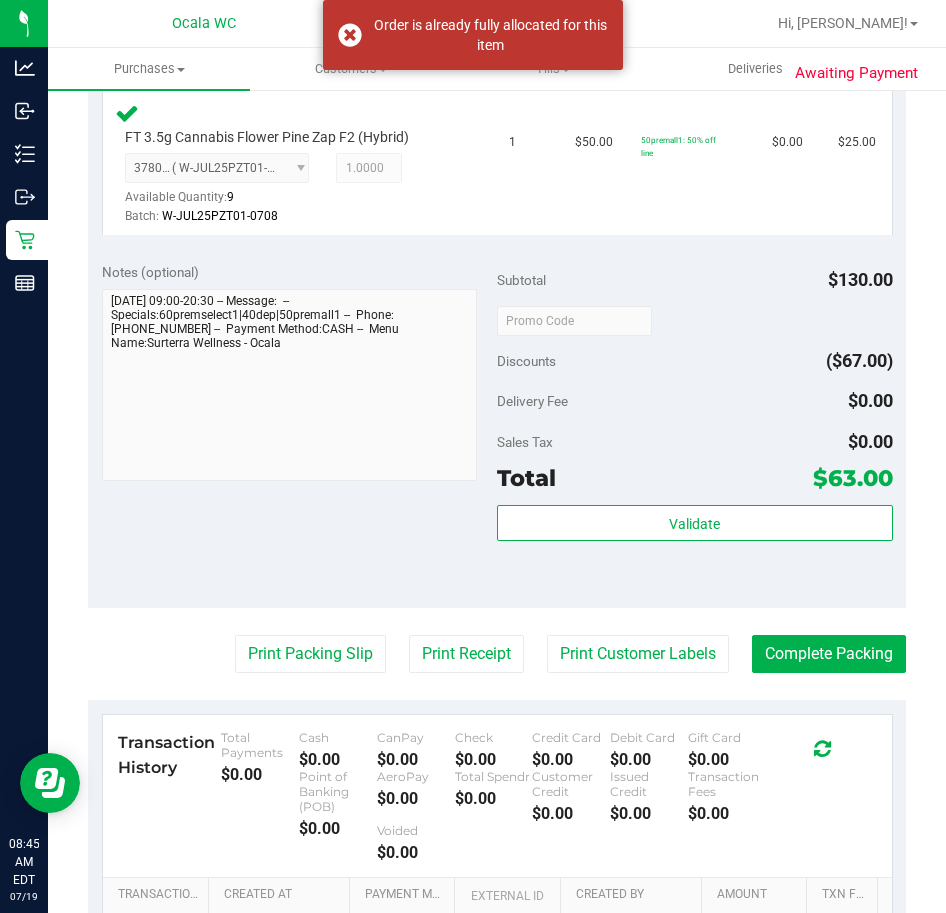 scroll, scrollTop: 856, scrollLeft: 0, axis: vertical 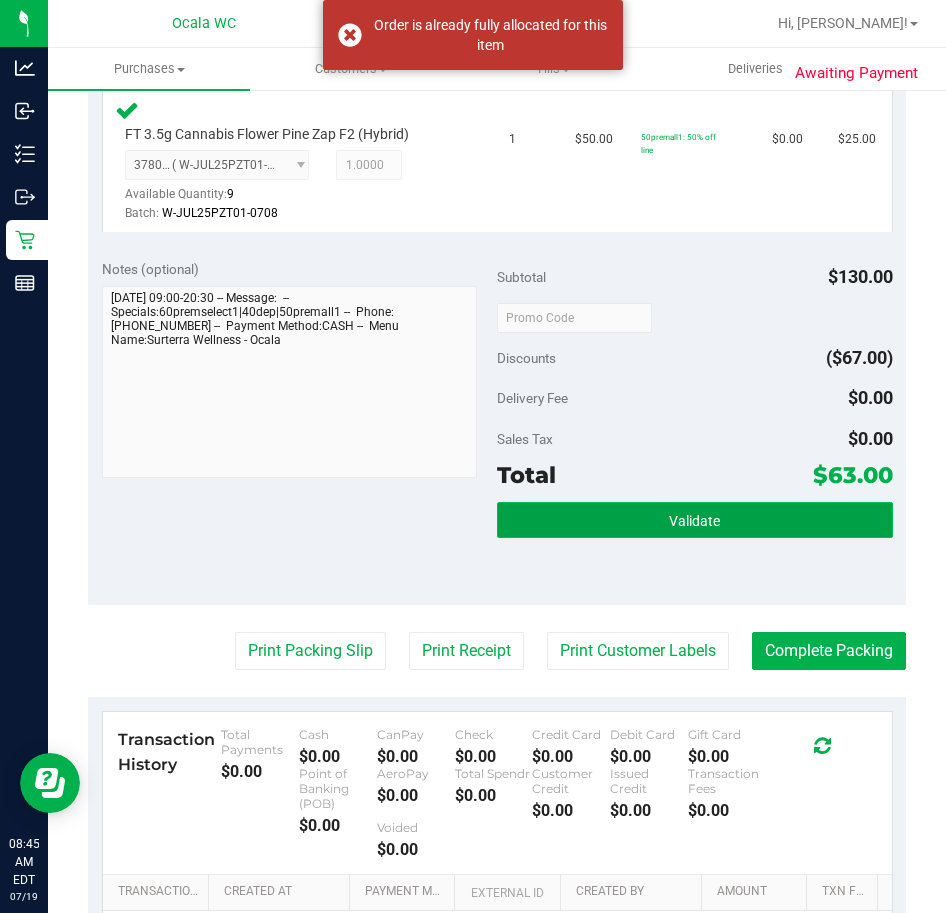 click on "Validate" at bounding box center (694, 521) 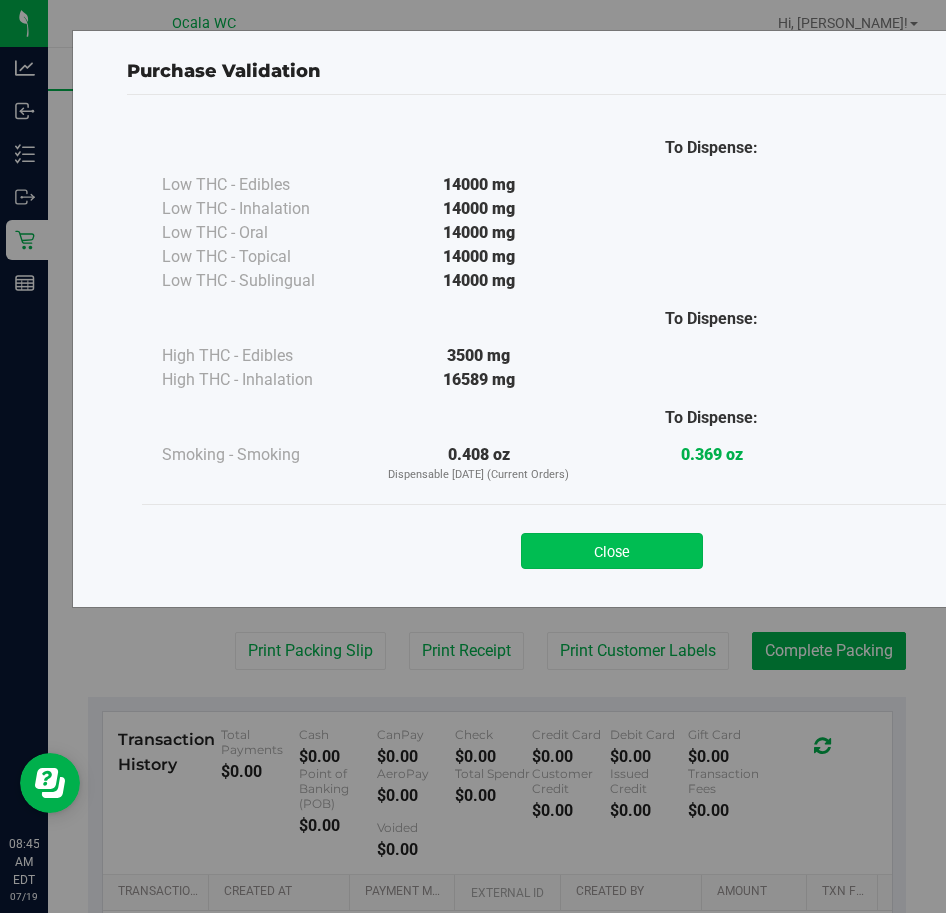 click on "Close" at bounding box center (612, 551) 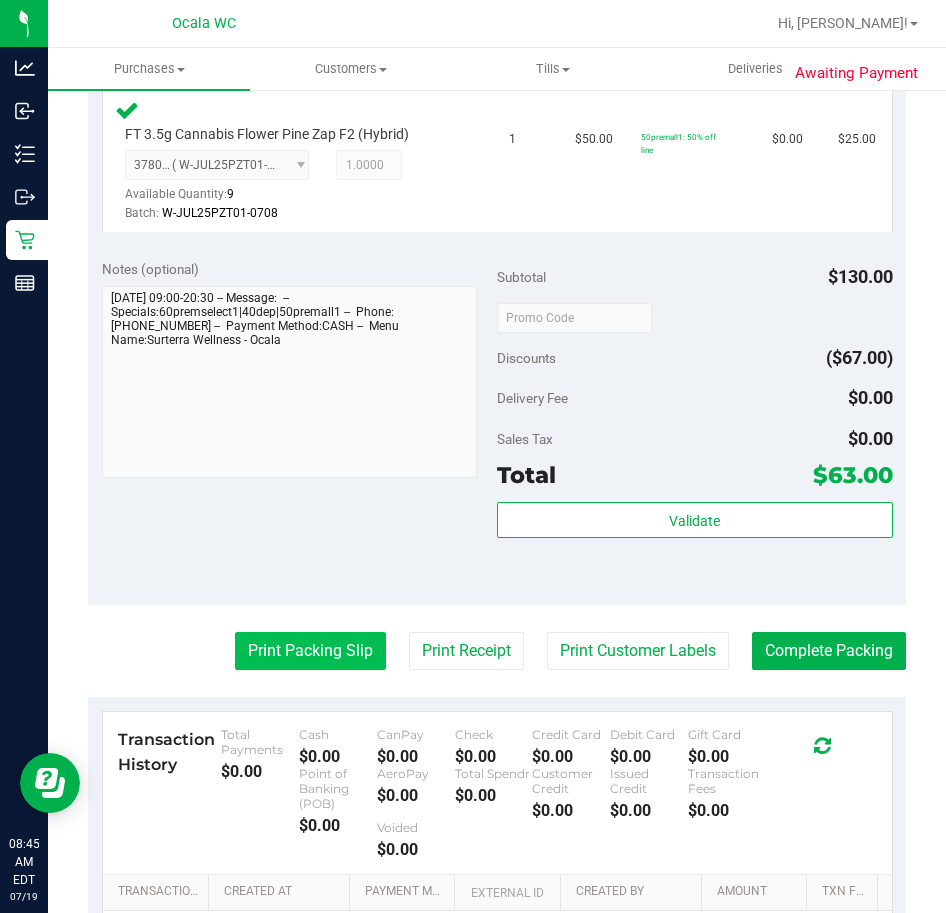 click on "Print Packing Slip" at bounding box center (310, 651) 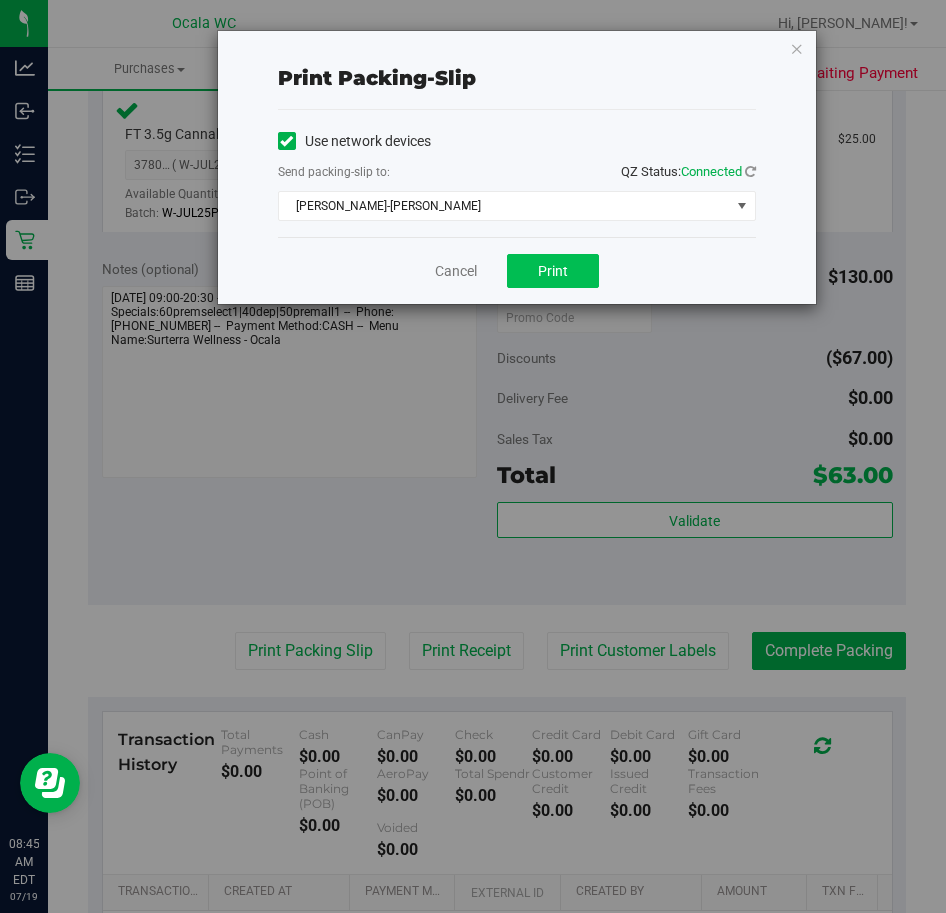 click on "Print" at bounding box center (553, 271) 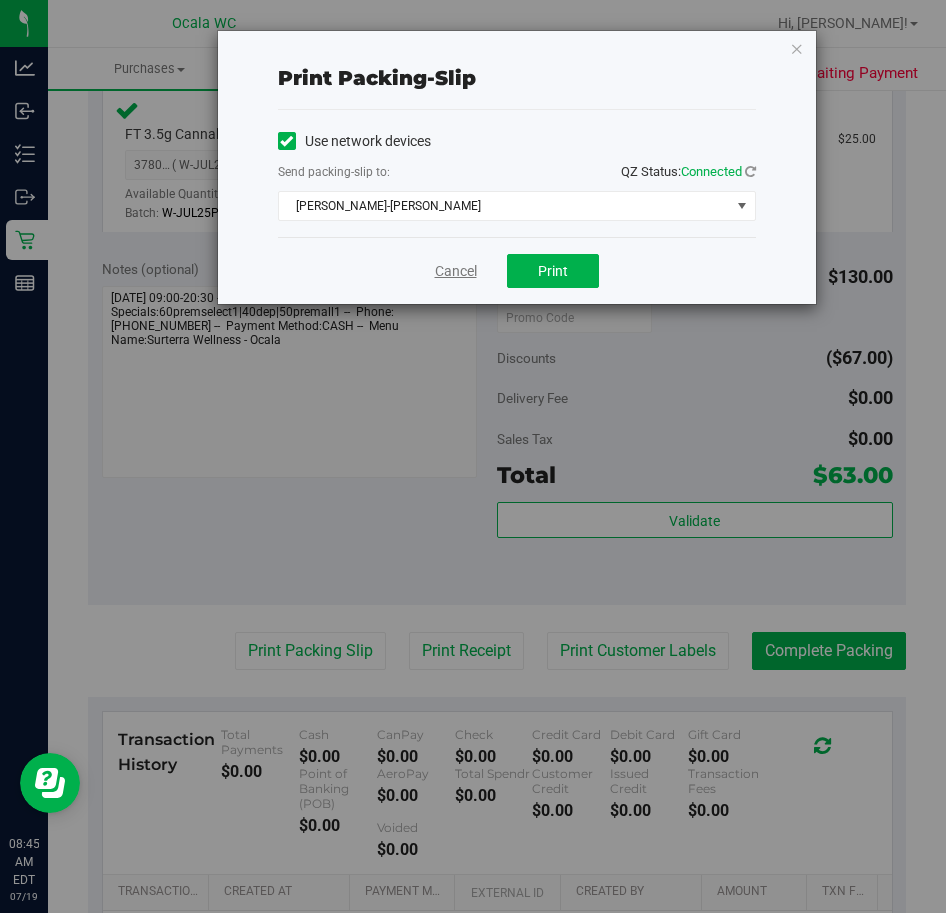 click on "Cancel" at bounding box center (456, 271) 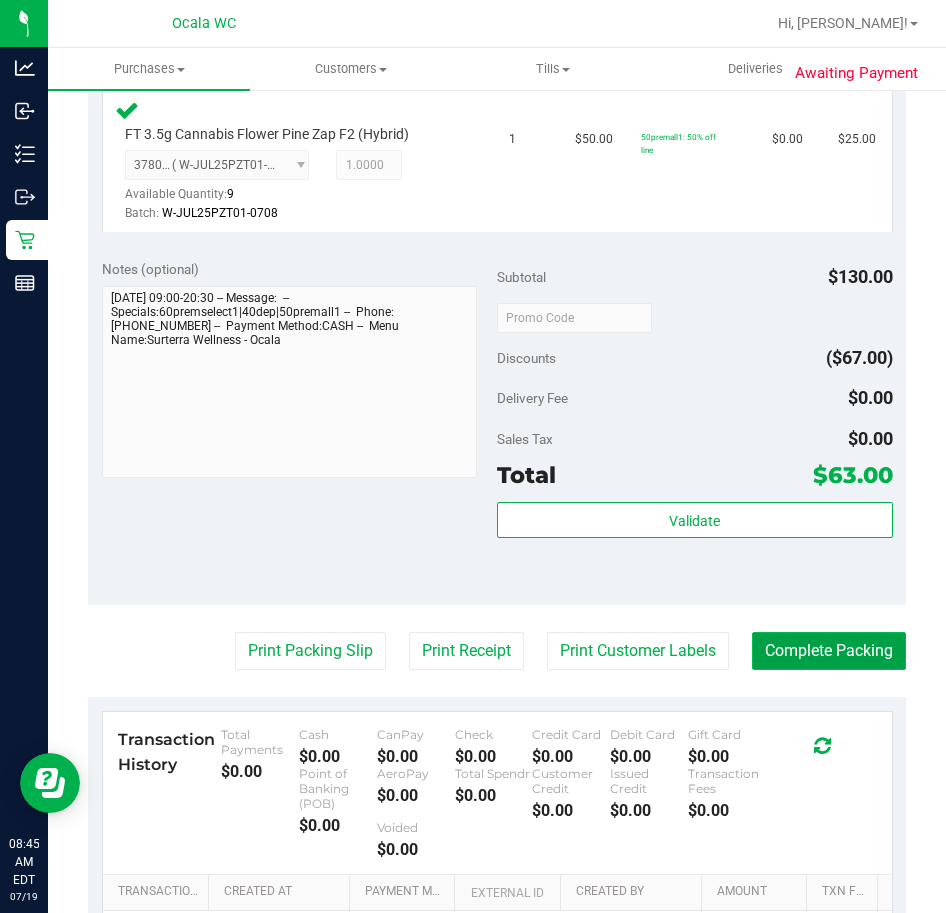 click on "Complete Packing" at bounding box center [829, 651] 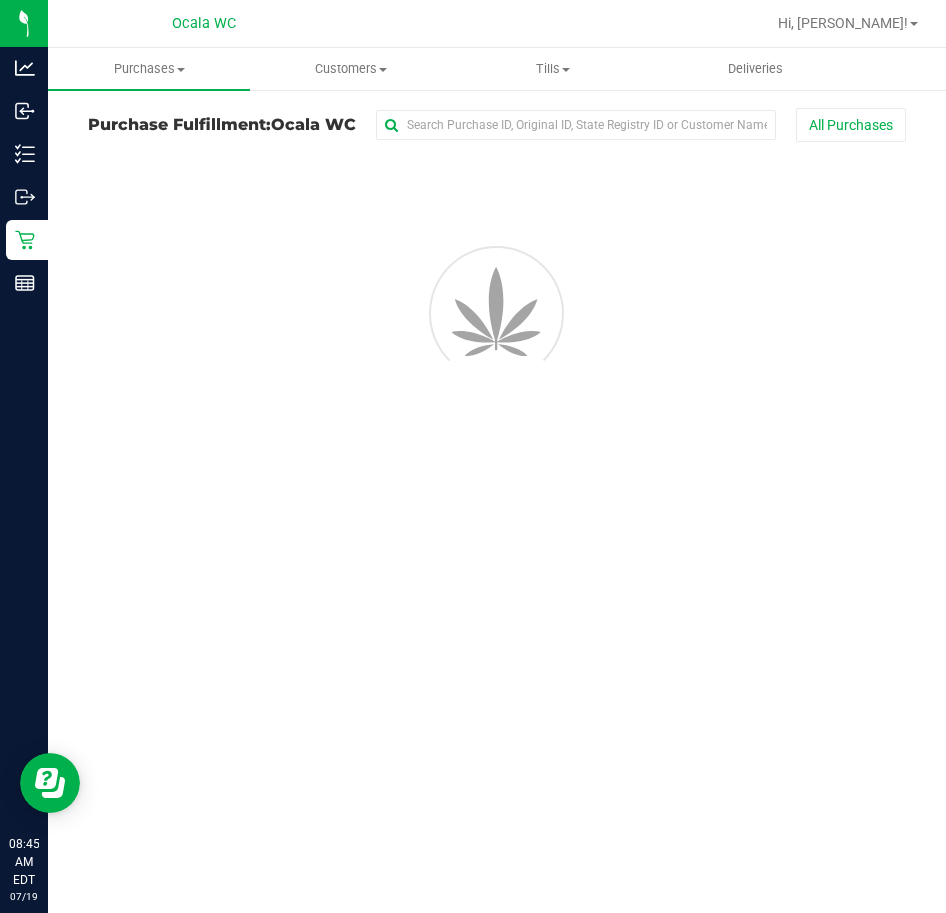 scroll, scrollTop: 0, scrollLeft: 0, axis: both 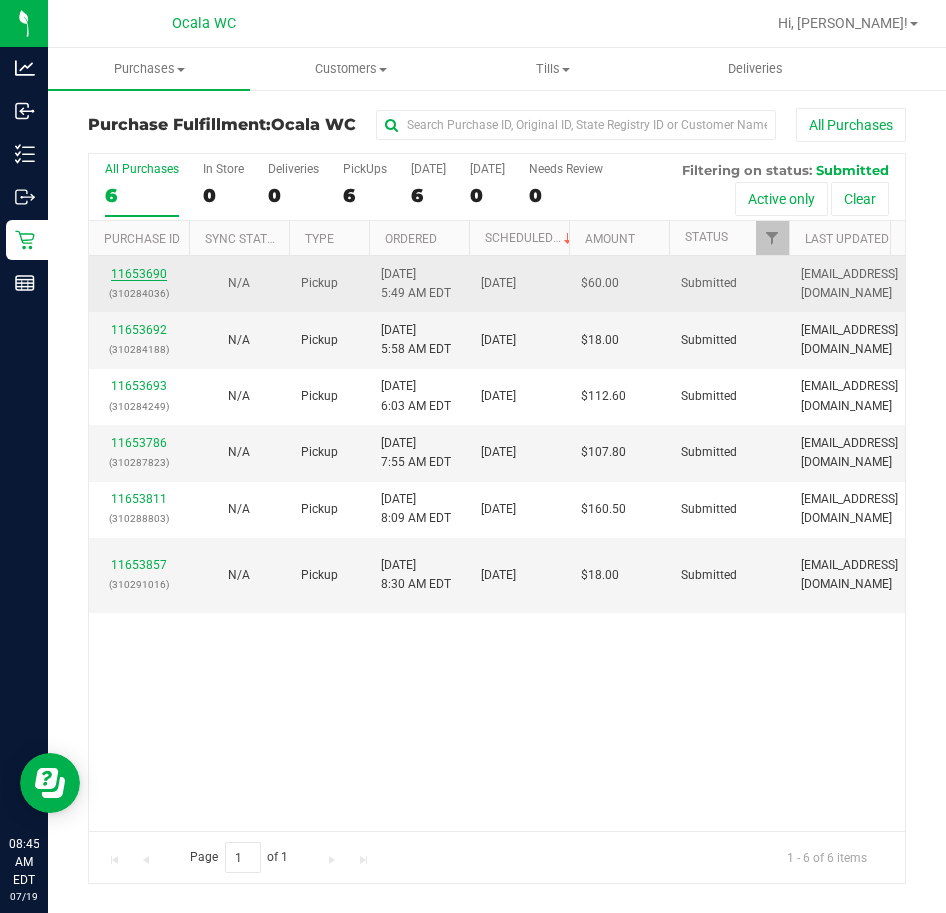 click on "11653690" at bounding box center [139, 274] 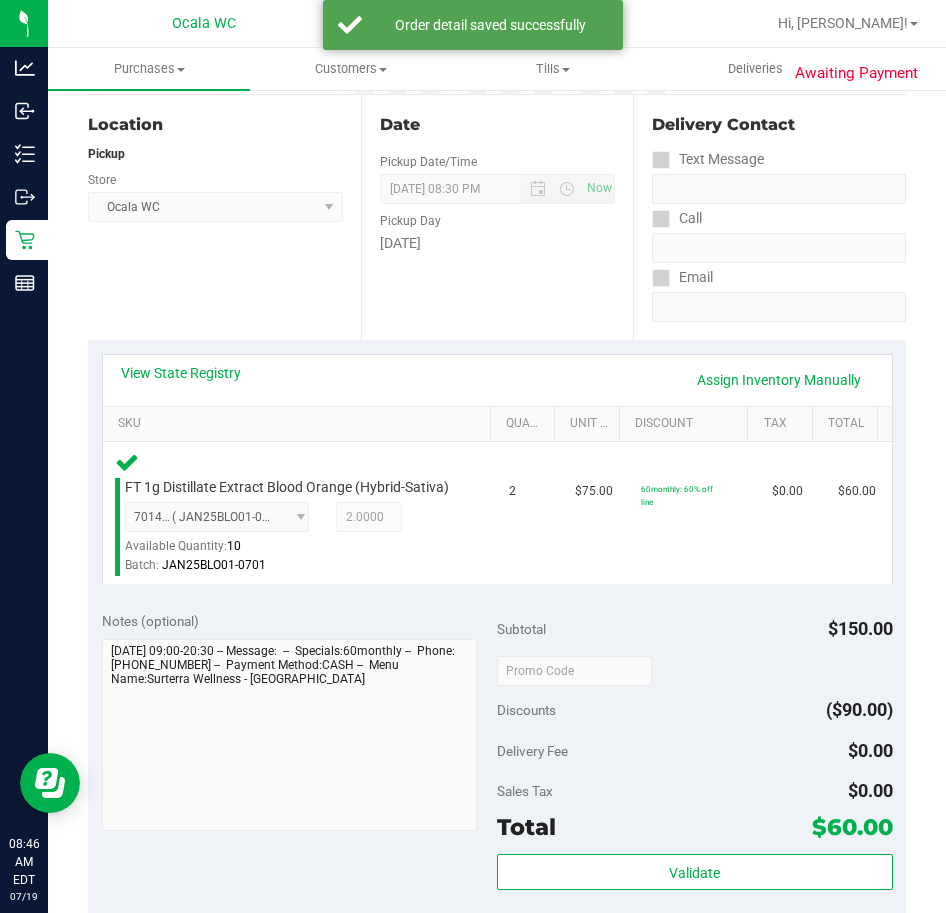 scroll, scrollTop: 300, scrollLeft: 0, axis: vertical 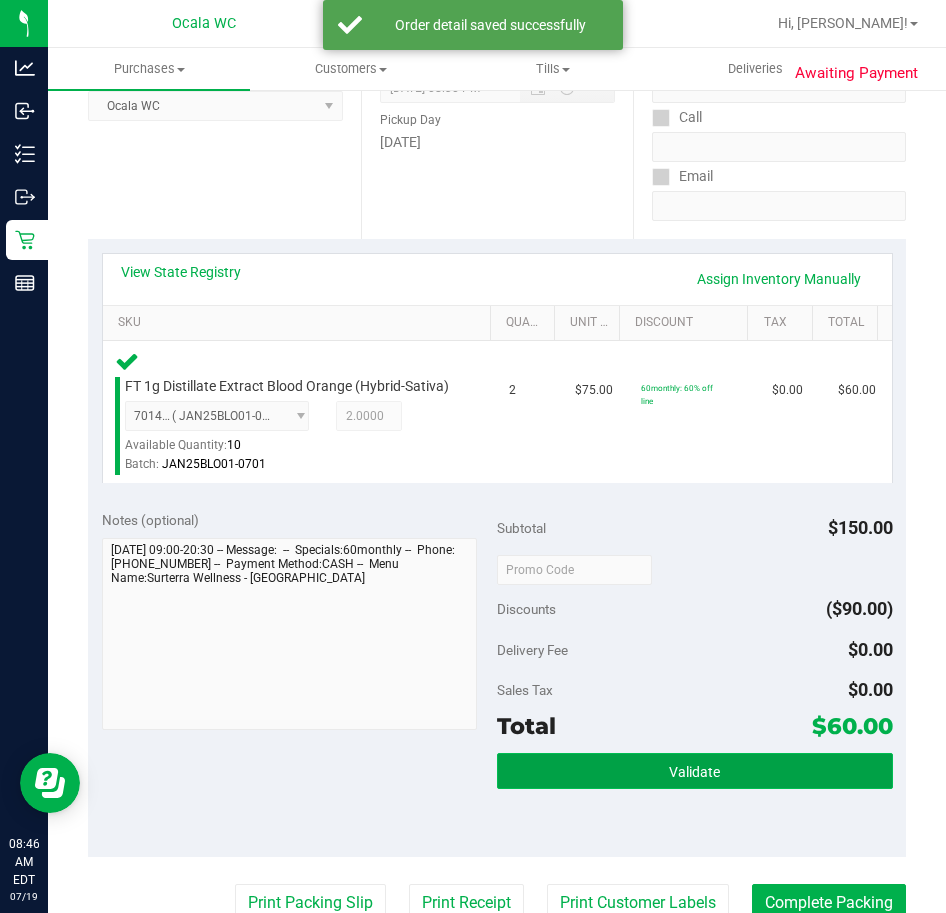 click on "Validate" at bounding box center (694, 772) 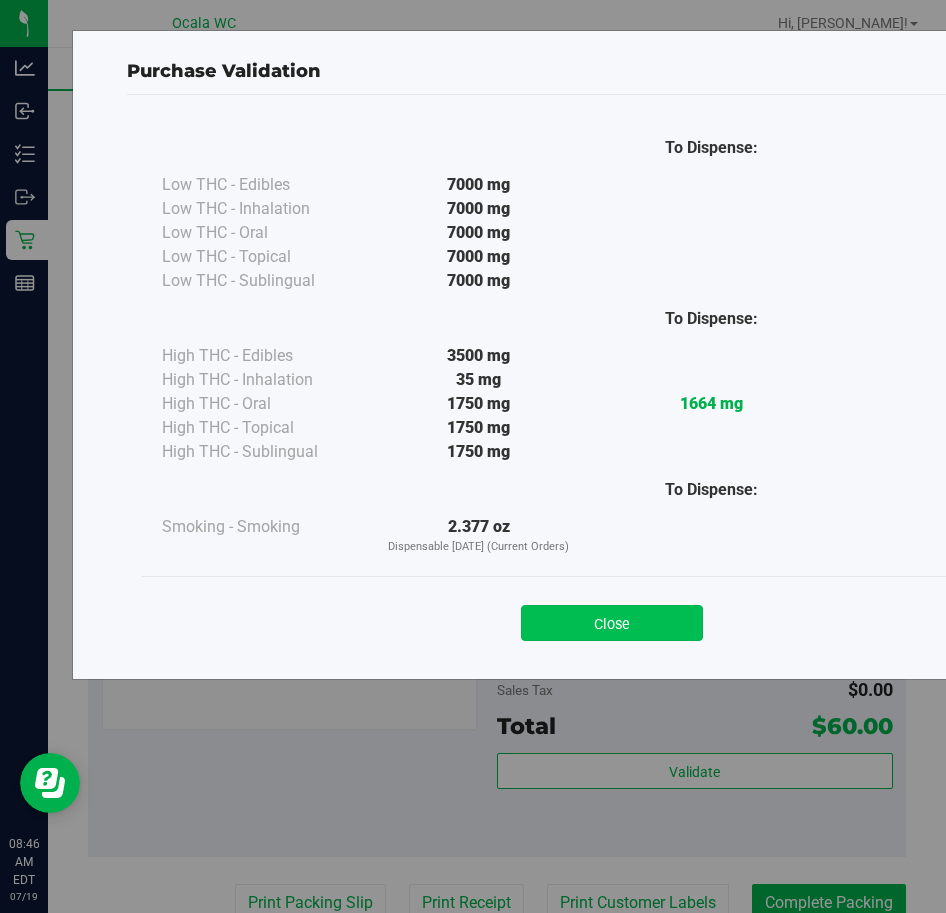 click on "Close" at bounding box center [612, 623] 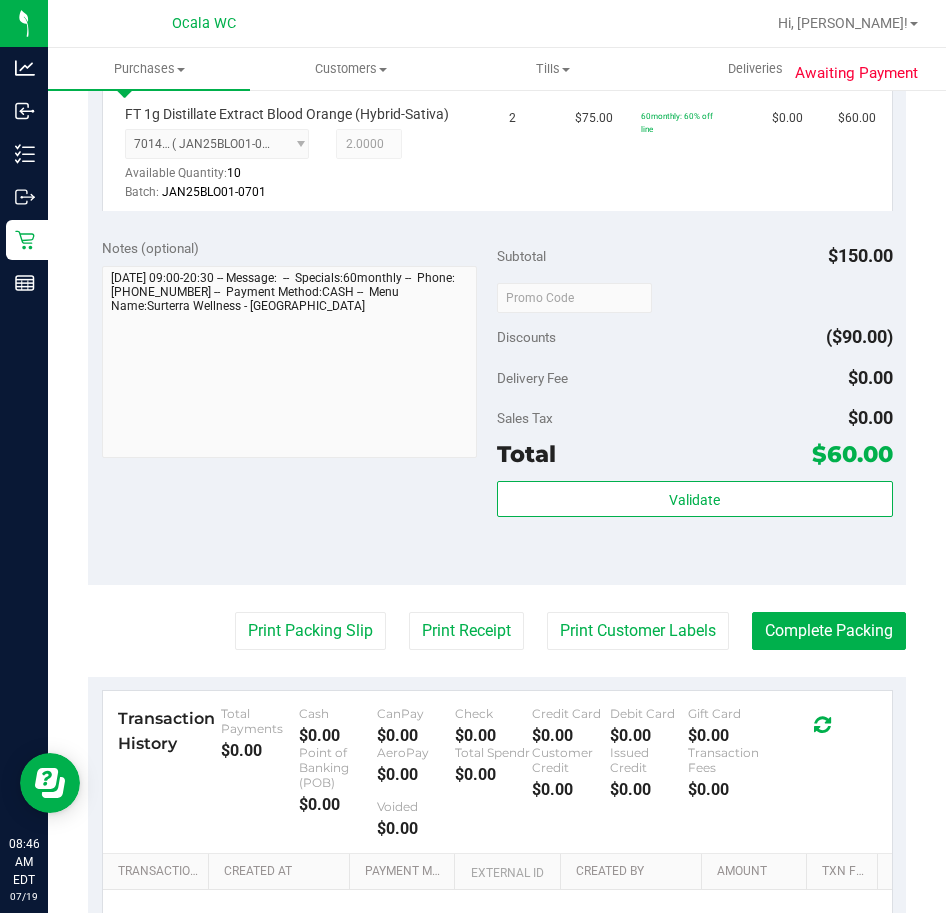 scroll, scrollTop: 600, scrollLeft: 0, axis: vertical 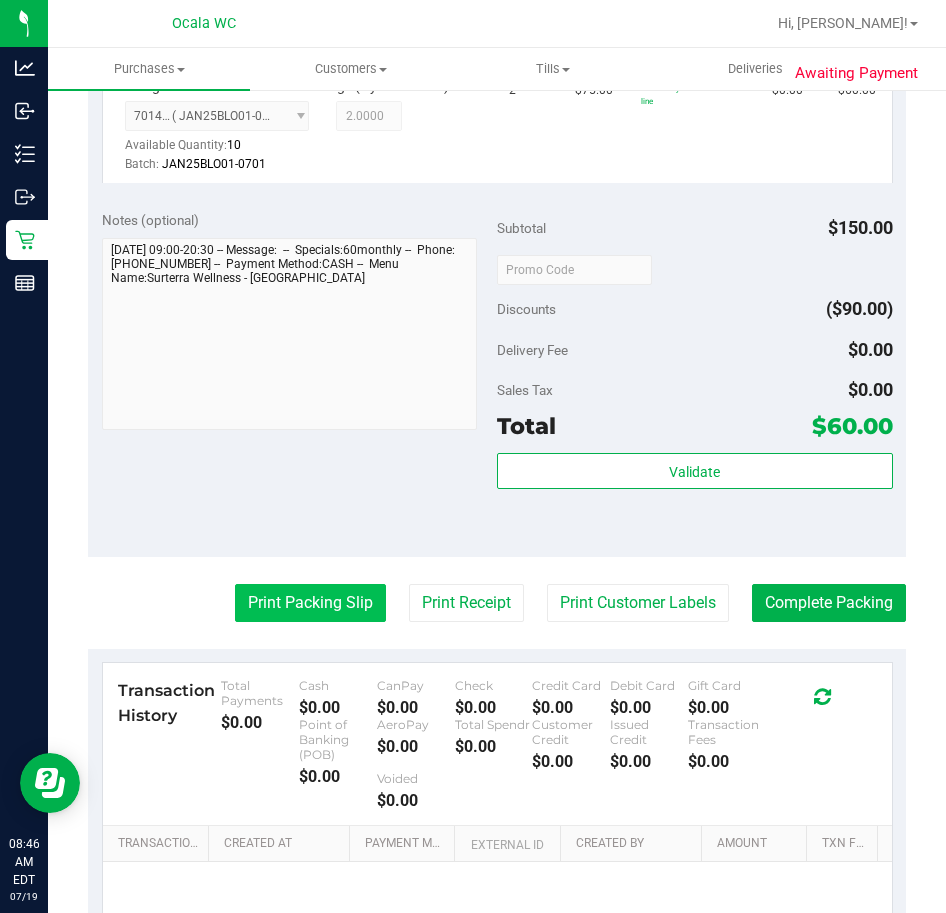 click on "Print Packing Slip" at bounding box center (310, 603) 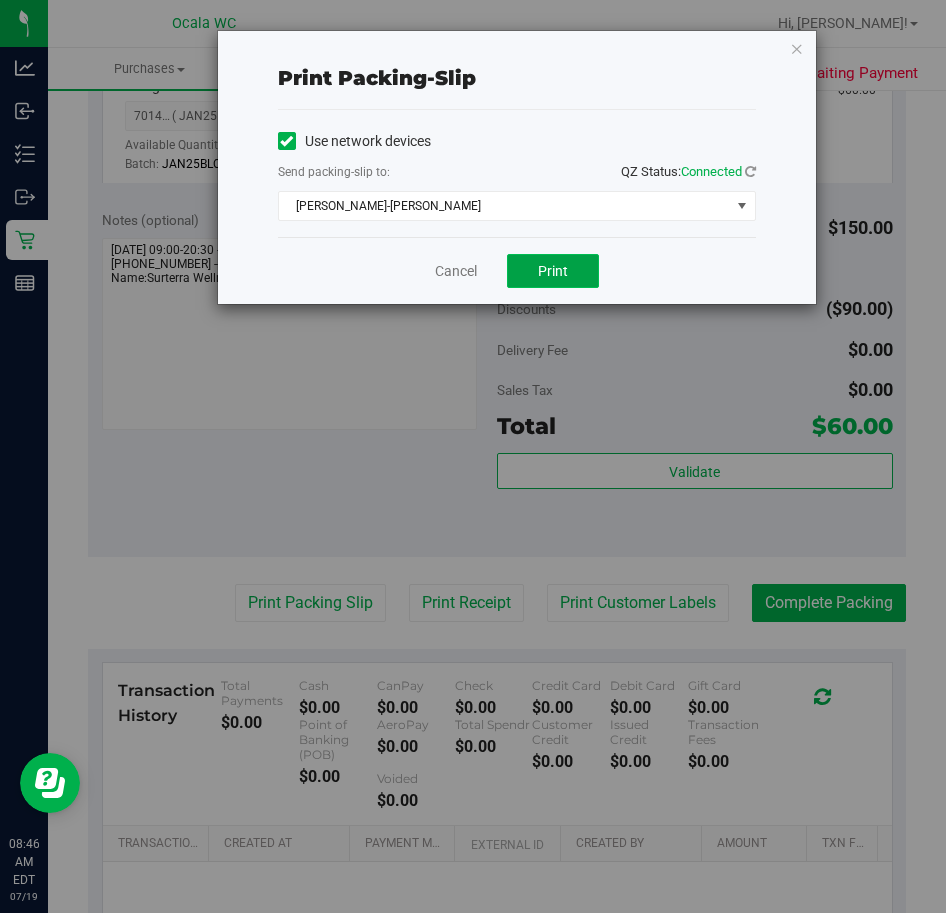 click on "Print" at bounding box center (553, 271) 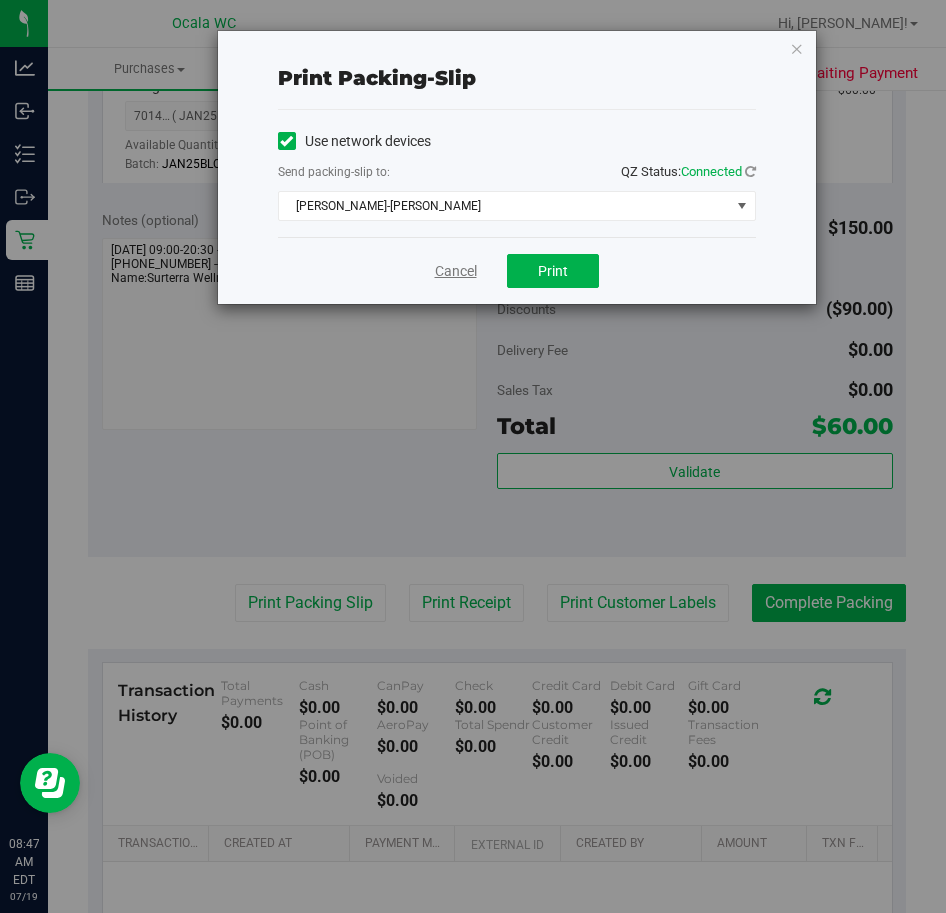 click on "Cancel" at bounding box center (456, 271) 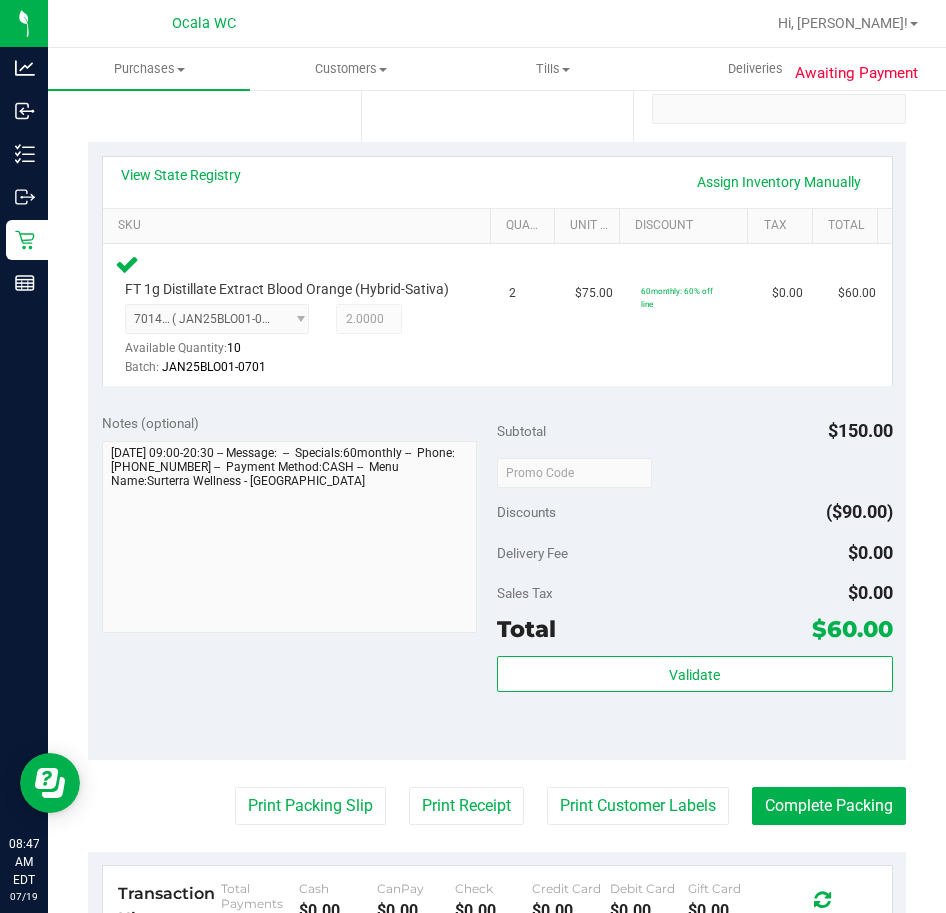 scroll, scrollTop: 400, scrollLeft: 0, axis: vertical 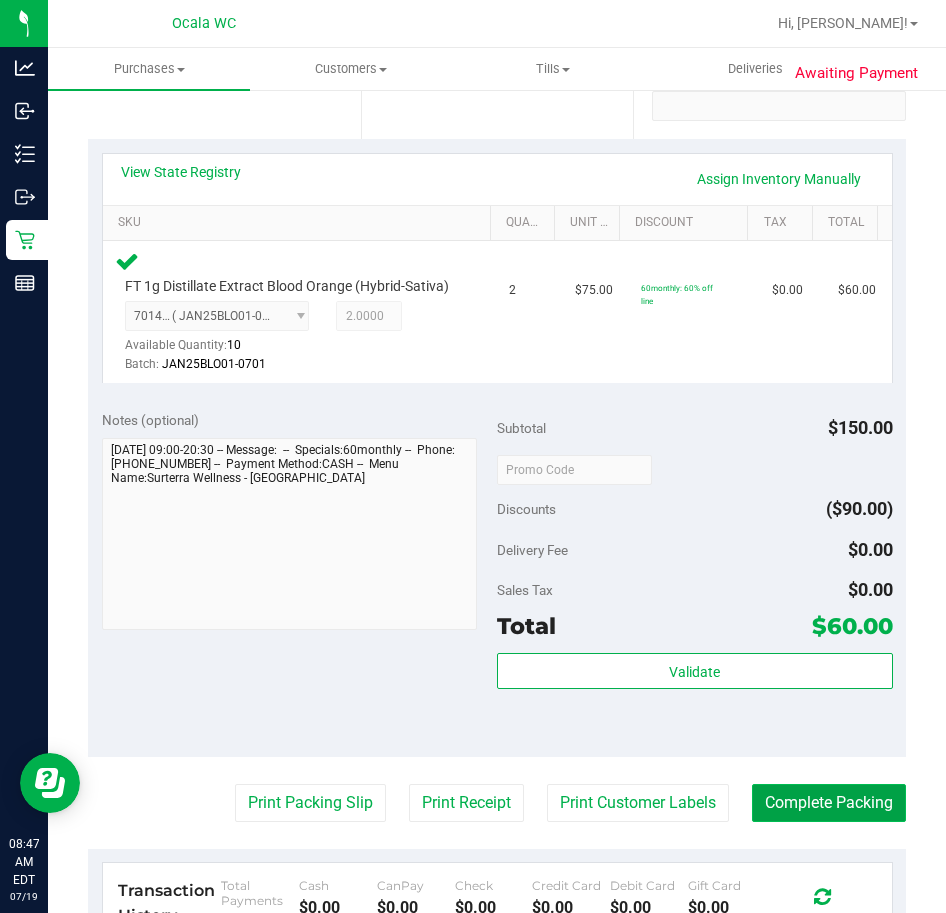 click on "Complete Packing" at bounding box center [829, 803] 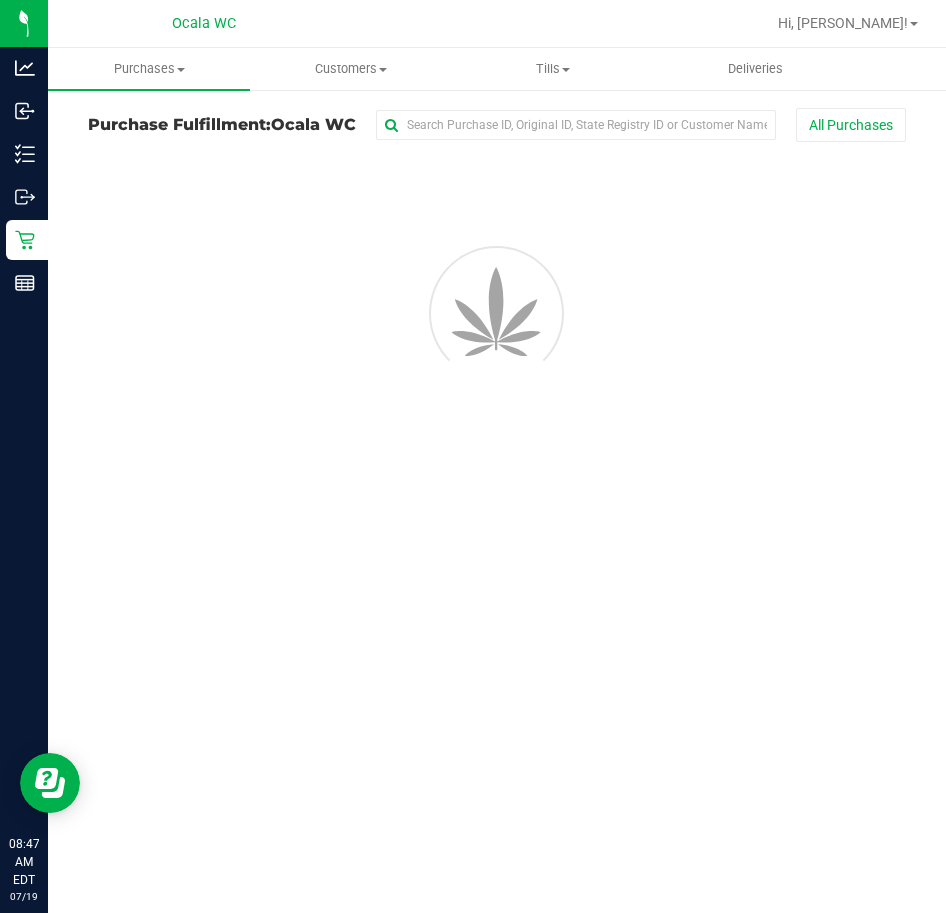 scroll, scrollTop: 0, scrollLeft: 0, axis: both 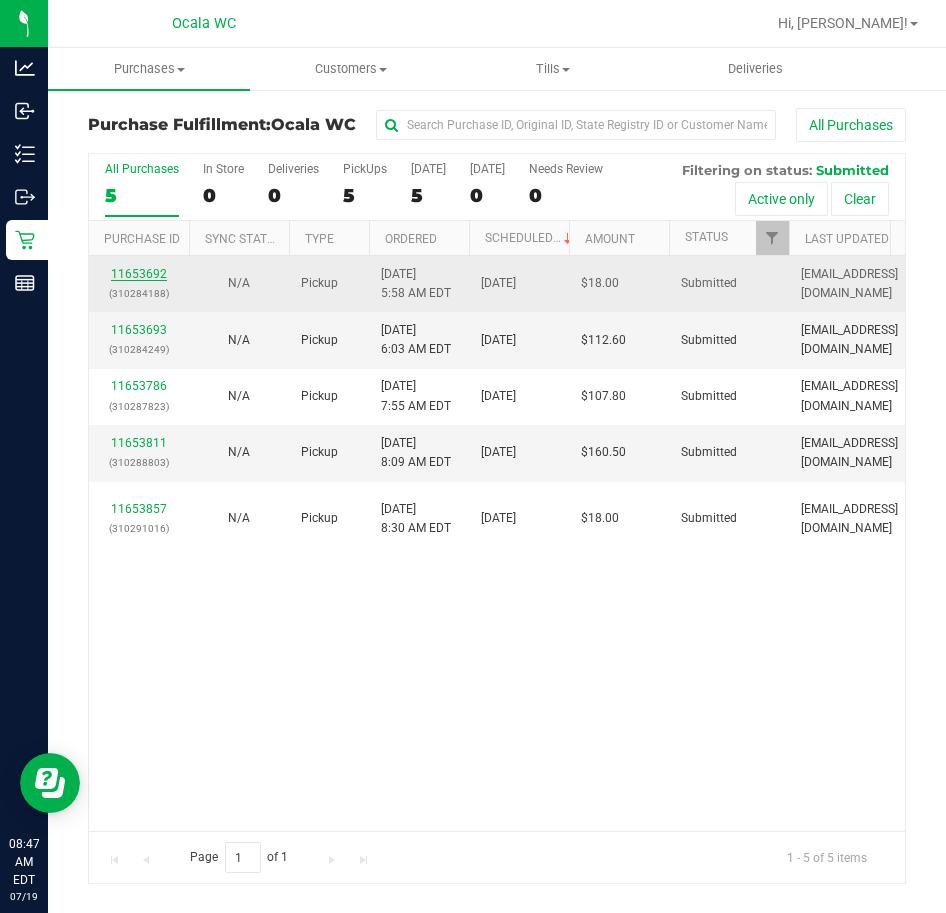 click on "11653692" at bounding box center (139, 274) 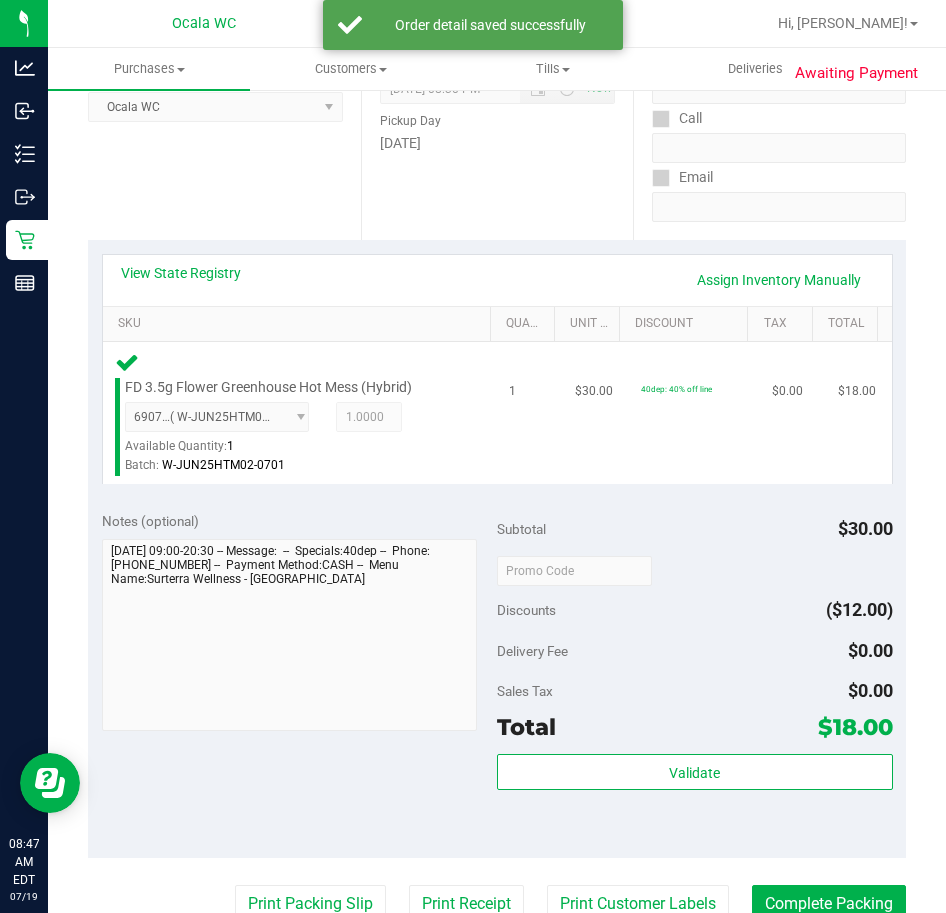 scroll, scrollTop: 300, scrollLeft: 0, axis: vertical 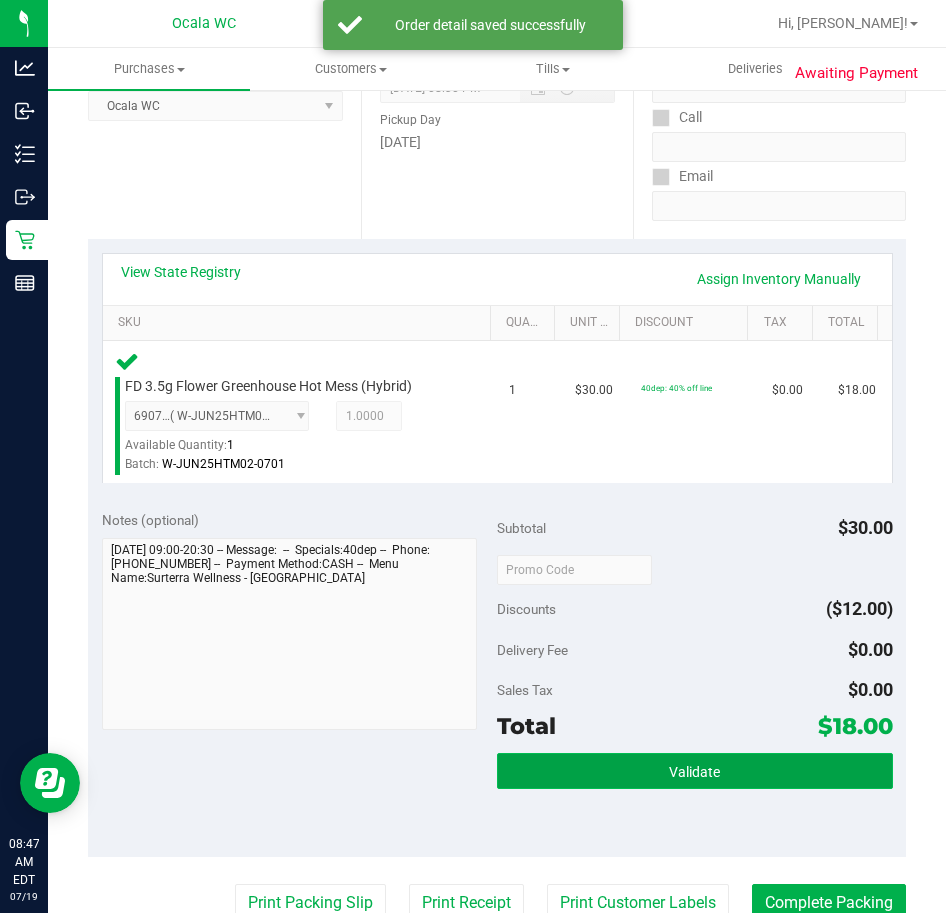 click on "Validate" at bounding box center (695, 771) 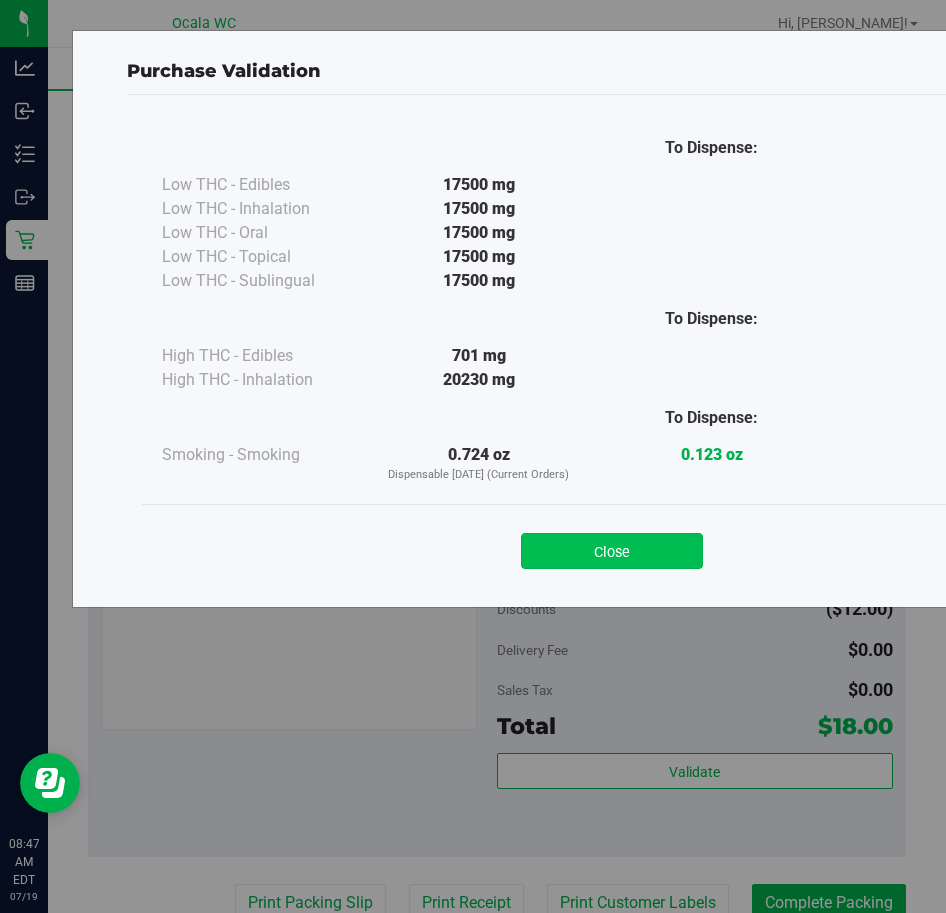 click on "Close" at bounding box center [612, 551] 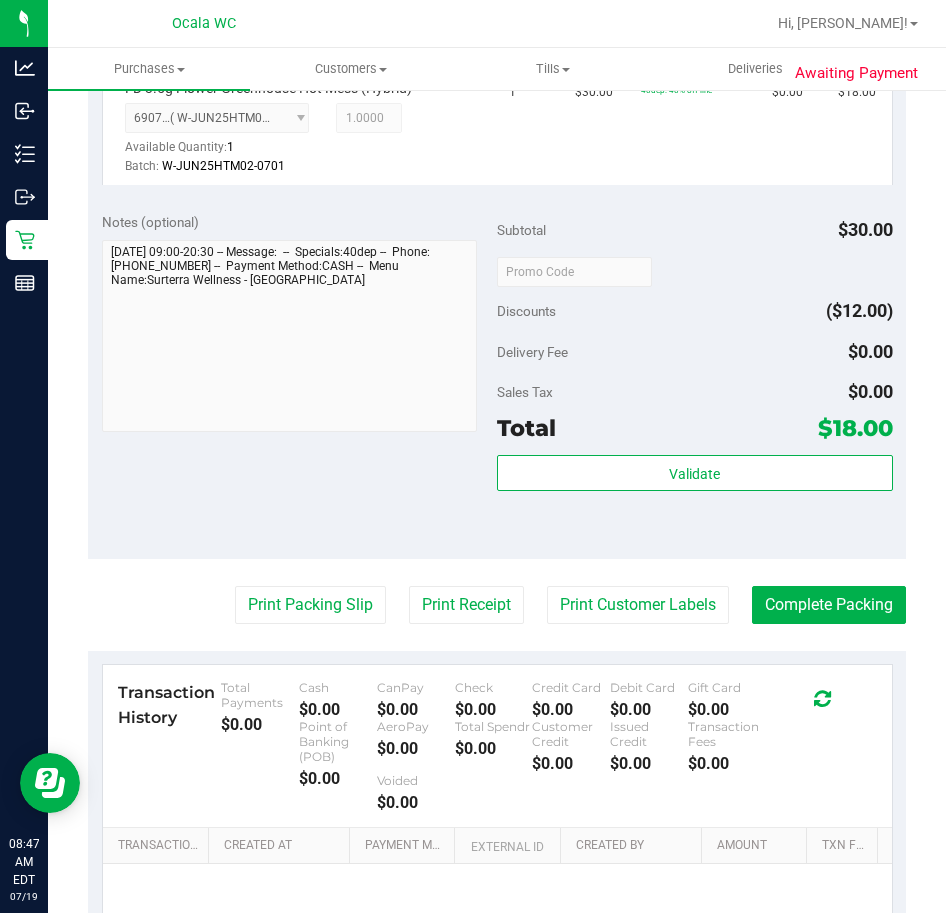 scroll, scrollTop: 600, scrollLeft: 0, axis: vertical 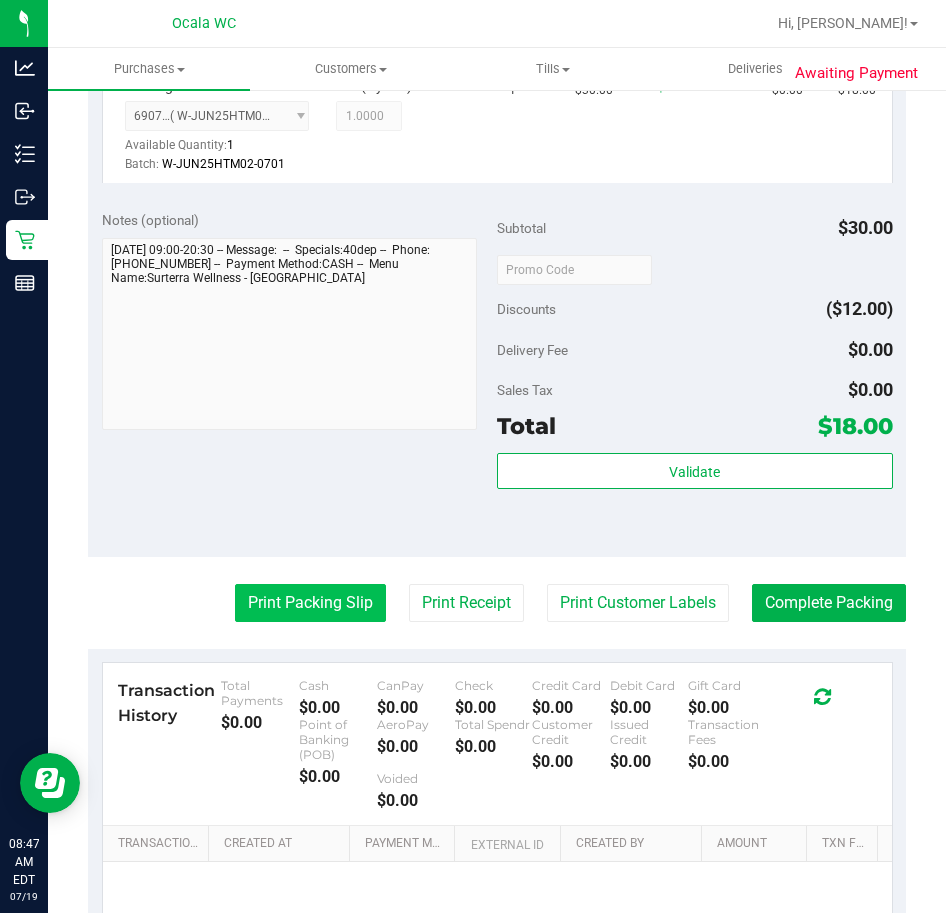 click on "Print Packing Slip" at bounding box center (310, 603) 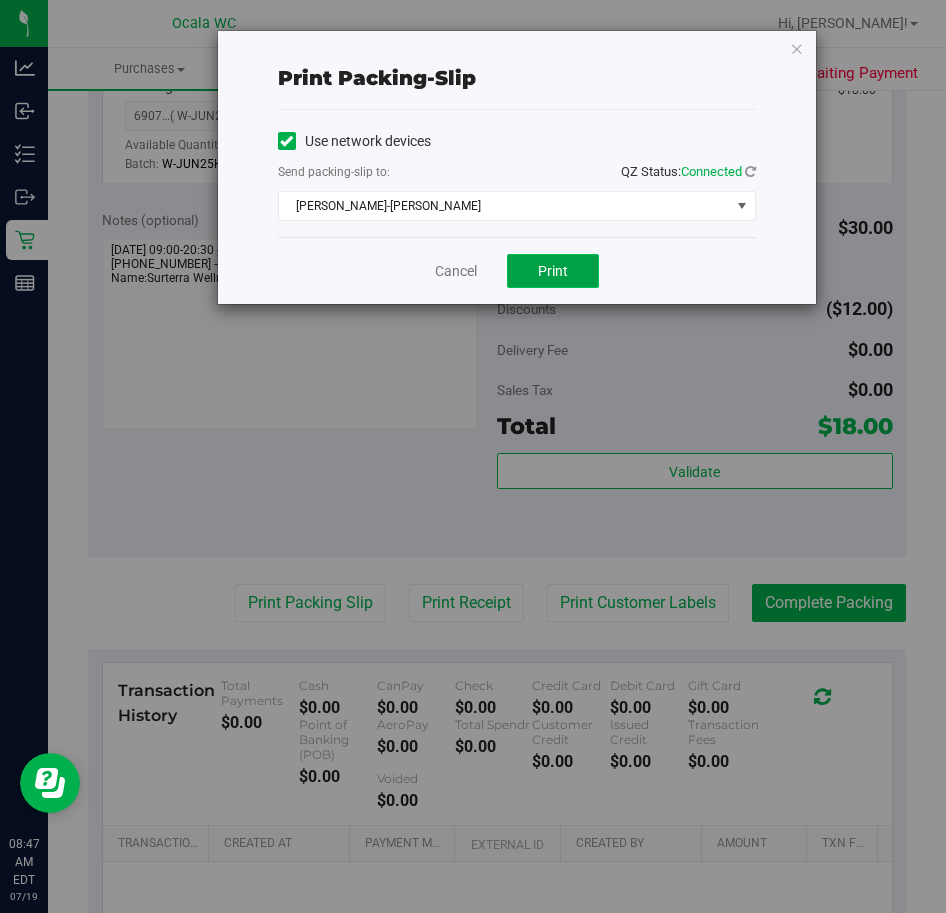 click on "Print" at bounding box center (553, 271) 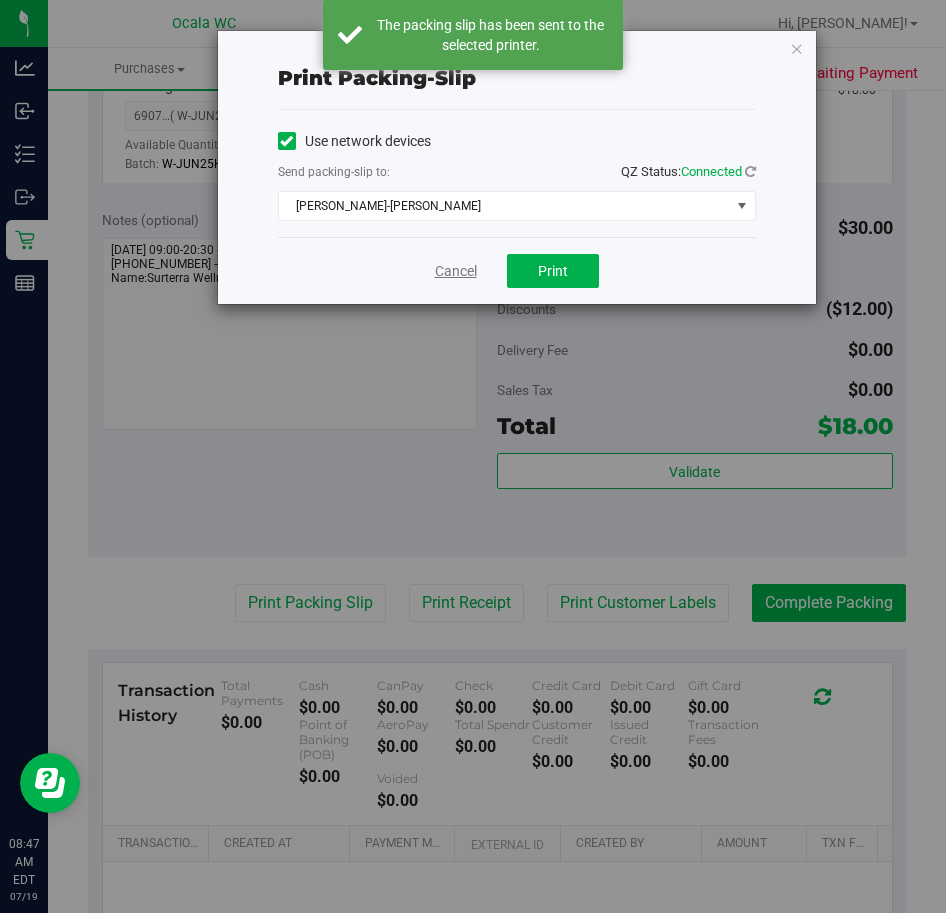 click on "Cancel" at bounding box center [456, 271] 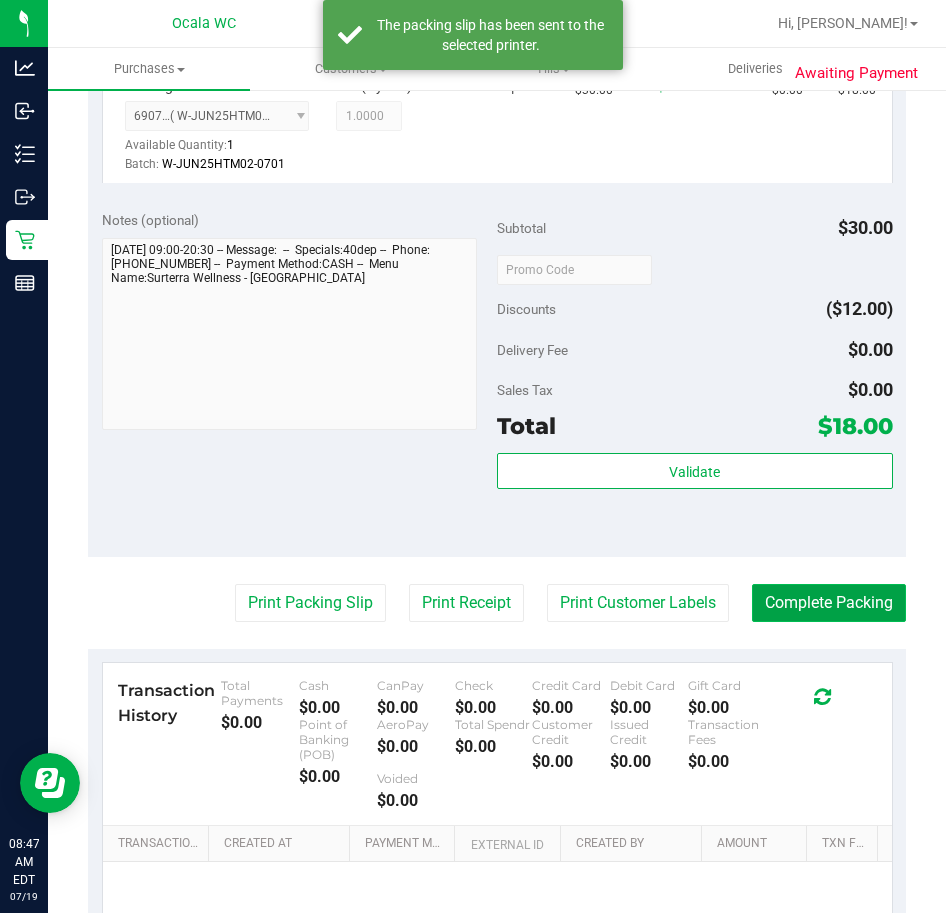 click on "Complete Packing" at bounding box center (829, 603) 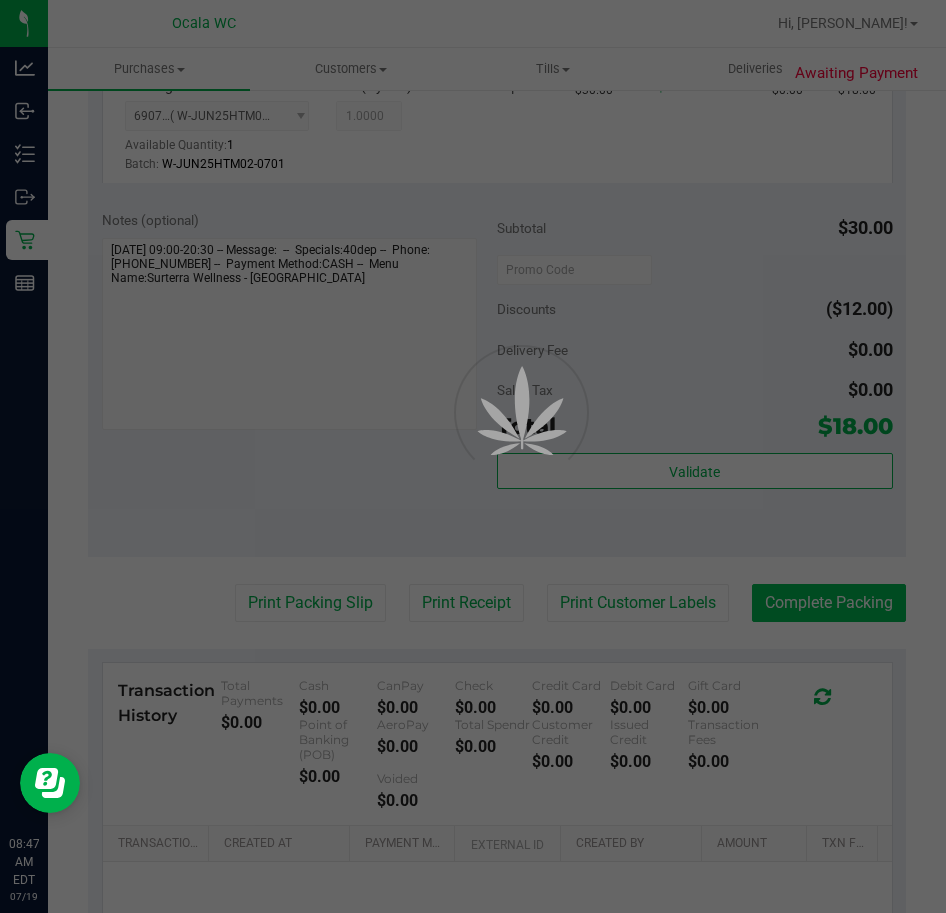 scroll, scrollTop: 0, scrollLeft: 0, axis: both 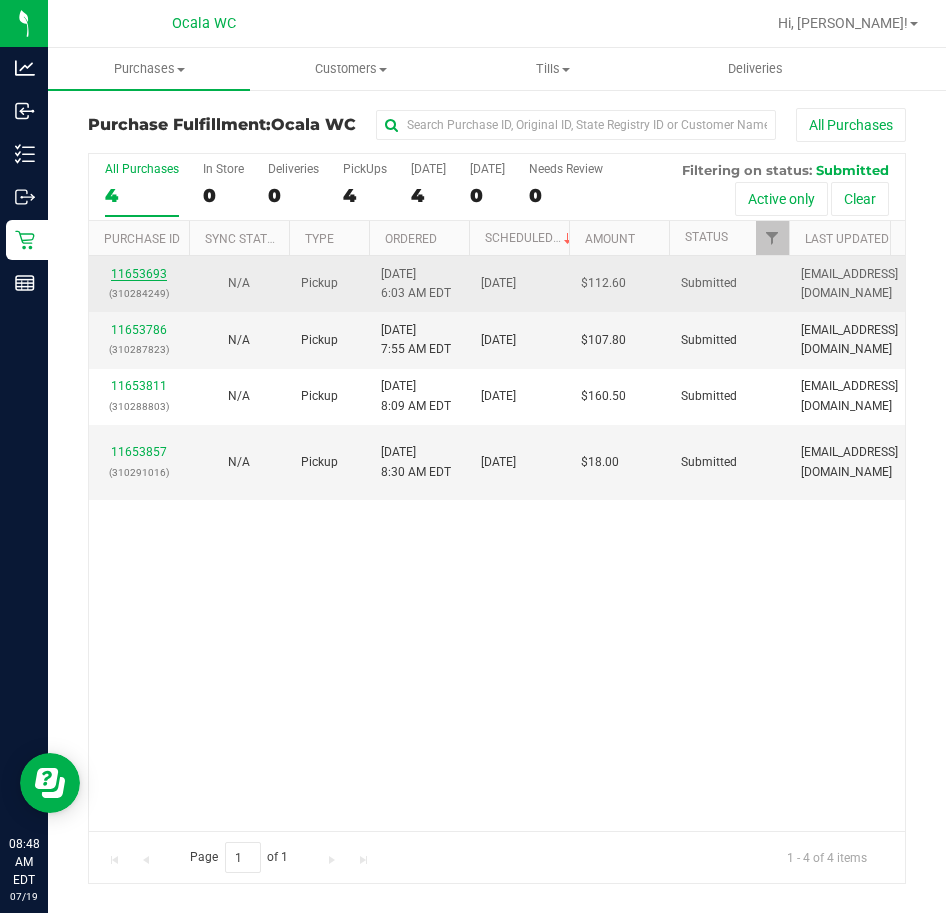 click on "11653693" at bounding box center (139, 274) 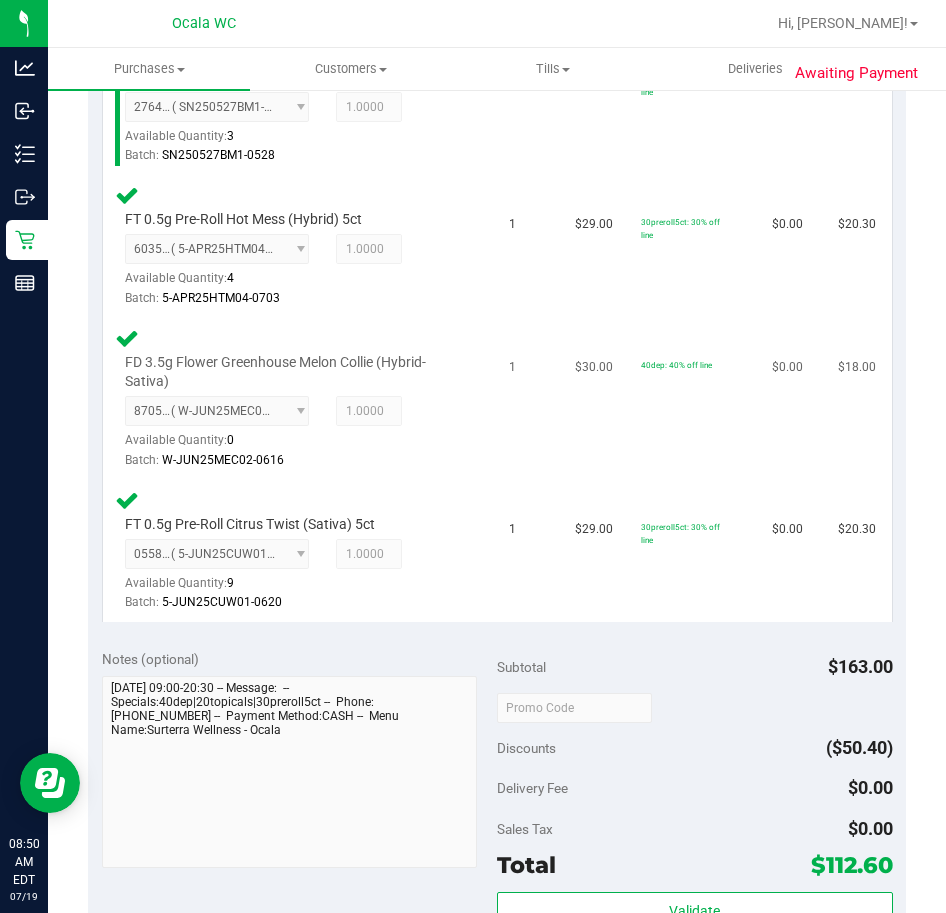 scroll, scrollTop: 777, scrollLeft: 0, axis: vertical 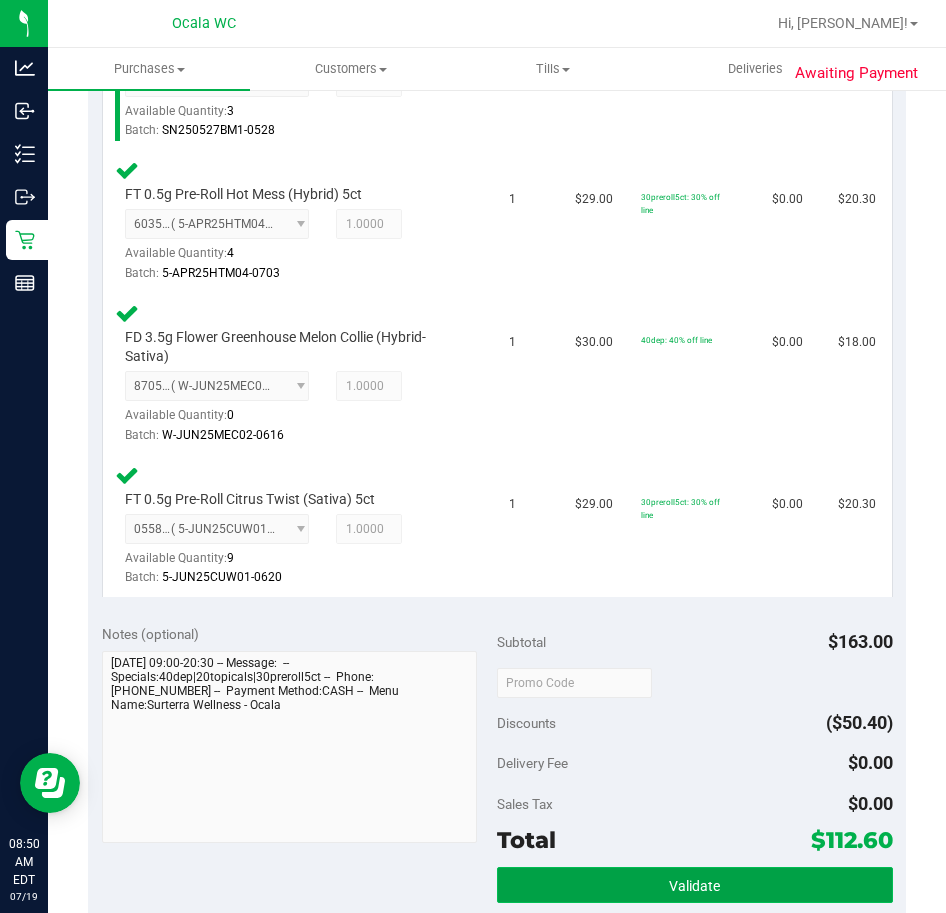 click on "Validate" at bounding box center [695, 885] 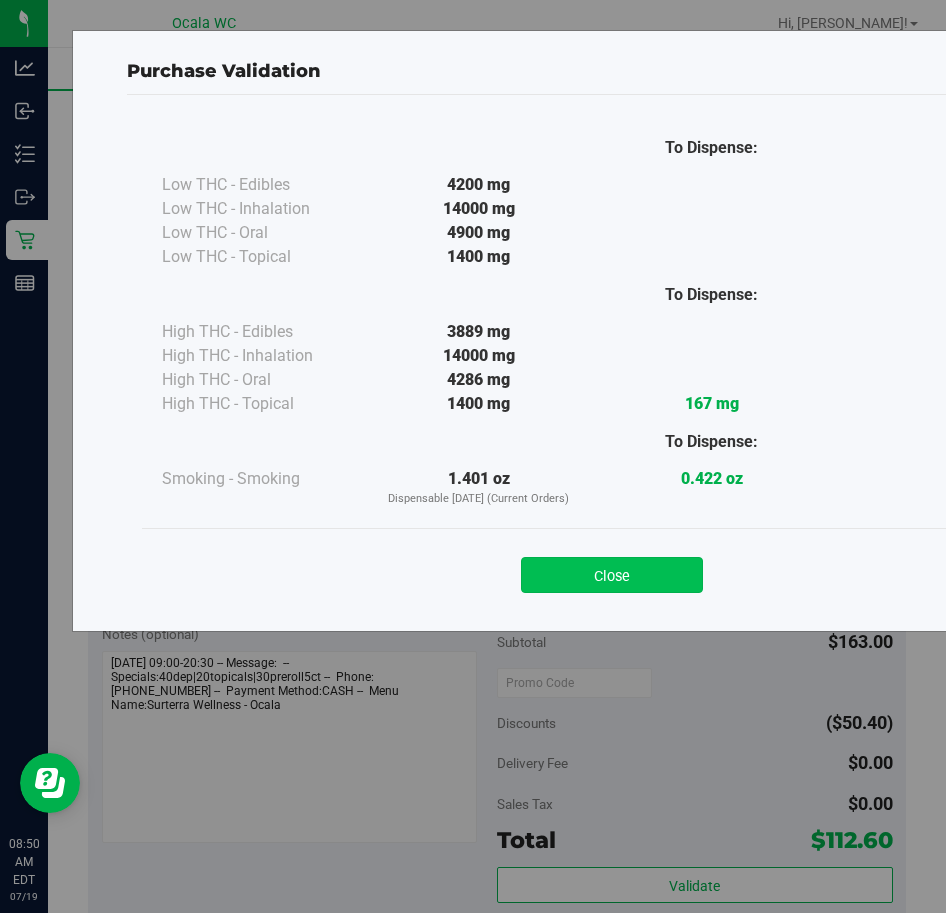 click on "Close" at bounding box center [612, 575] 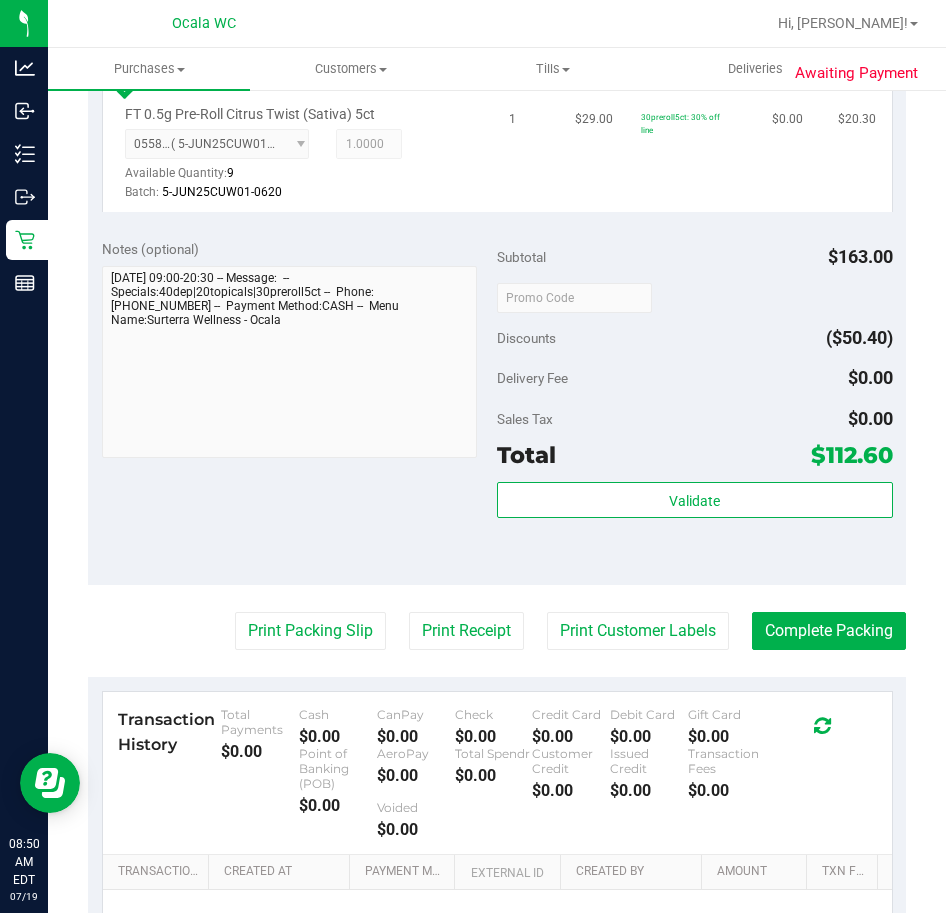 scroll, scrollTop: 1177, scrollLeft: 0, axis: vertical 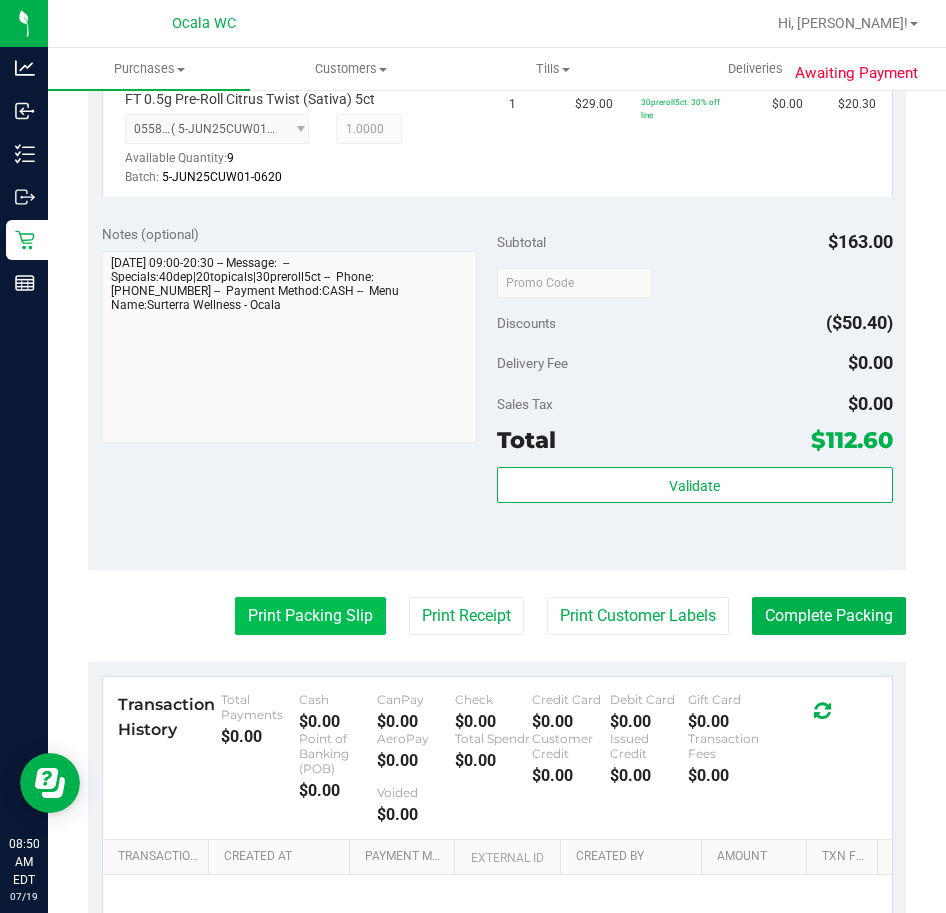 click on "Print Packing Slip" at bounding box center [310, 616] 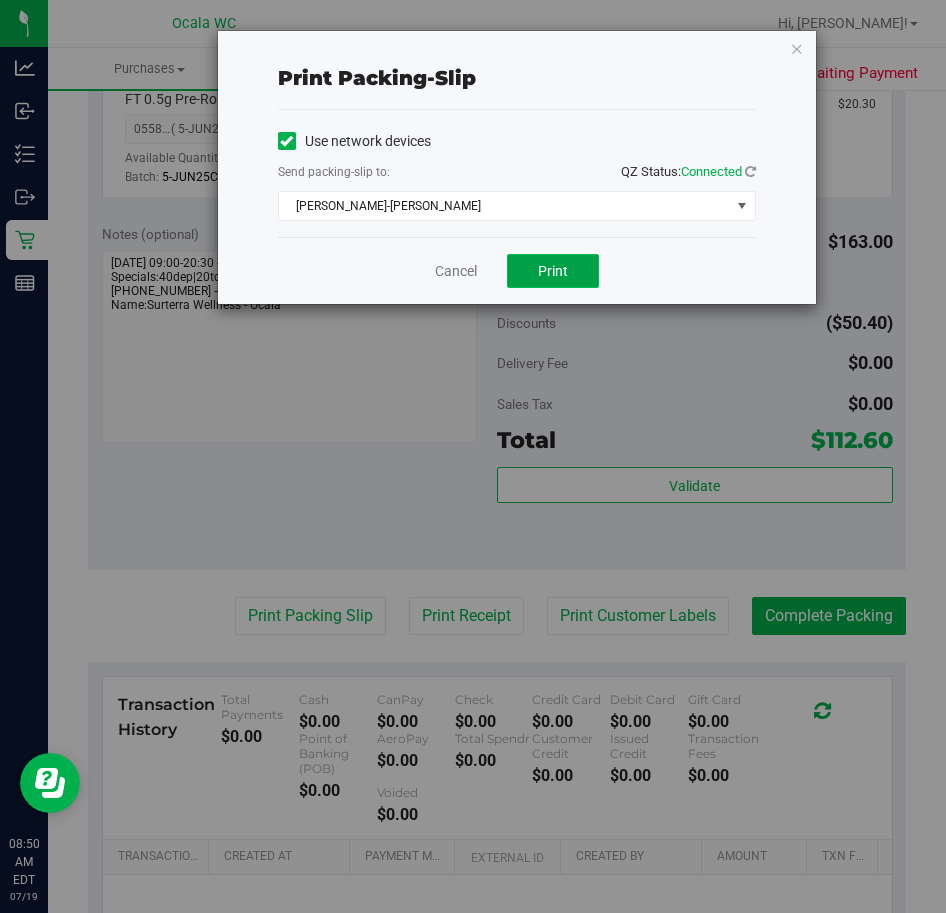click on "Print" at bounding box center [553, 271] 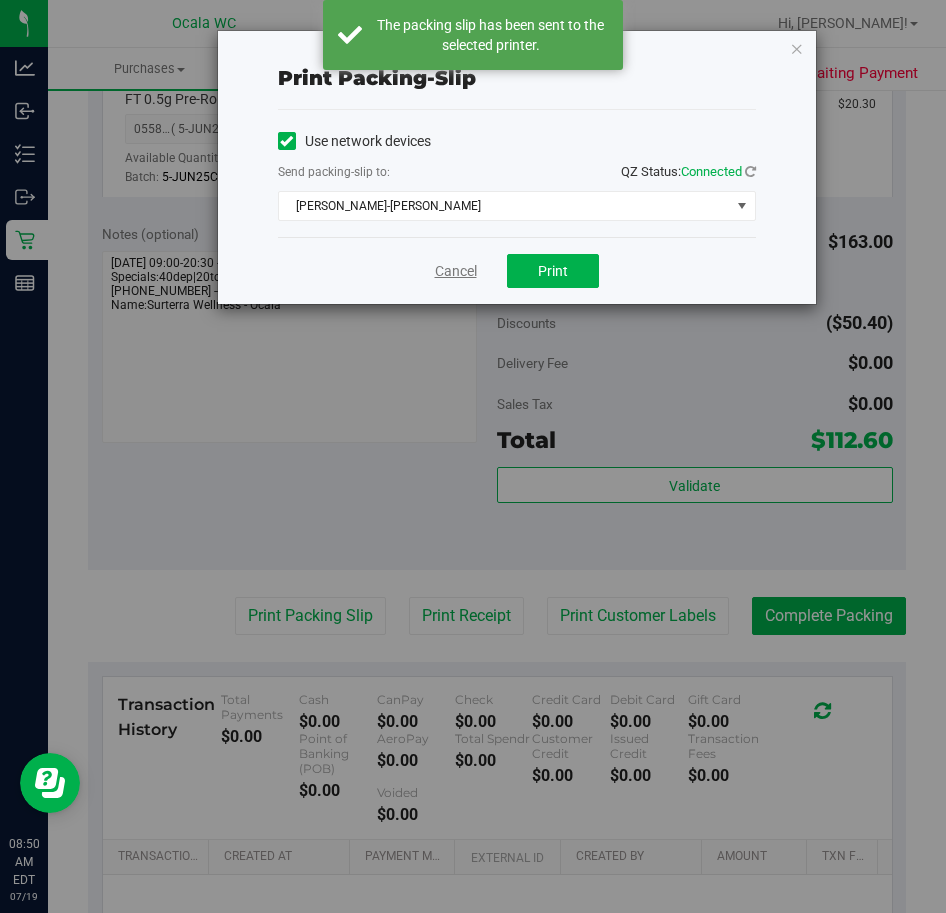 click on "Cancel" at bounding box center [456, 271] 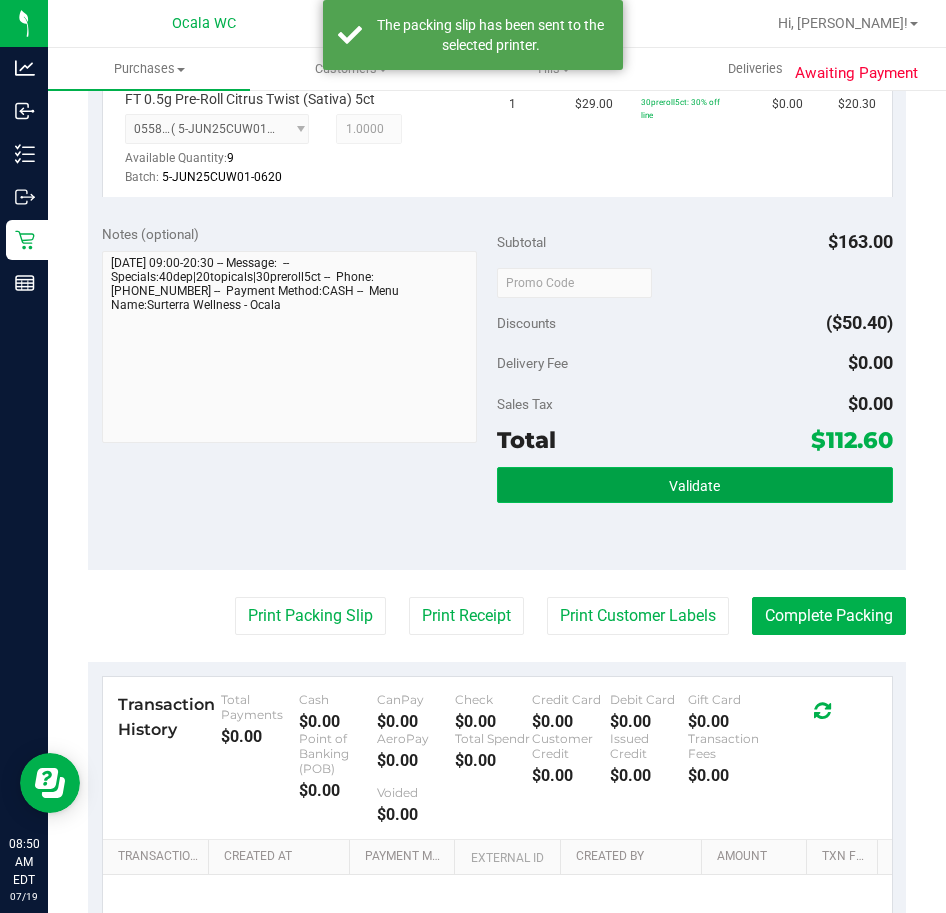 click on "Validate" at bounding box center (695, 485) 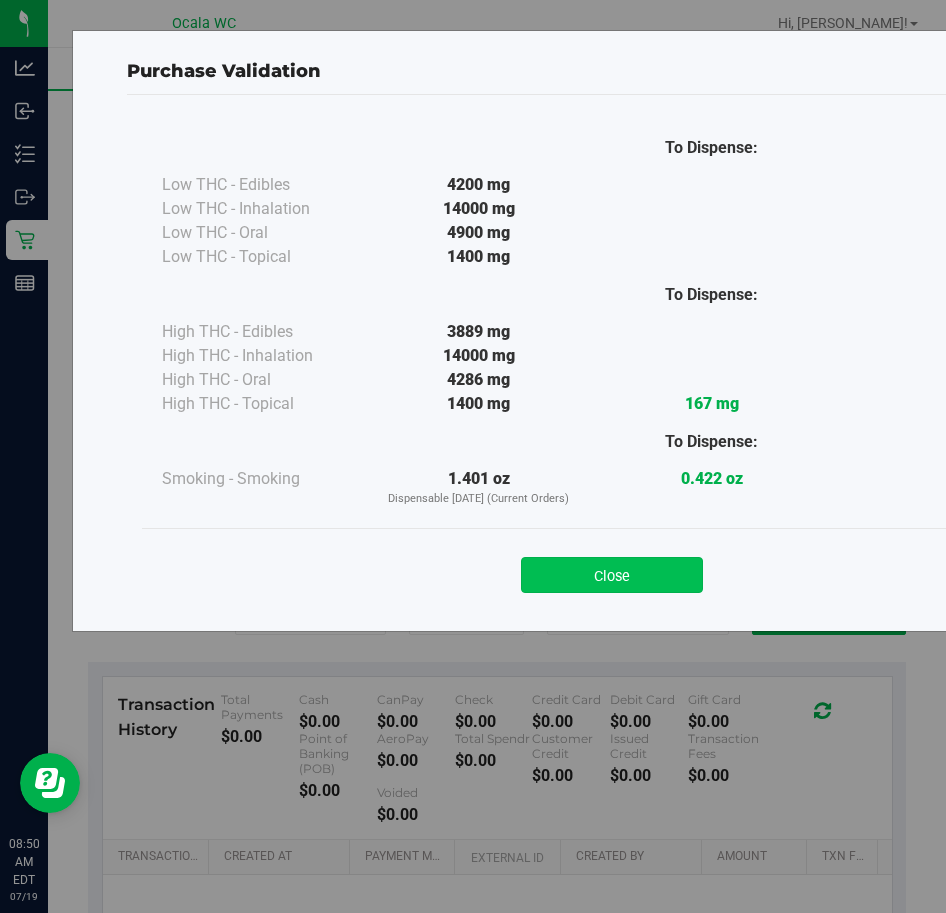 click on "Close" at bounding box center (612, 575) 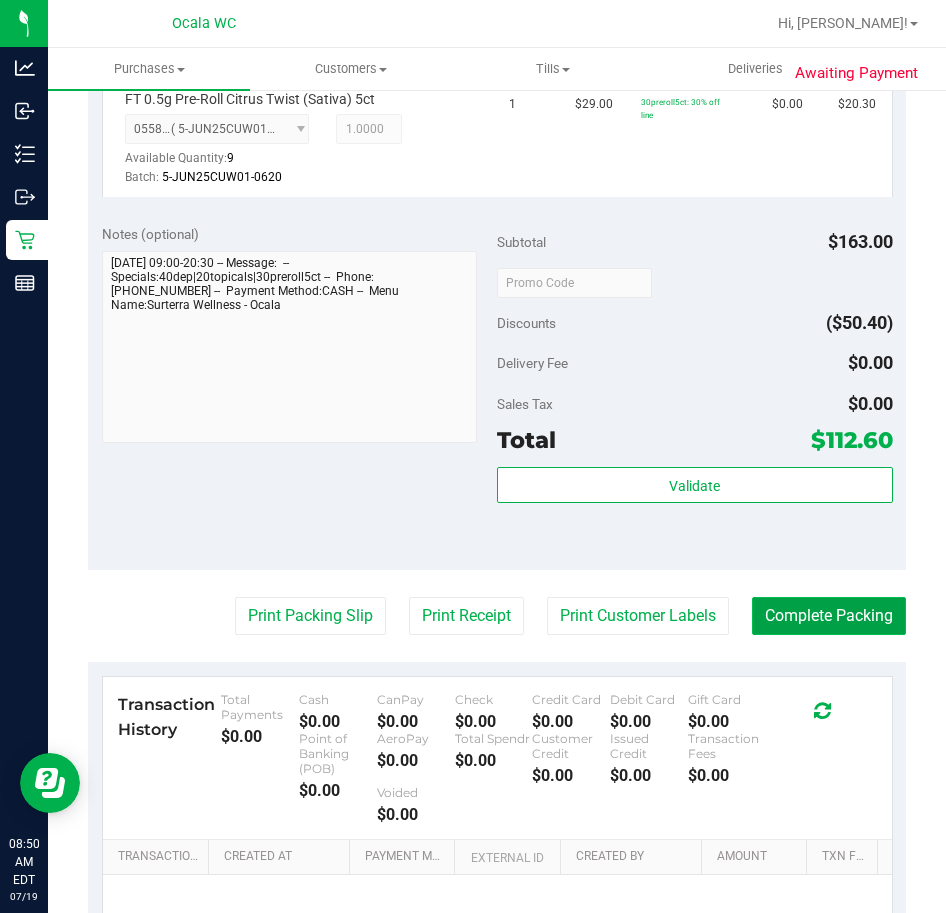 click on "Complete Packing" at bounding box center [829, 616] 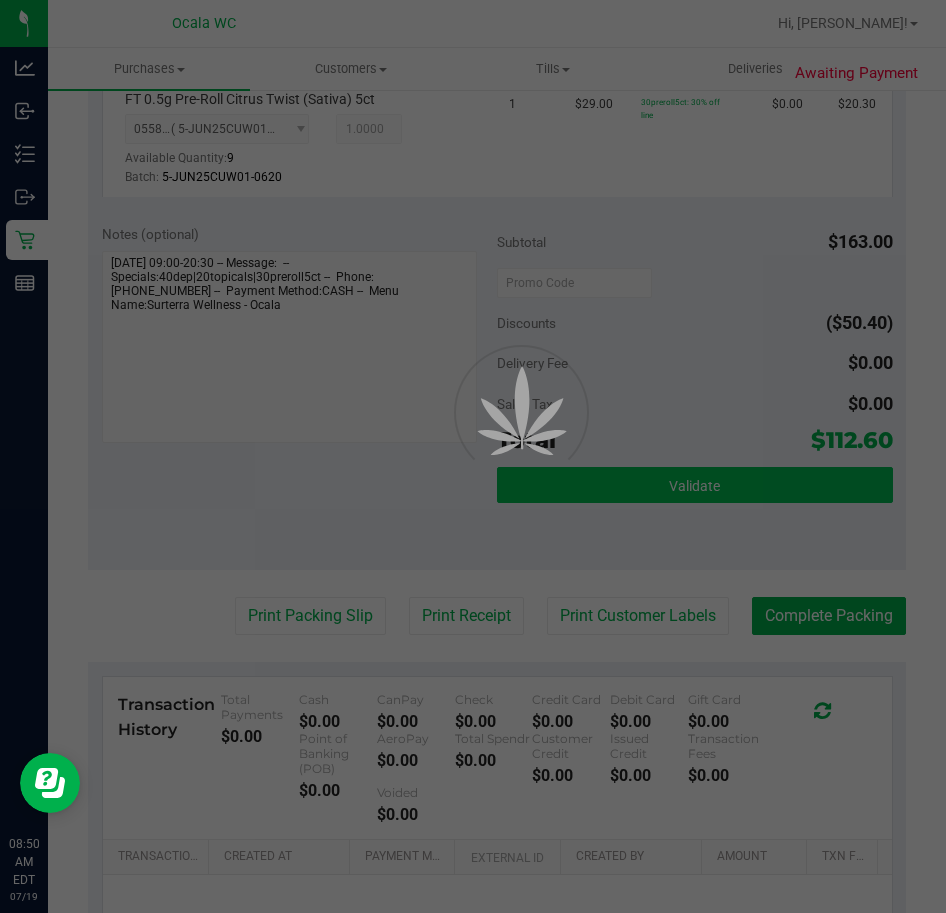scroll, scrollTop: 0, scrollLeft: 0, axis: both 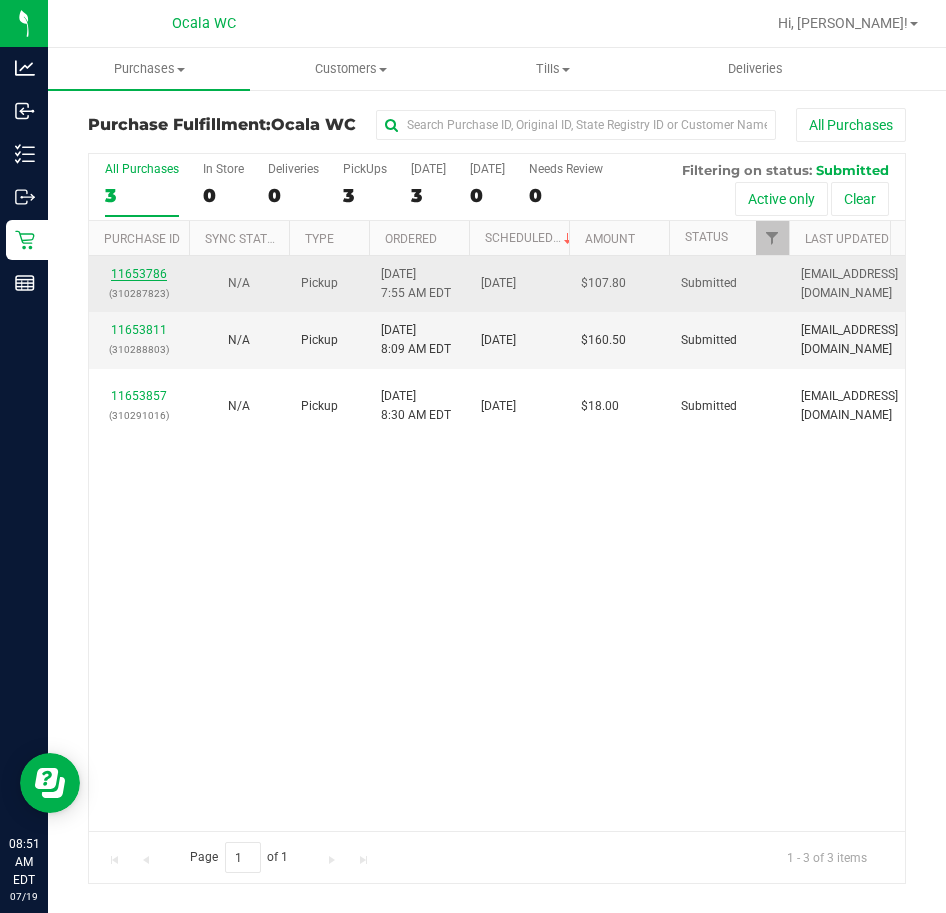click on "11653786" at bounding box center (139, 274) 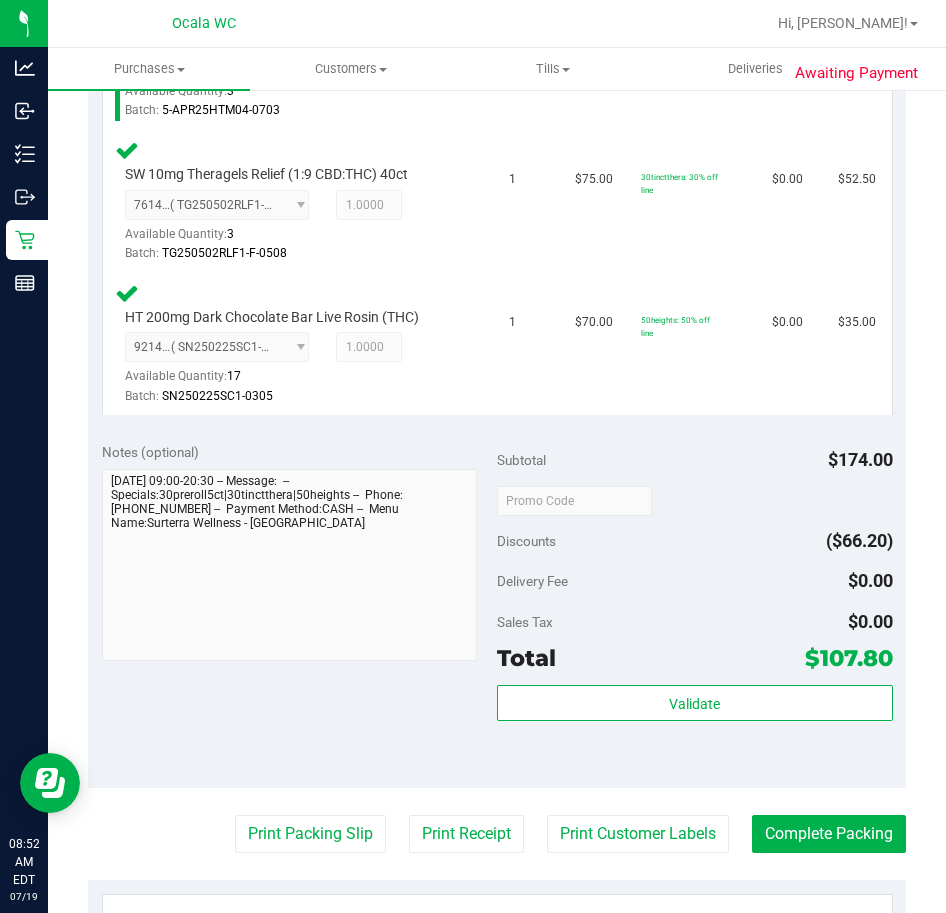 scroll, scrollTop: 700, scrollLeft: 0, axis: vertical 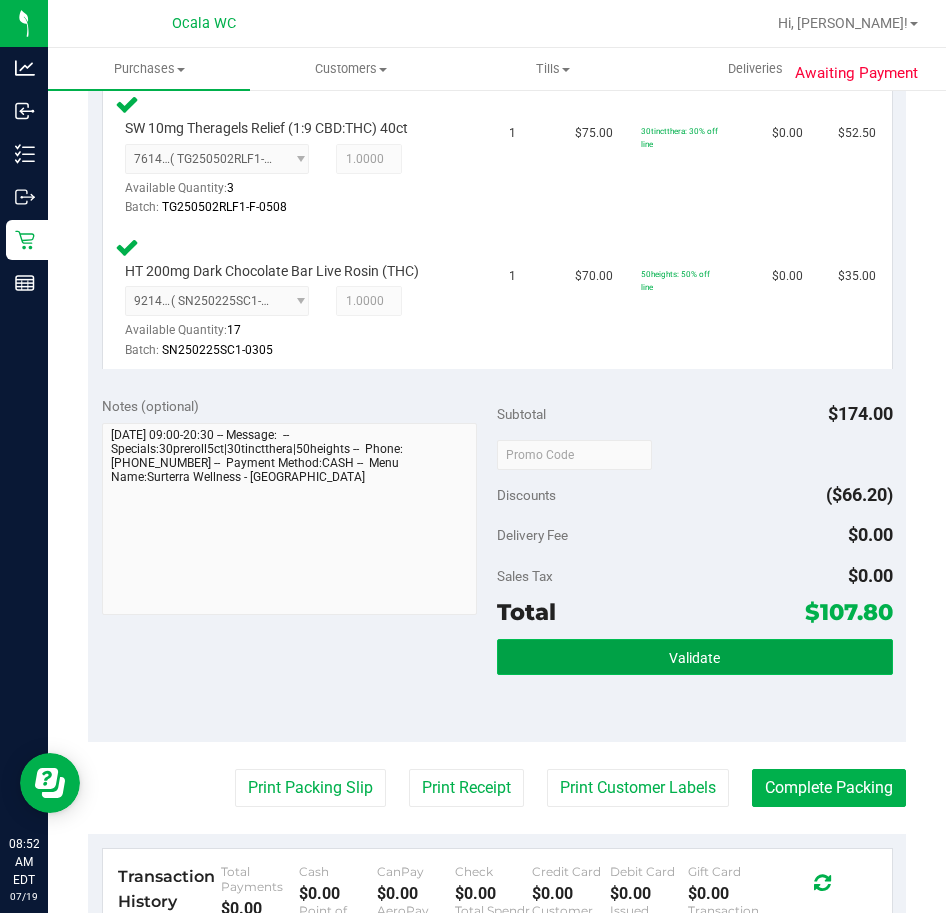 click on "Validate" at bounding box center (695, 657) 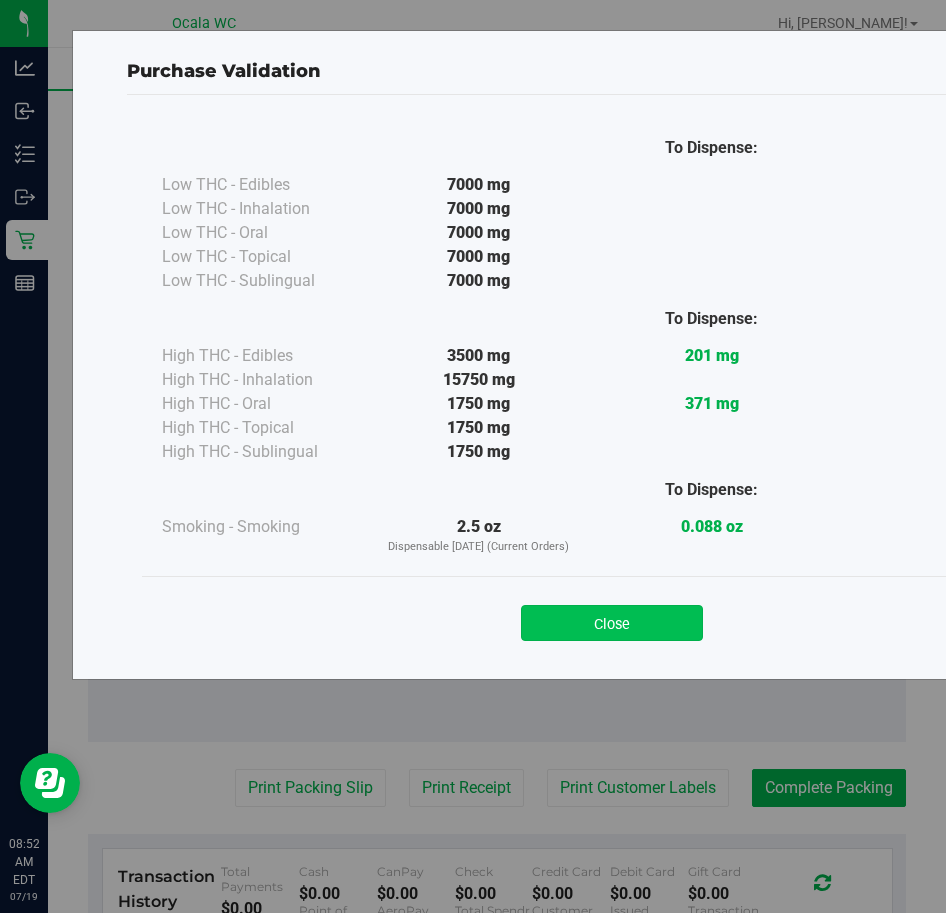 click on "Close" at bounding box center (612, 623) 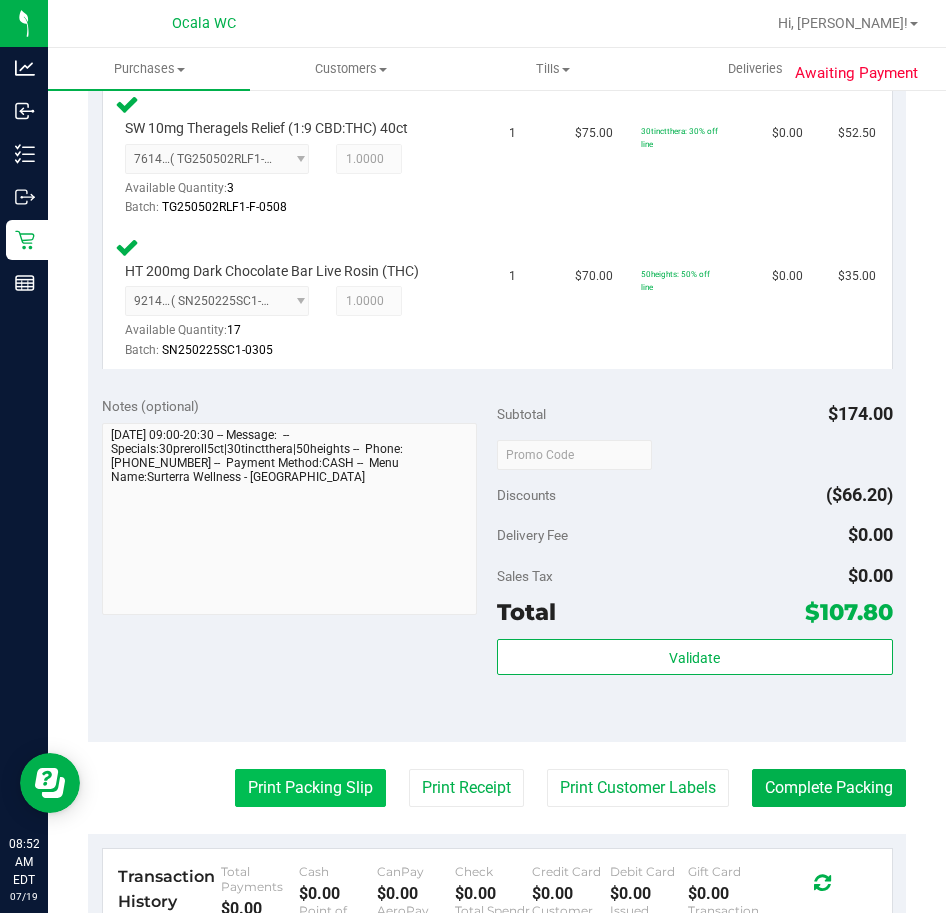 click on "Print Packing Slip" at bounding box center [310, 788] 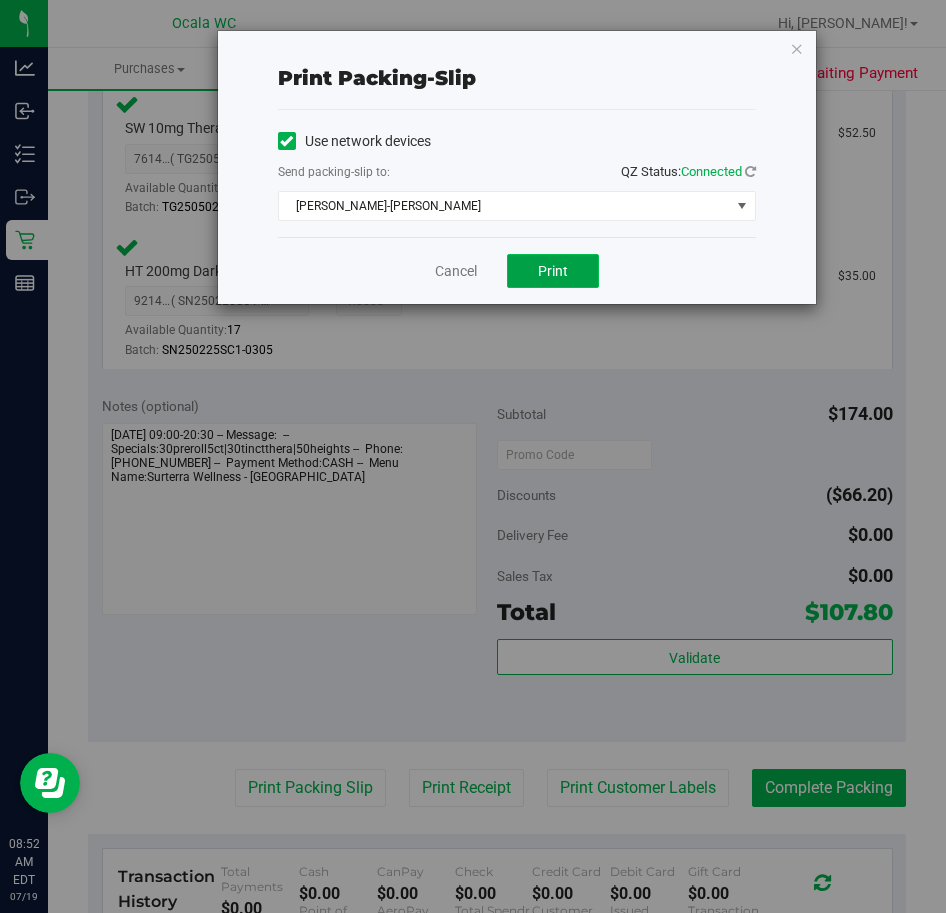 click on "Print" at bounding box center [553, 271] 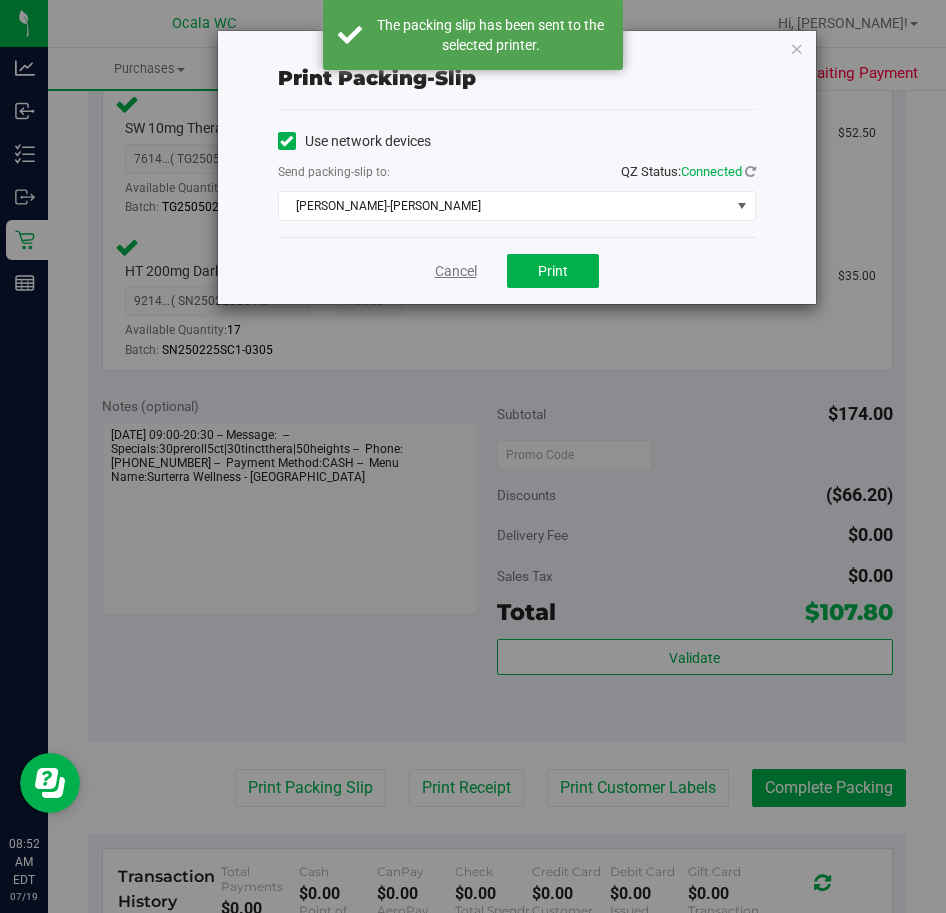 click on "Cancel" at bounding box center (456, 271) 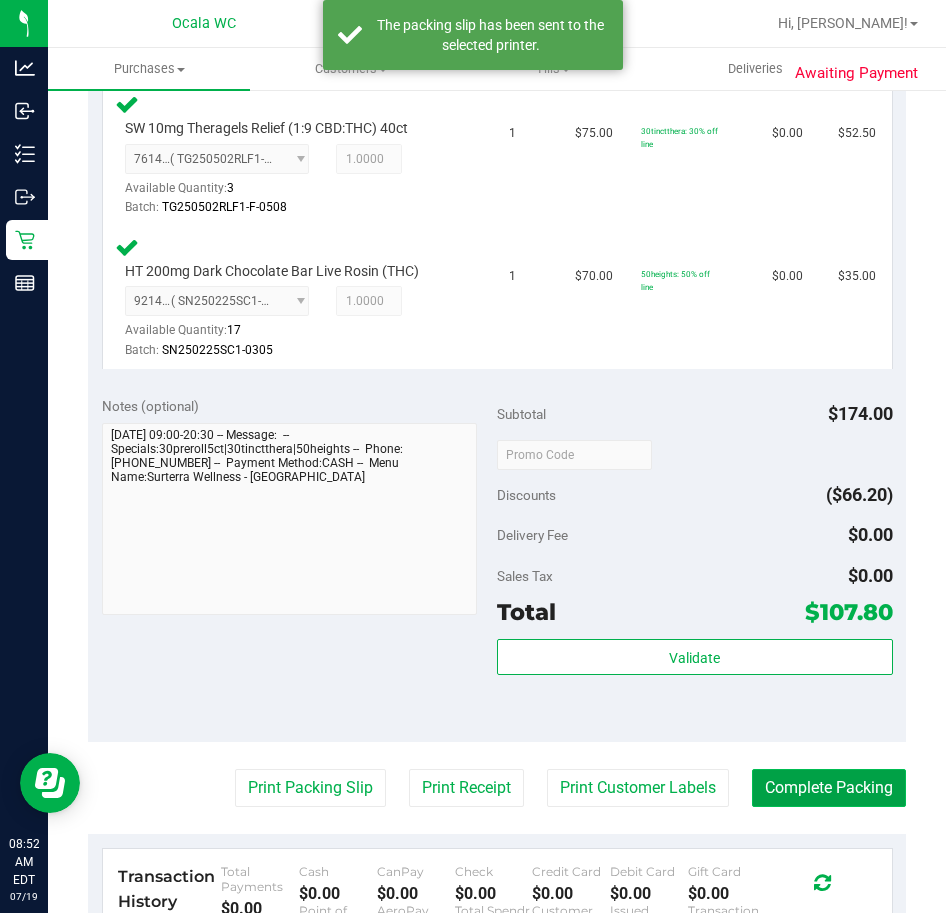 click on "Complete Packing" at bounding box center (829, 788) 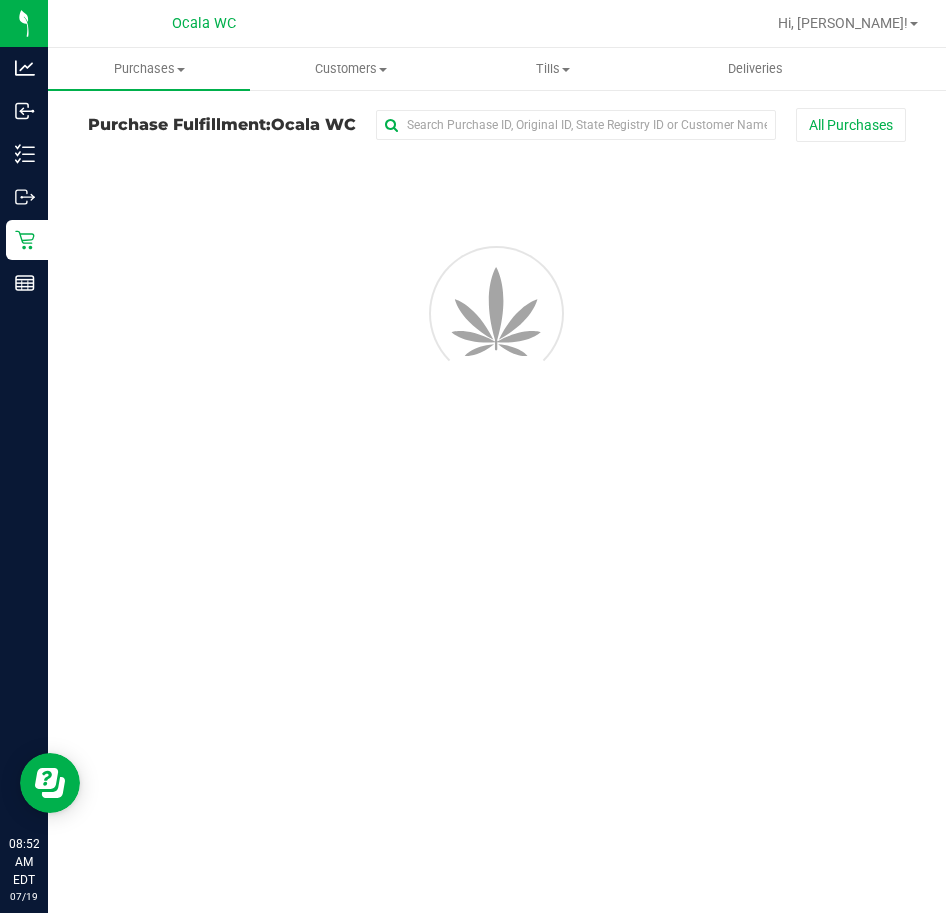 scroll, scrollTop: 0, scrollLeft: 0, axis: both 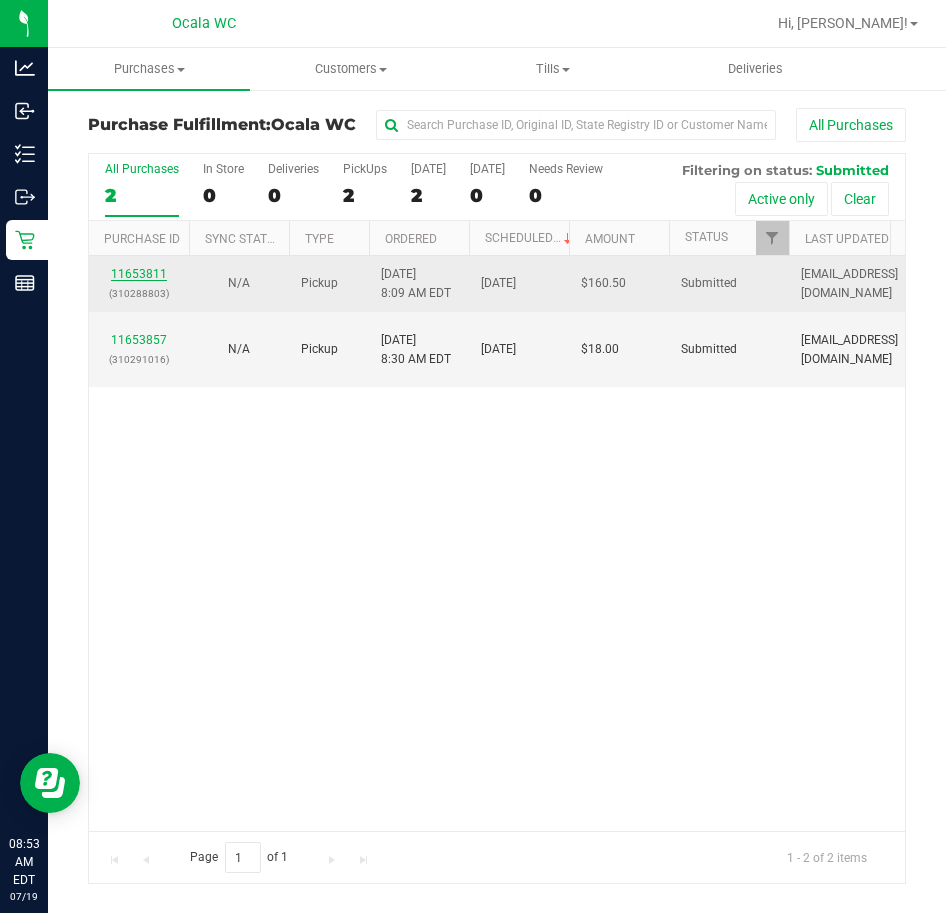 click on "11653811" at bounding box center (139, 274) 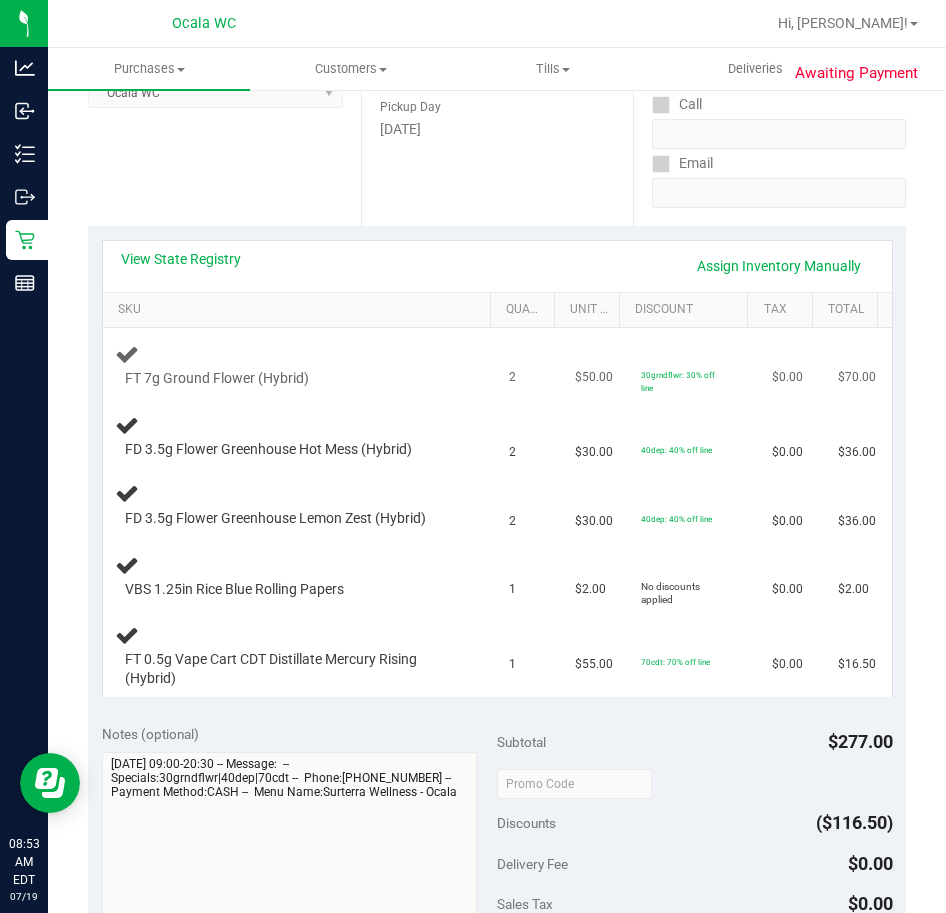 scroll, scrollTop: 231, scrollLeft: 0, axis: vertical 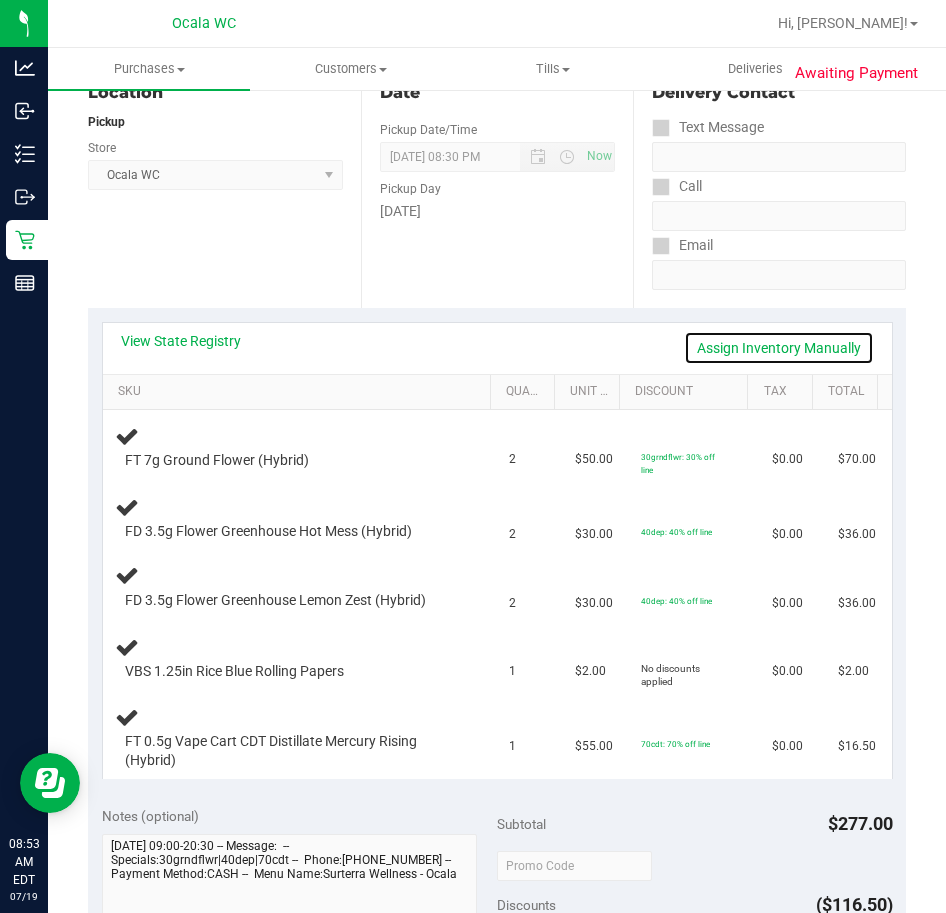 click on "Assign Inventory Manually" at bounding box center (779, 348) 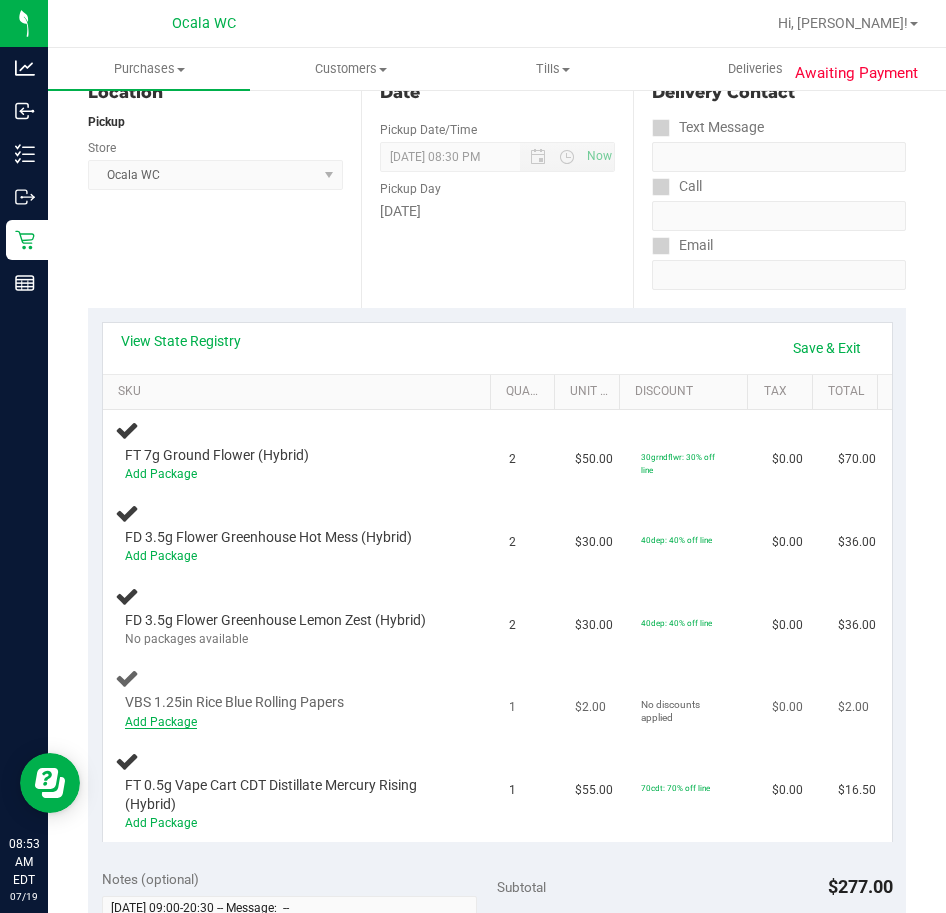 click on "Add Package" at bounding box center [161, 722] 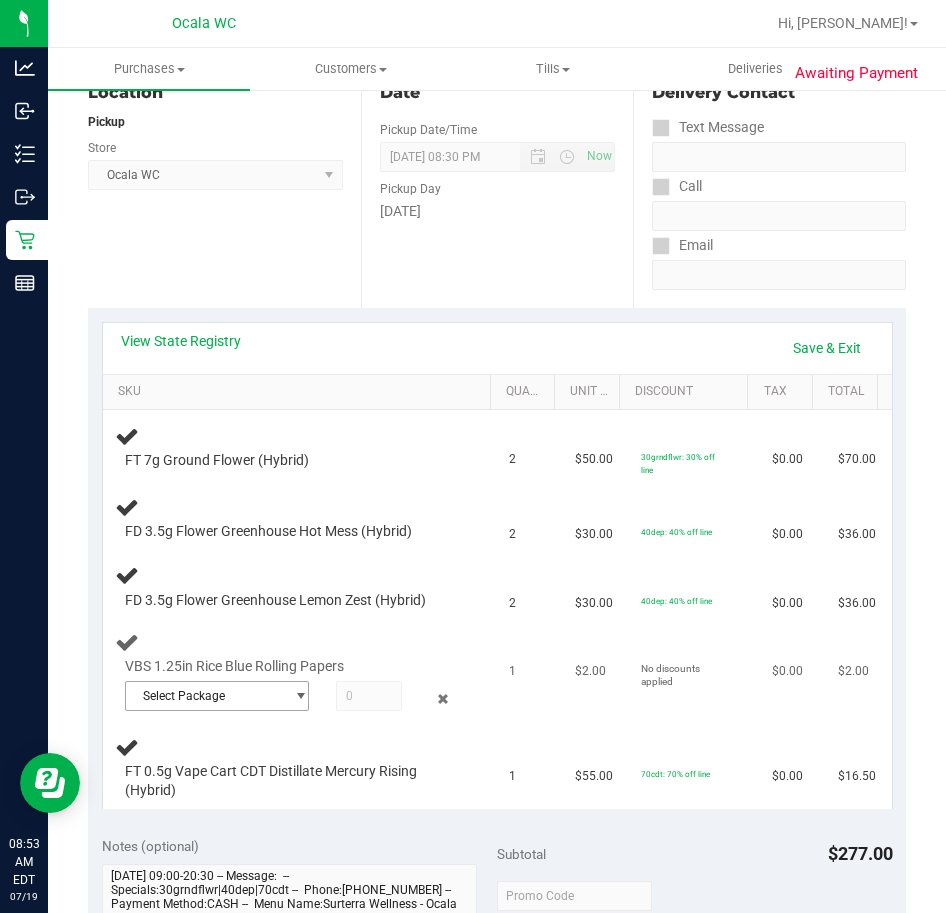 click on "Select Package" at bounding box center [205, 696] 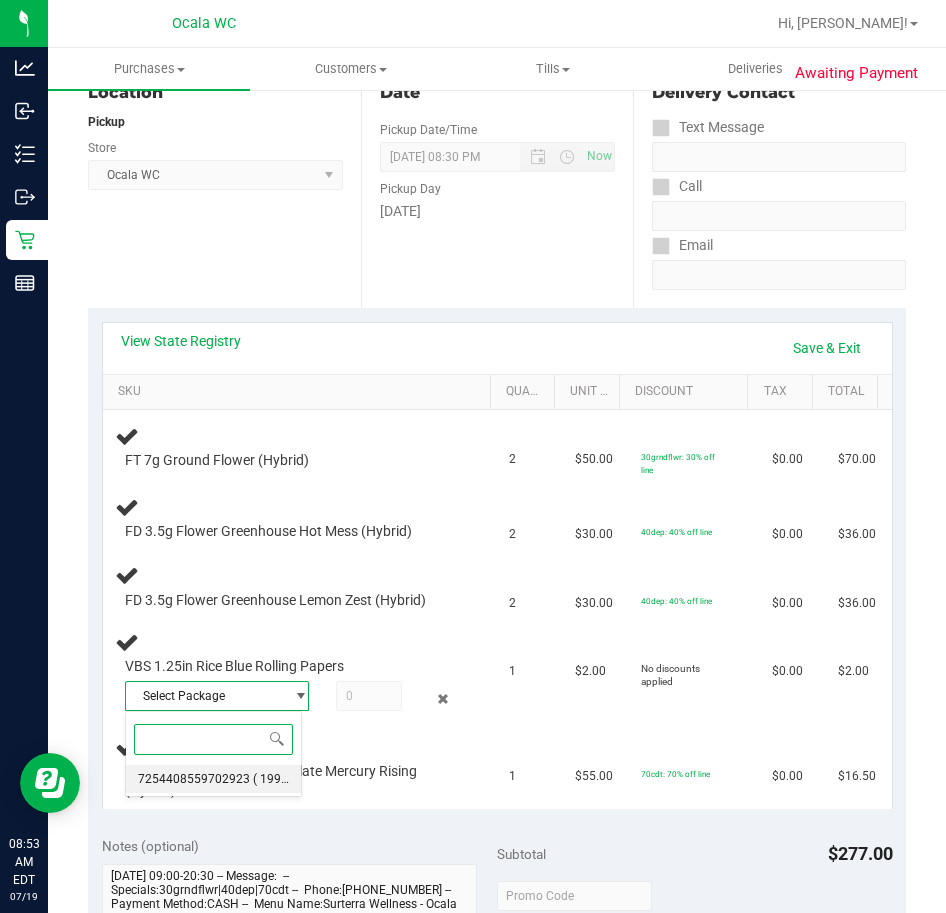 click on "7254408559702923
(
1992409-112024 | orig: FLTW-20250507-004
)" at bounding box center (213, 779) 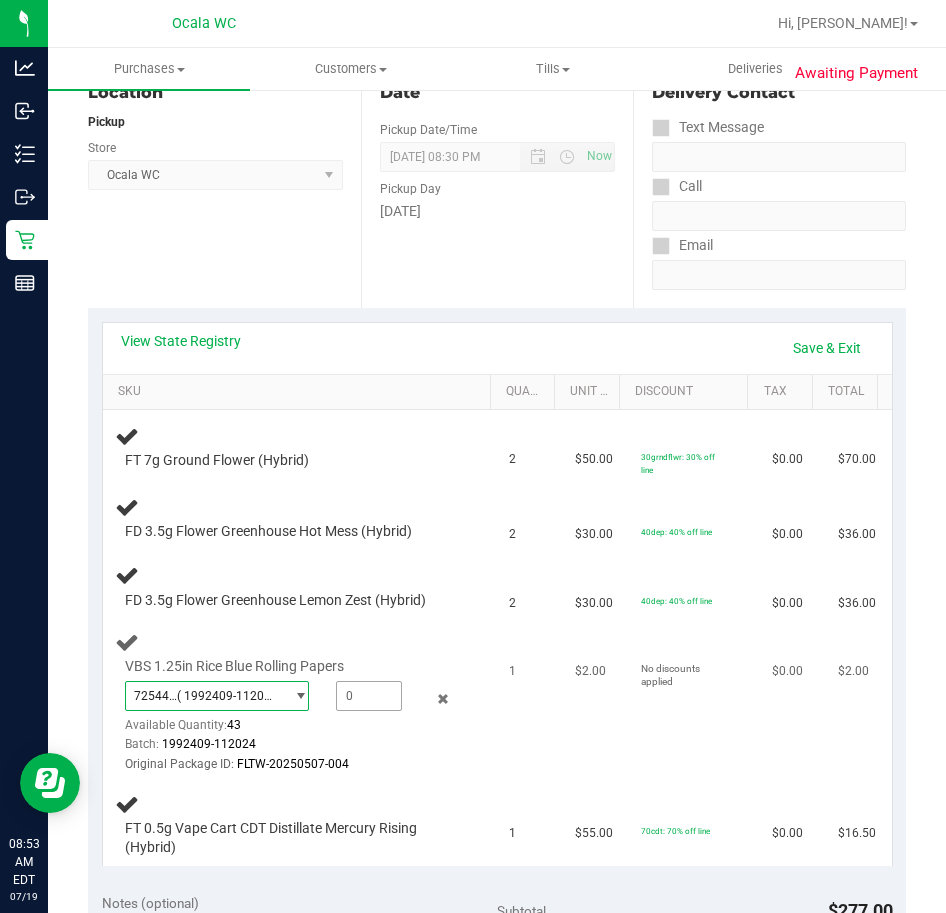 click at bounding box center [369, 696] 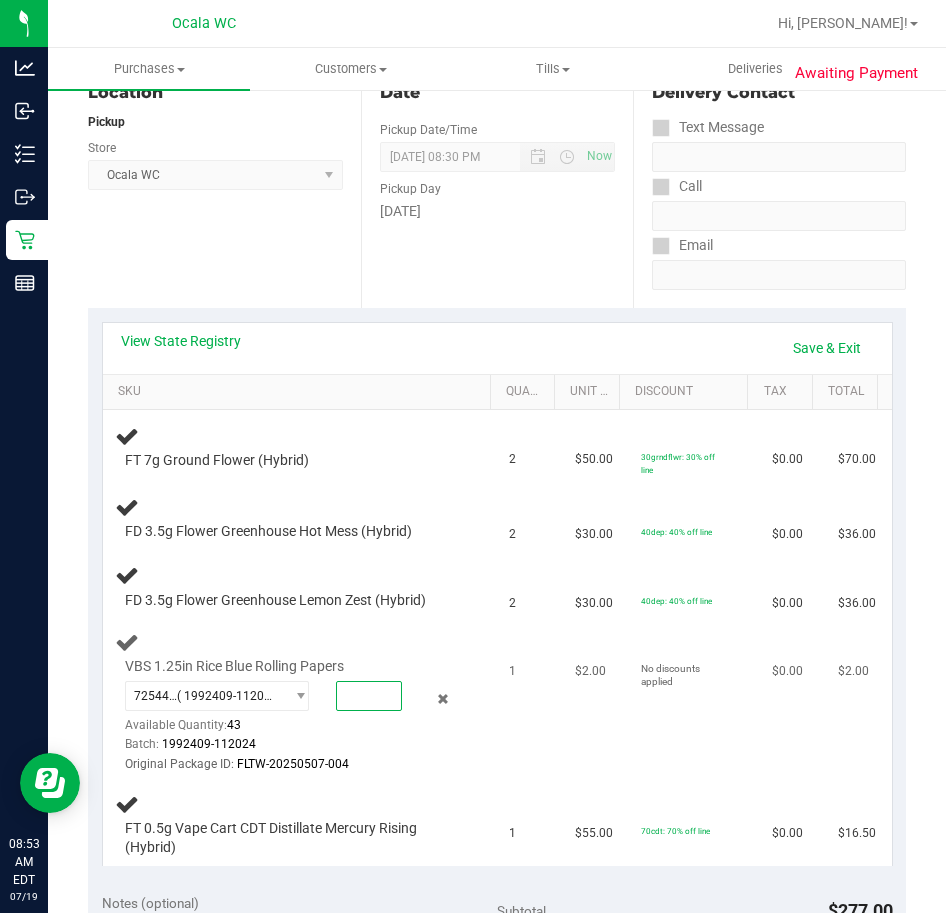 type on "1" 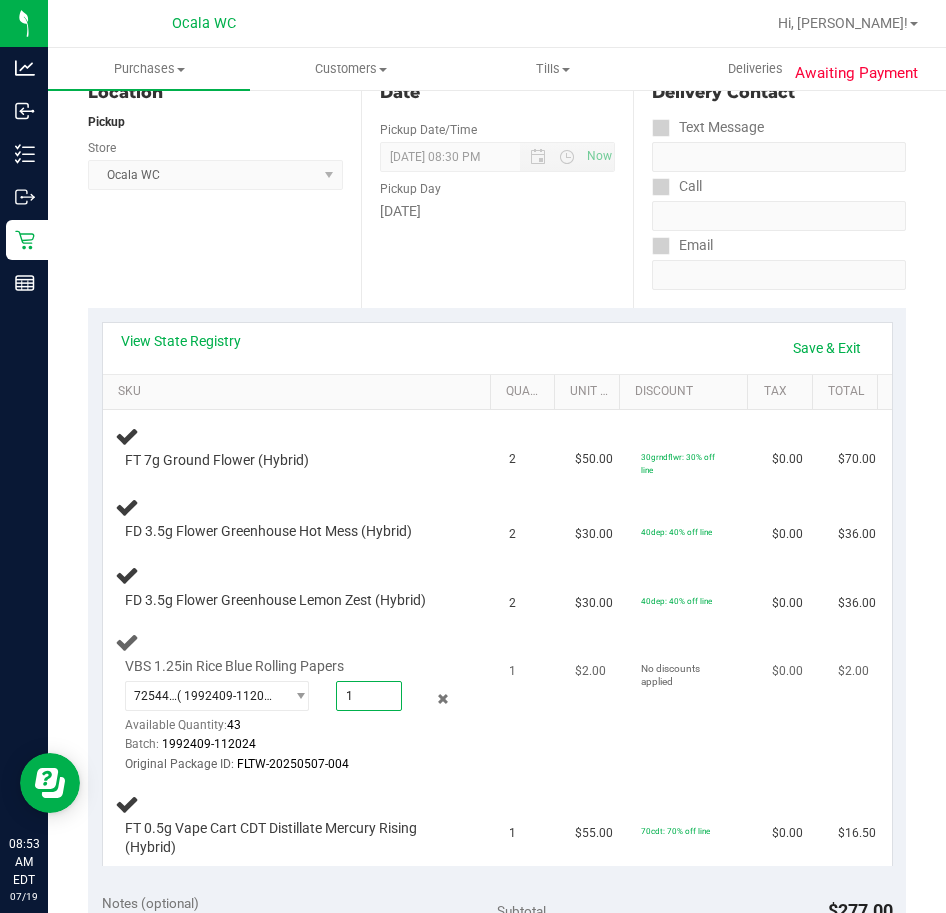 type on "1.0000" 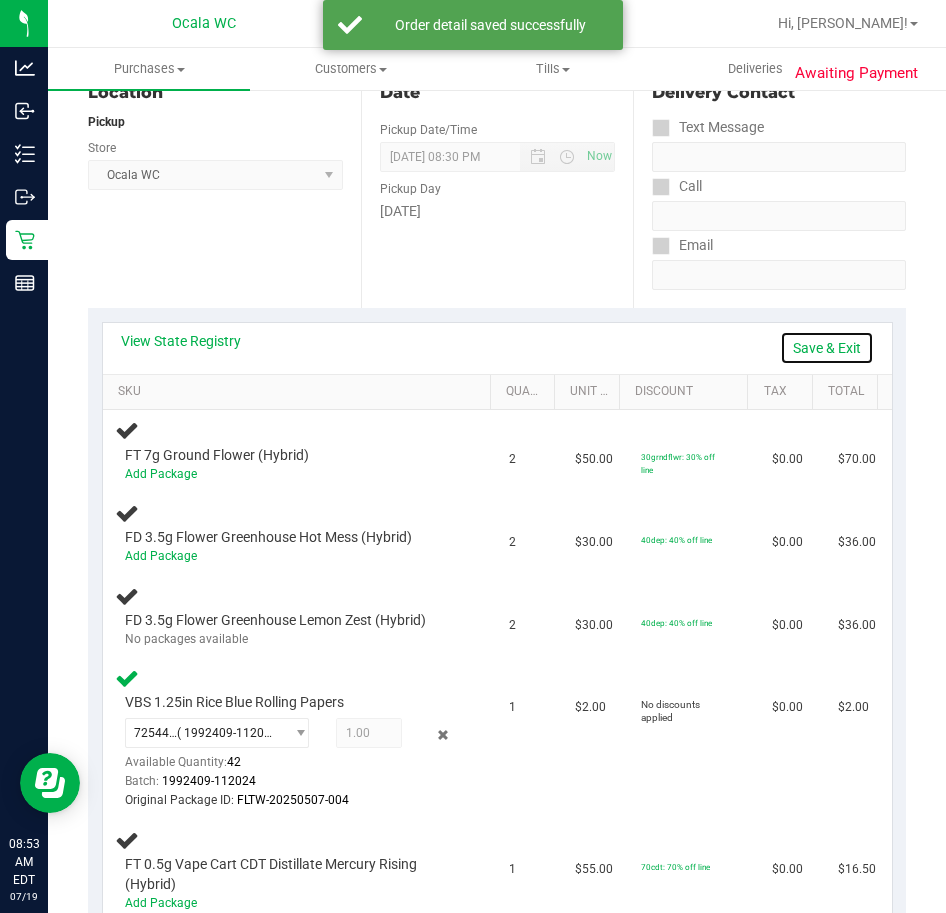 click on "Save & Exit" at bounding box center (827, 348) 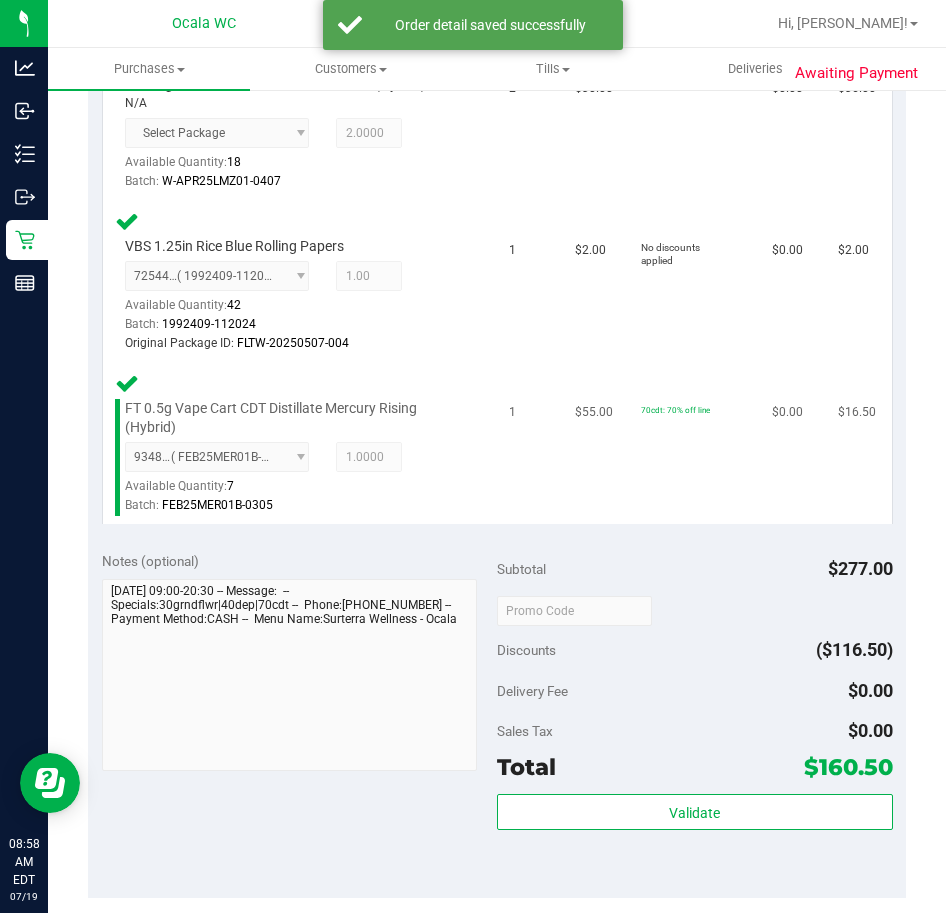 scroll, scrollTop: 982, scrollLeft: 0, axis: vertical 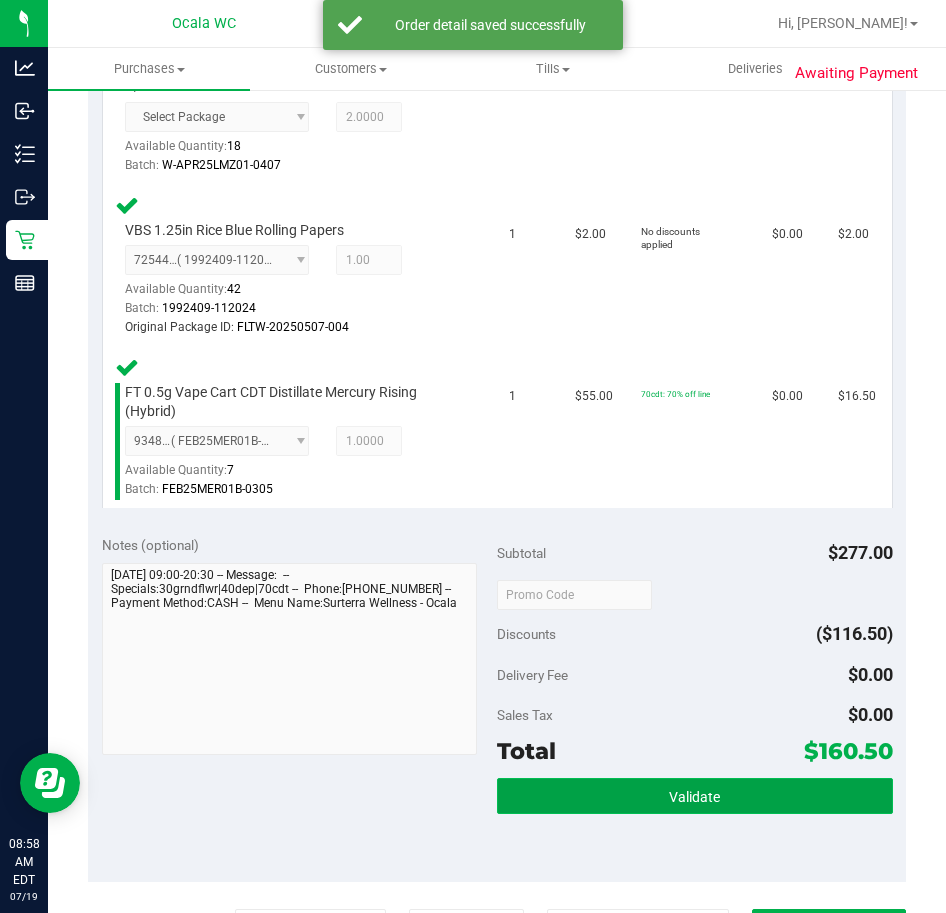 click on "Validate" at bounding box center [695, 796] 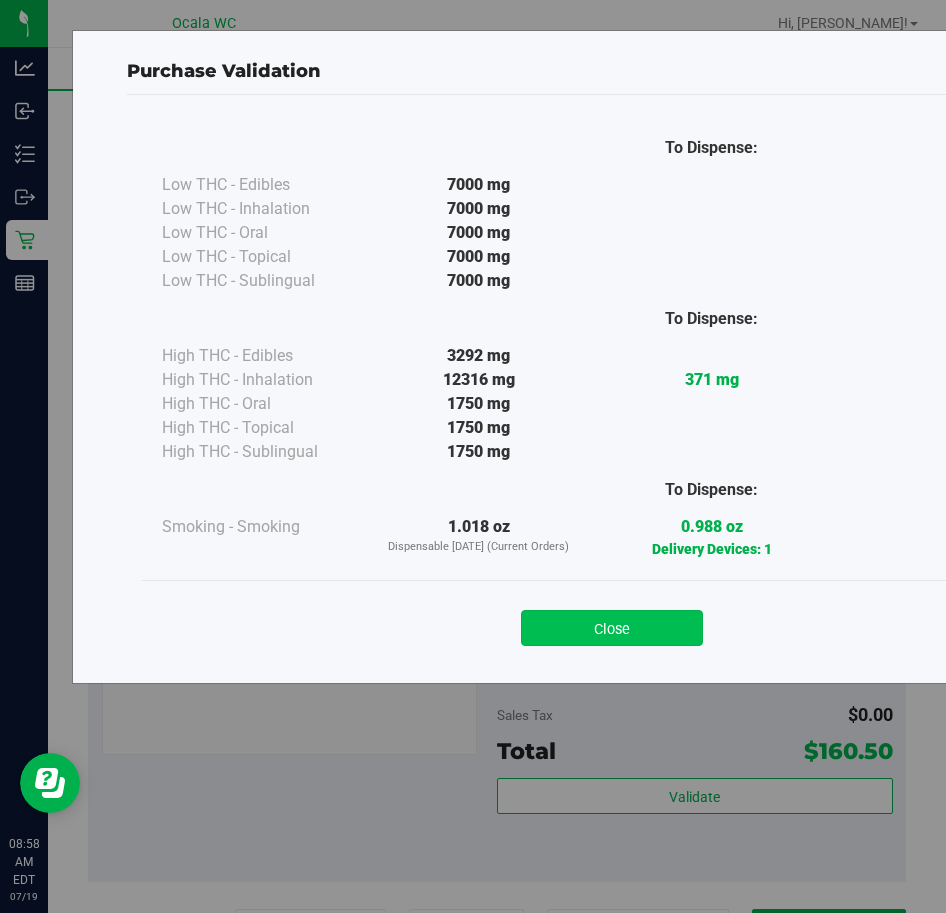 click on "Close" at bounding box center [612, 628] 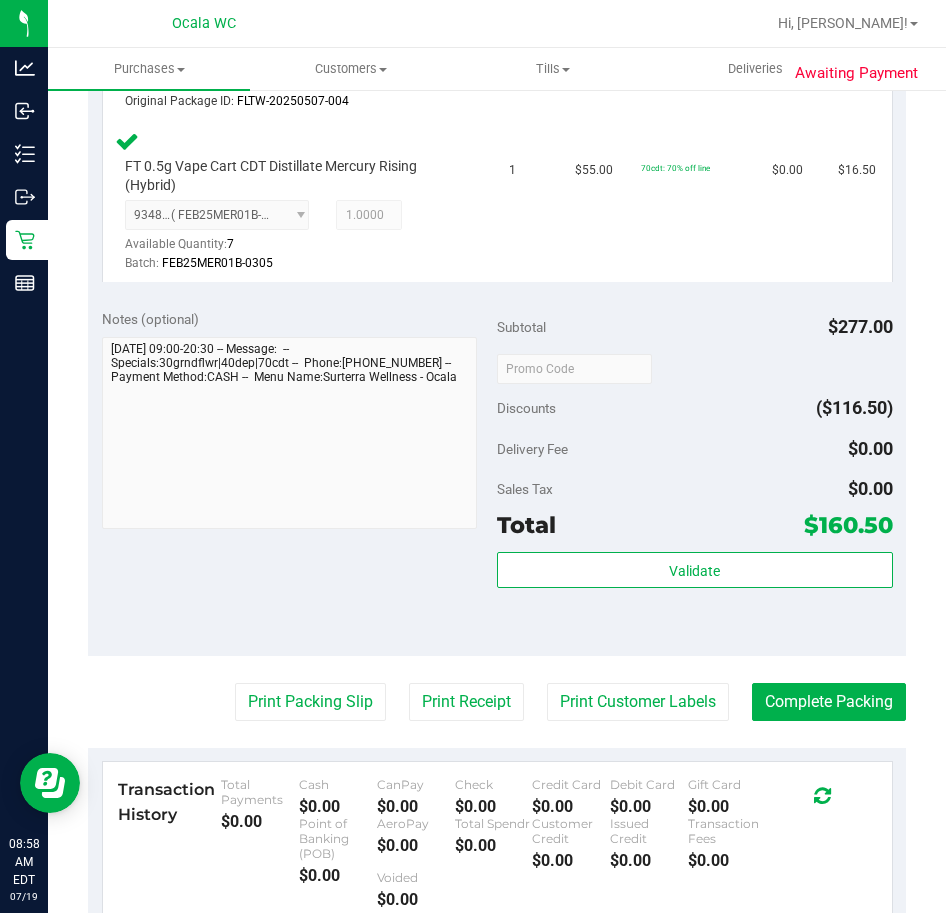 scroll, scrollTop: 1282, scrollLeft: 0, axis: vertical 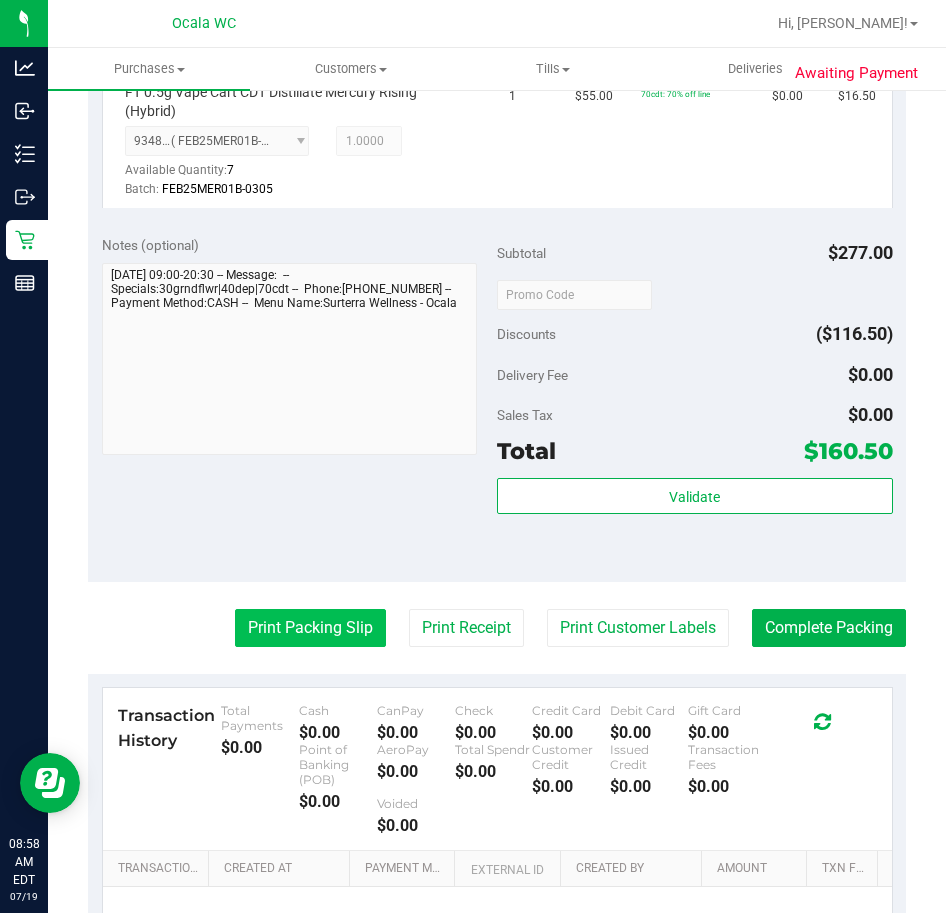 click on "Print Packing Slip" at bounding box center (310, 628) 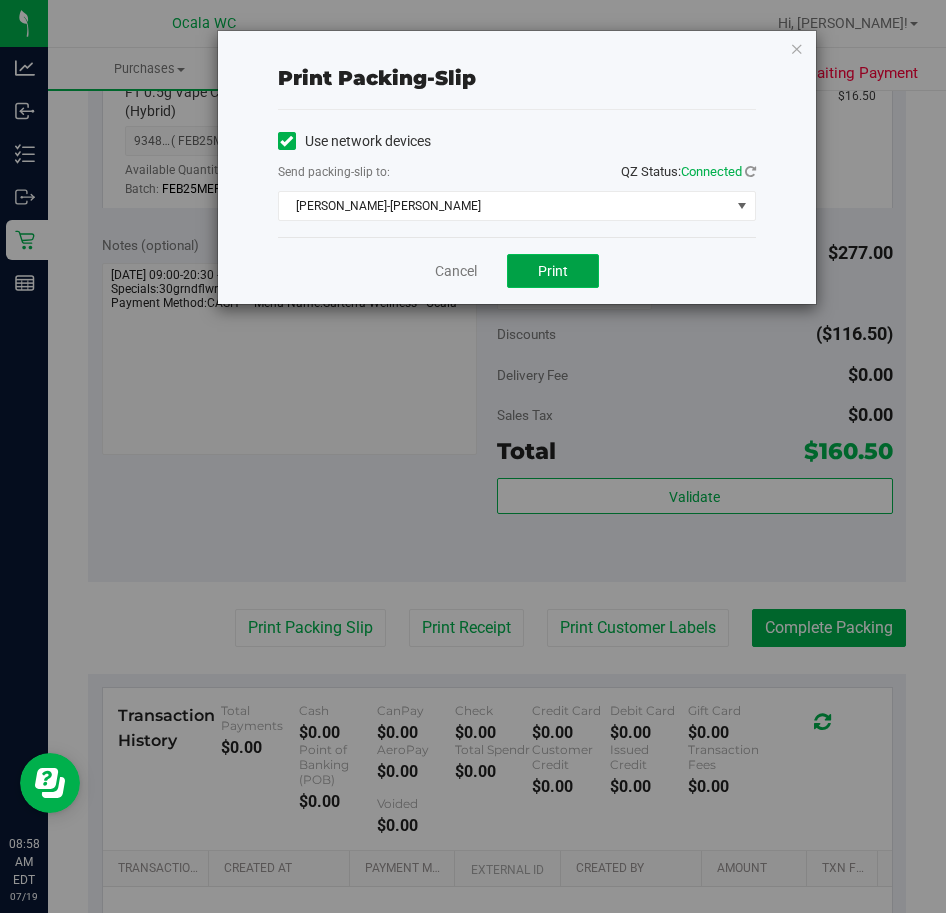 click on "Print" at bounding box center (553, 271) 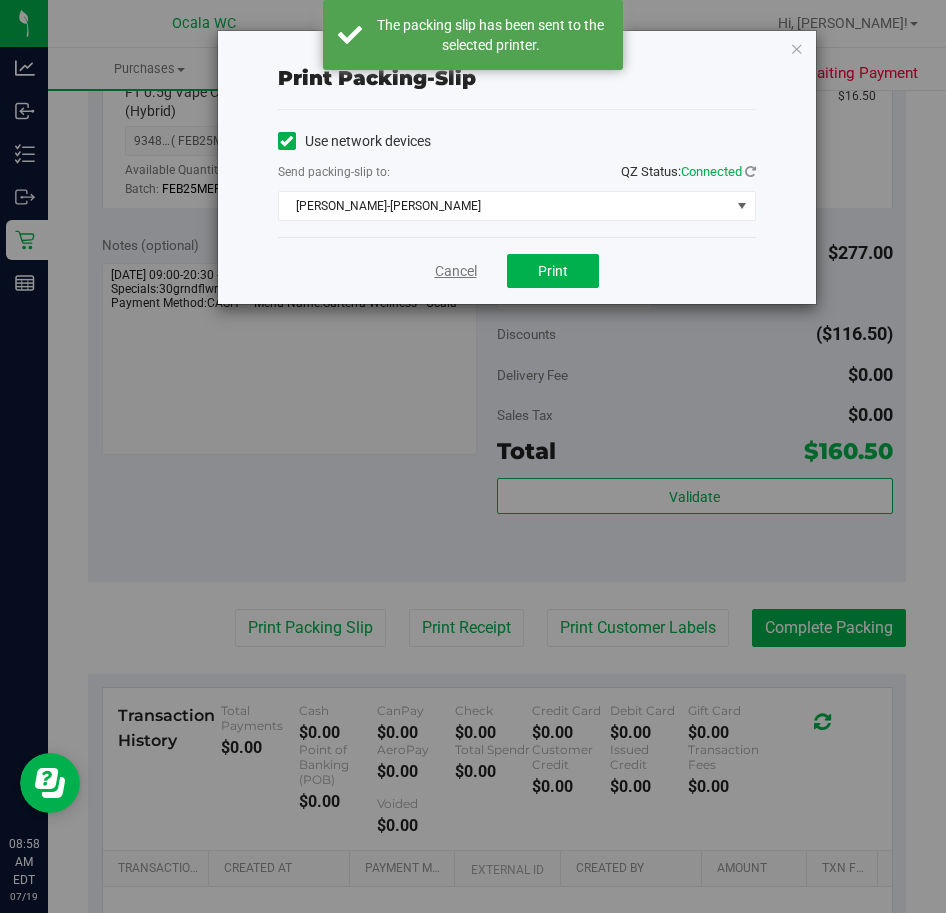 click on "Cancel" at bounding box center (456, 271) 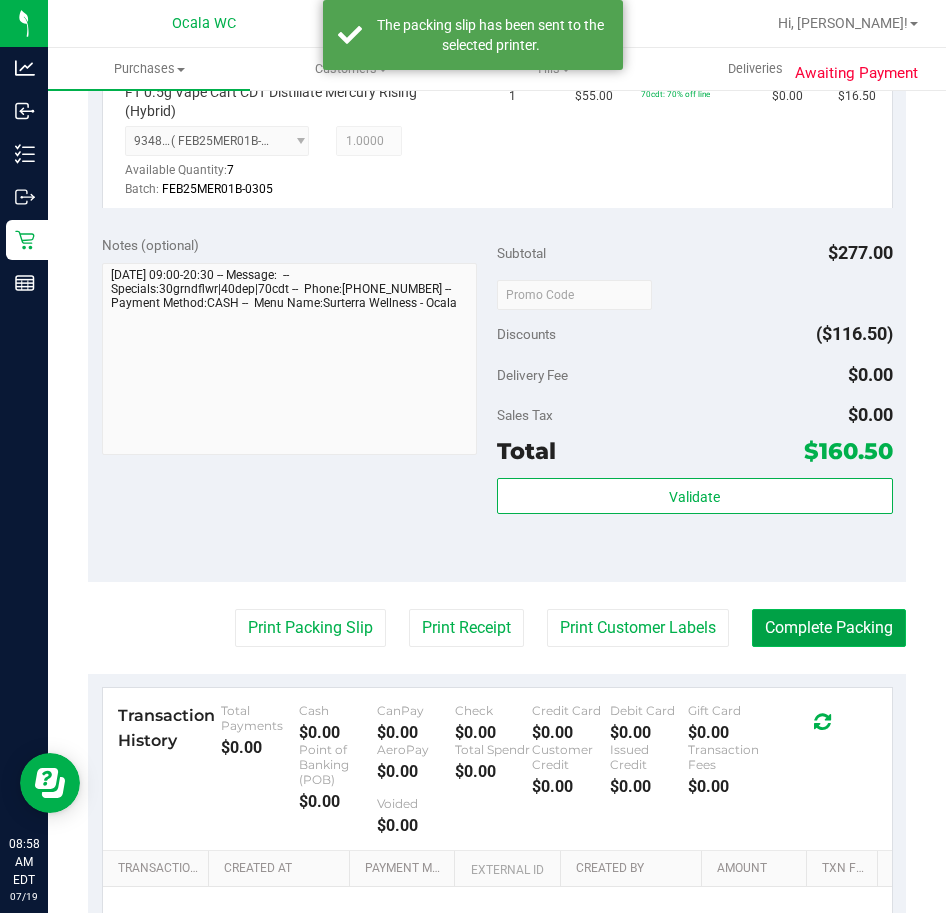 click on "Complete Packing" at bounding box center [829, 628] 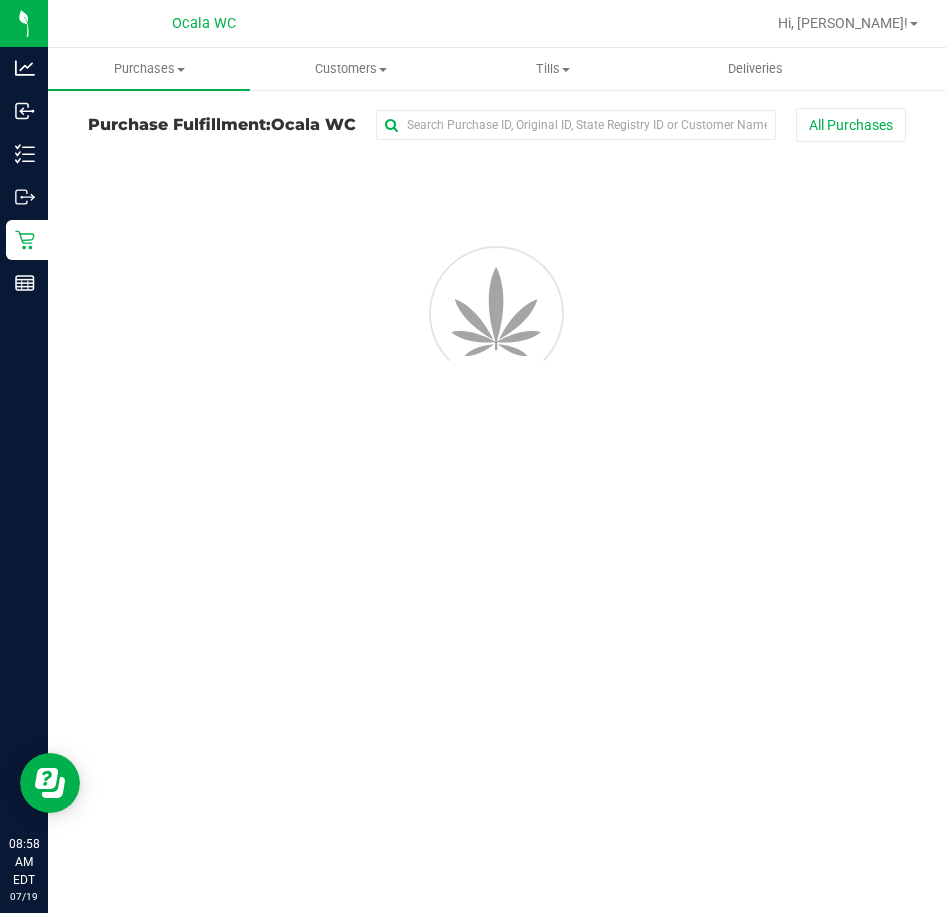 scroll, scrollTop: 0, scrollLeft: 0, axis: both 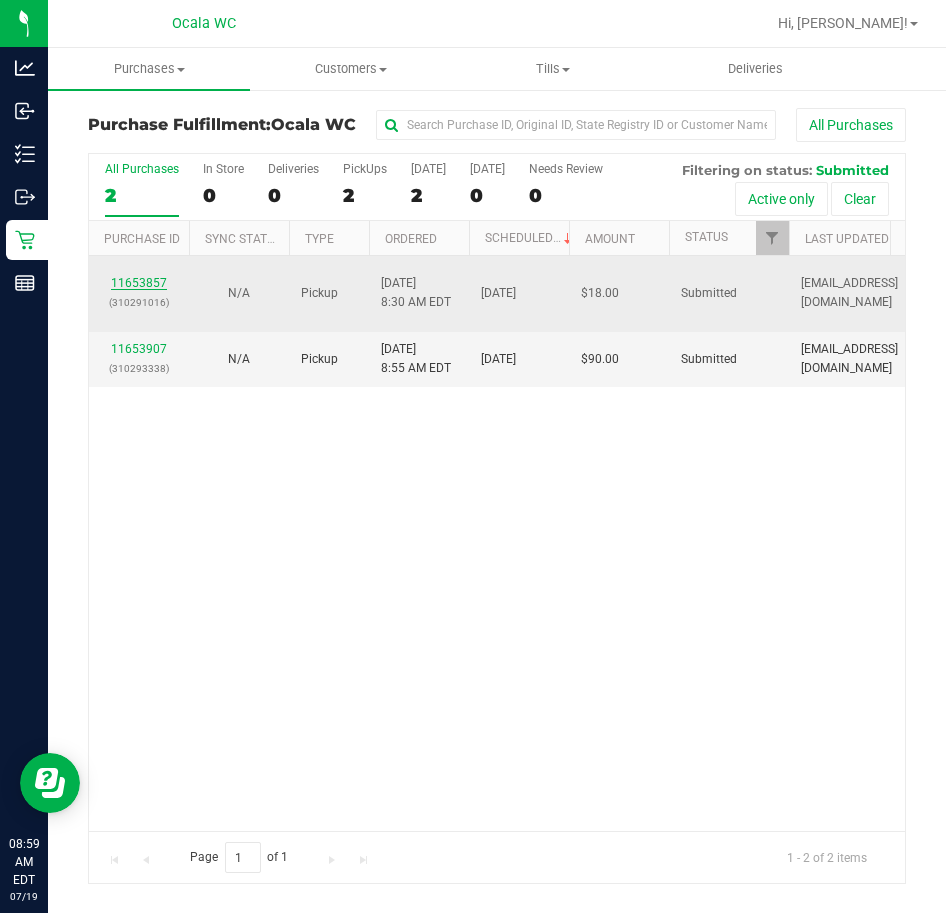 click on "11653857" at bounding box center [139, 283] 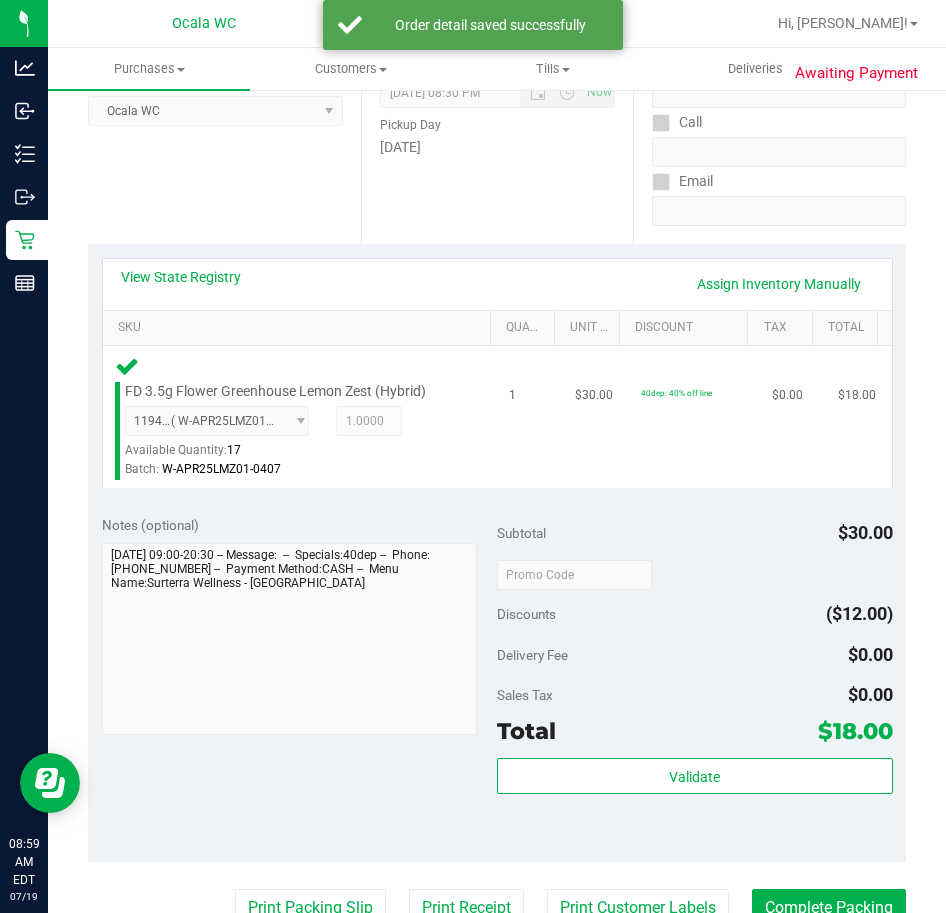 scroll, scrollTop: 300, scrollLeft: 0, axis: vertical 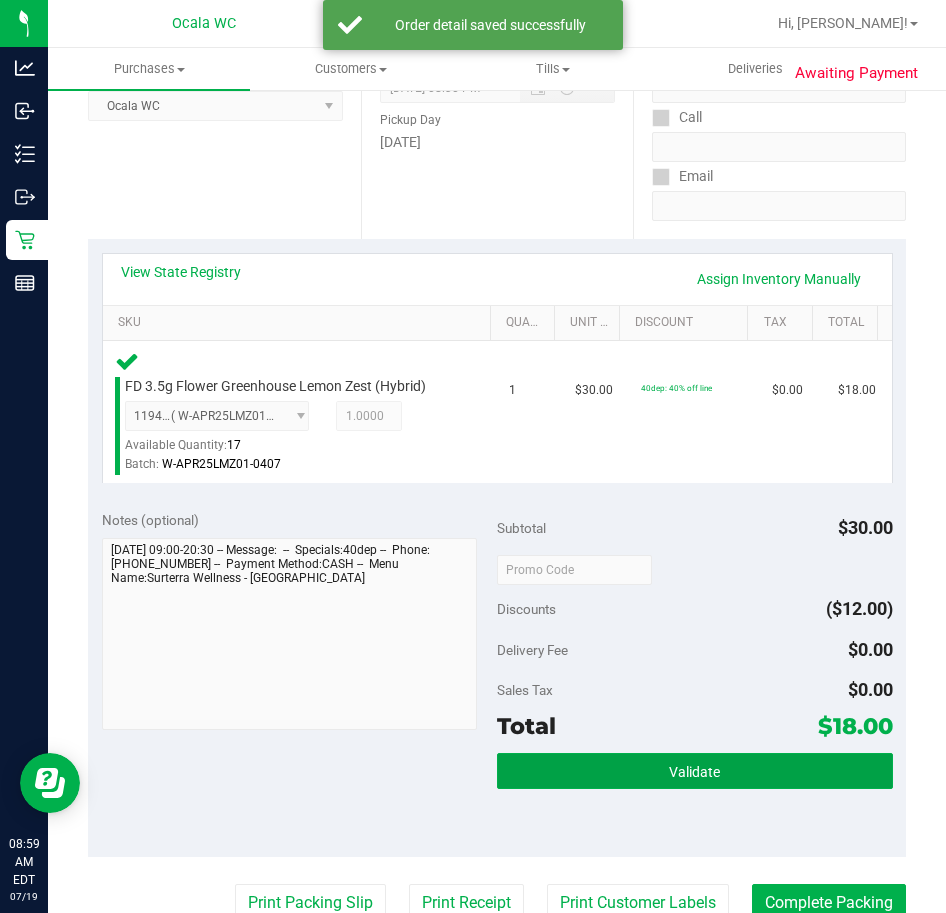 drag, startPoint x: 562, startPoint y: 777, endPoint x: 546, endPoint y: 738, distance: 42.154476 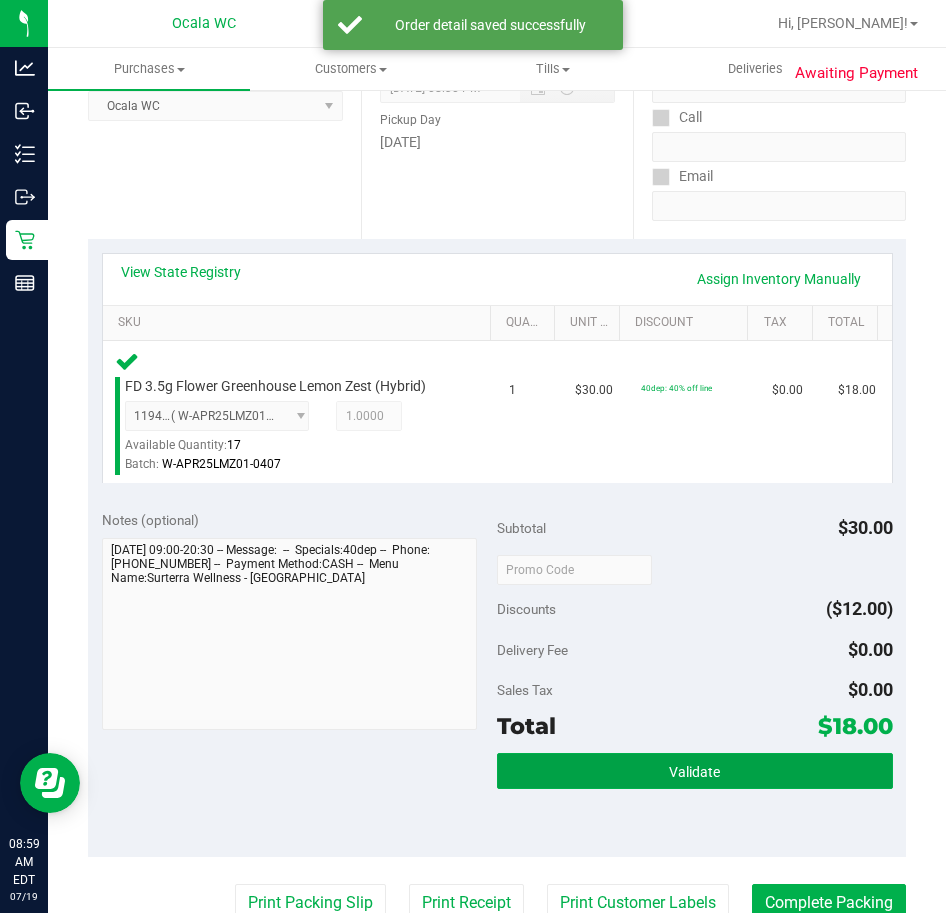 click on "Validate" at bounding box center [695, 771] 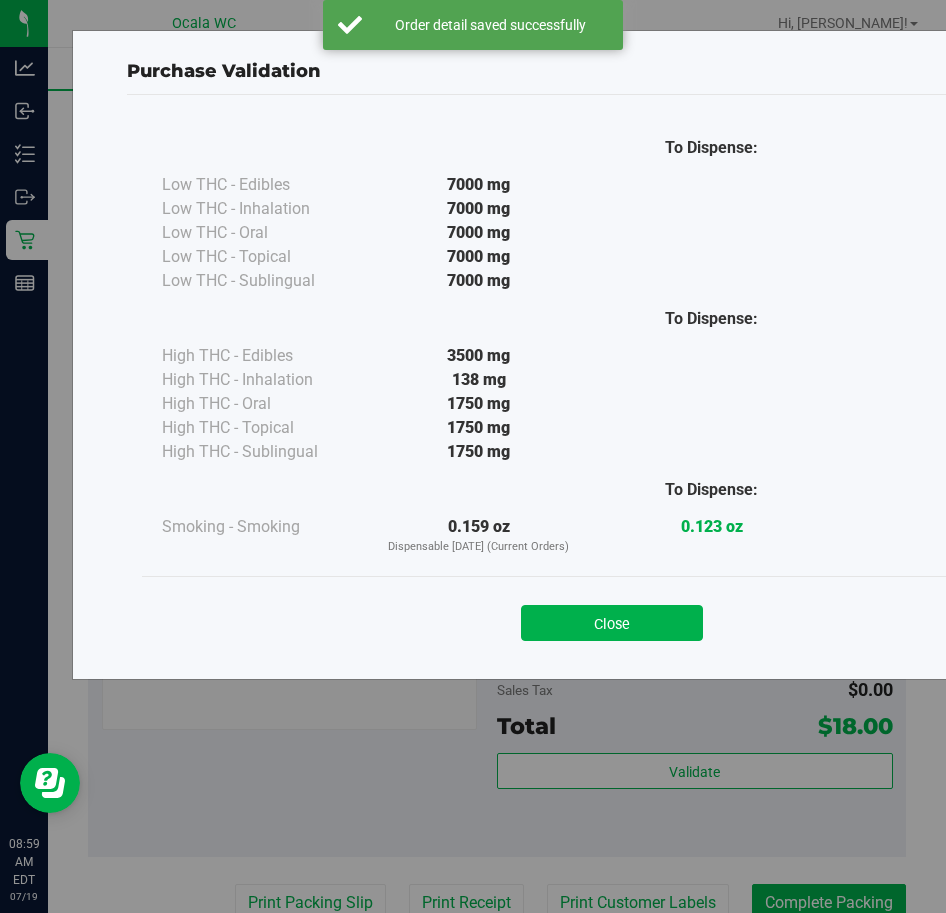 click on "Close" at bounding box center (612, 617) 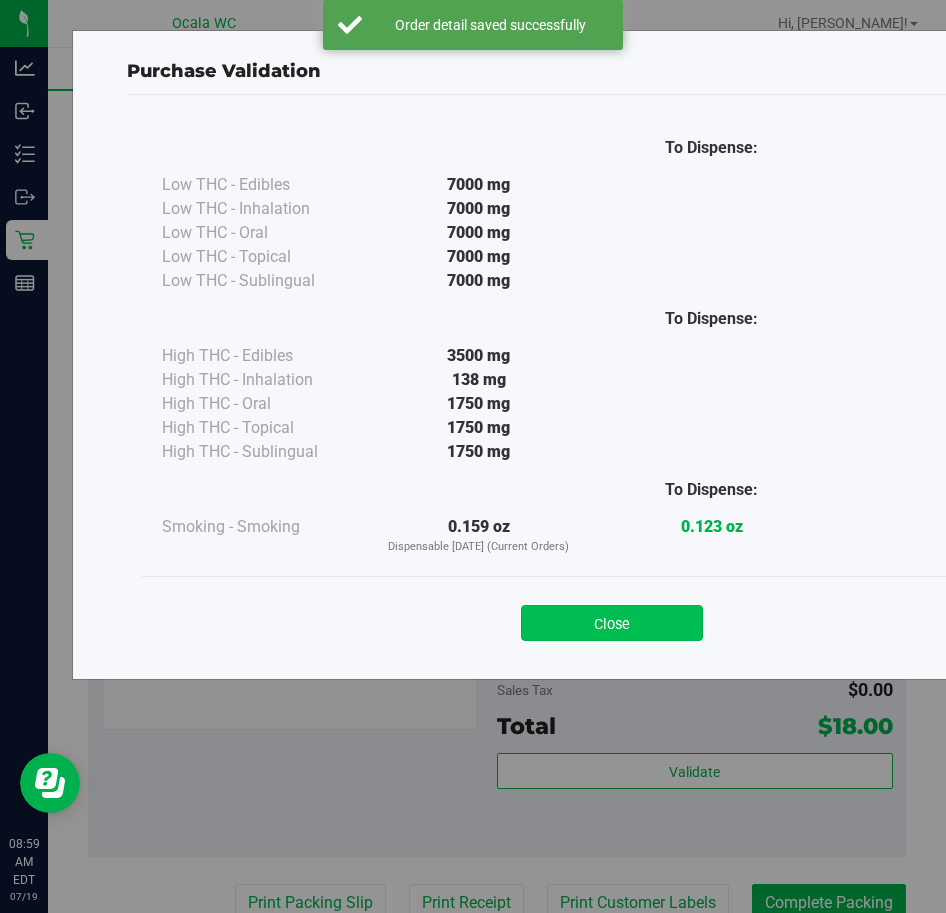 click on "Close" at bounding box center (612, 623) 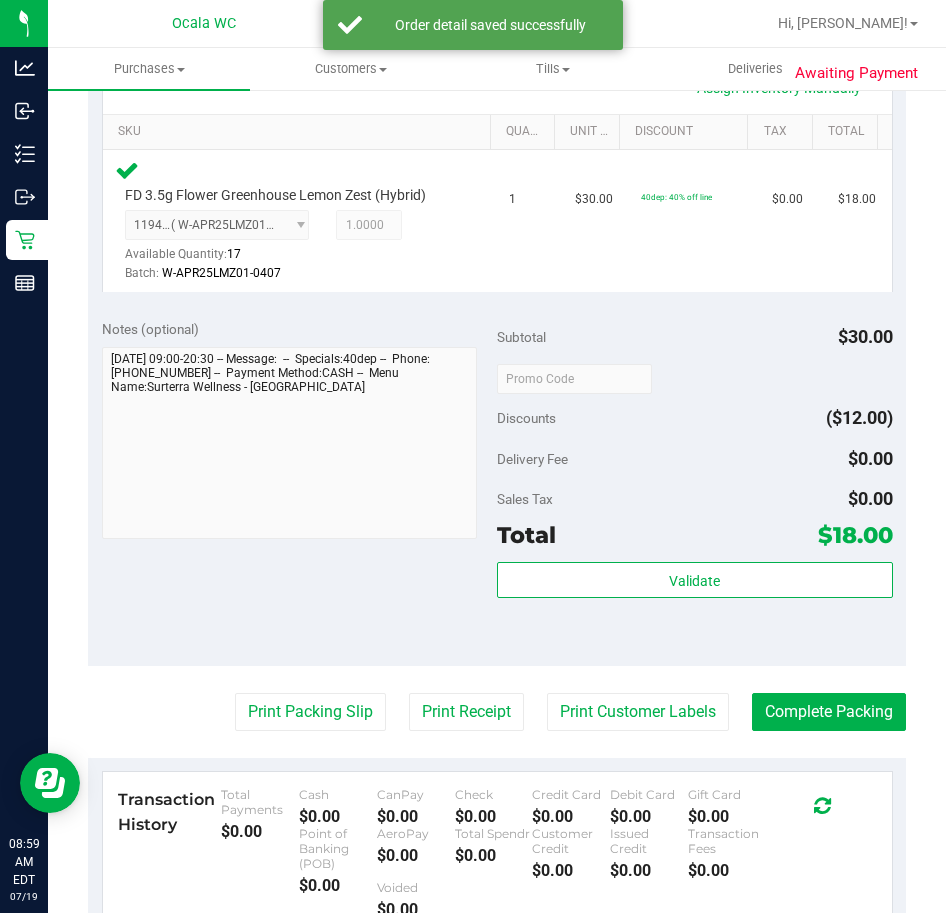 scroll, scrollTop: 500, scrollLeft: 0, axis: vertical 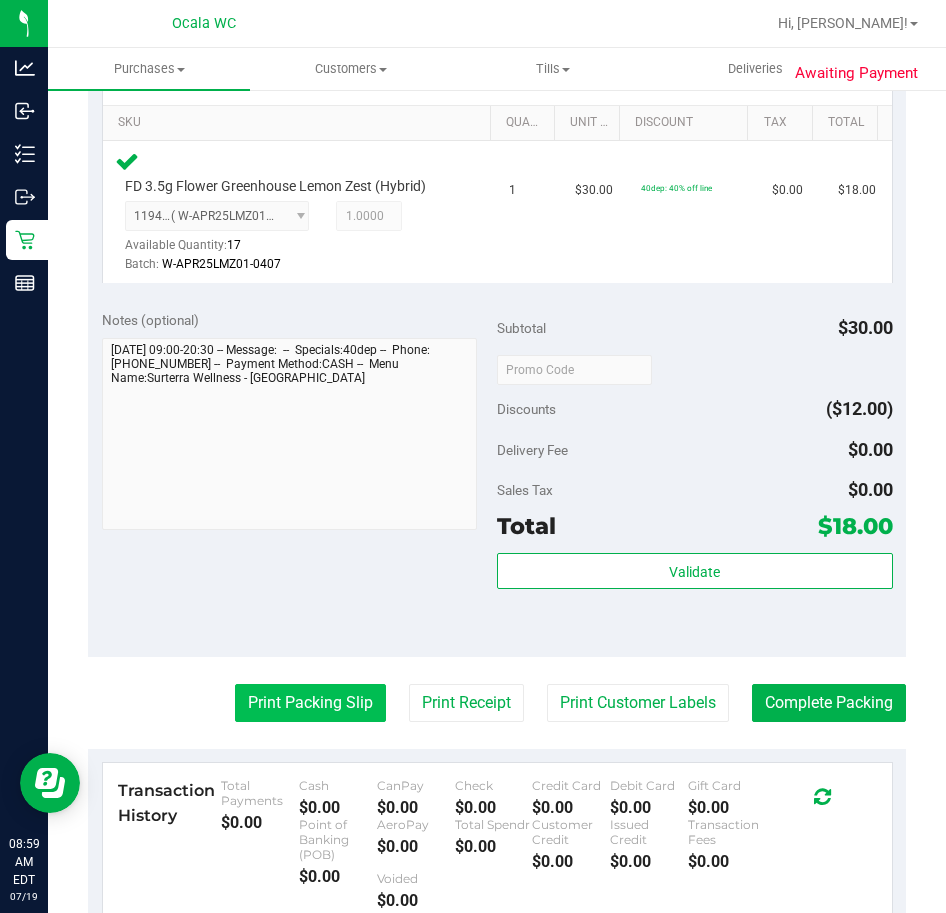 click on "Print Packing Slip" at bounding box center [310, 703] 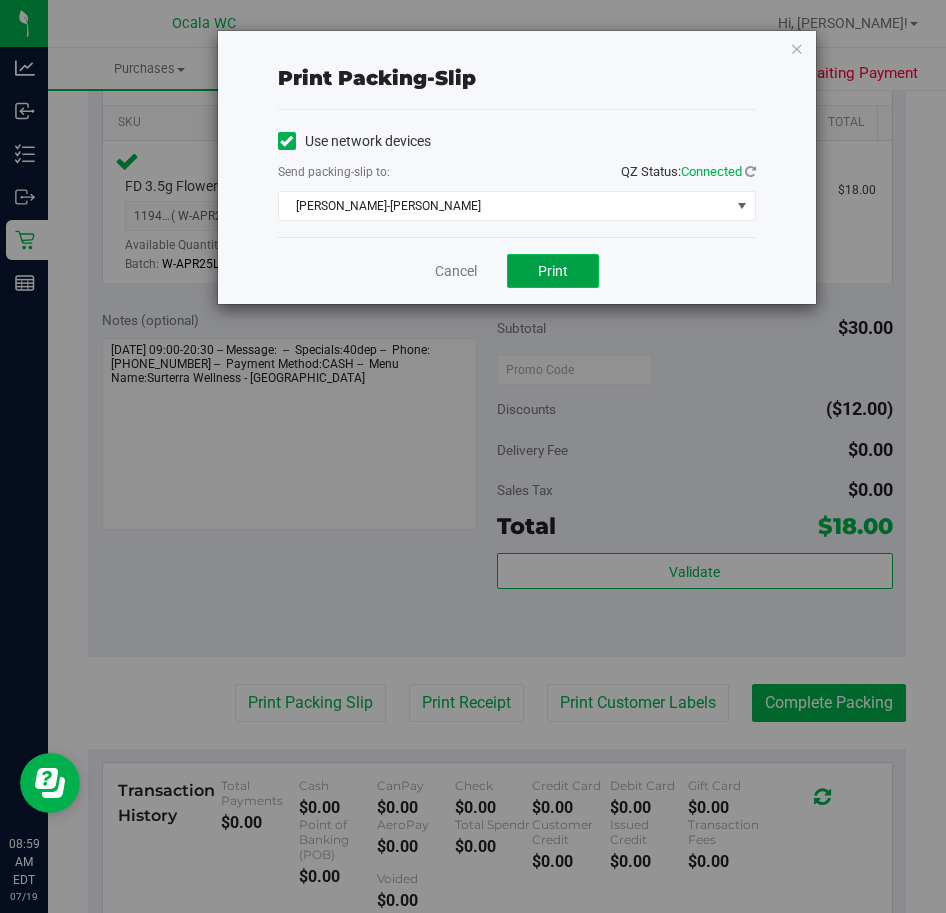 click on "Print" at bounding box center (553, 271) 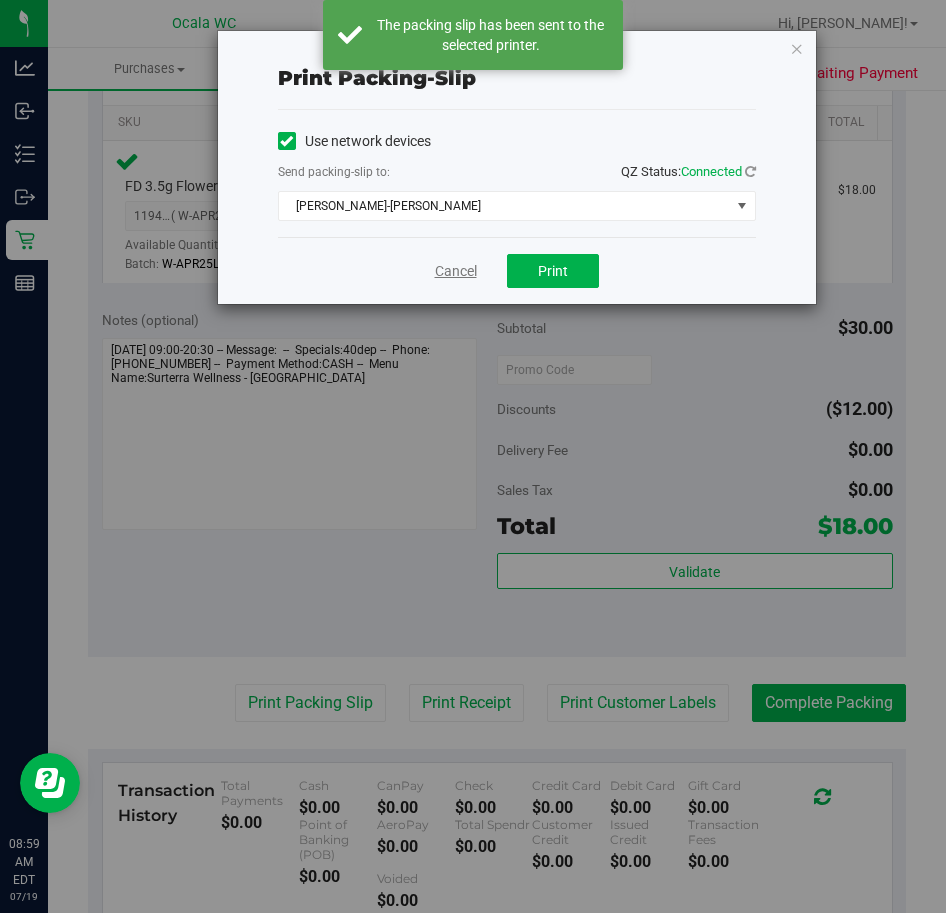 click on "Cancel" at bounding box center (456, 271) 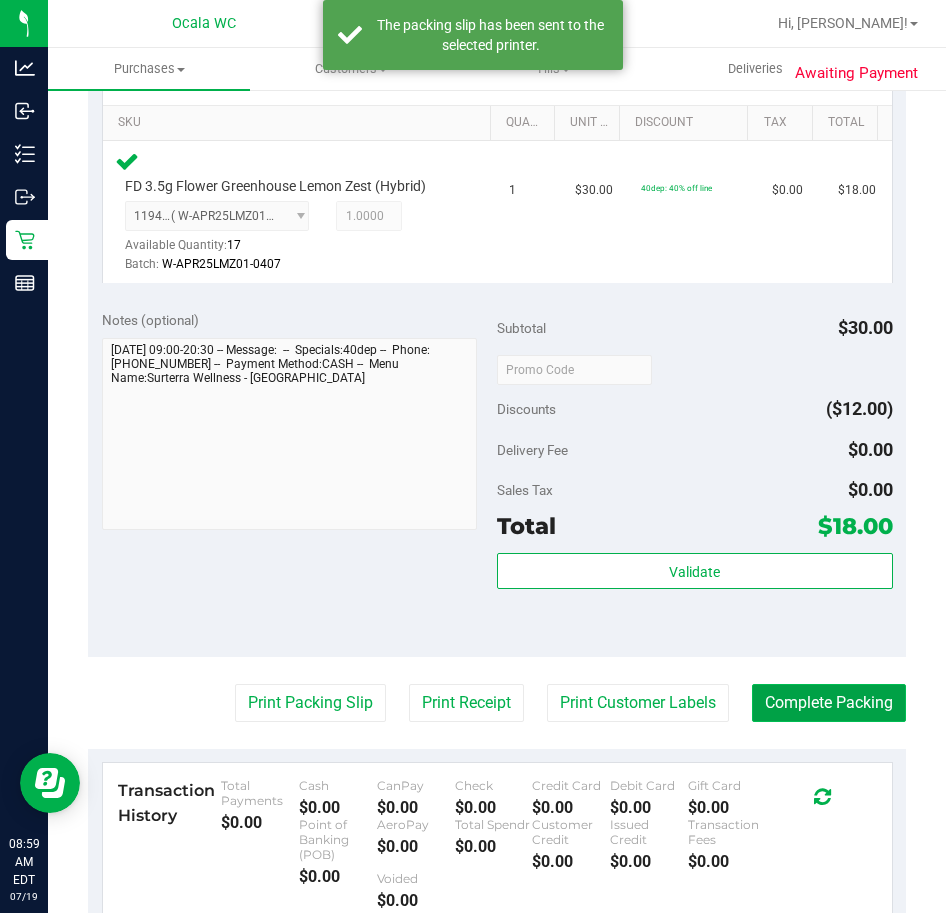 click on "Complete Packing" at bounding box center [829, 703] 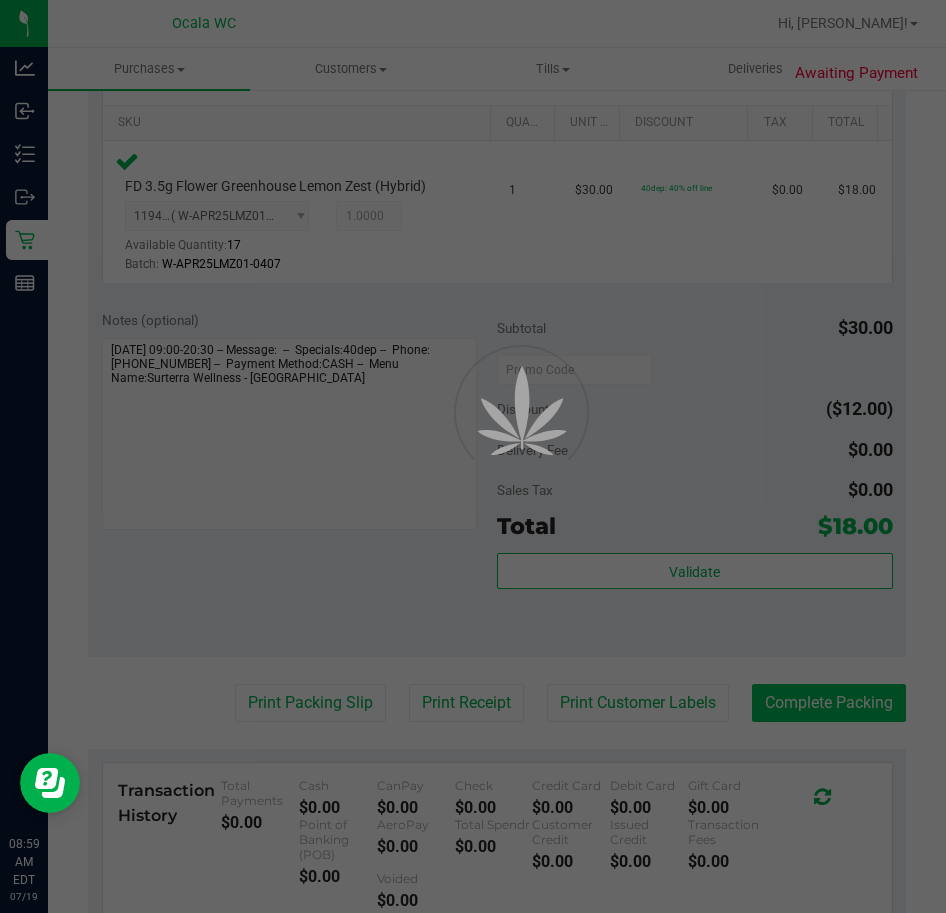 scroll, scrollTop: 0, scrollLeft: 0, axis: both 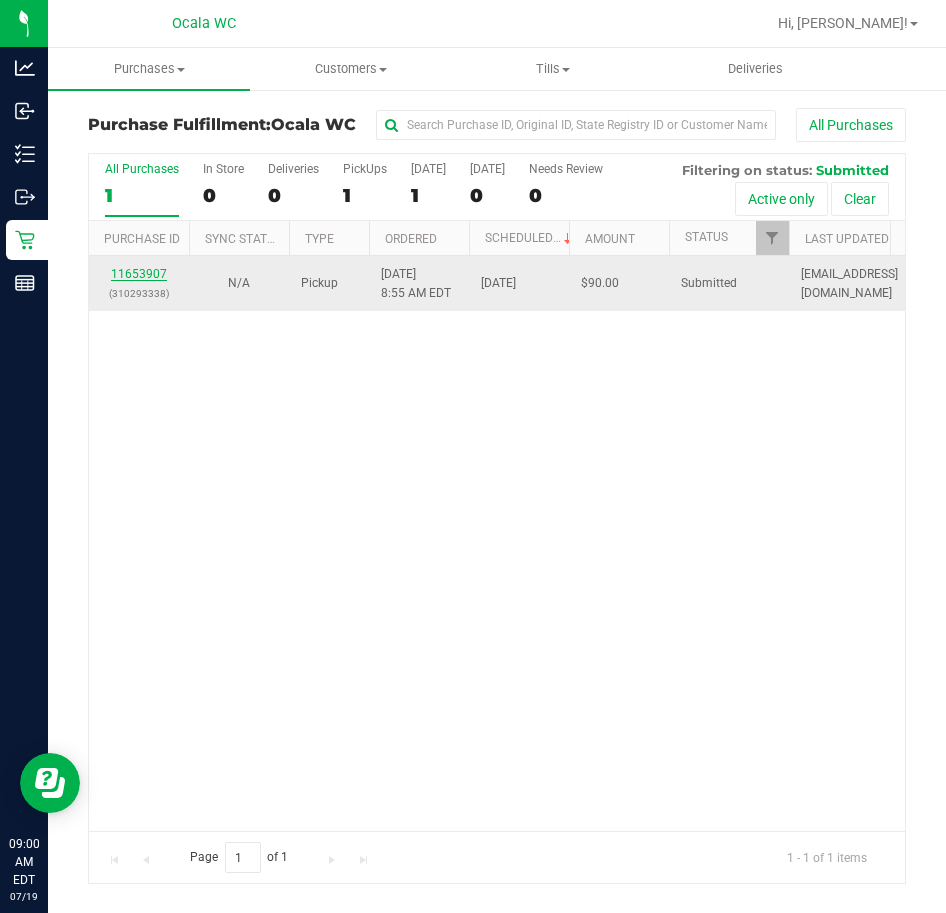 click on "11653907" at bounding box center [139, 274] 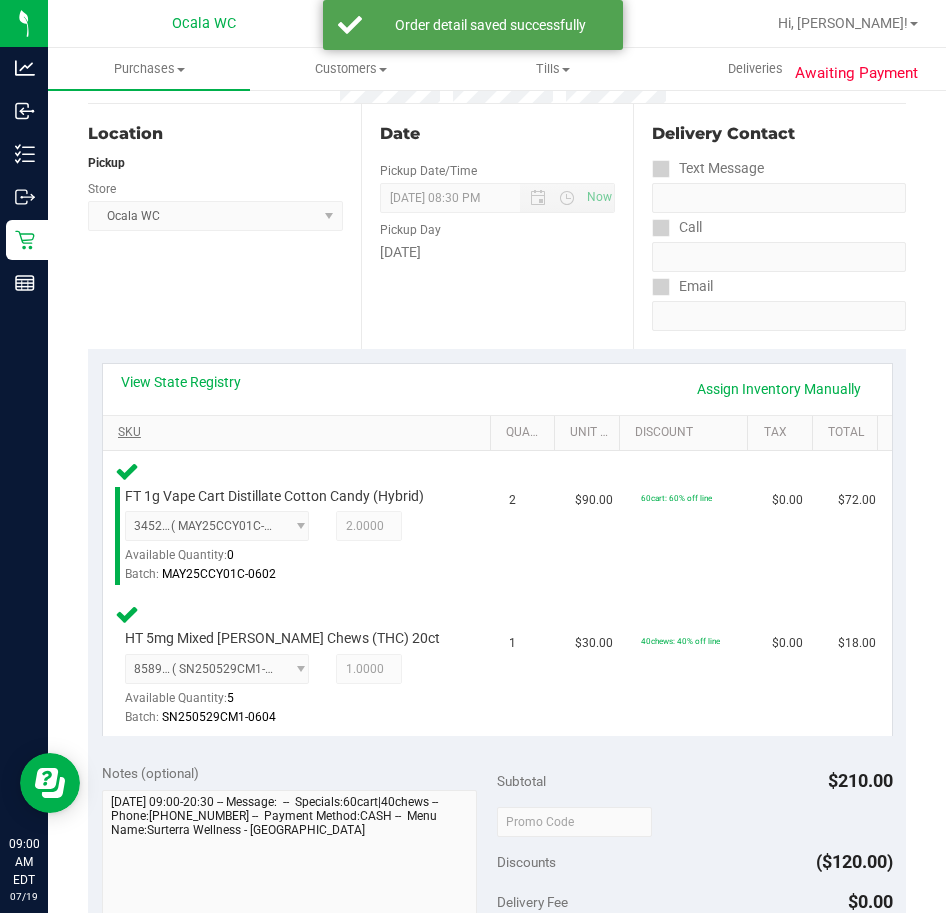 scroll, scrollTop: 400, scrollLeft: 0, axis: vertical 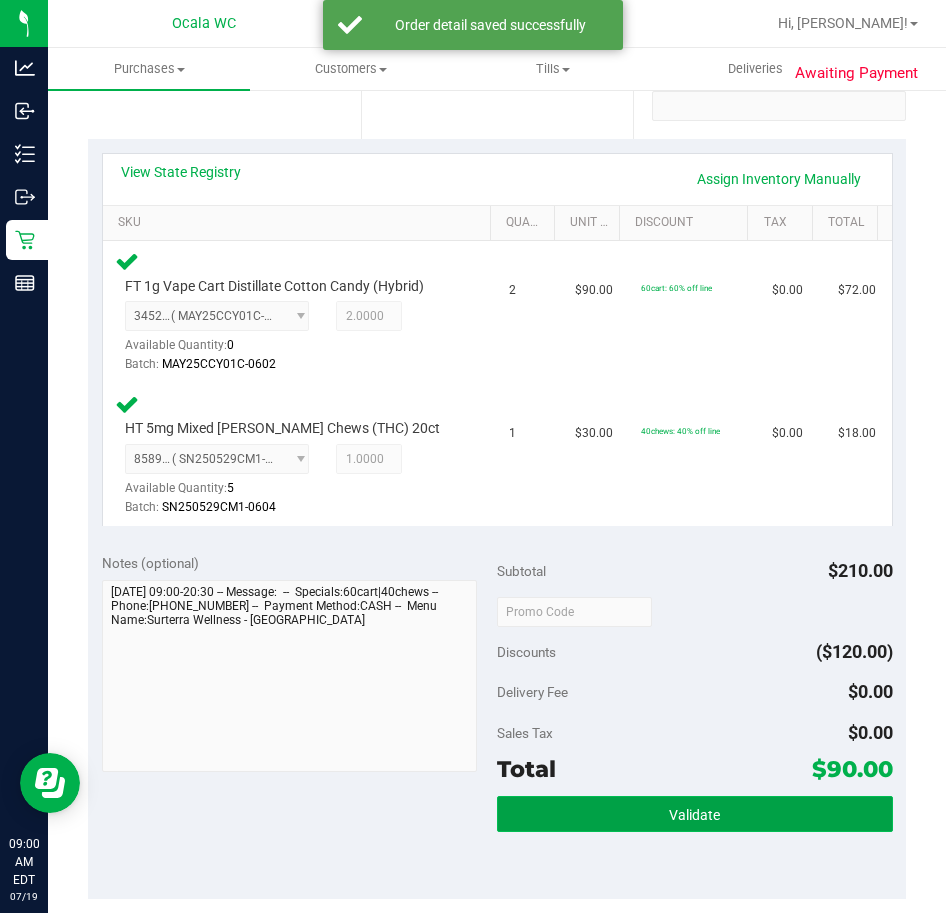 click on "Validate" at bounding box center (695, 814) 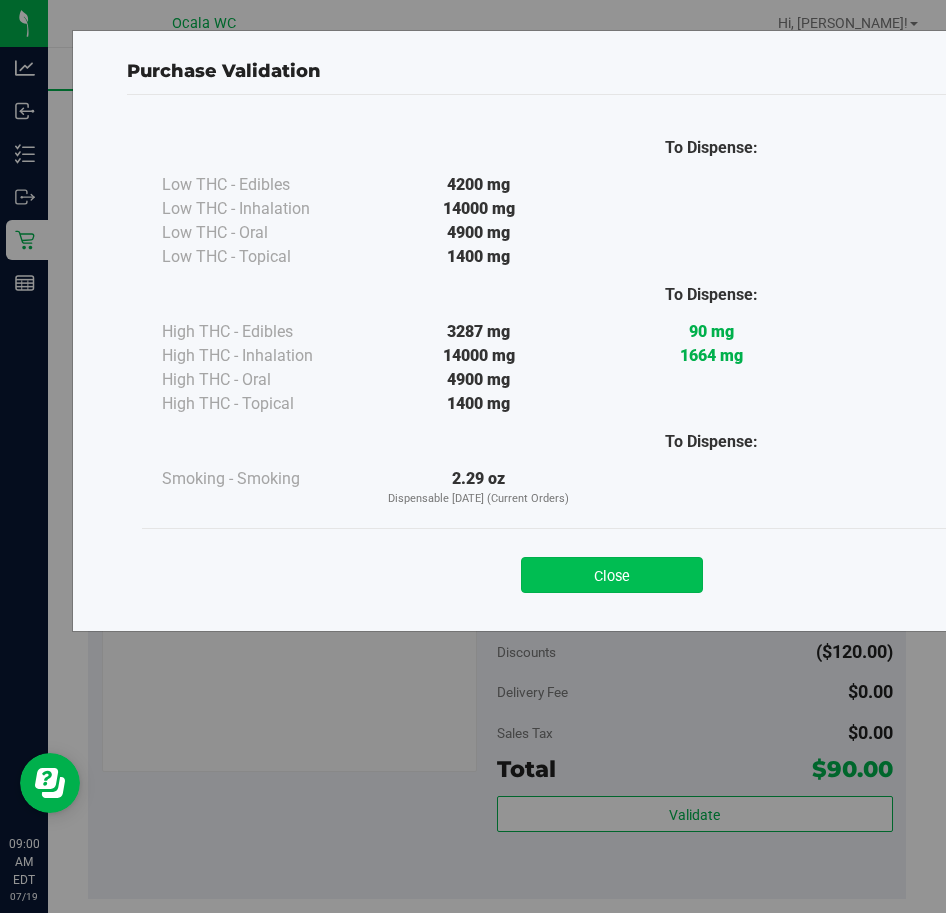 click on "Close" at bounding box center [612, 575] 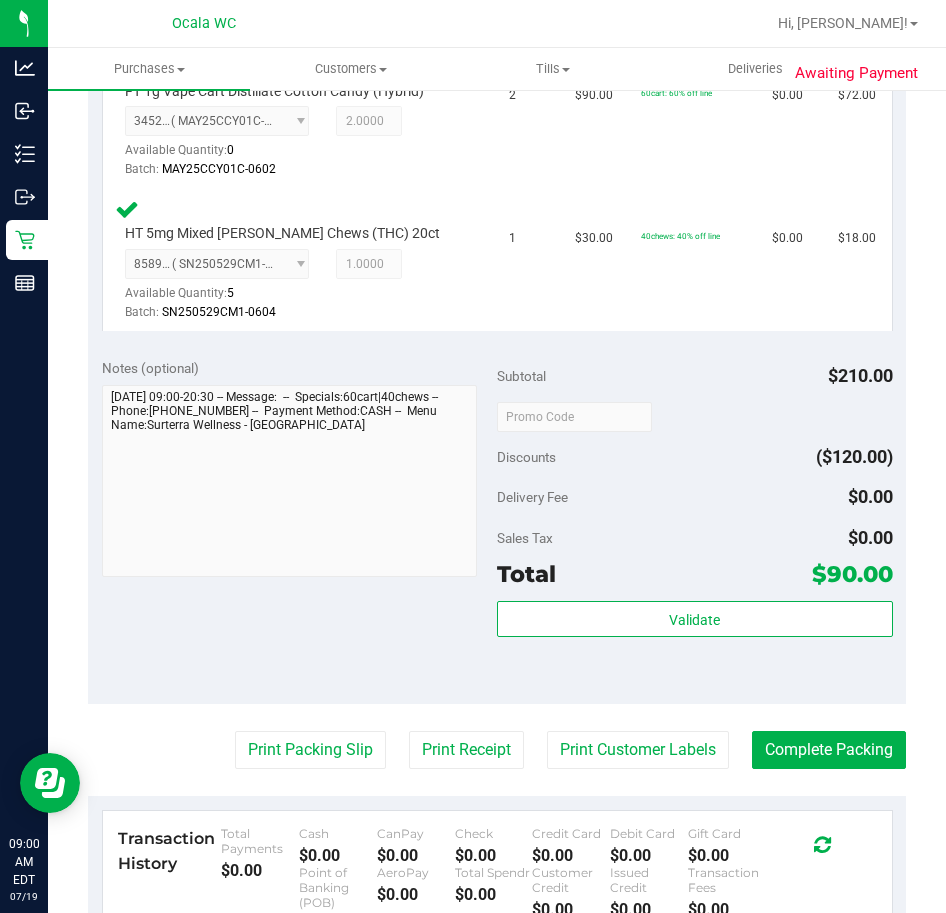 scroll, scrollTop: 600, scrollLeft: 0, axis: vertical 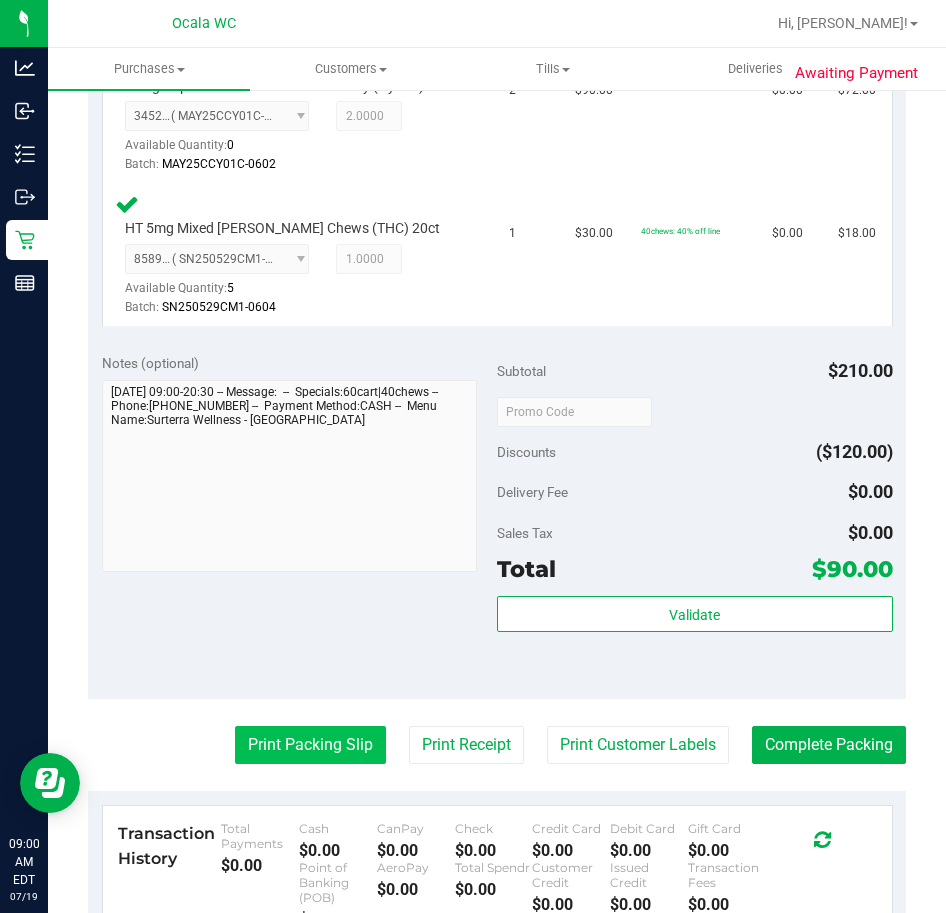 click on "Print Packing Slip" at bounding box center (310, 745) 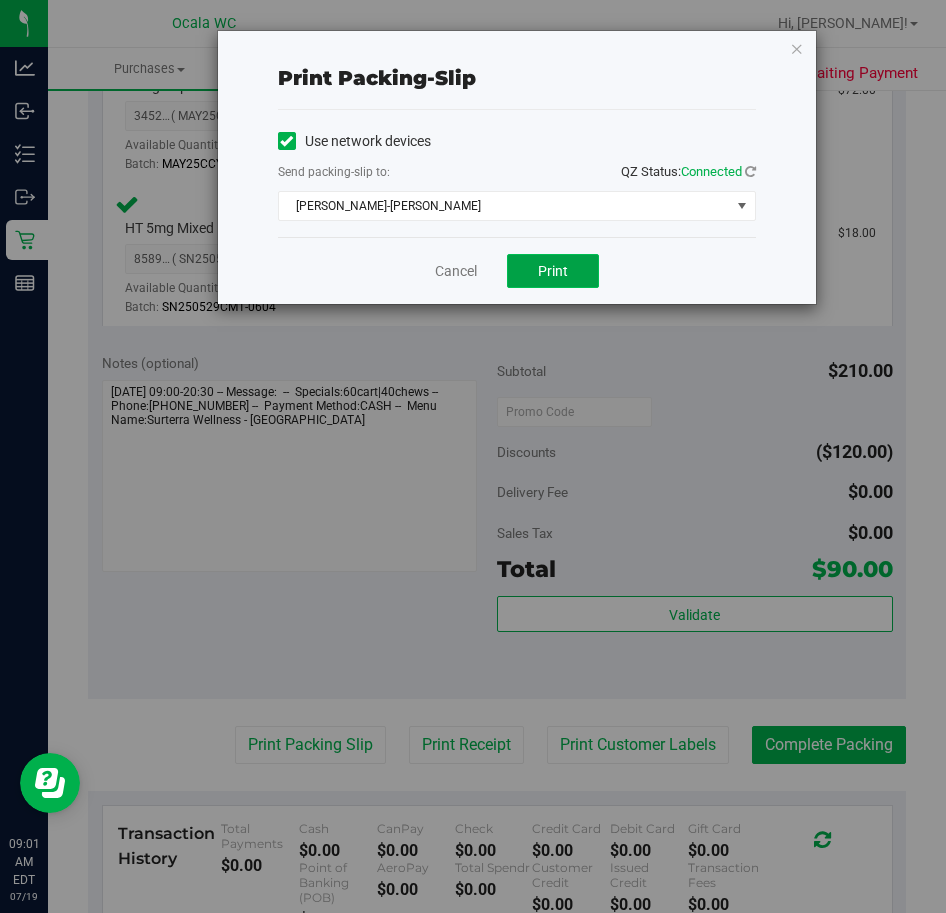 click on "Print" at bounding box center (553, 271) 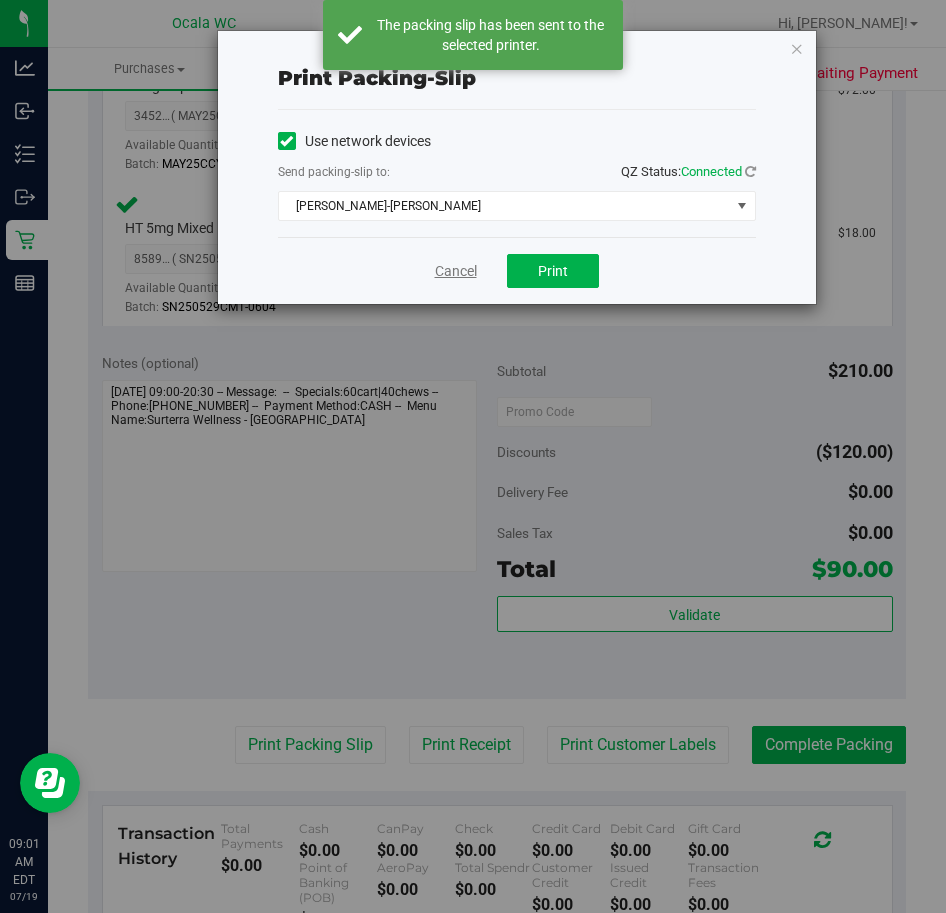 click on "Cancel" at bounding box center (456, 271) 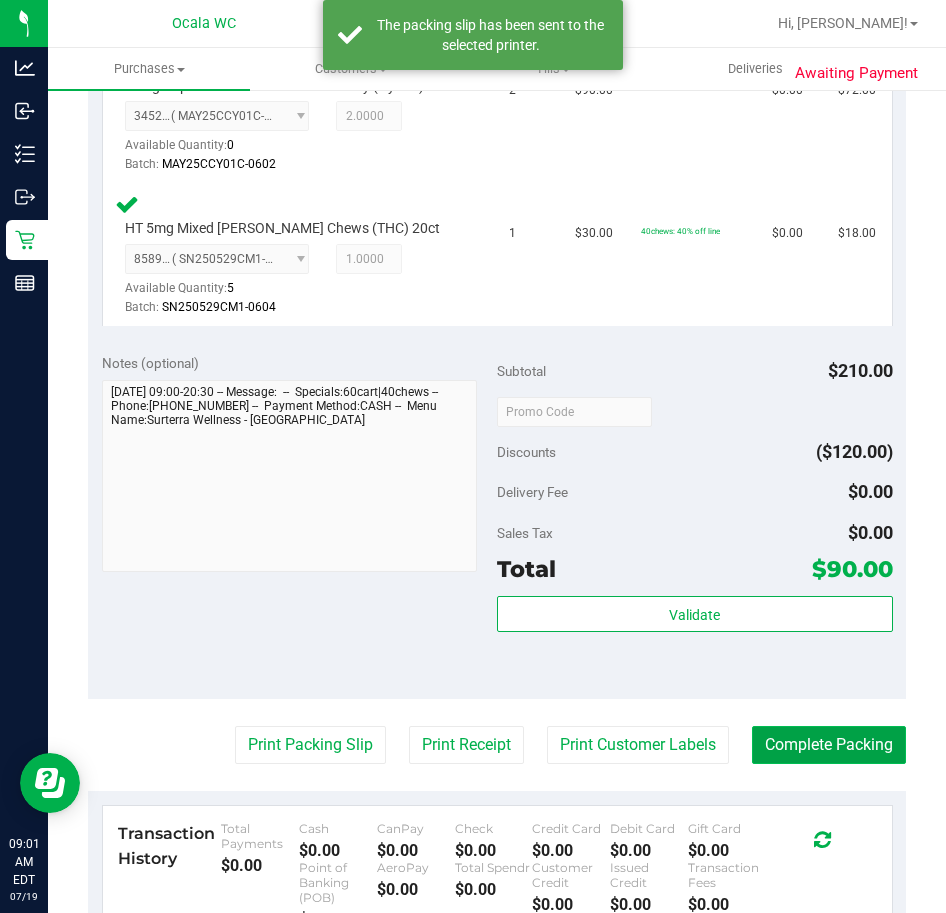click on "Complete Packing" at bounding box center [829, 745] 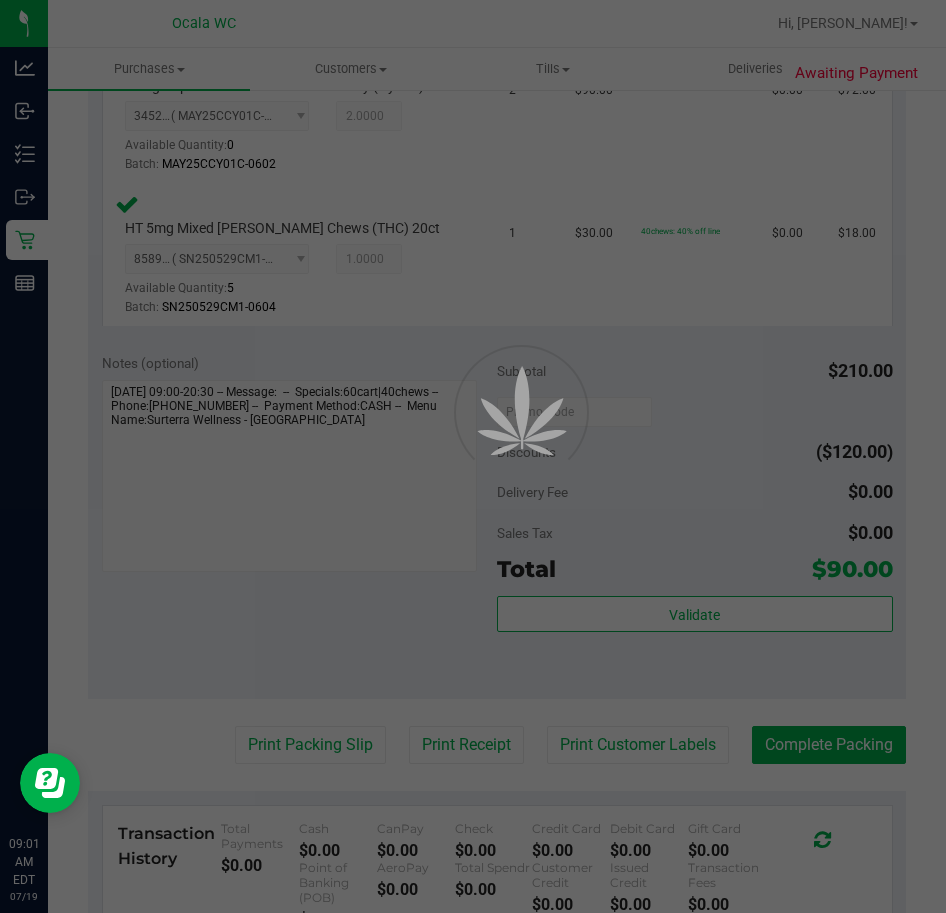scroll, scrollTop: 0, scrollLeft: 0, axis: both 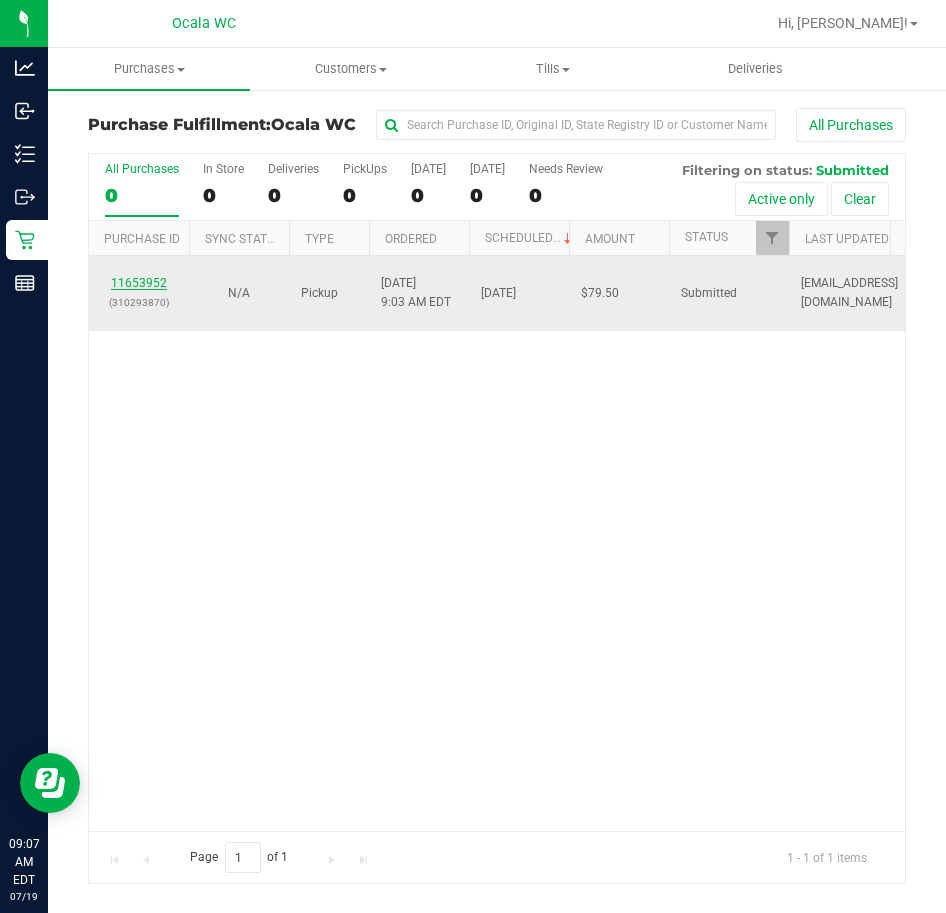 click on "11653952" at bounding box center (139, 283) 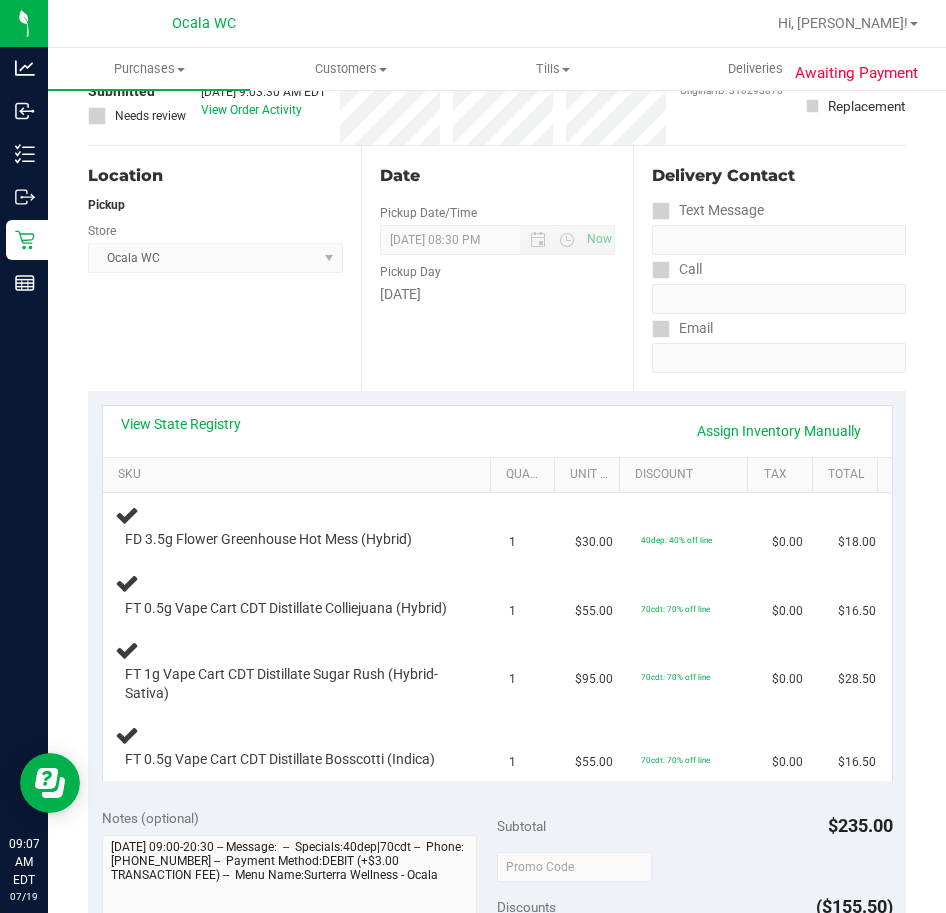 scroll, scrollTop: 200, scrollLeft: 0, axis: vertical 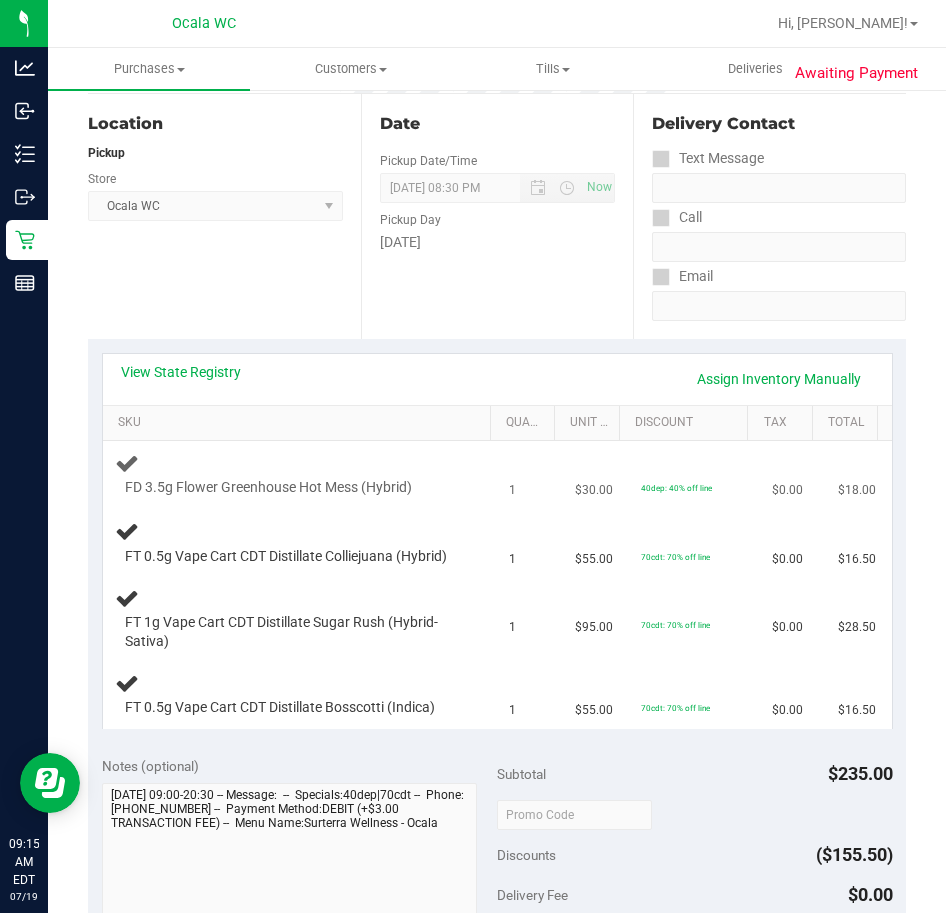 click on "FD 3.5g Flower Greenhouse Hot Mess (Hybrid)" at bounding box center [300, 474] 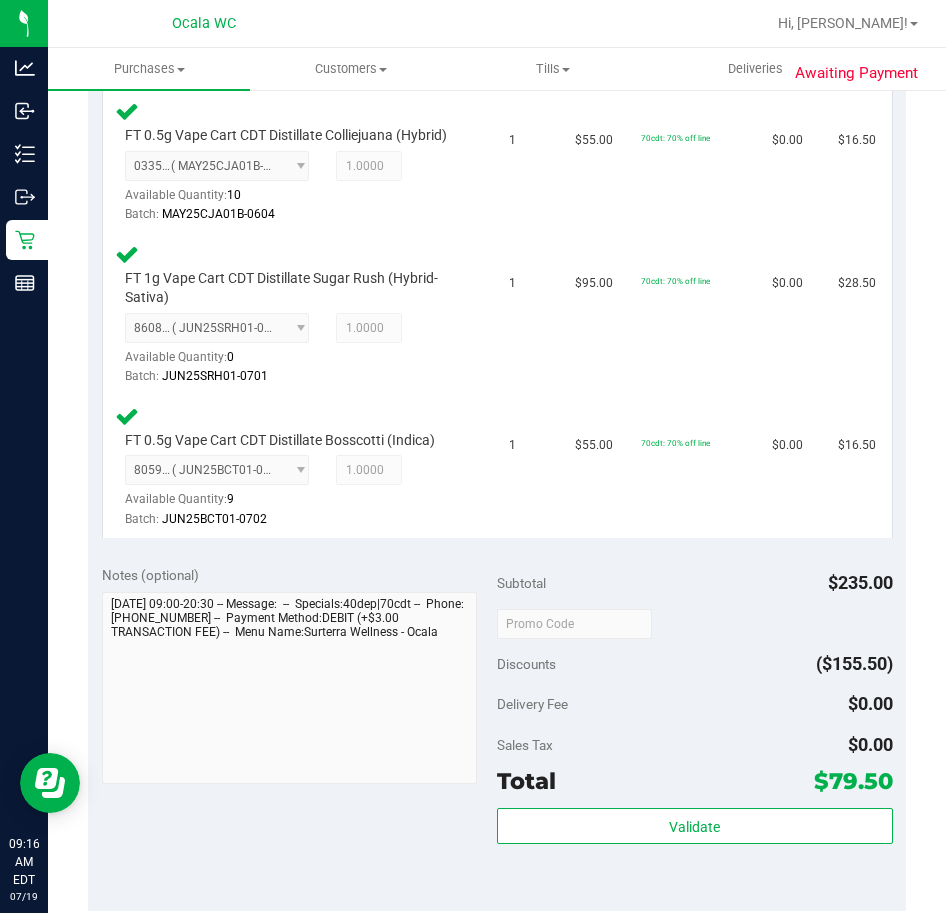scroll, scrollTop: 900, scrollLeft: 0, axis: vertical 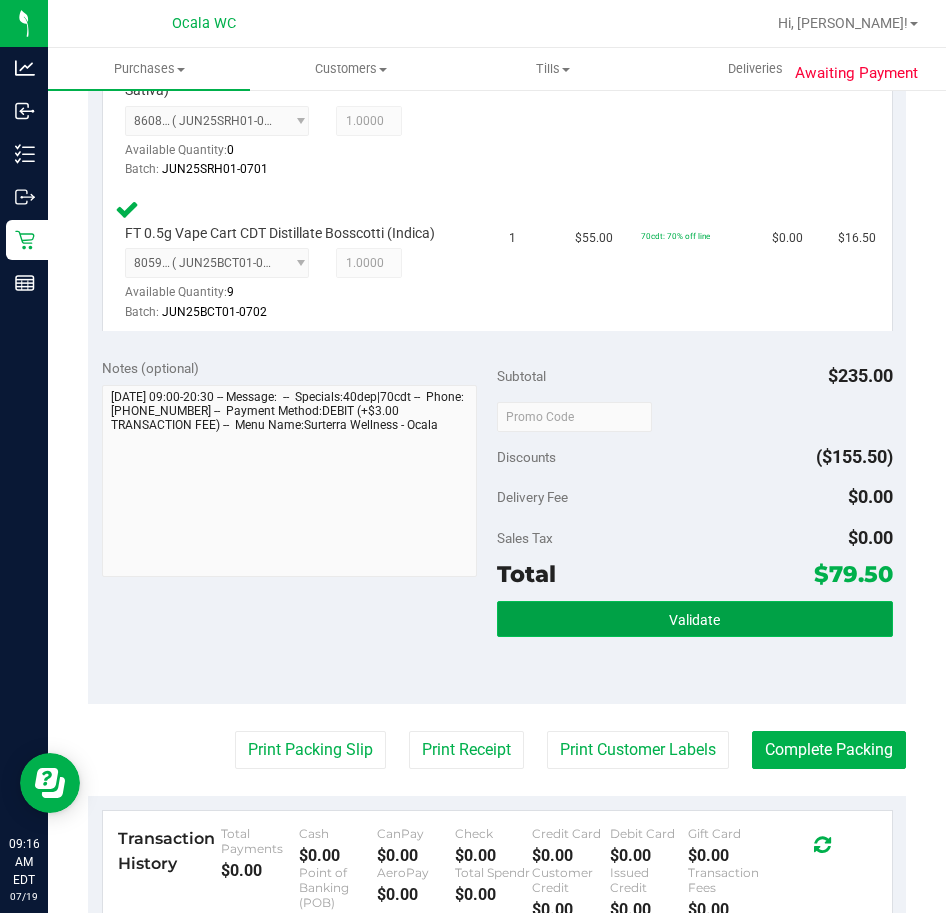 click on "Validate" at bounding box center [695, 619] 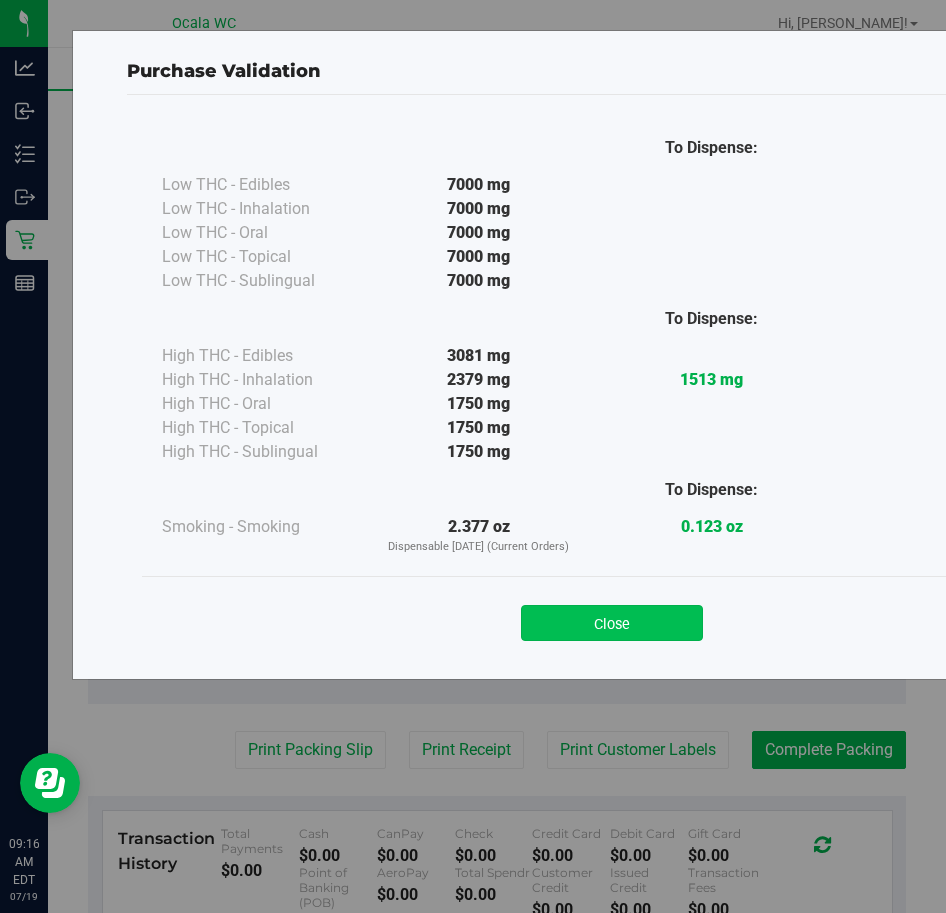 click on "Close" at bounding box center [612, 623] 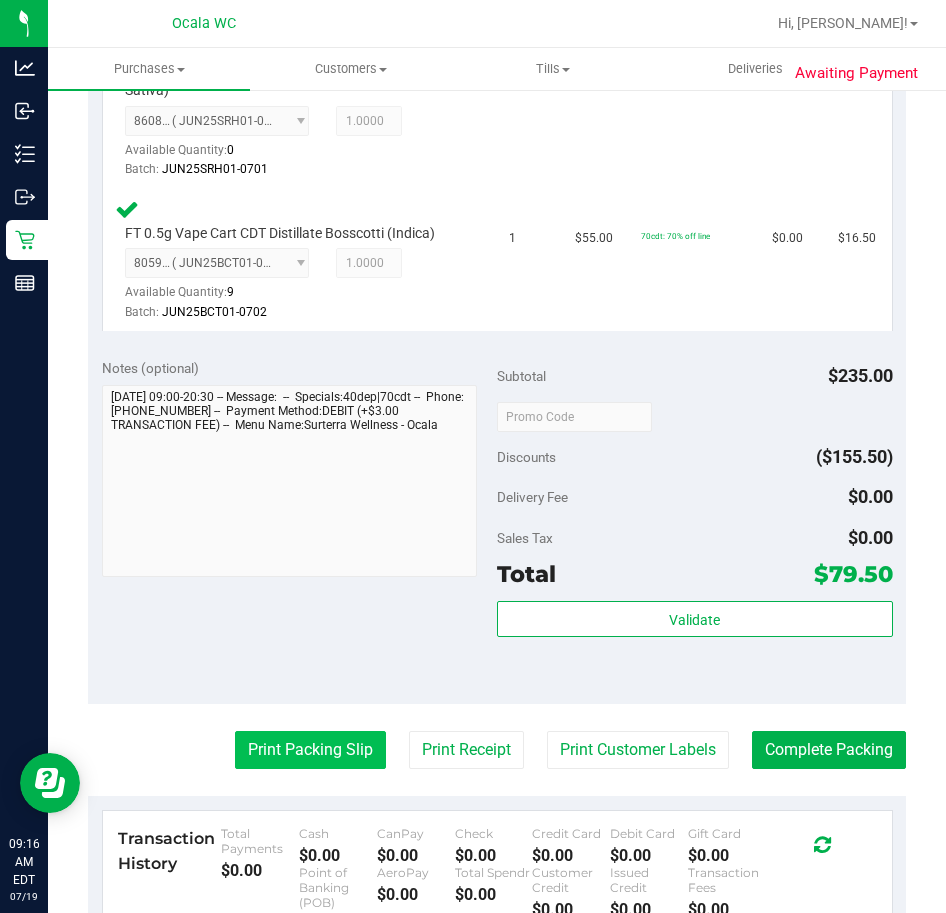 click on "Print Packing Slip" at bounding box center [310, 750] 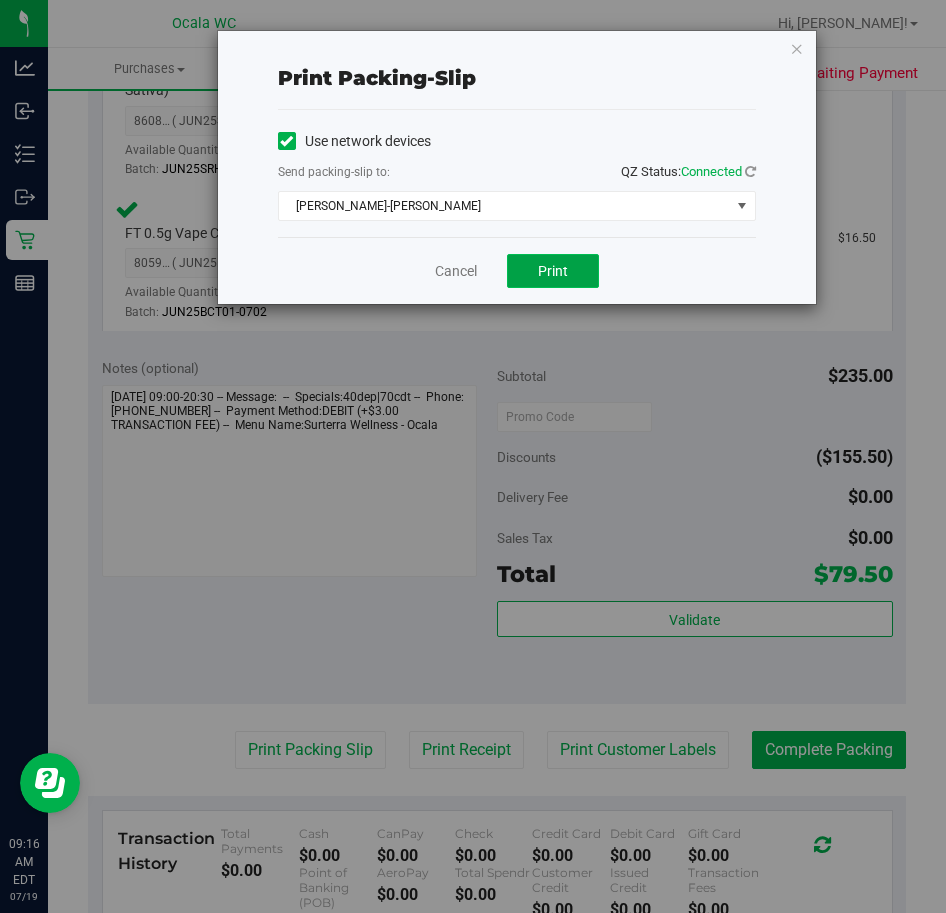 click on "Print" at bounding box center [553, 271] 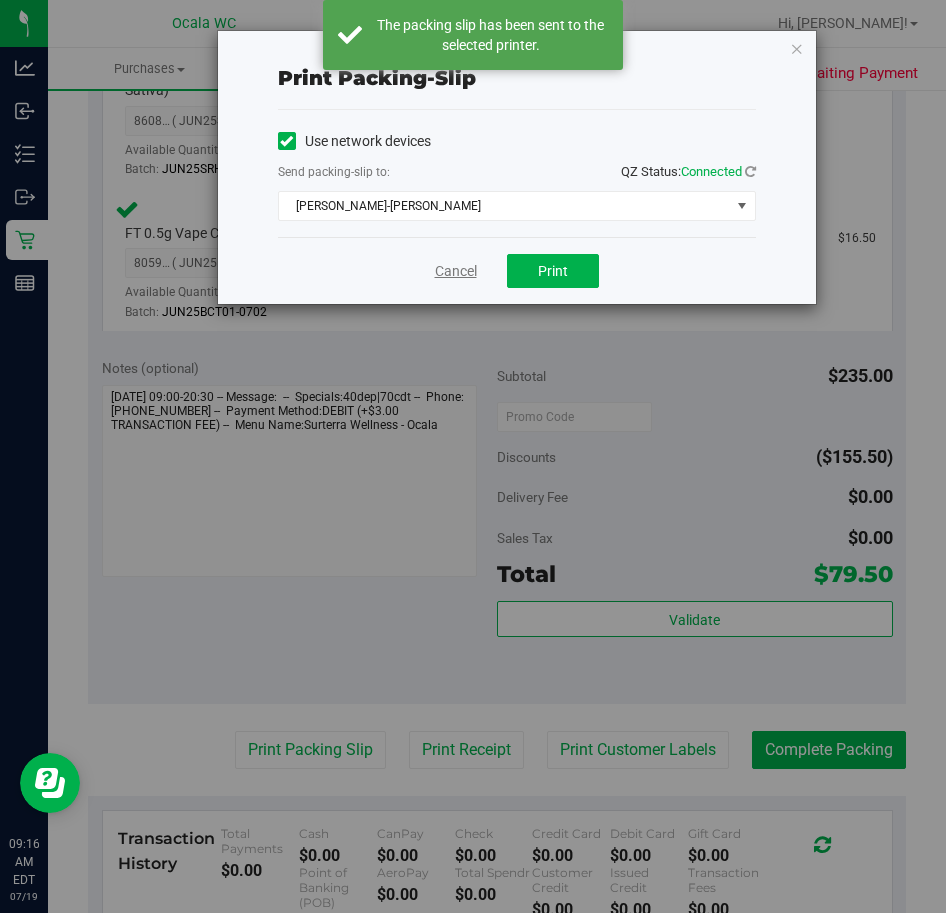 click on "Cancel" at bounding box center [456, 271] 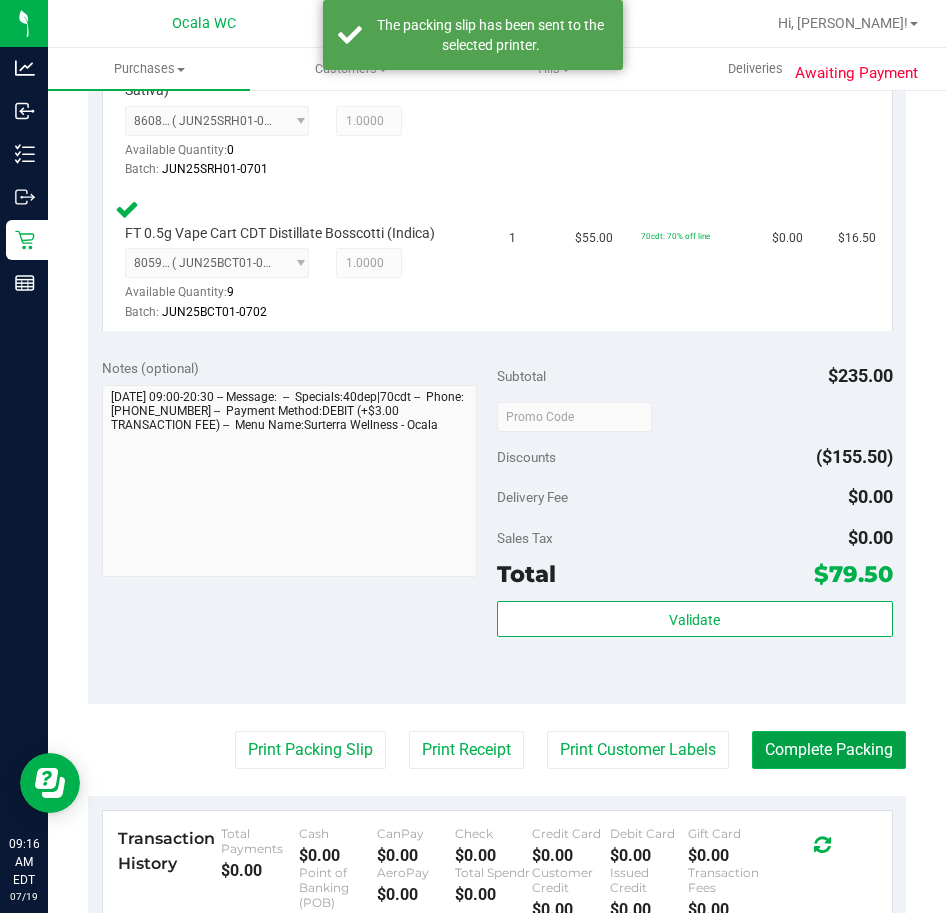 click on "Complete Packing" at bounding box center [829, 750] 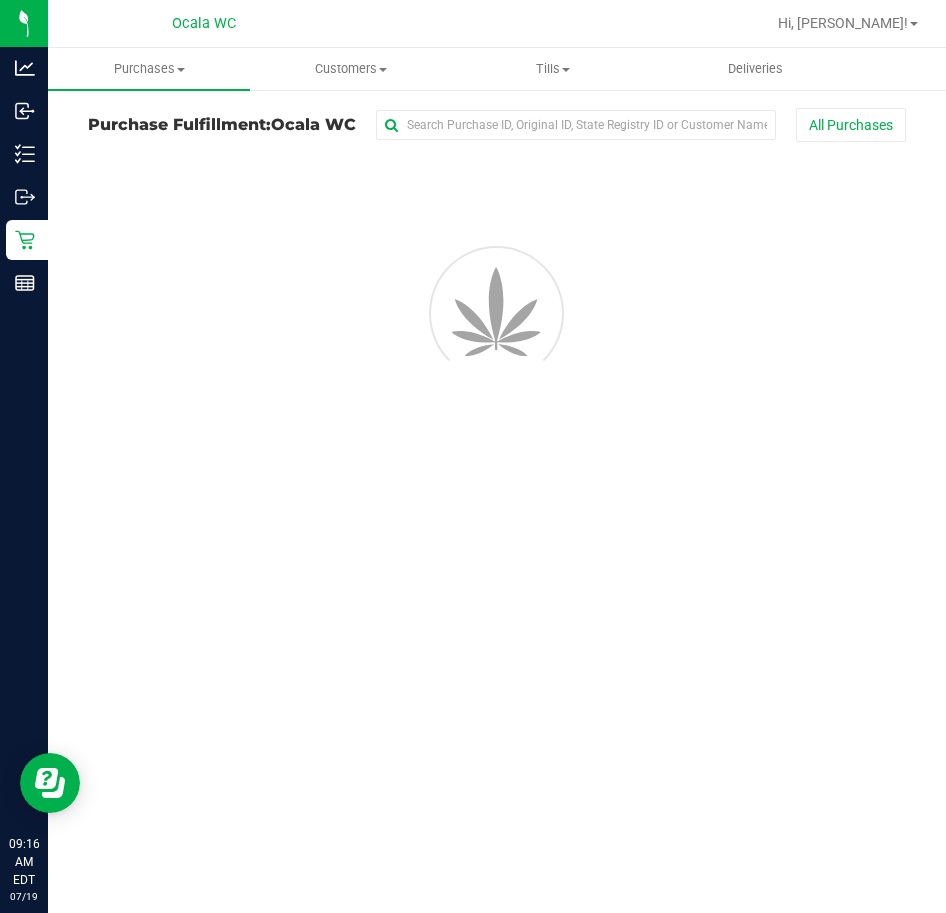 scroll, scrollTop: 0, scrollLeft: 0, axis: both 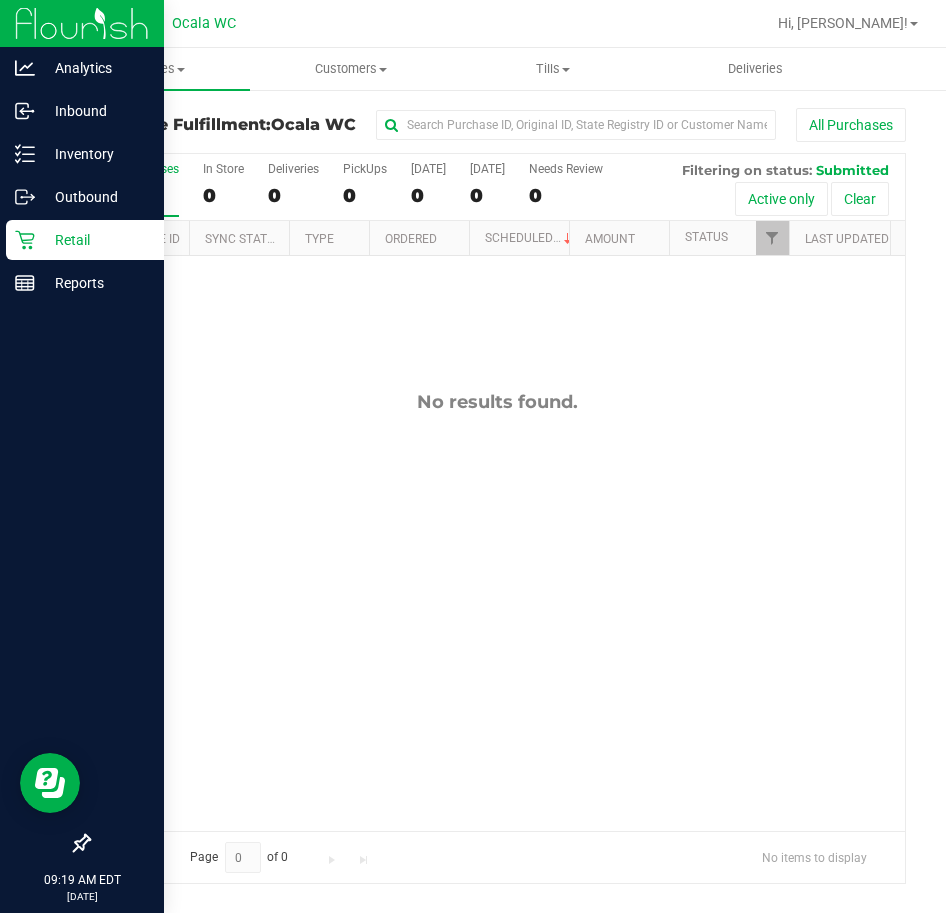 click on "Retail" at bounding box center [95, 240] 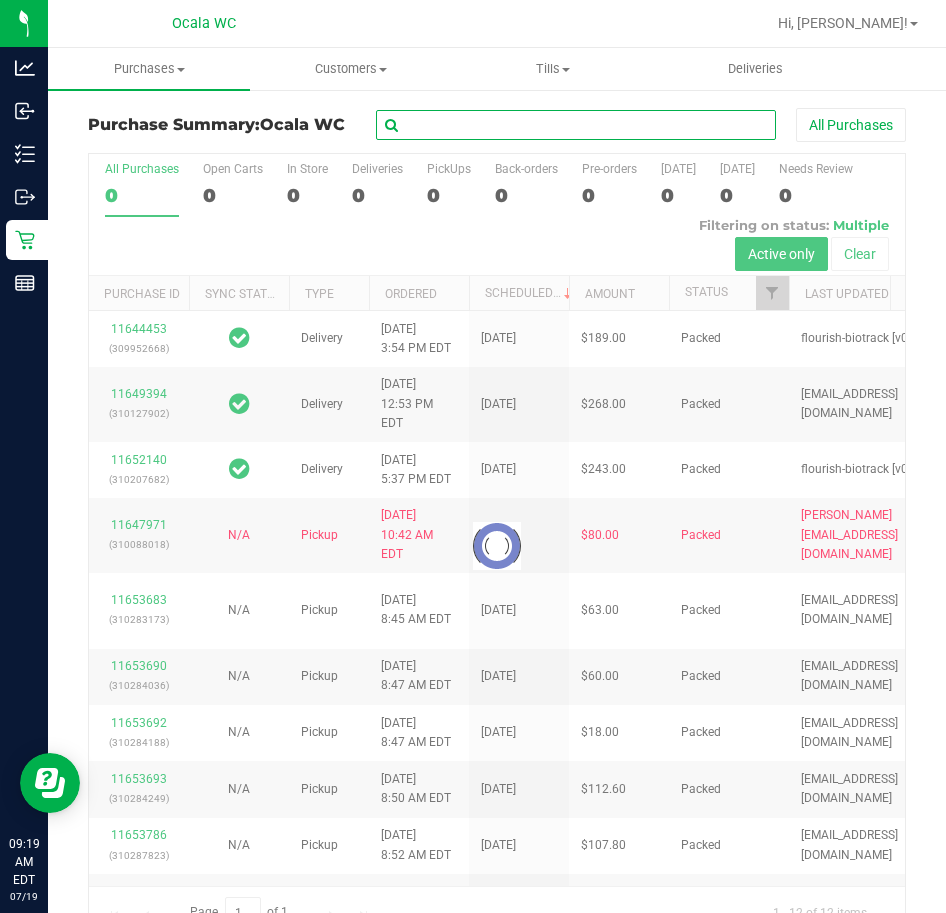click at bounding box center (576, 125) 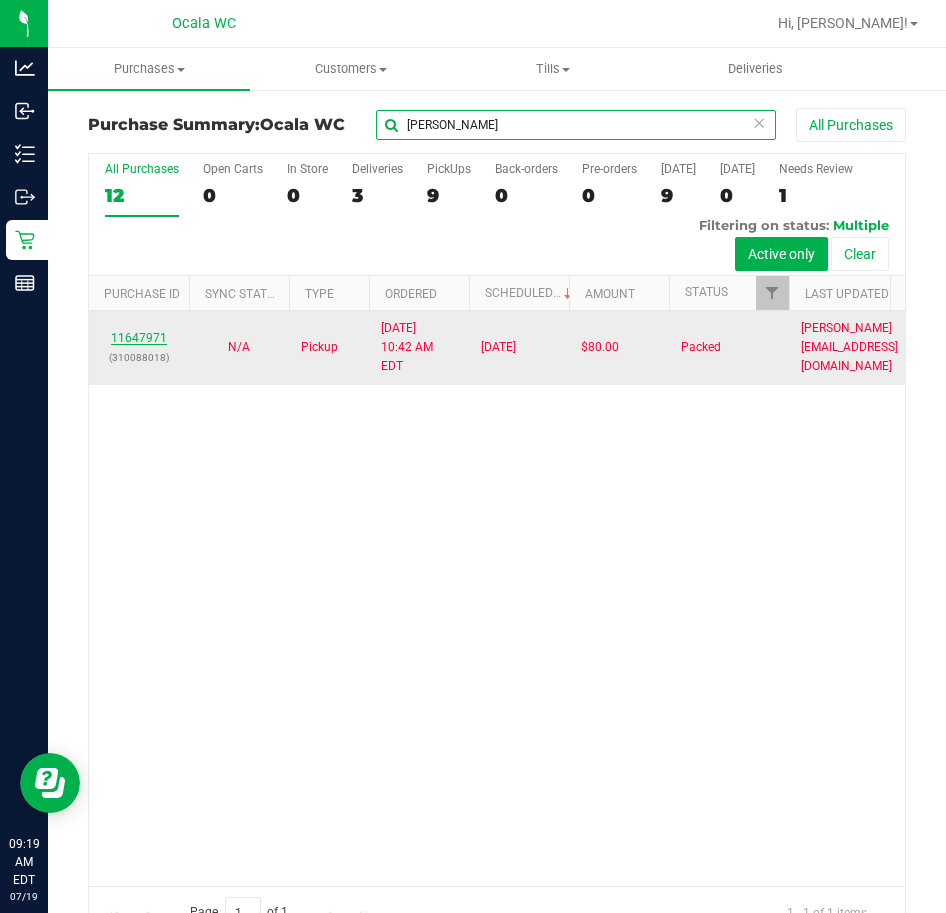 type on "hamblin" 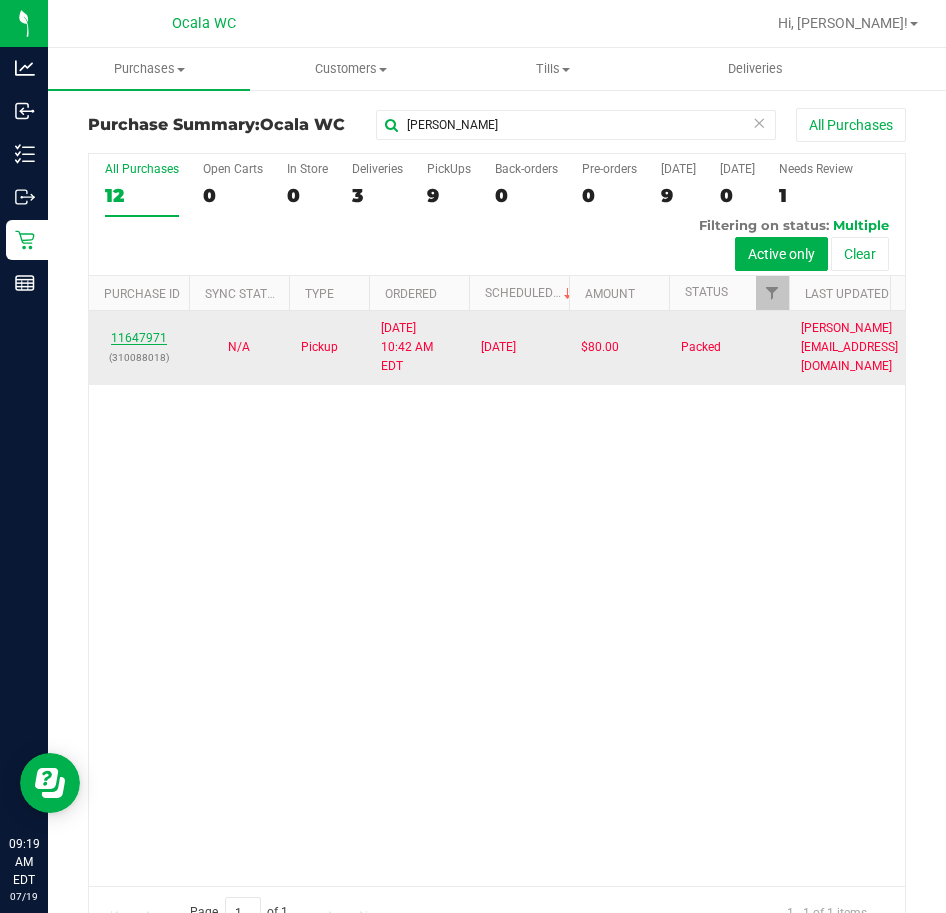 click on "11647971" at bounding box center [139, 338] 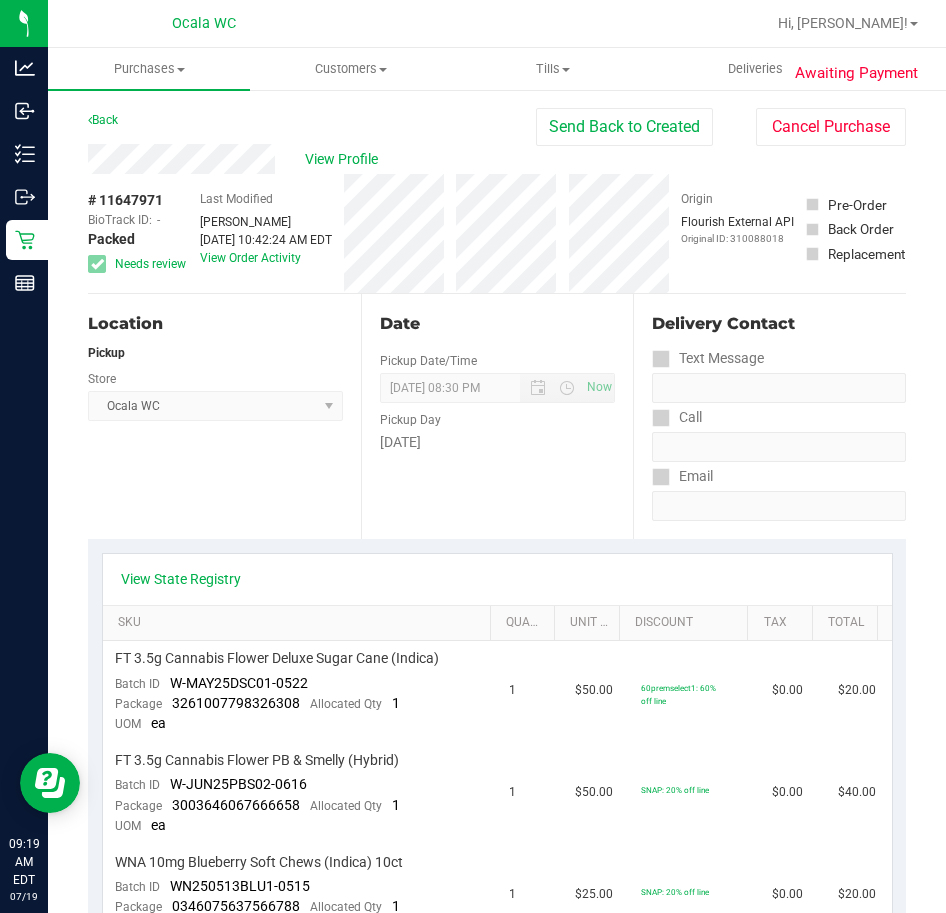 click at bounding box center [97, 264] 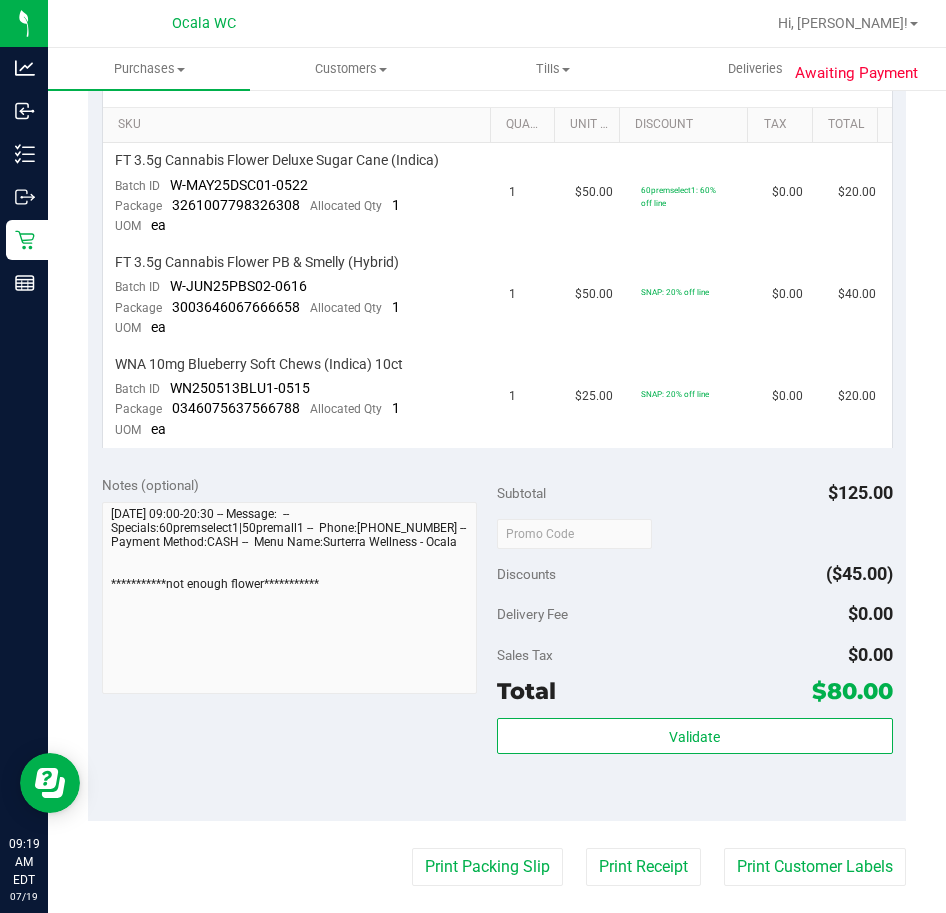 scroll, scrollTop: 500, scrollLeft: 0, axis: vertical 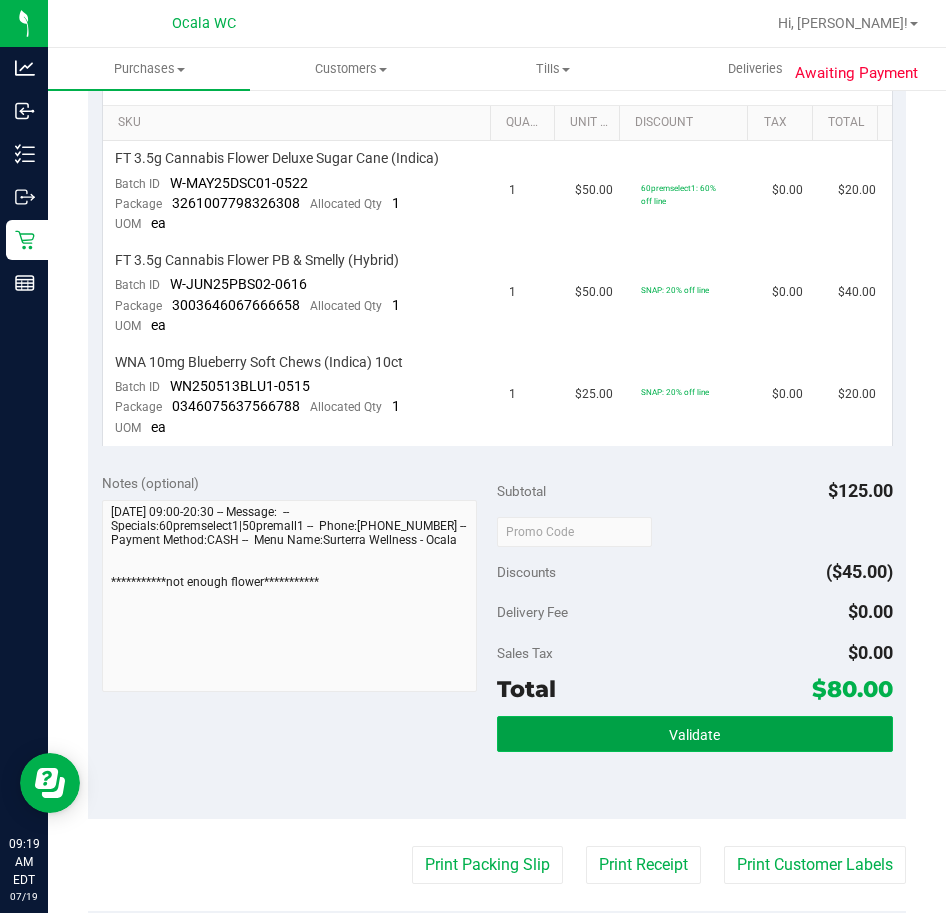 click on "Validate" at bounding box center (695, 734) 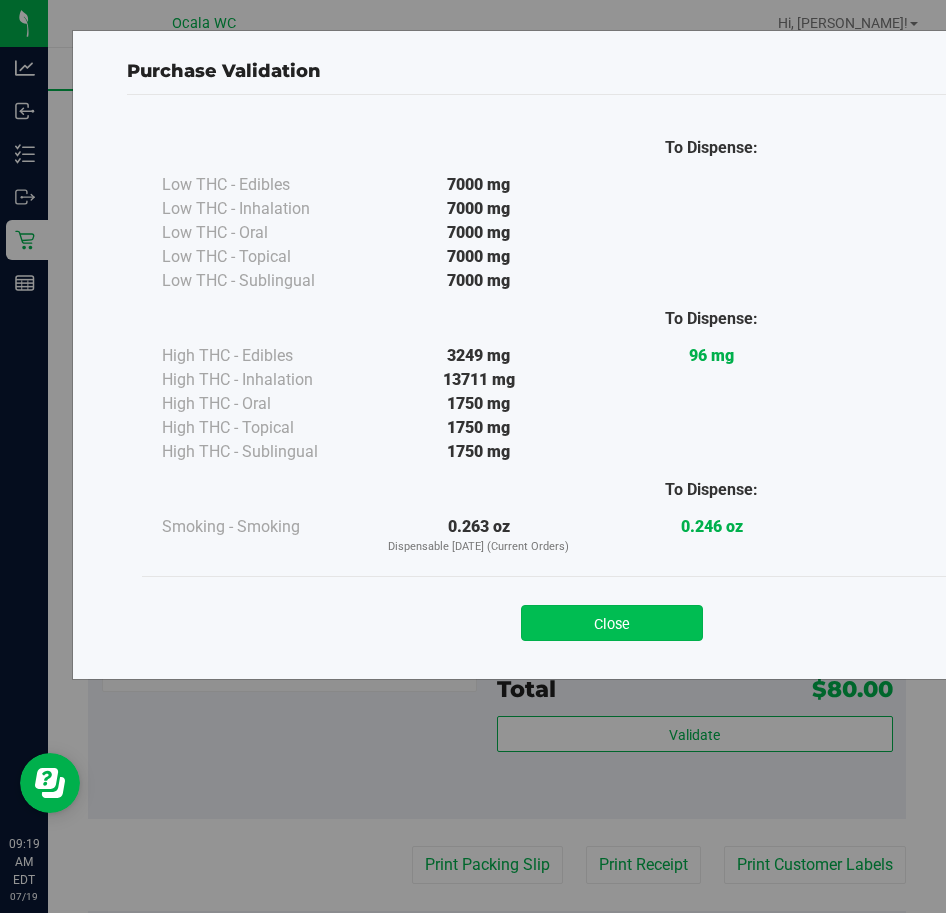 click on "Close" at bounding box center [612, 623] 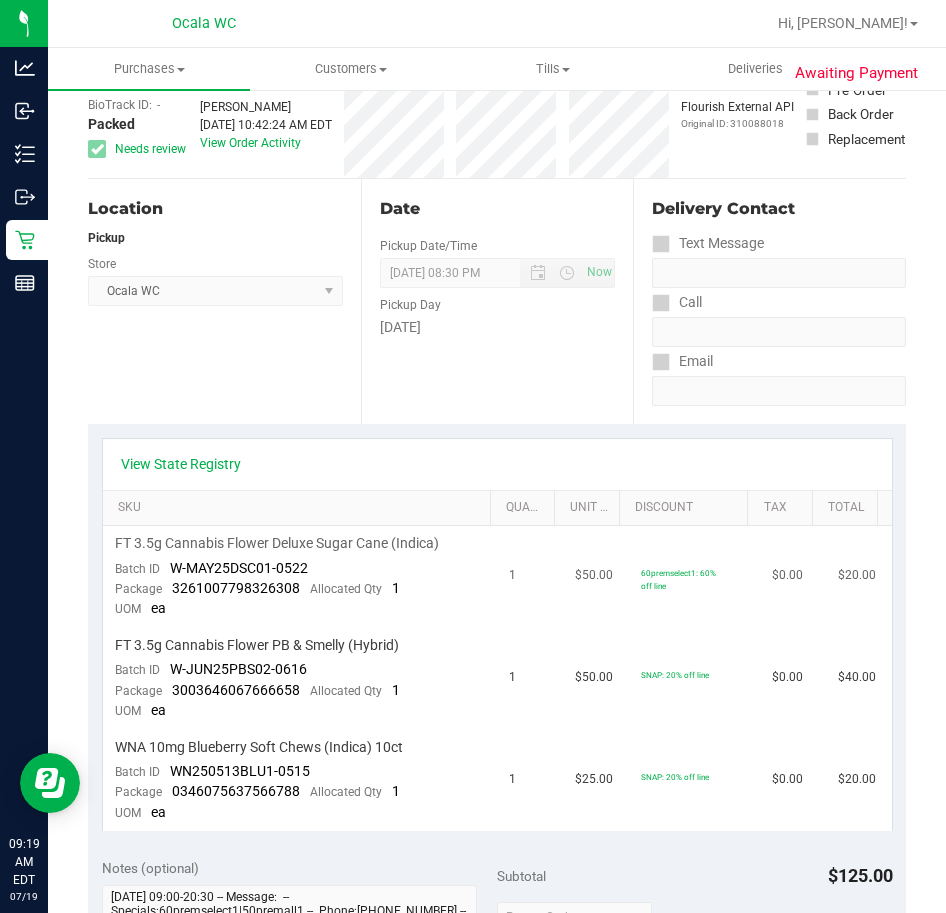 scroll, scrollTop: 0, scrollLeft: 0, axis: both 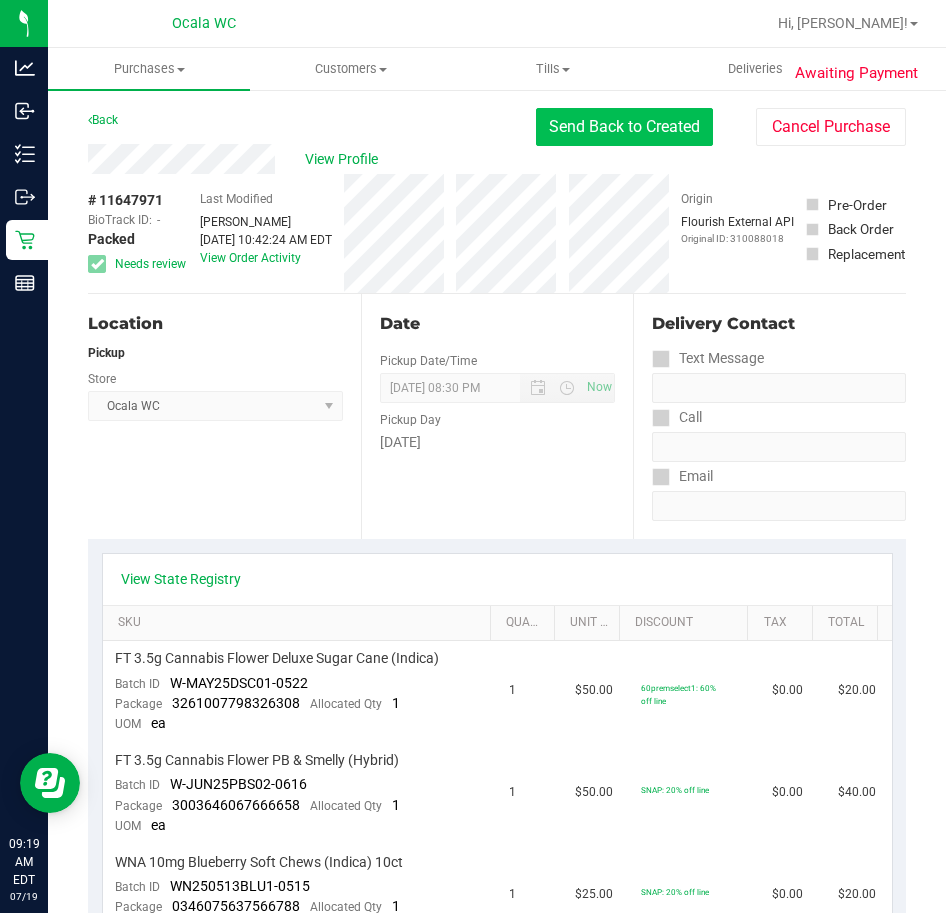 click on "Send Back to Created" at bounding box center (624, 127) 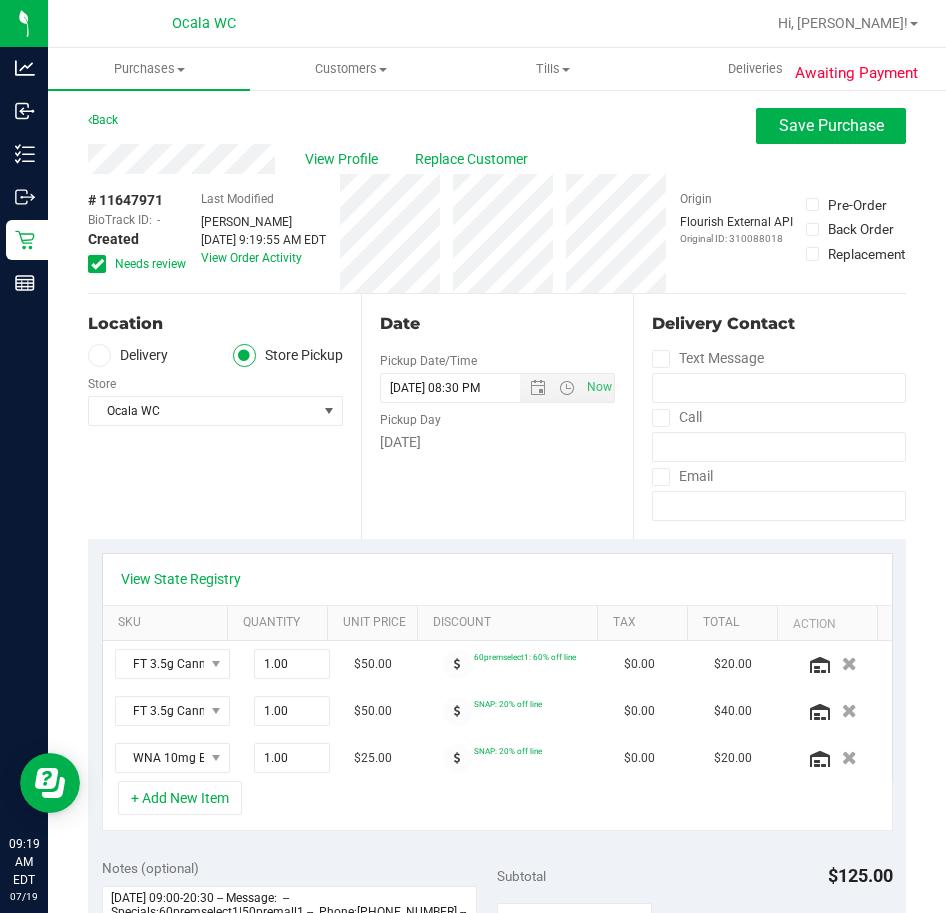click at bounding box center [97, 264] 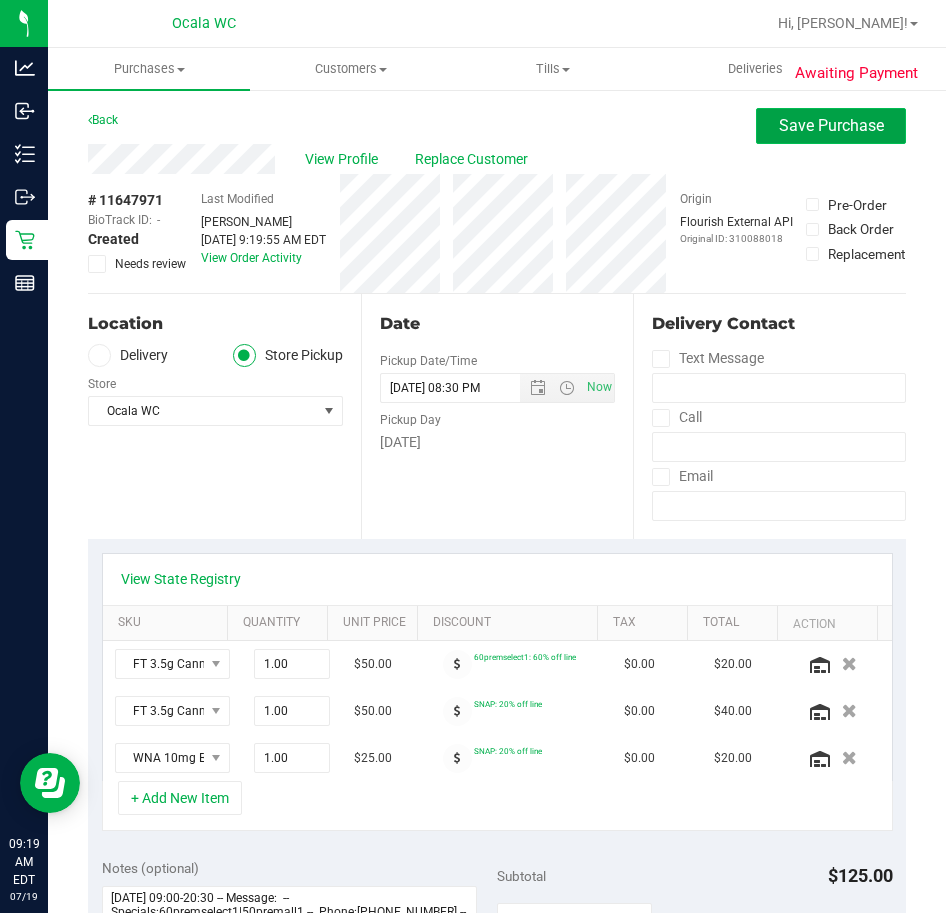 click on "Save Purchase" at bounding box center [831, 125] 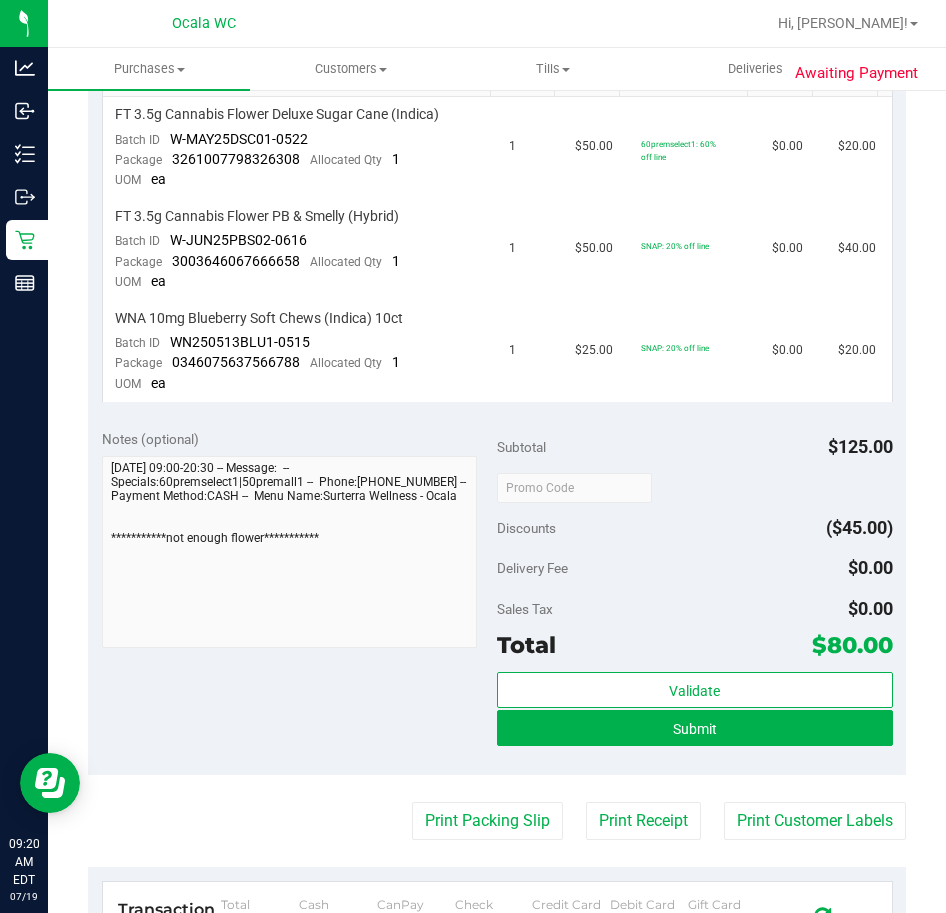 scroll, scrollTop: 600, scrollLeft: 0, axis: vertical 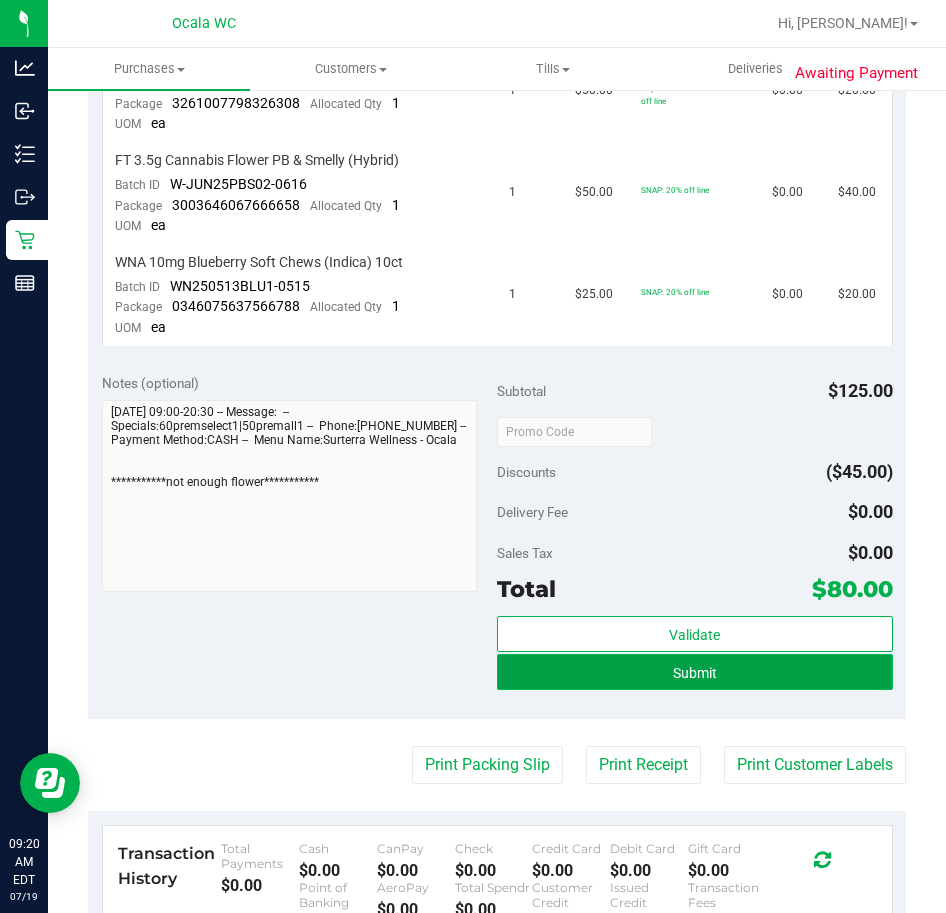 click on "Submit" at bounding box center [695, 673] 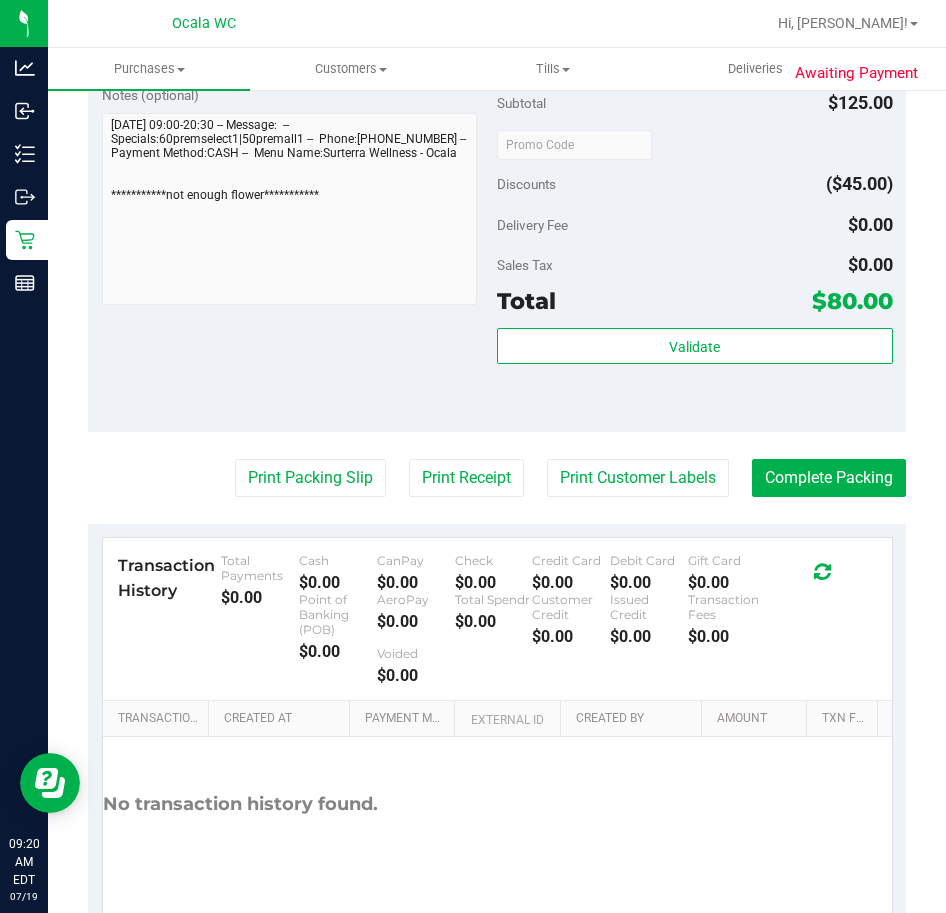 scroll, scrollTop: 1069, scrollLeft: 0, axis: vertical 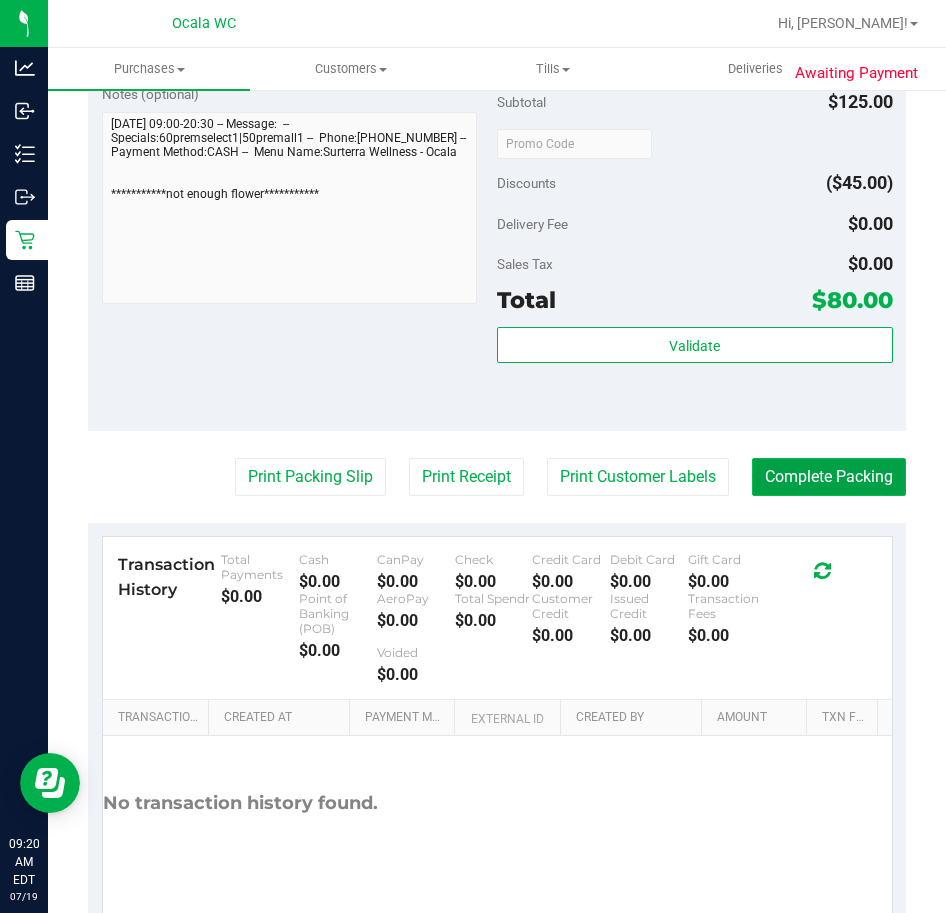 click on "Complete Packing" at bounding box center (829, 477) 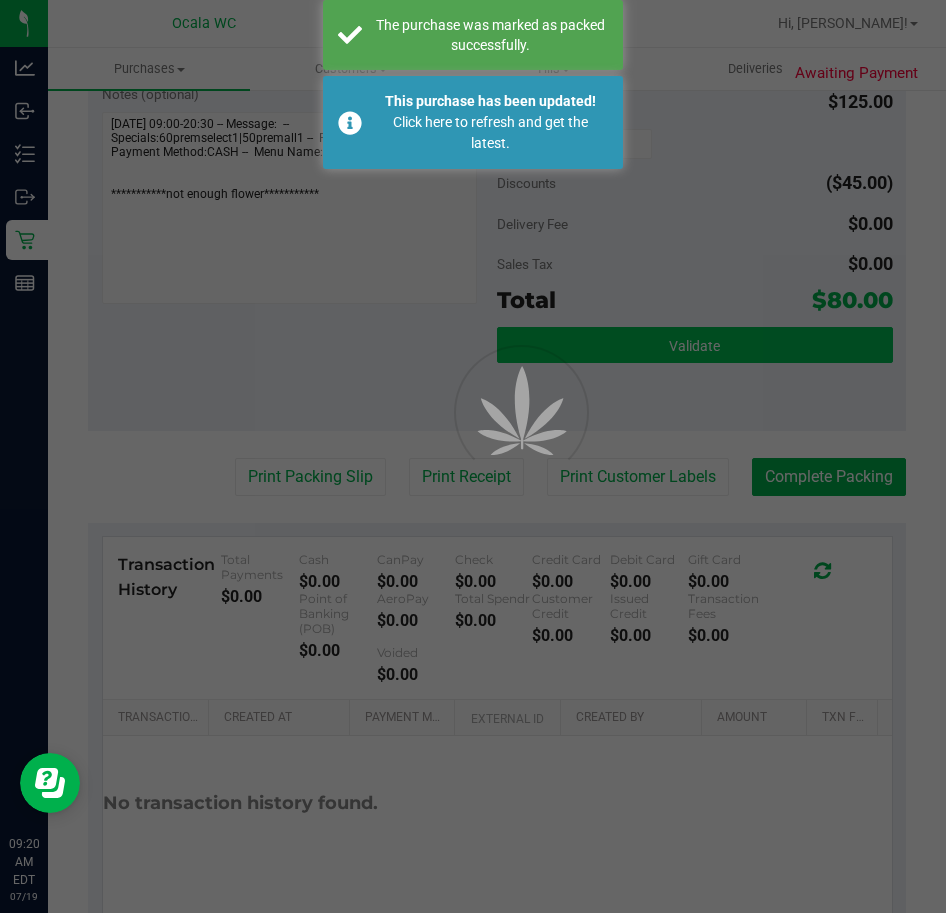 click at bounding box center (473, 456) 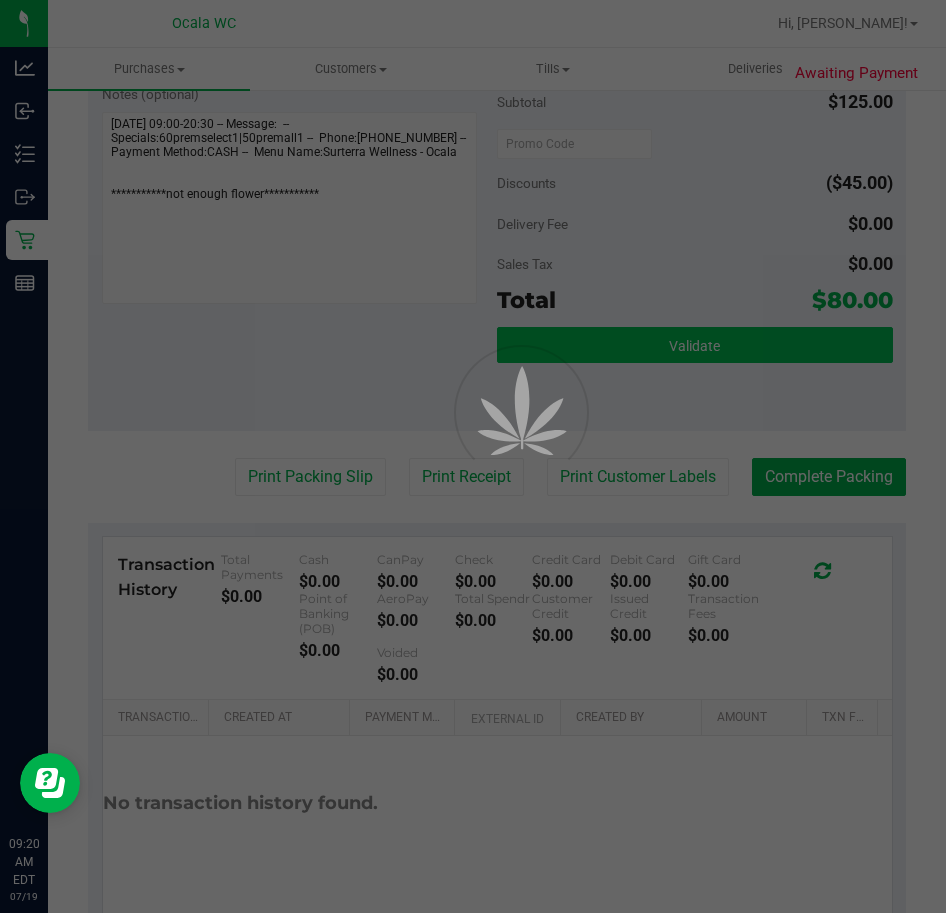 scroll, scrollTop: 0, scrollLeft: 0, axis: both 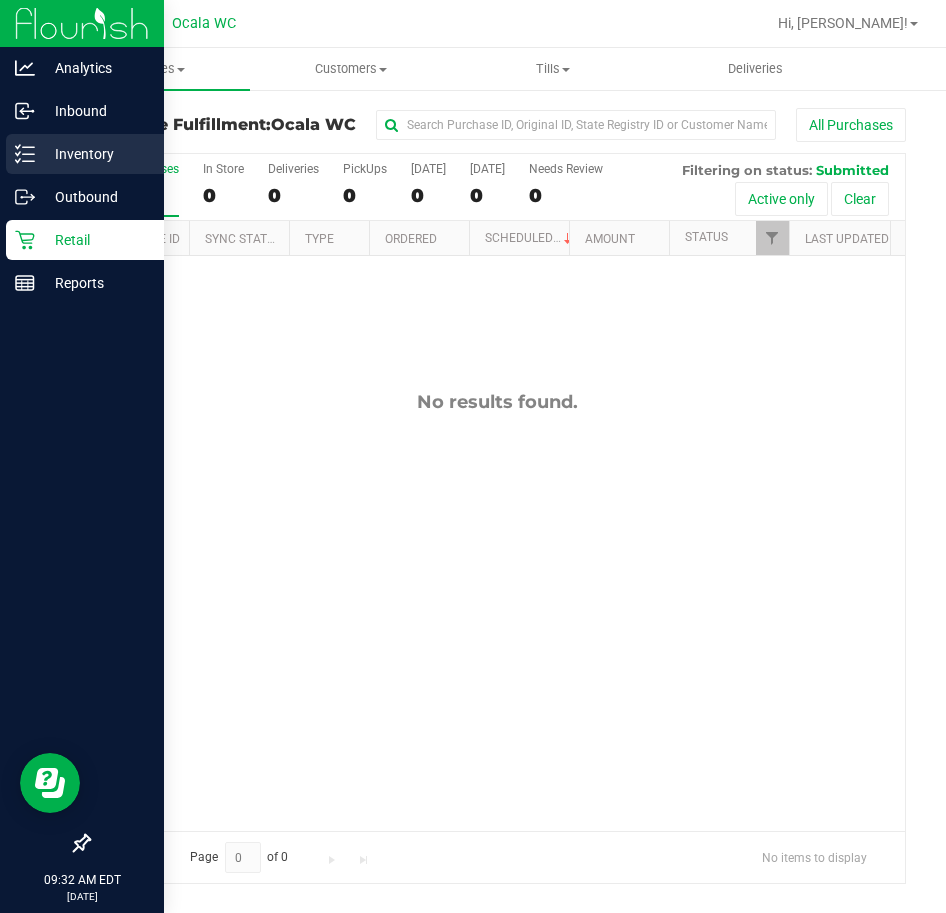 click on "Inventory" at bounding box center [85, 154] 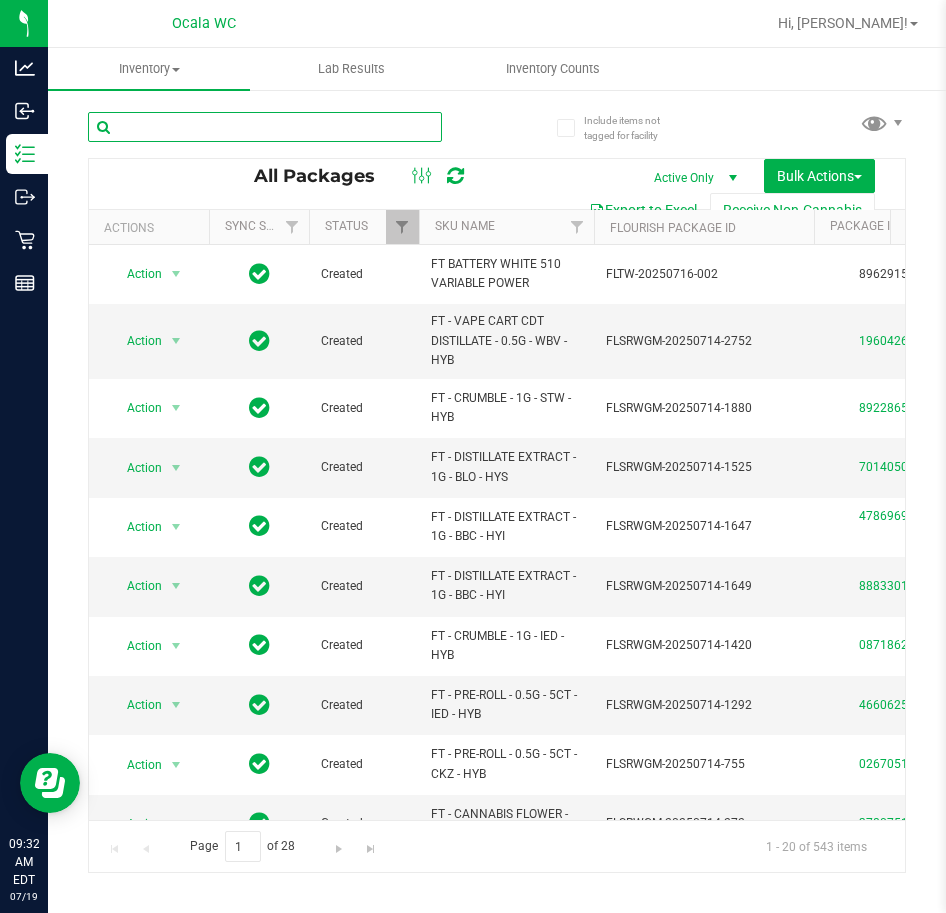 click at bounding box center [265, 127] 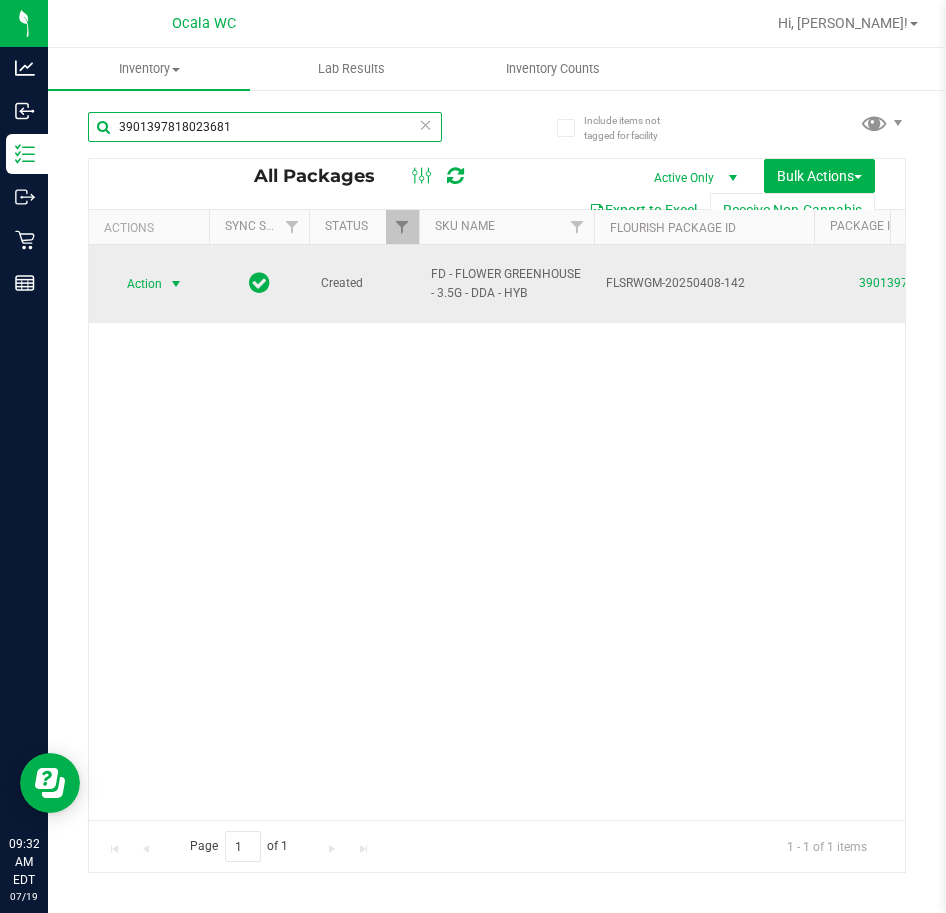 type on "3901397818023681" 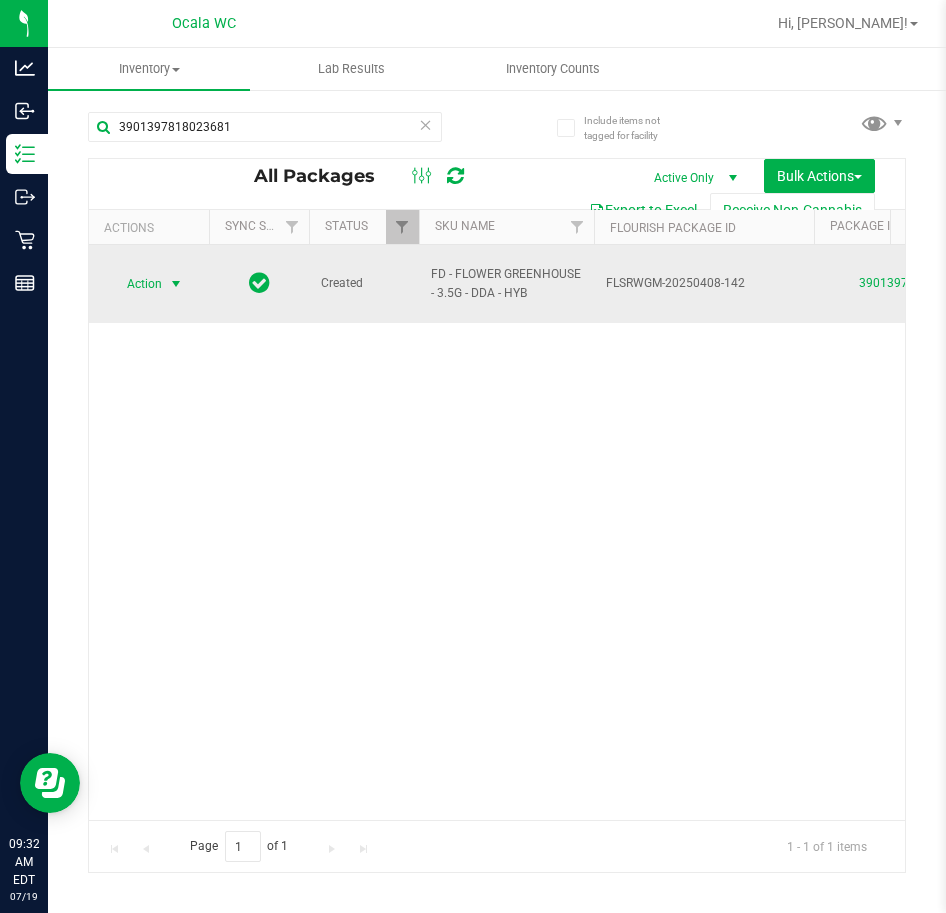 click at bounding box center (176, 284) 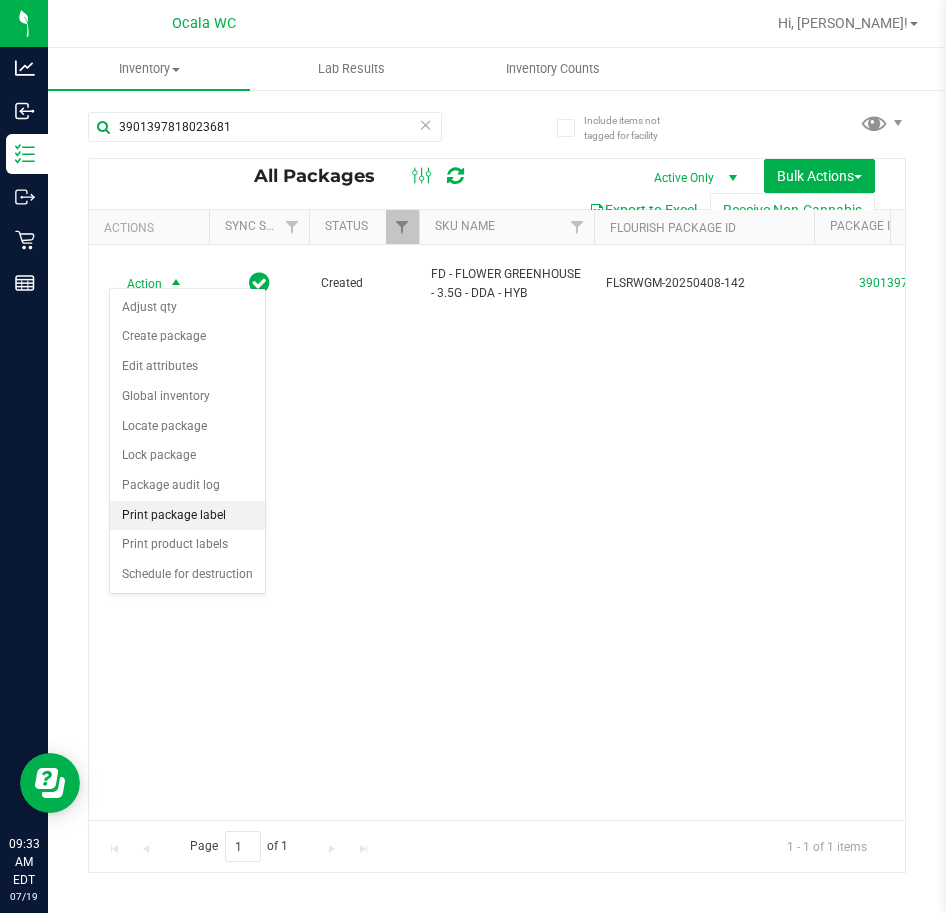 click on "Print package label" at bounding box center (187, 516) 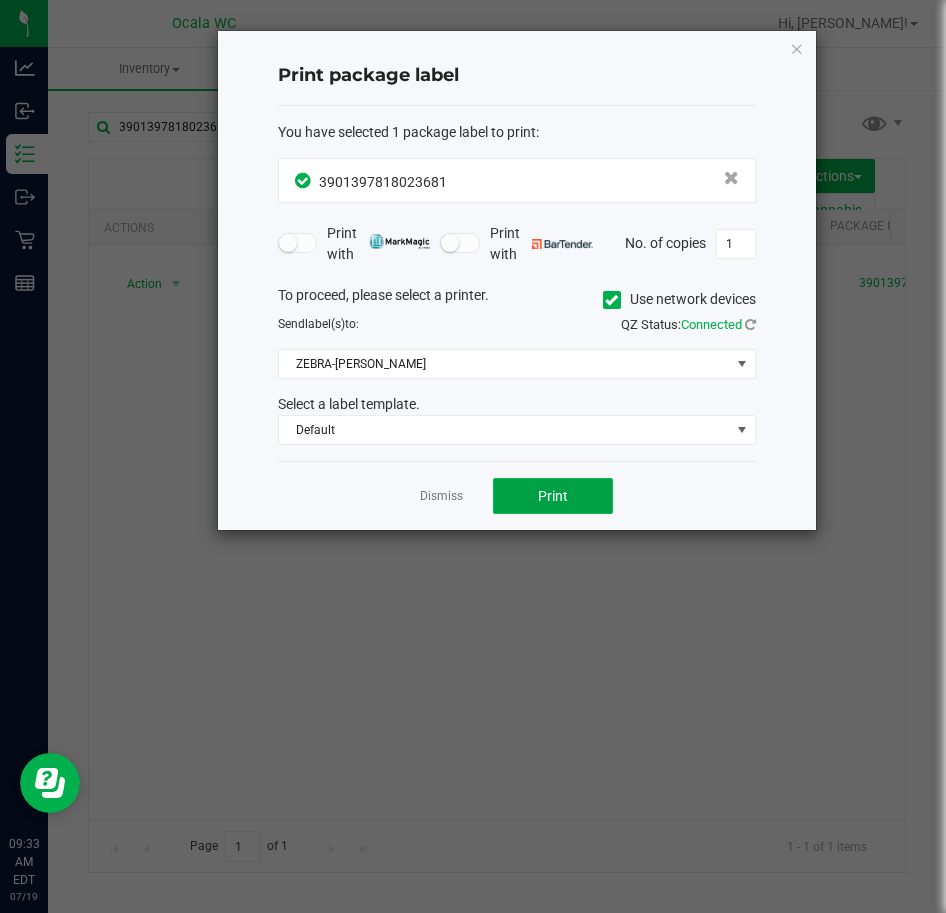 click on "Print" 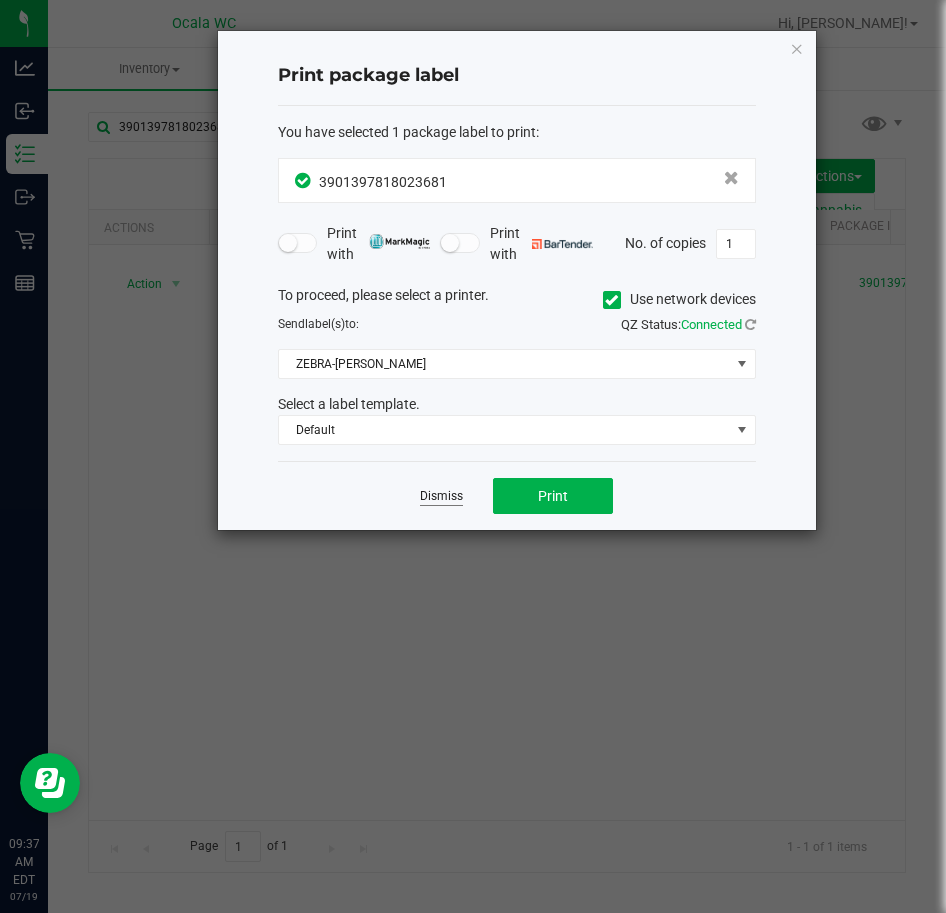 click on "Dismiss" 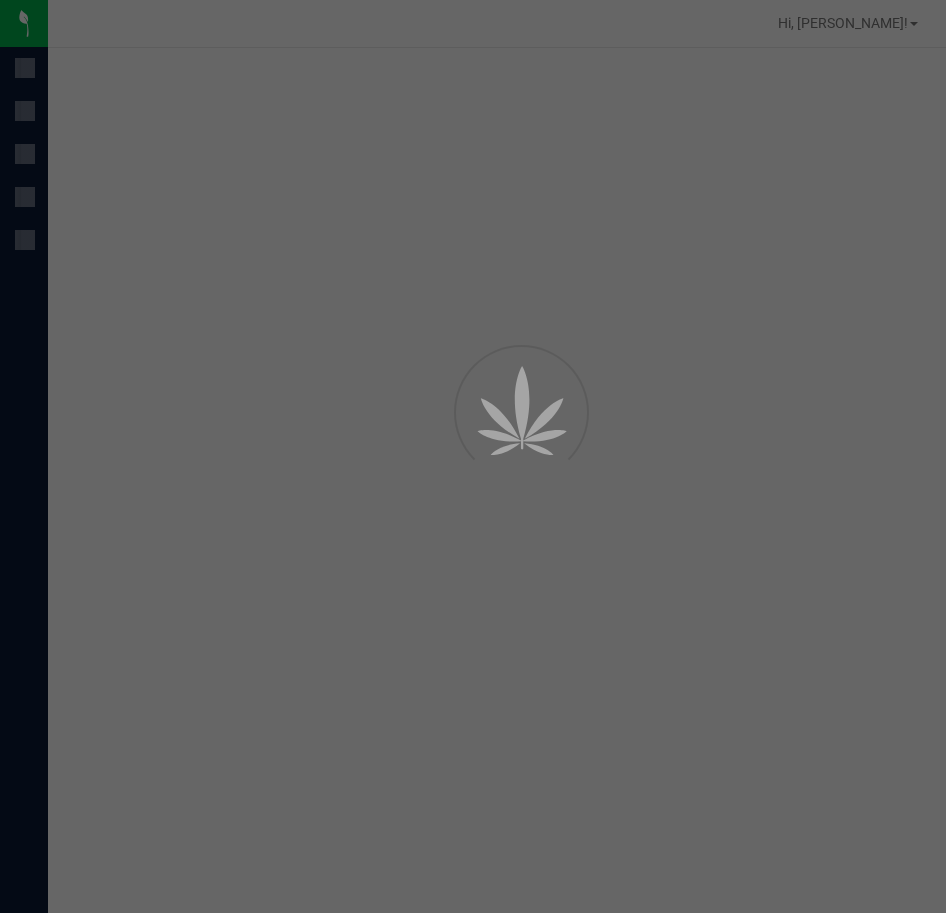 scroll, scrollTop: 0, scrollLeft: 0, axis: both 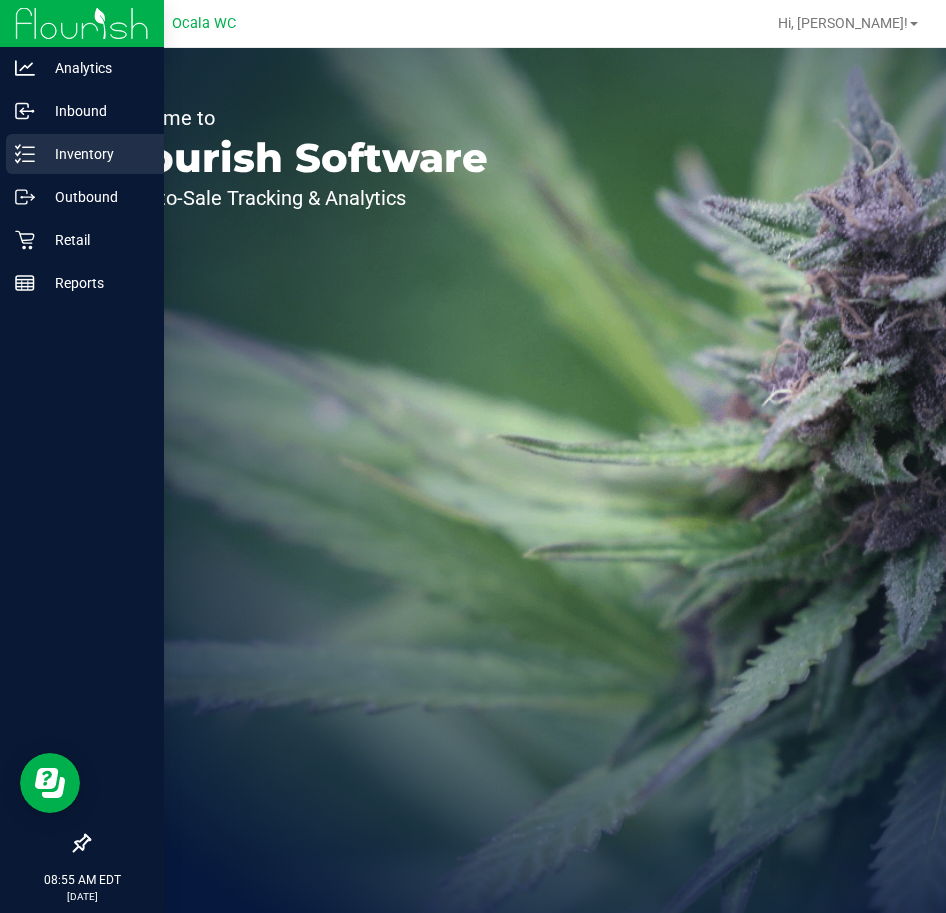 click 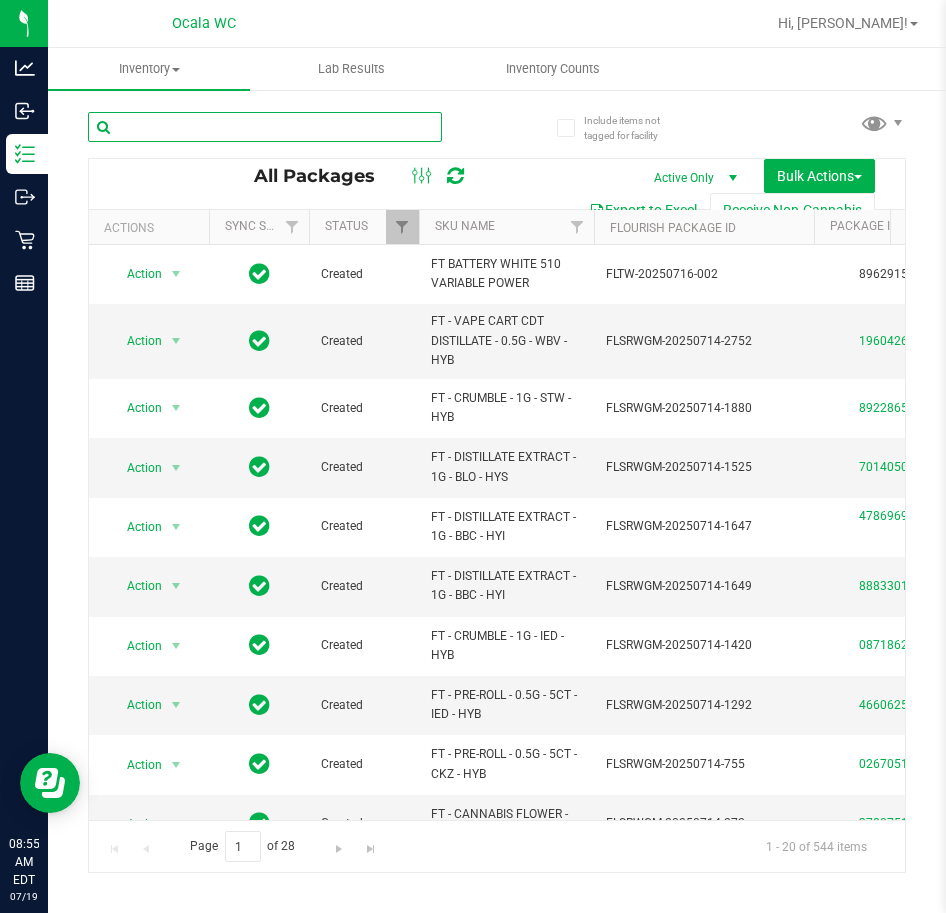 click at bounding box center (265, 127) 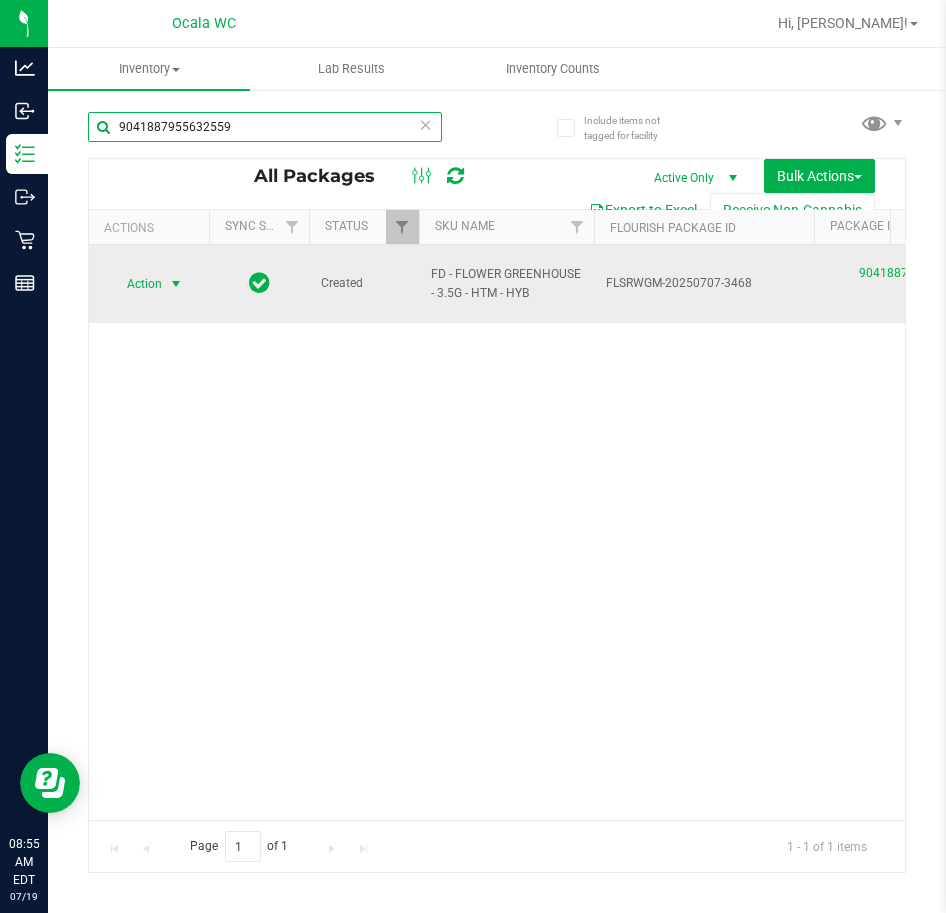 type on "9041887955632559" 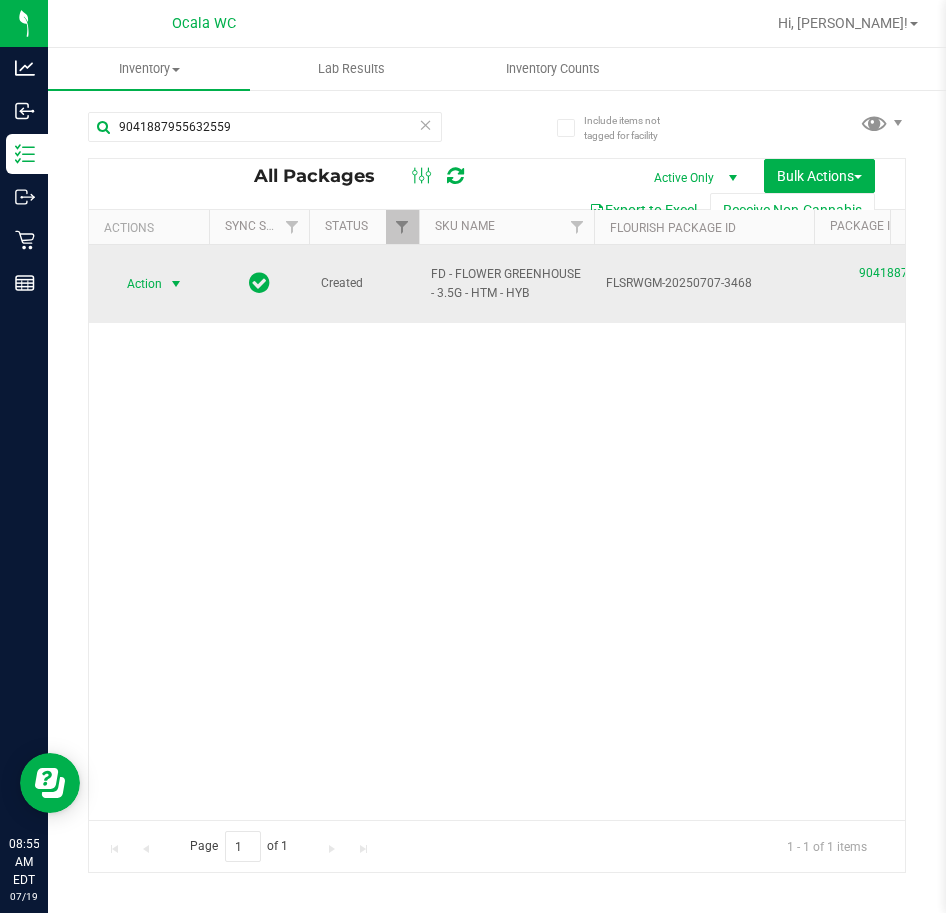 click at bounding box center [176, 284] 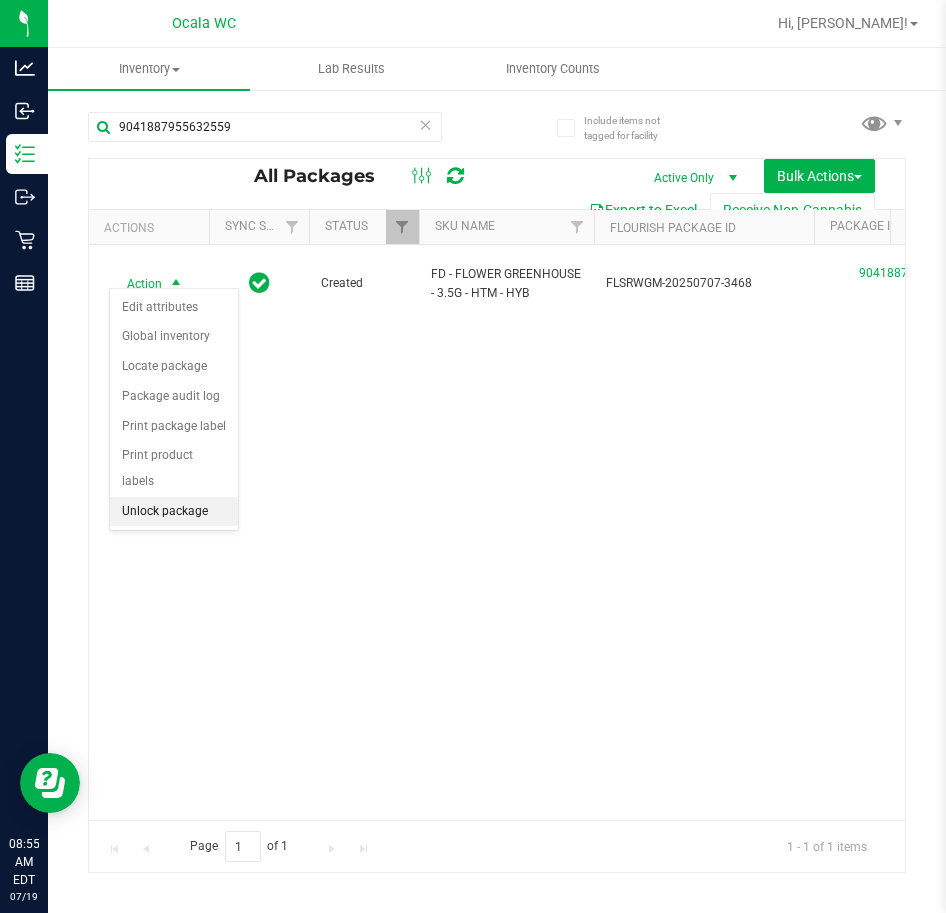 click on "Unlock package" at bounding box center [174, 512] 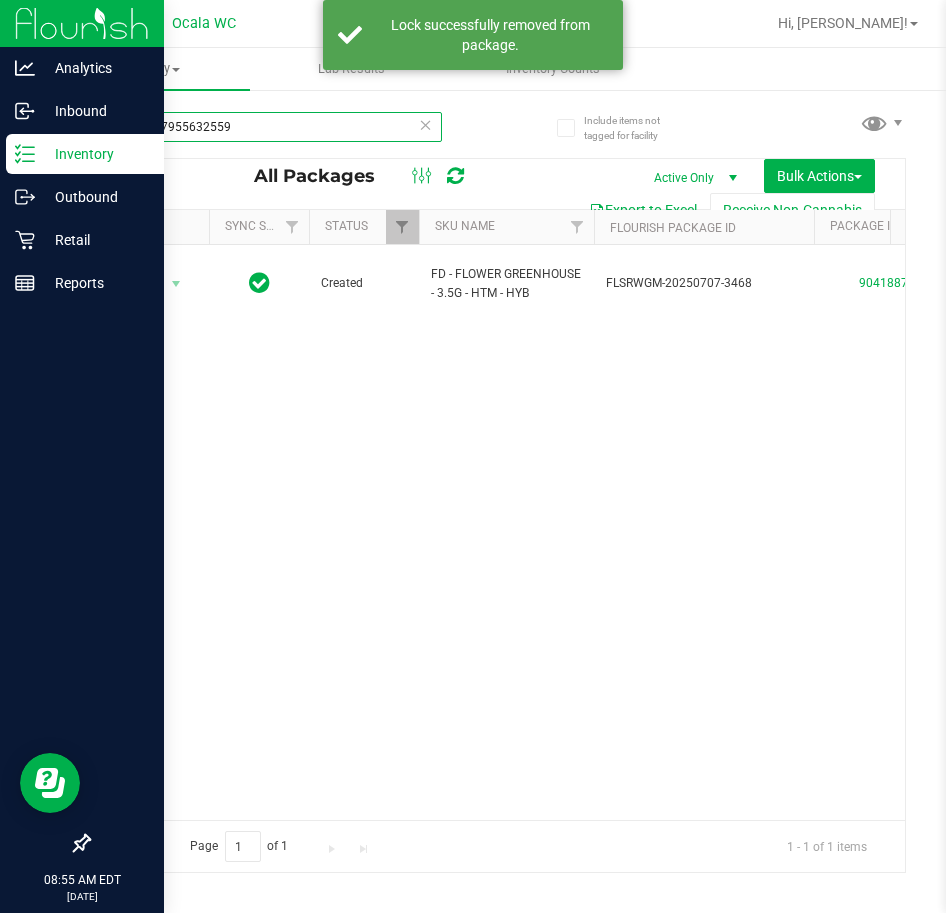 drag, startPoint x: 235, startPoint y: 126, endPoint x: 44, endPoint y: 134, distance: 191.16747 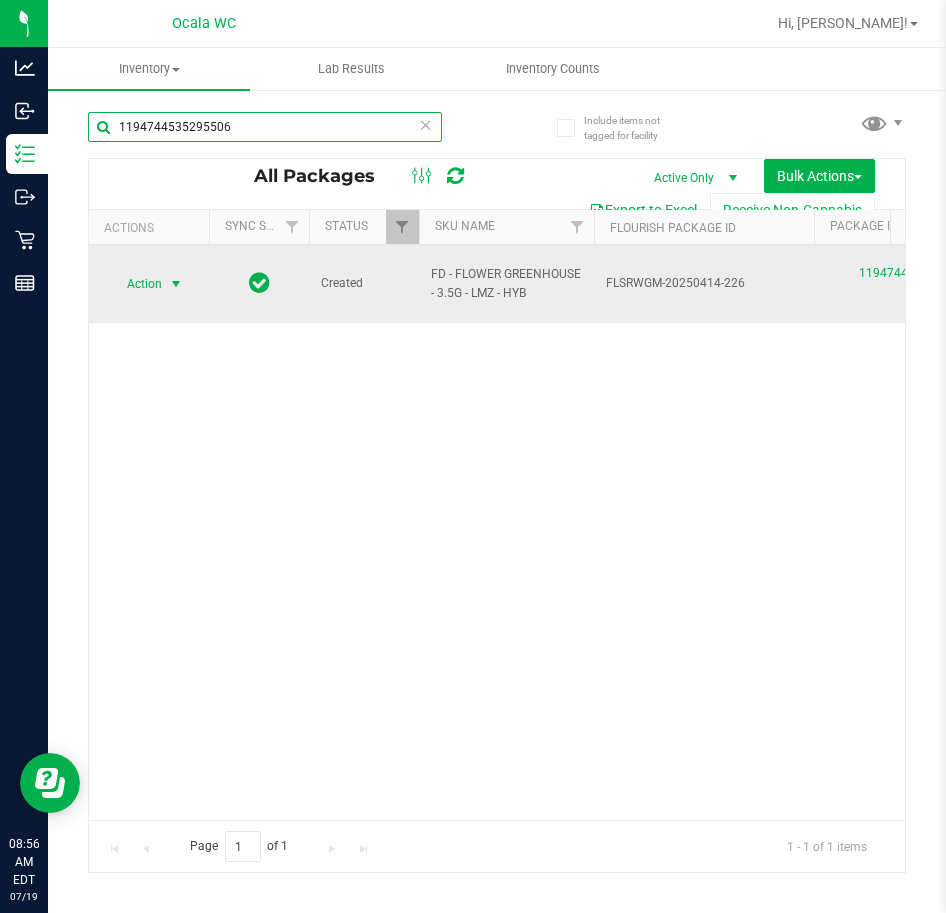 type on "1194744535295506" 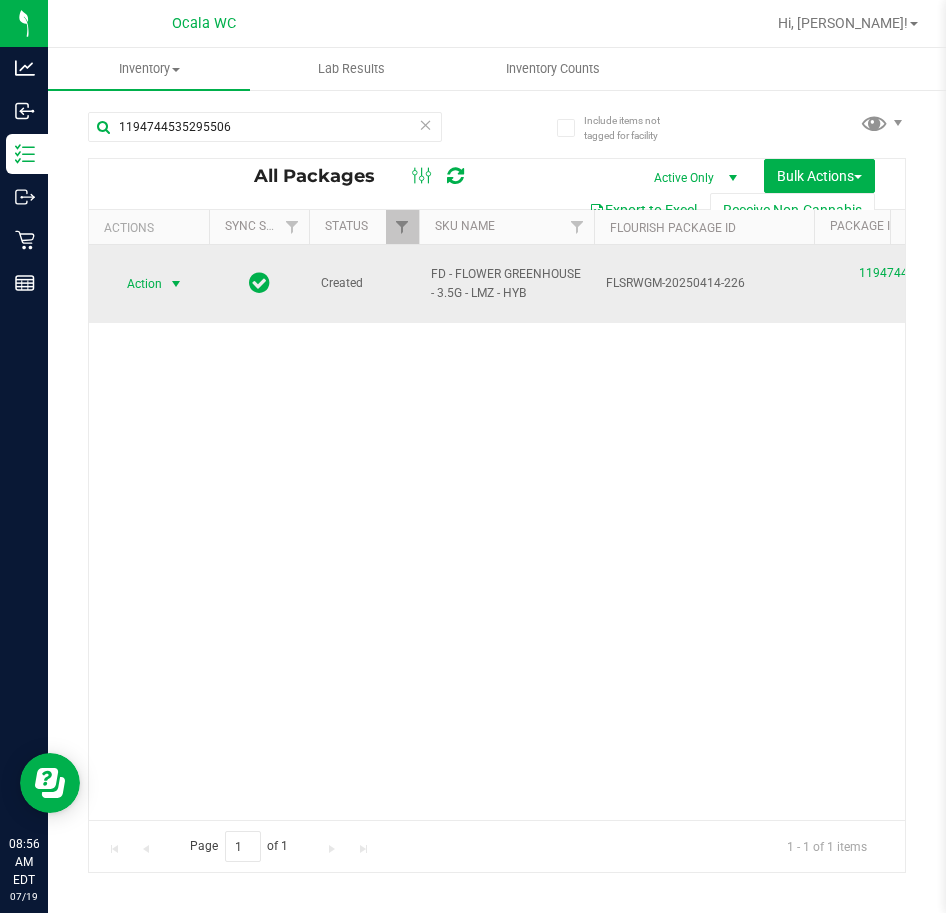 click at bounding box center [176, 284] 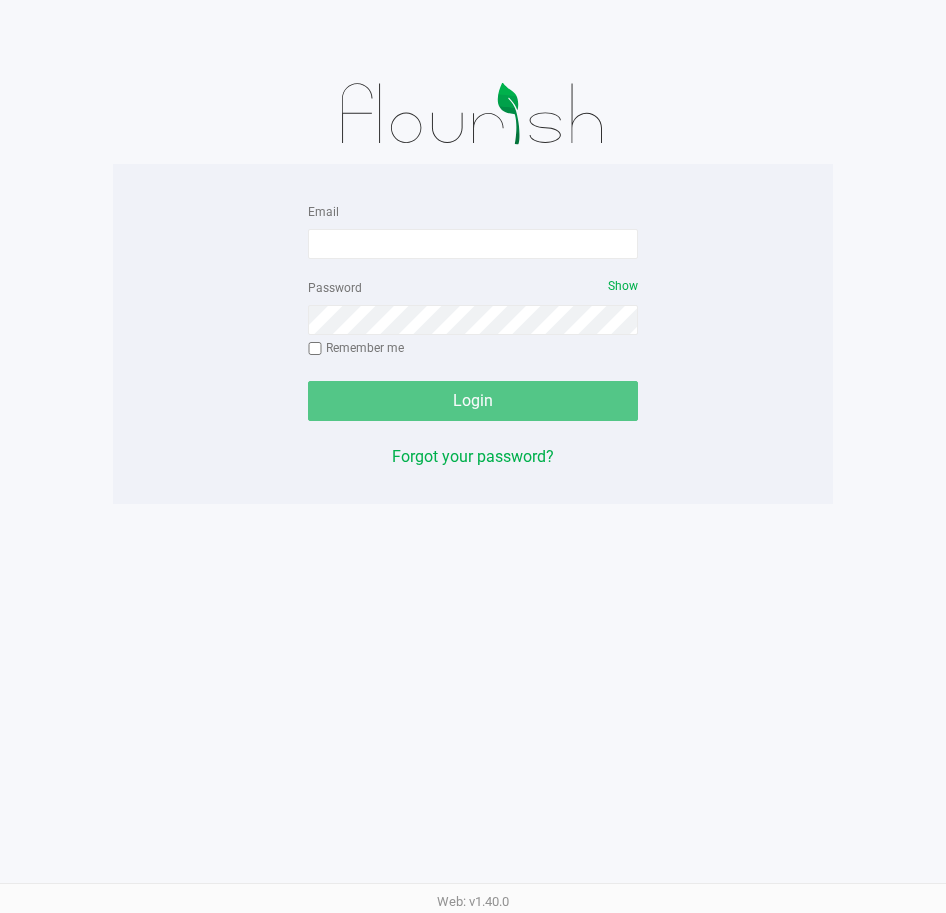 scroll, scrollTop: 0, scrollLeft: 0, axis: both 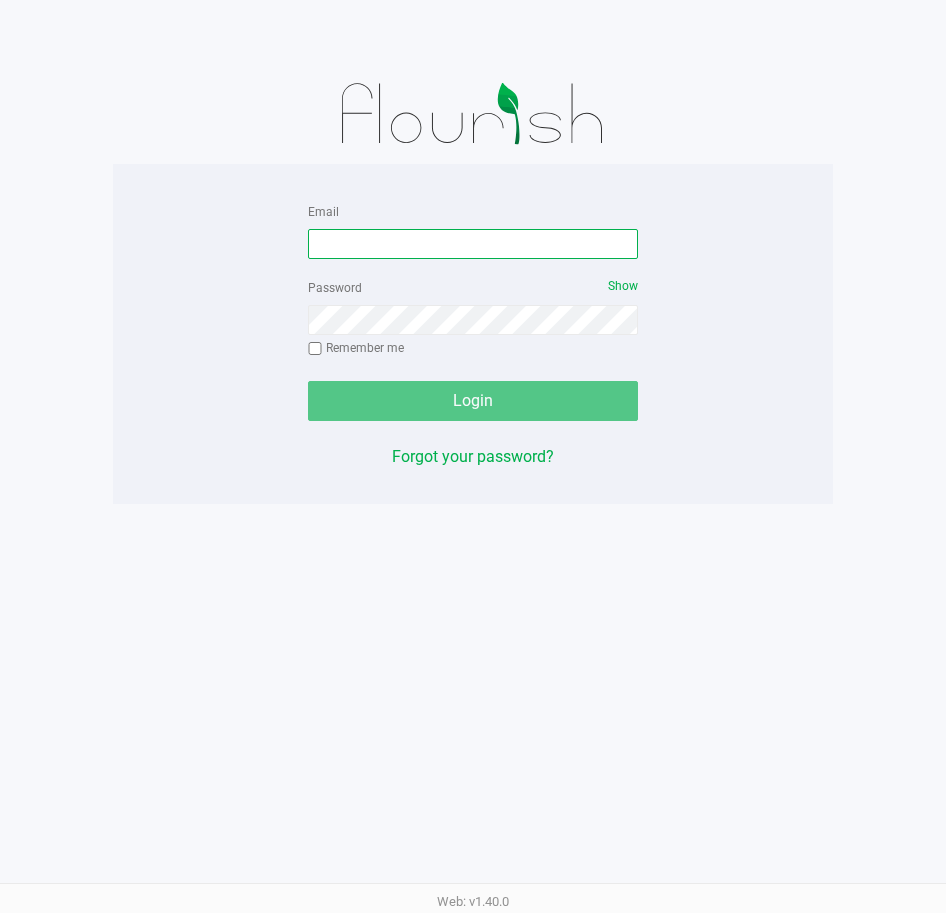 click on "Email" at bounding box center (473, 244) 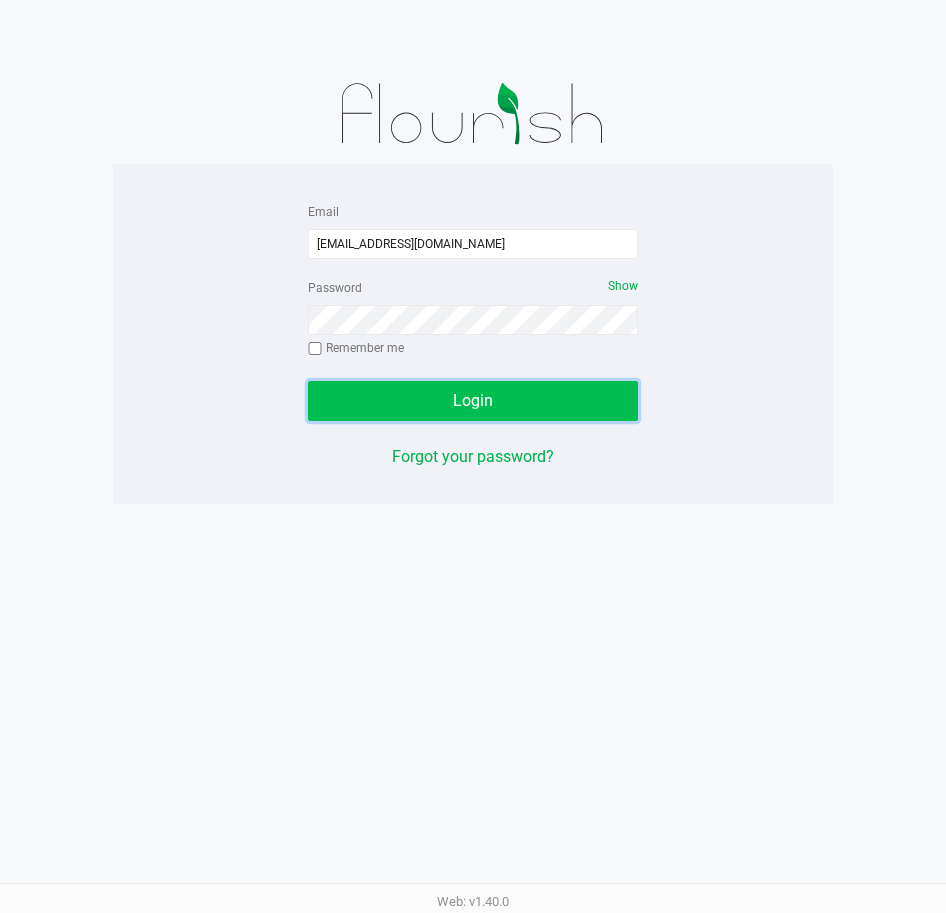 click on "Login" 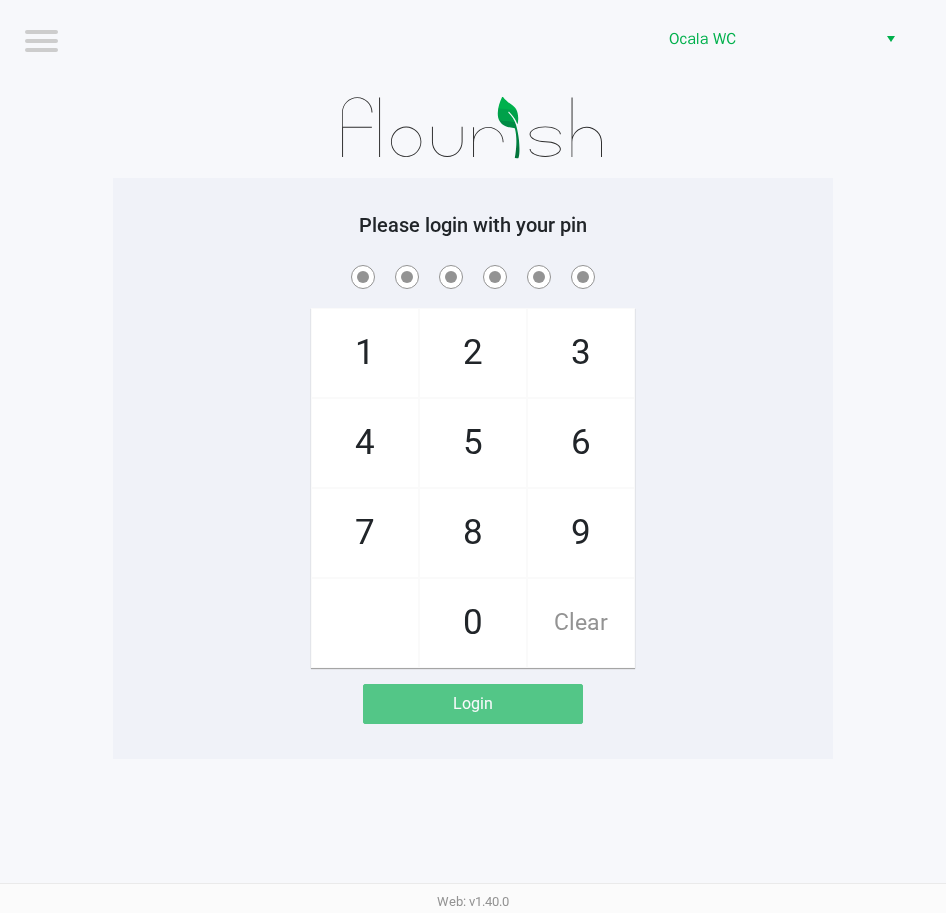 click on "Logout  Ocala WC    Please login with your pin  1   4   7       2   5   8   0   3   6   9   Clear   Login" 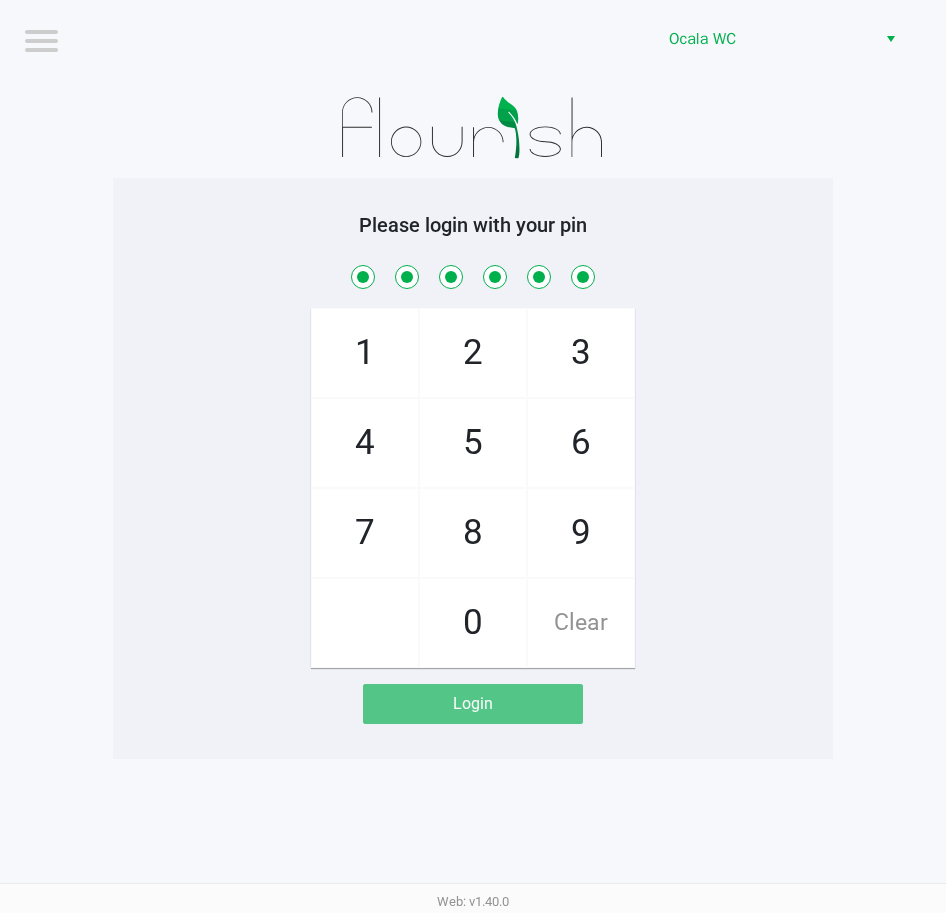 checkbox on "true" 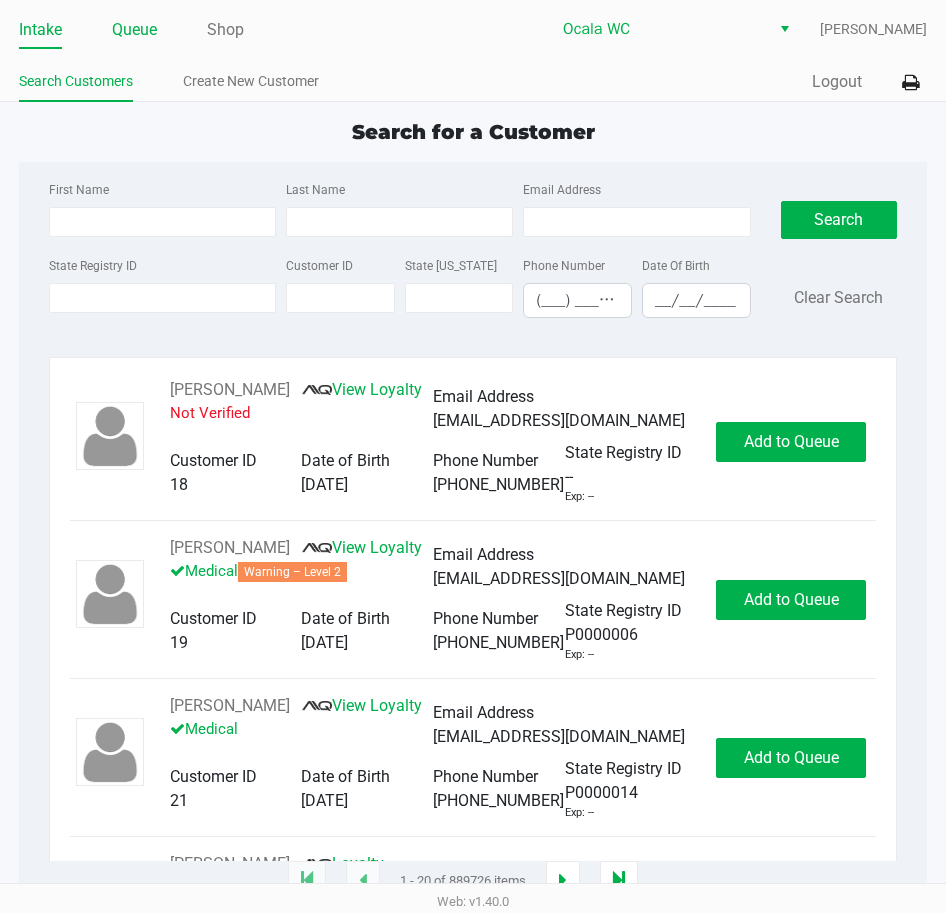 click on "Queue" 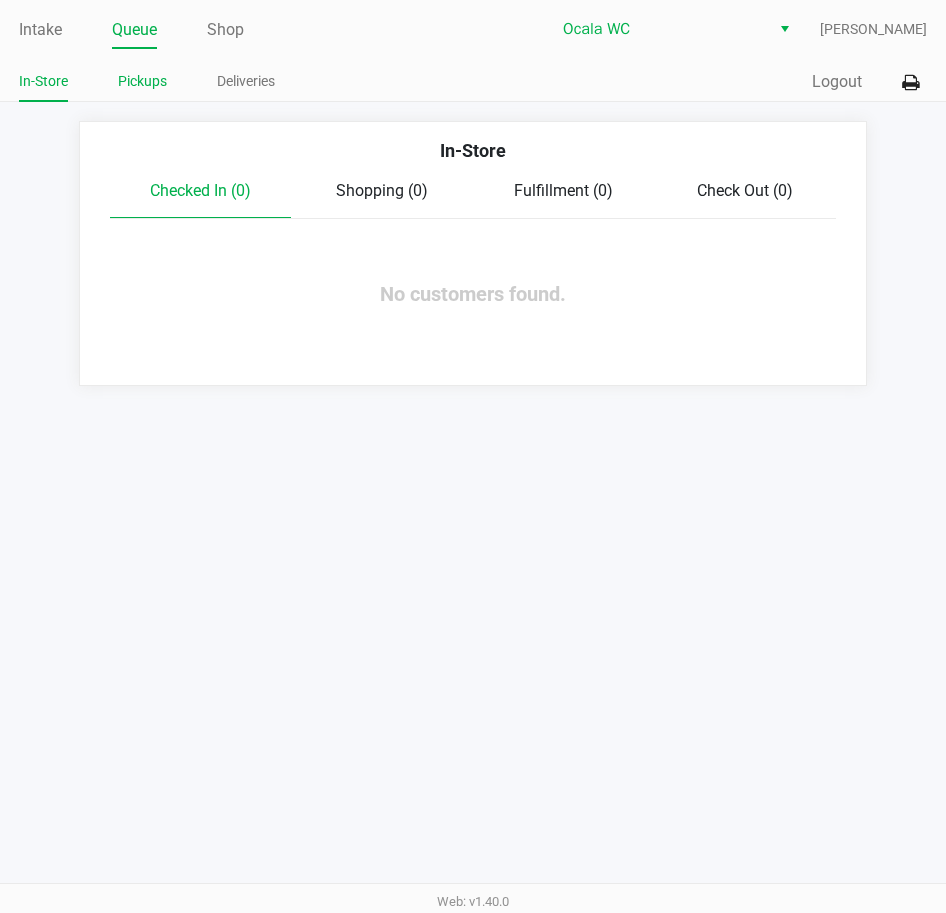 click on "Pickups" 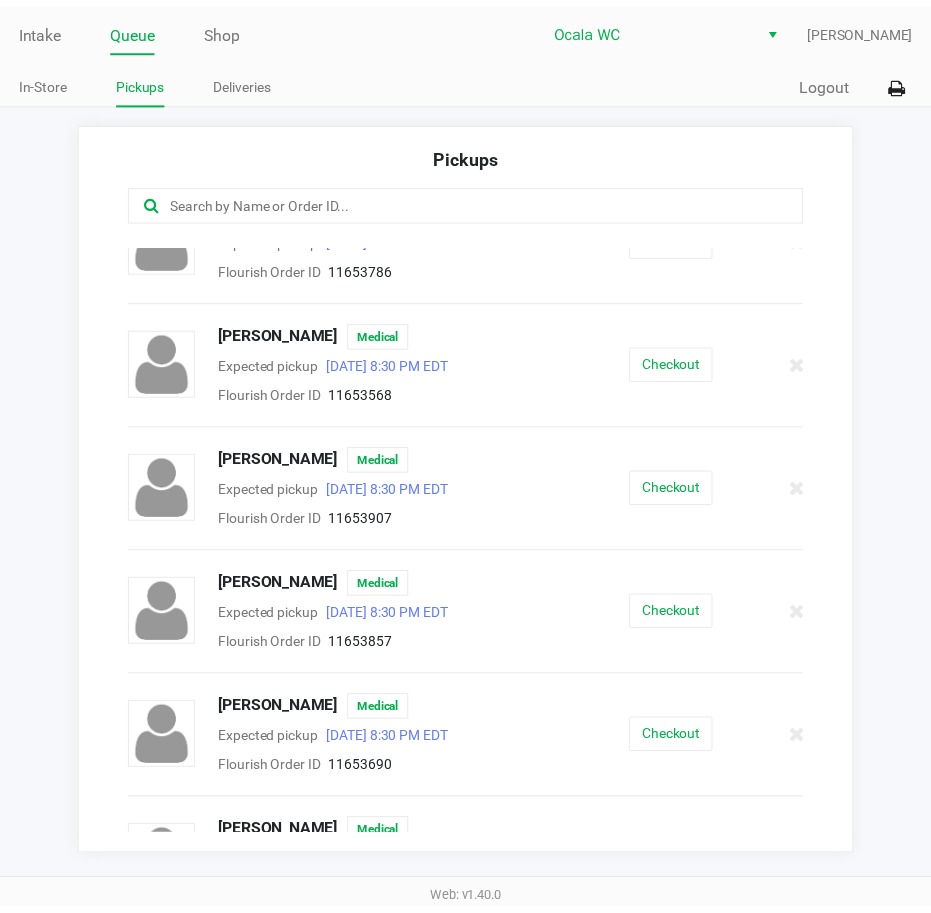 scroll, scrollTop: 300, scrollLeft: 0, axis: vertical 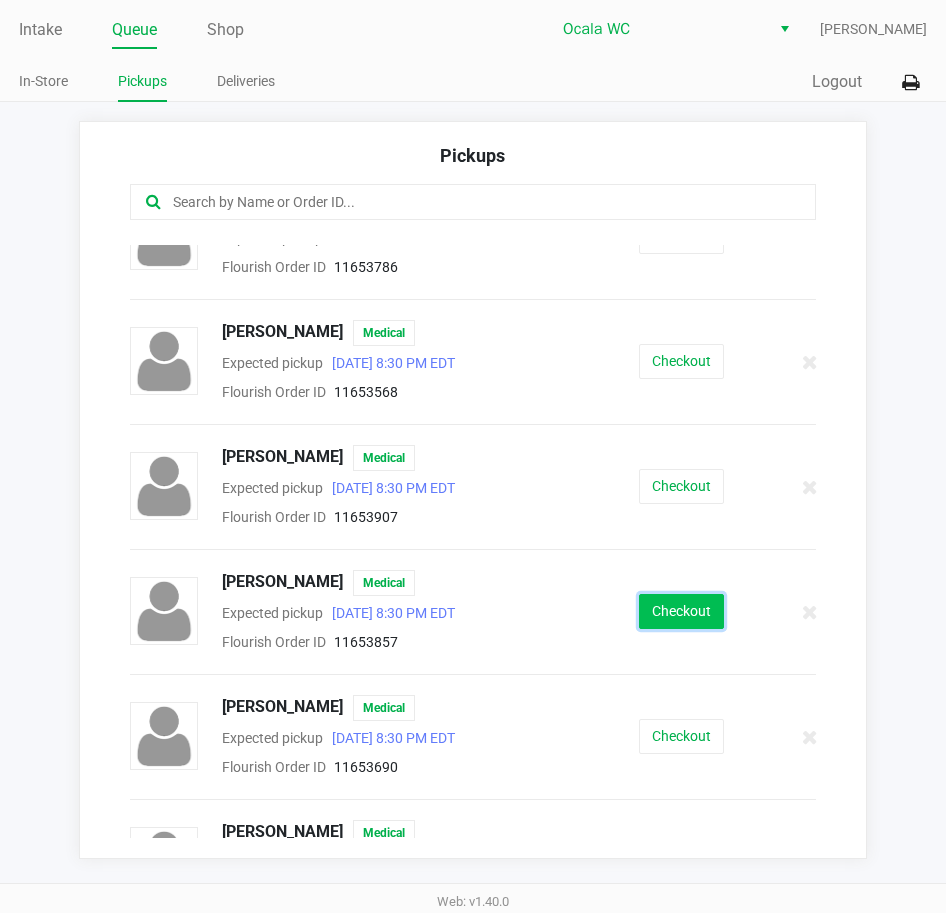 click on "Checkout" 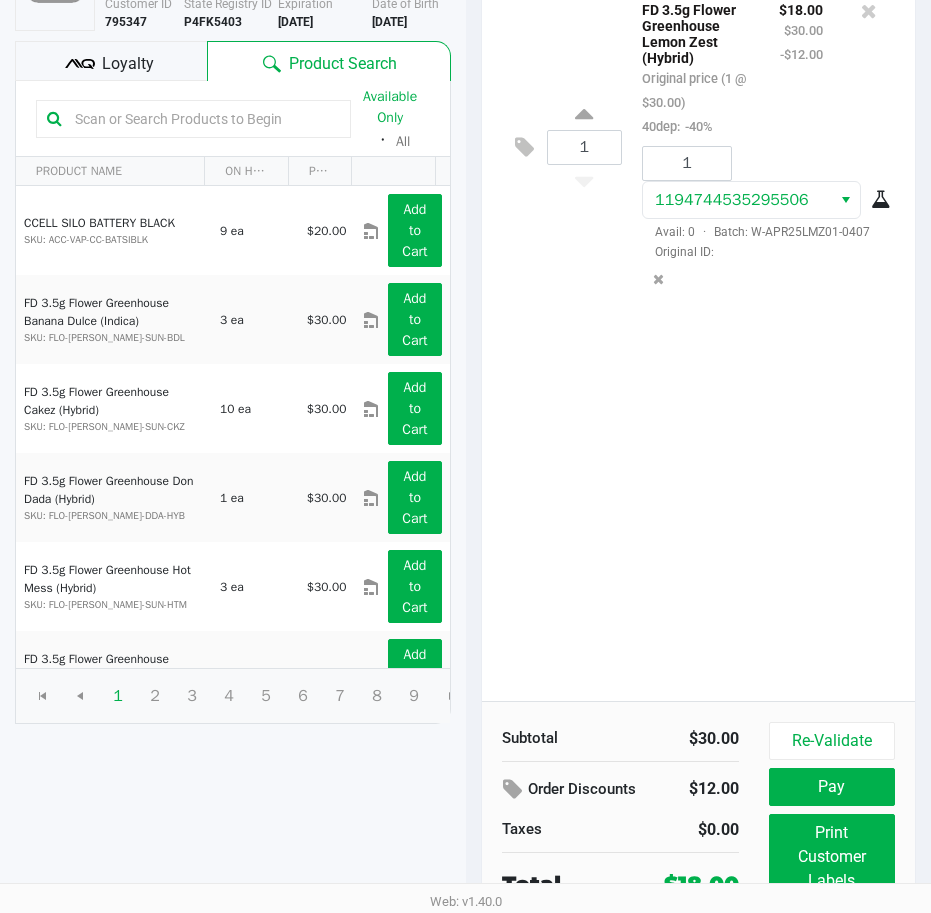 scroll, scrollTop: 254, scrollLeft: 0, axis: vertical 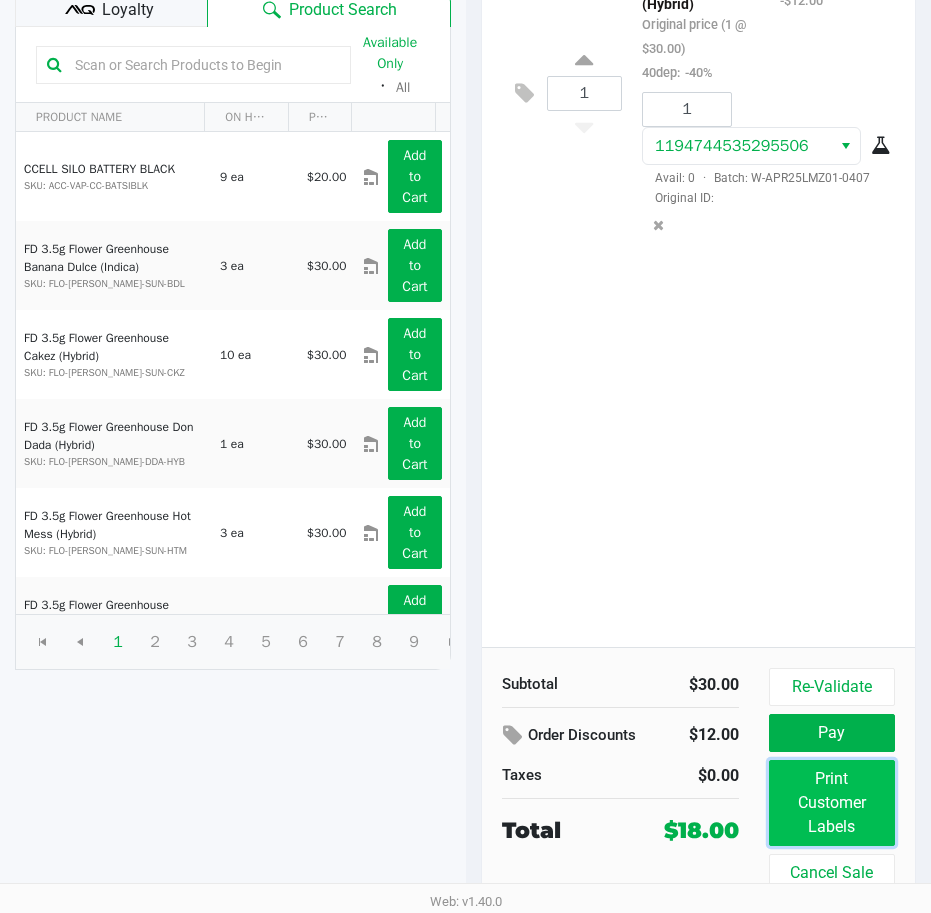 click on "Print Customer Labels" 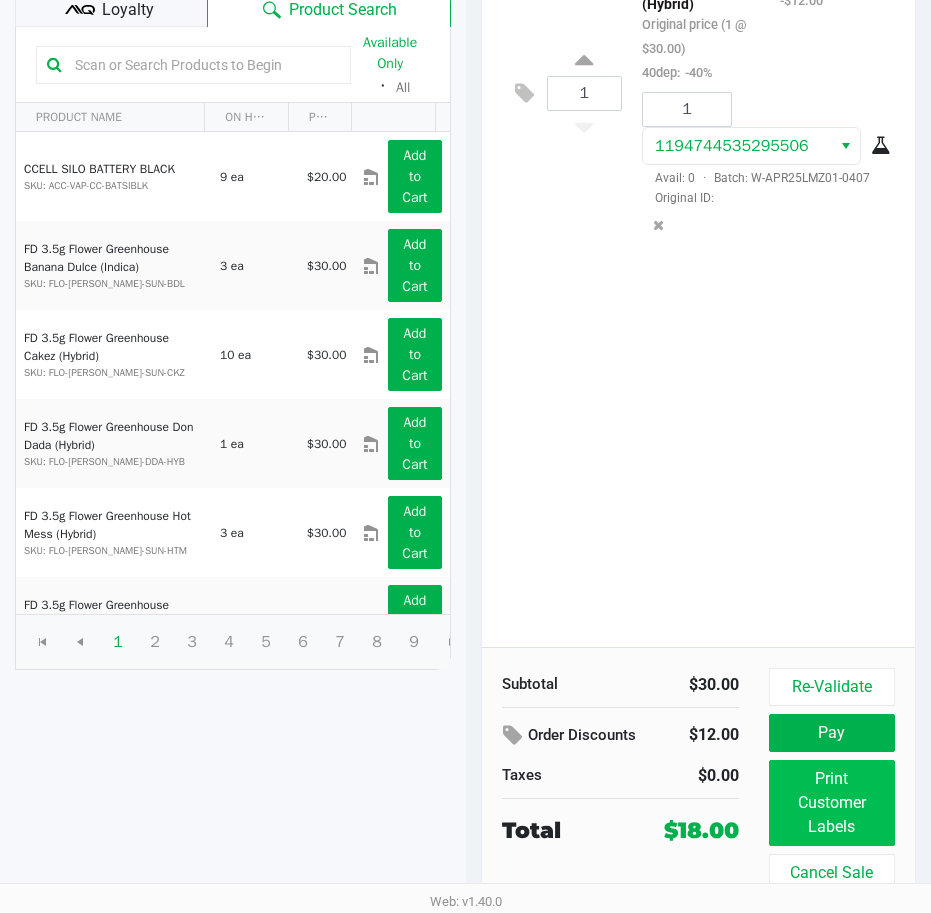 scroll, scrollTop: 0, scrollLeft: 0, axis: both 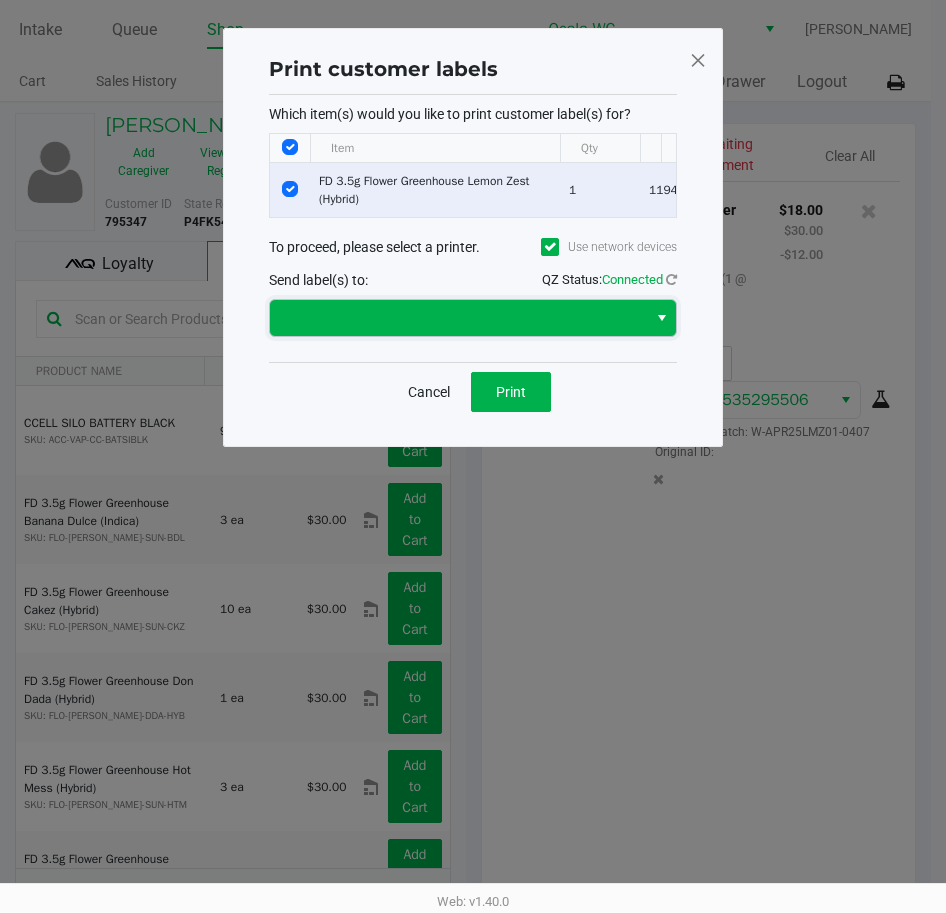 drag, startPoint x: 475, startPoint y: 330, endPoint x: 459, endPoint y: 346, distance: 22.627417 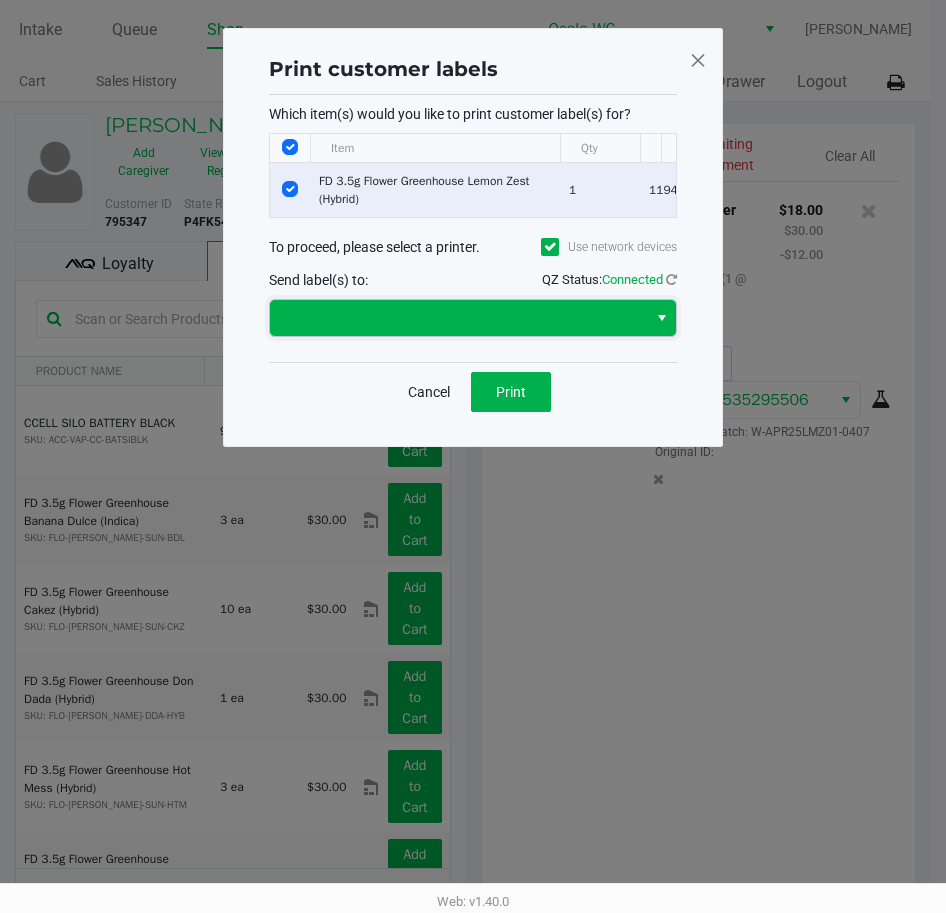 click at bounding box center [458, 318] 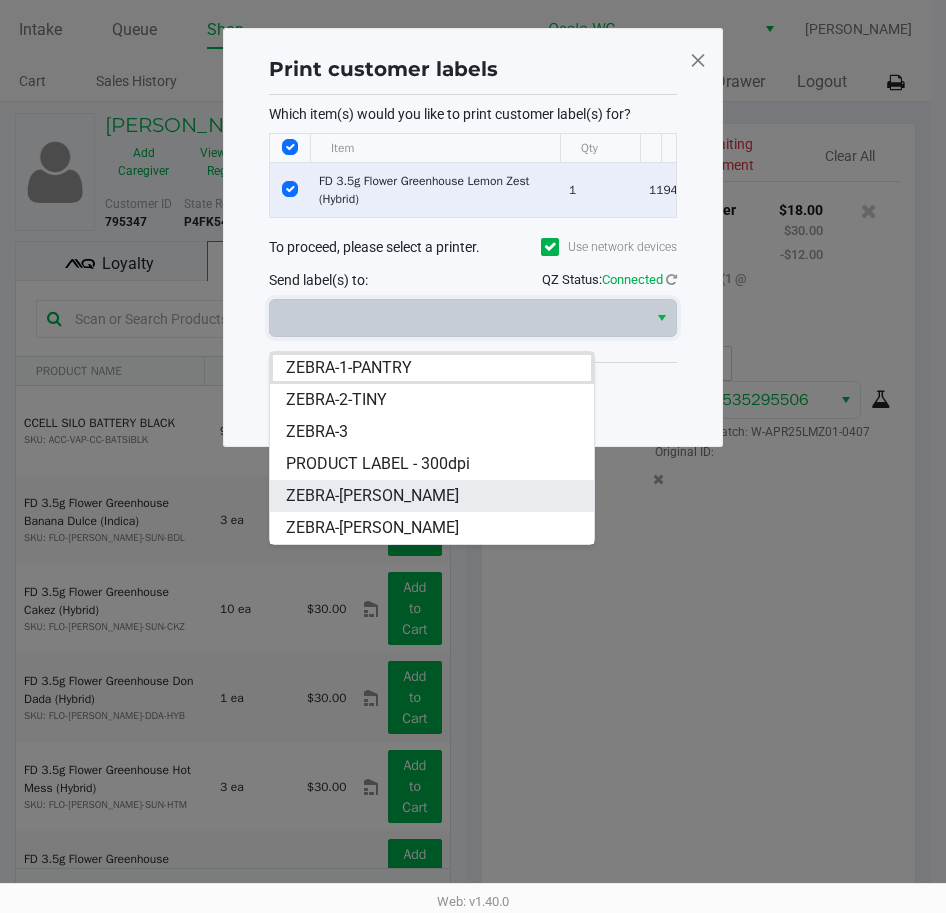 click on "ZEBRA-[PERSON_NAME]" at bounding box center [372, 496] 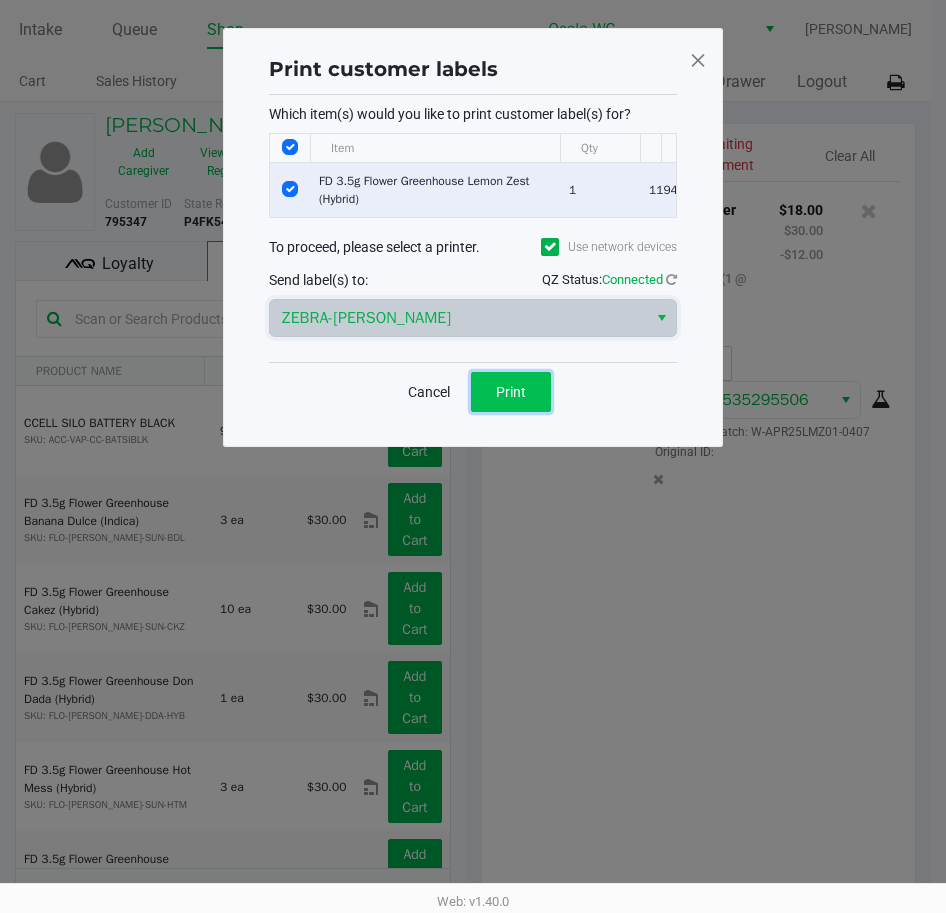 click on "Print" 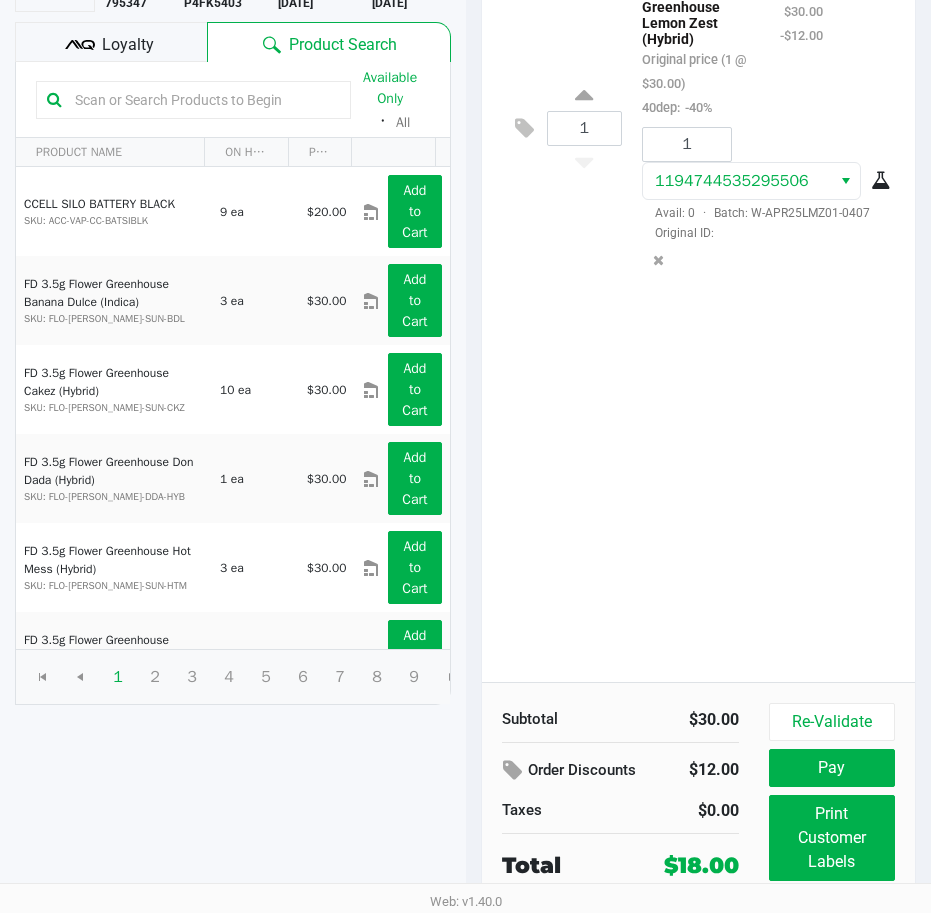 scroll, scrollTop: 254, scrollLeft: 0, axis: vertical 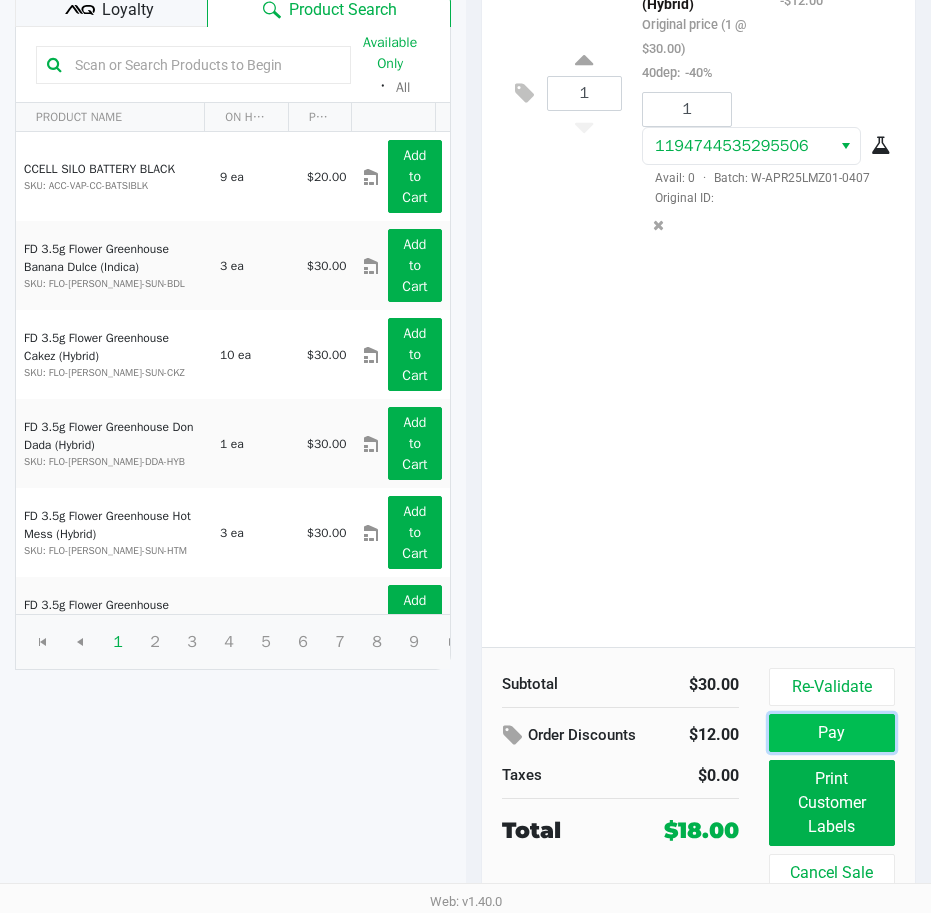 click on "Pay" 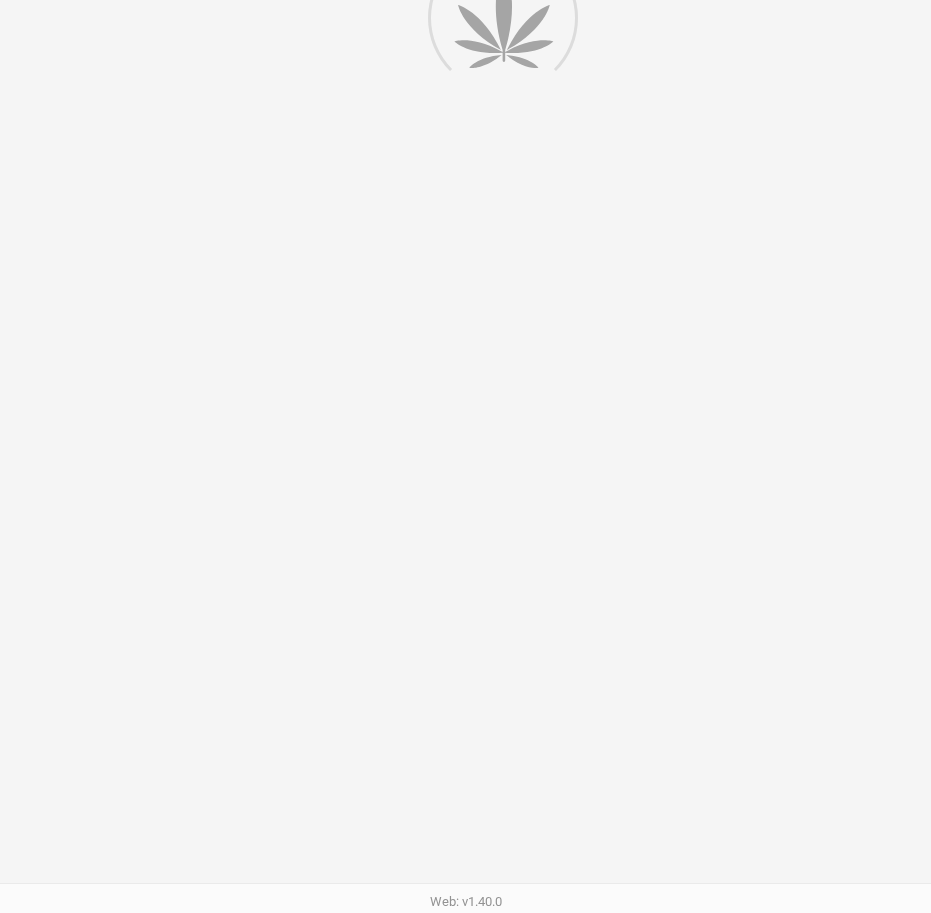 scroll, scrollTop: 0, scrollLeft: 0, axis: both 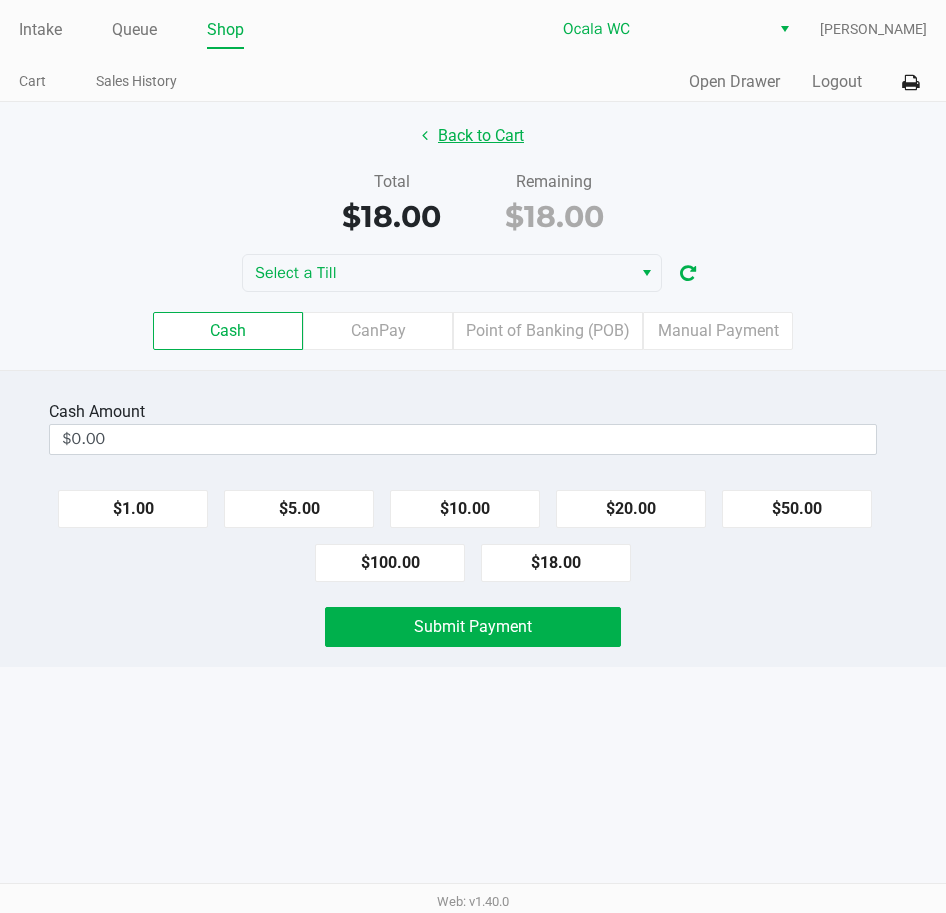 click on "Back to Cart" 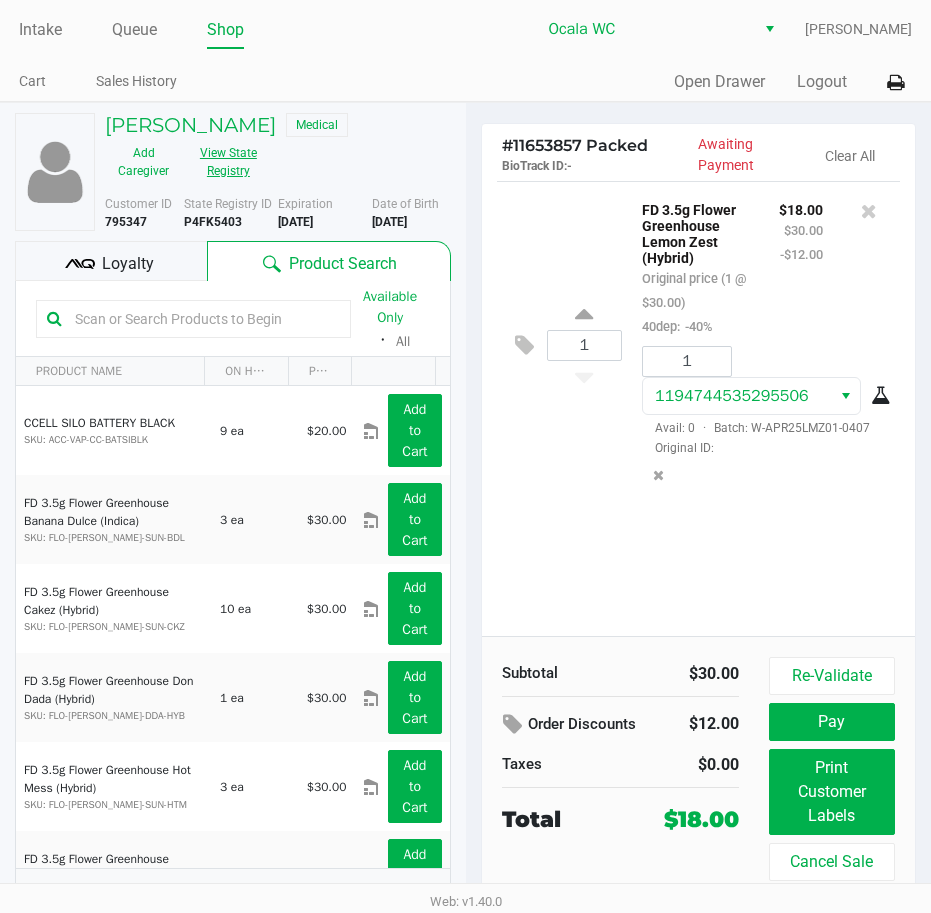 click on "View State Registry" 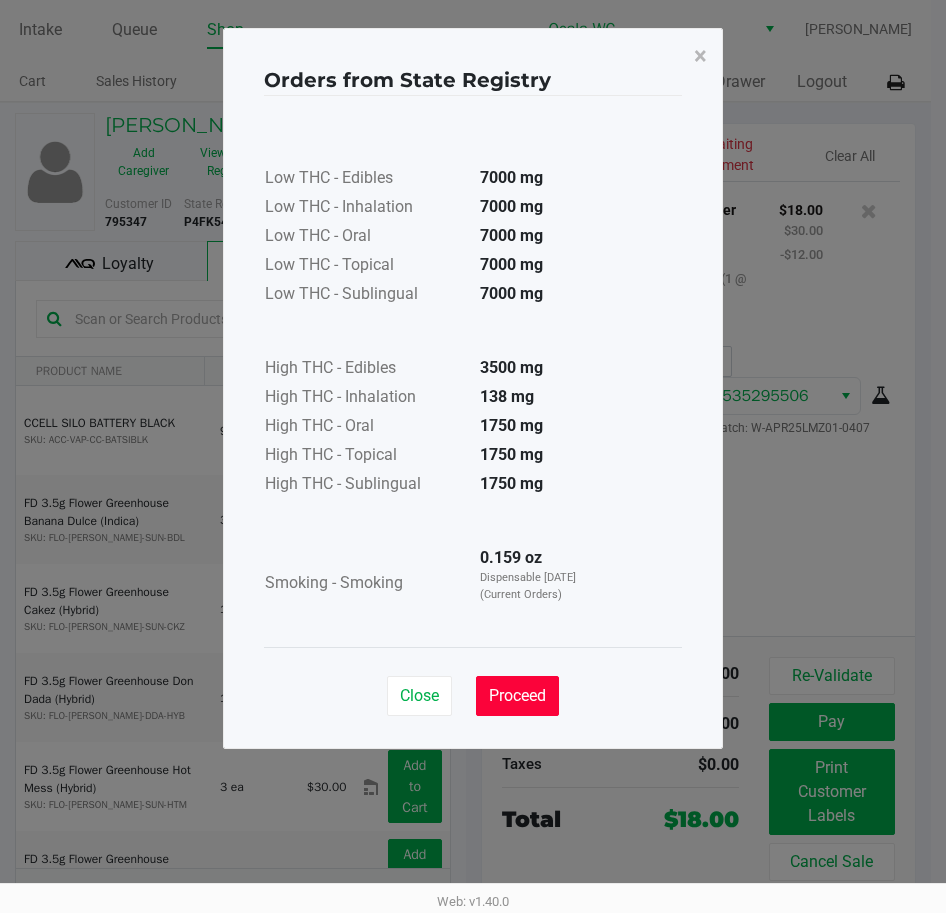 click on "Proceed" 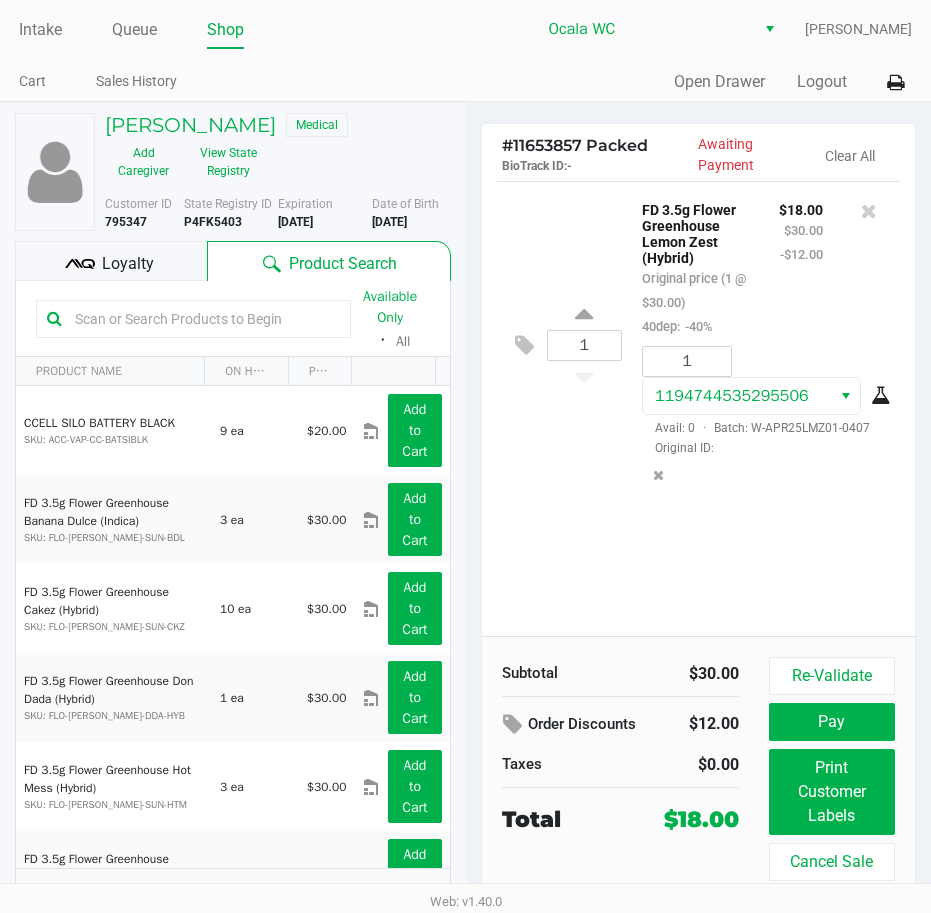 click 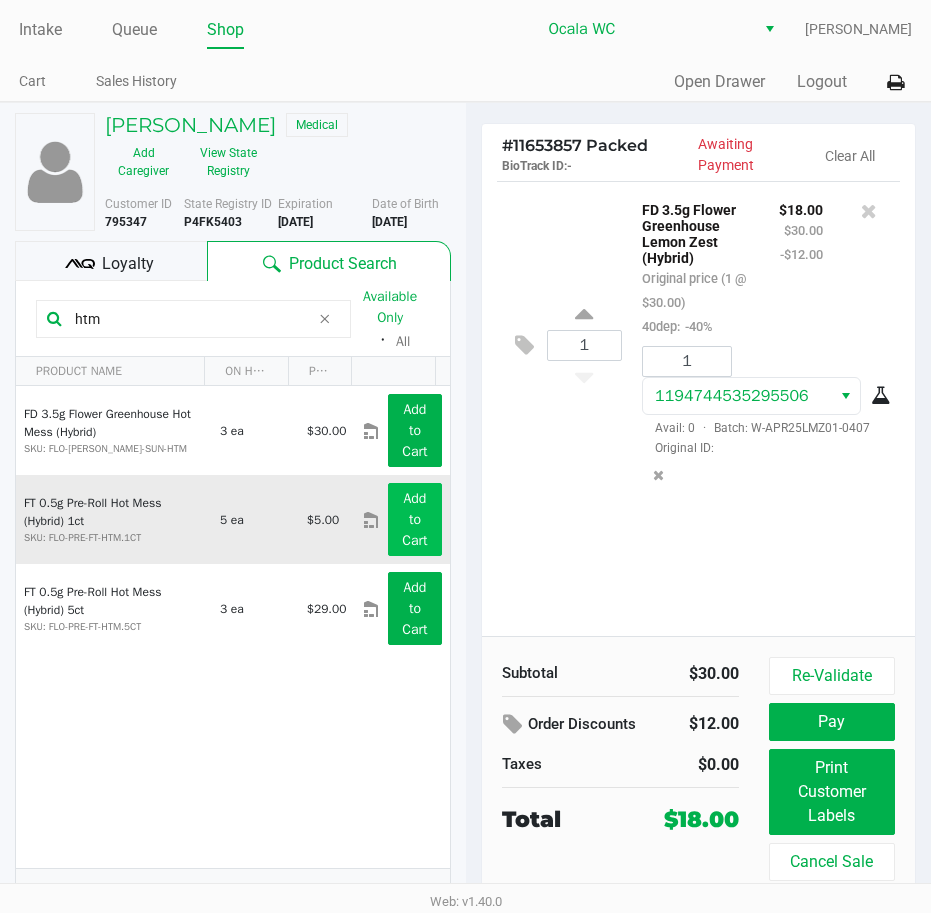 type on "htm" 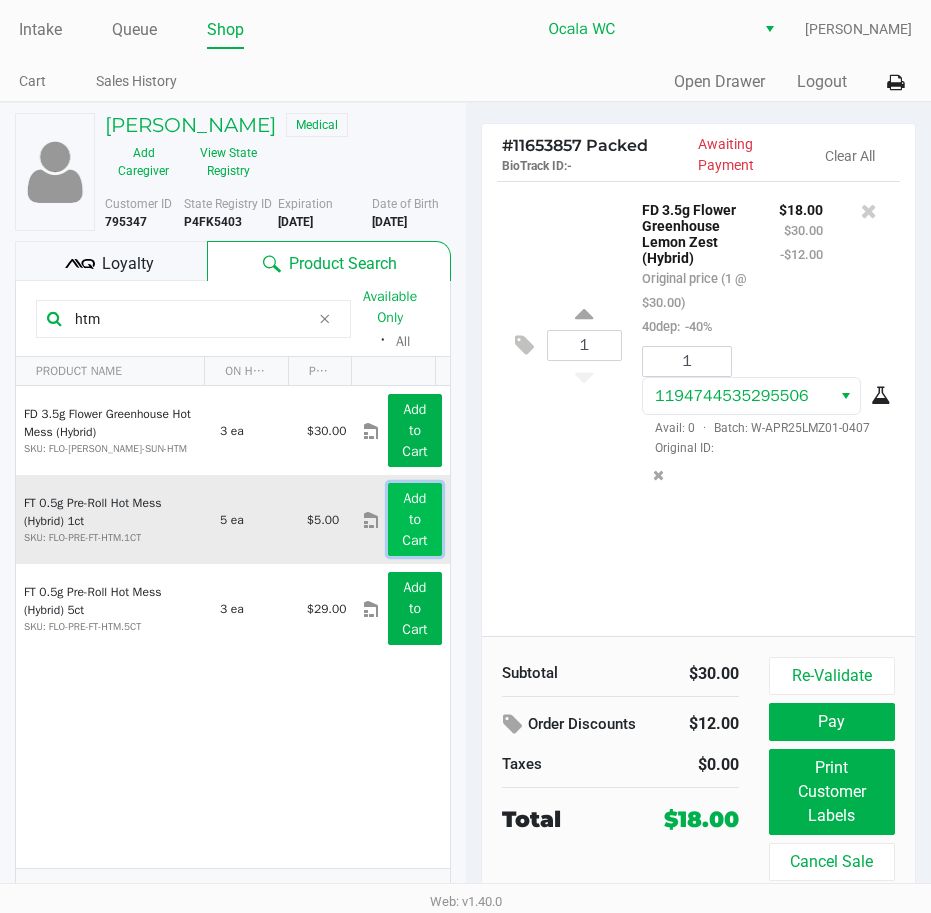click on "Add to Cart" 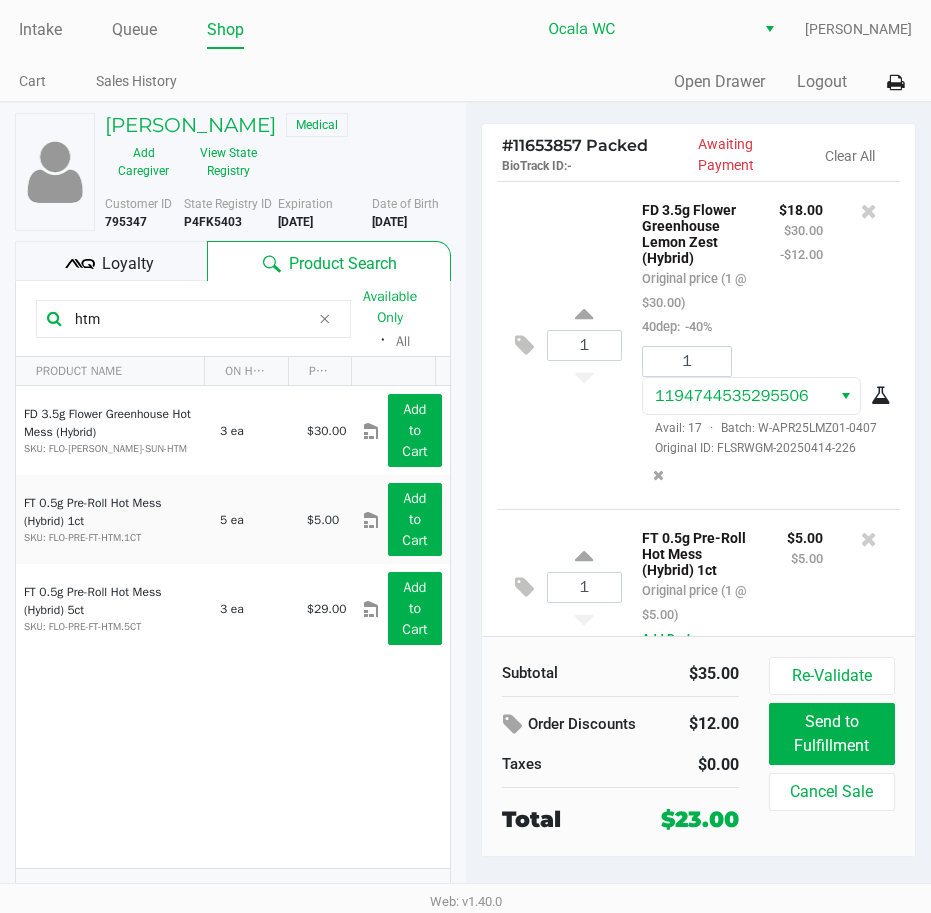 scroll, scrollTop: 77, scrollLeft: 0, axis: vertical 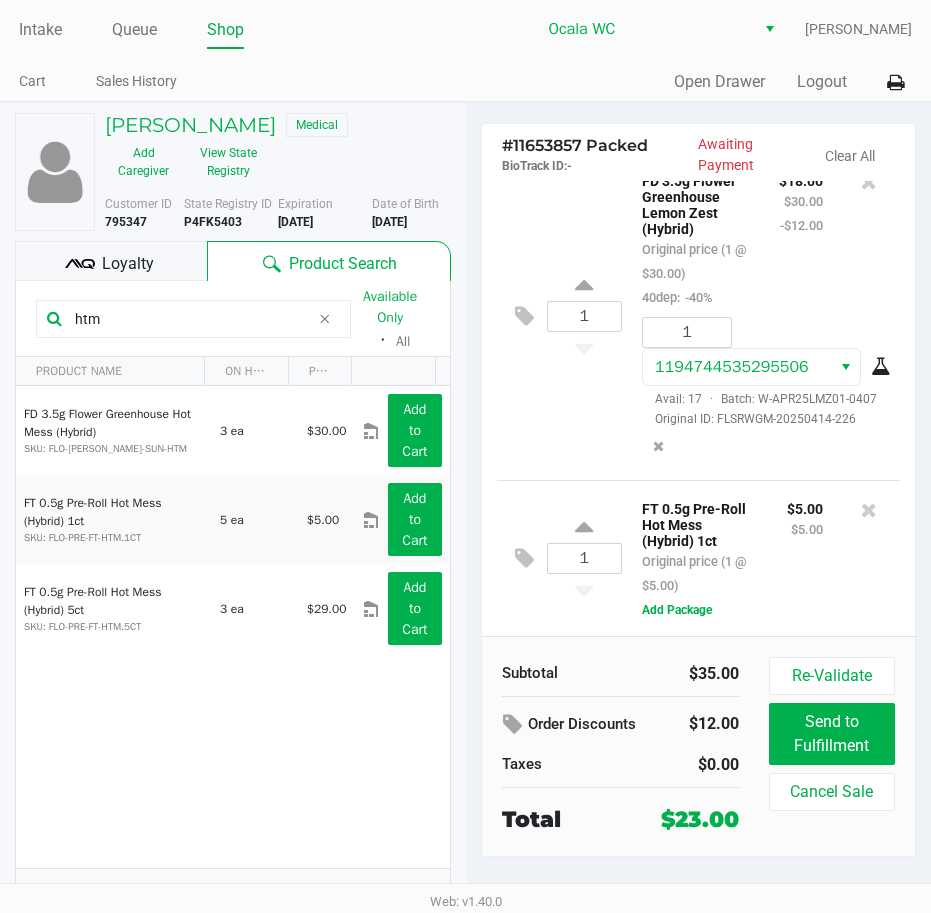 click on "Loyalty" 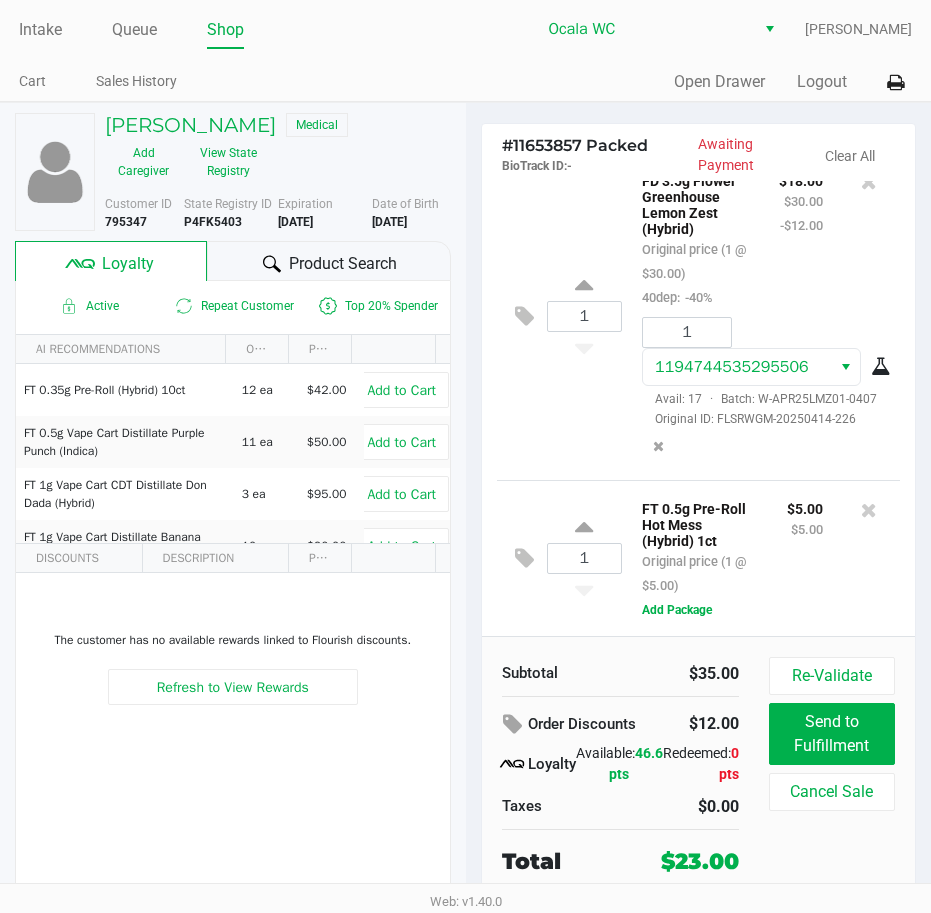 scroll, scrollTop: 21, scrollLeft: 0, axis: vertical 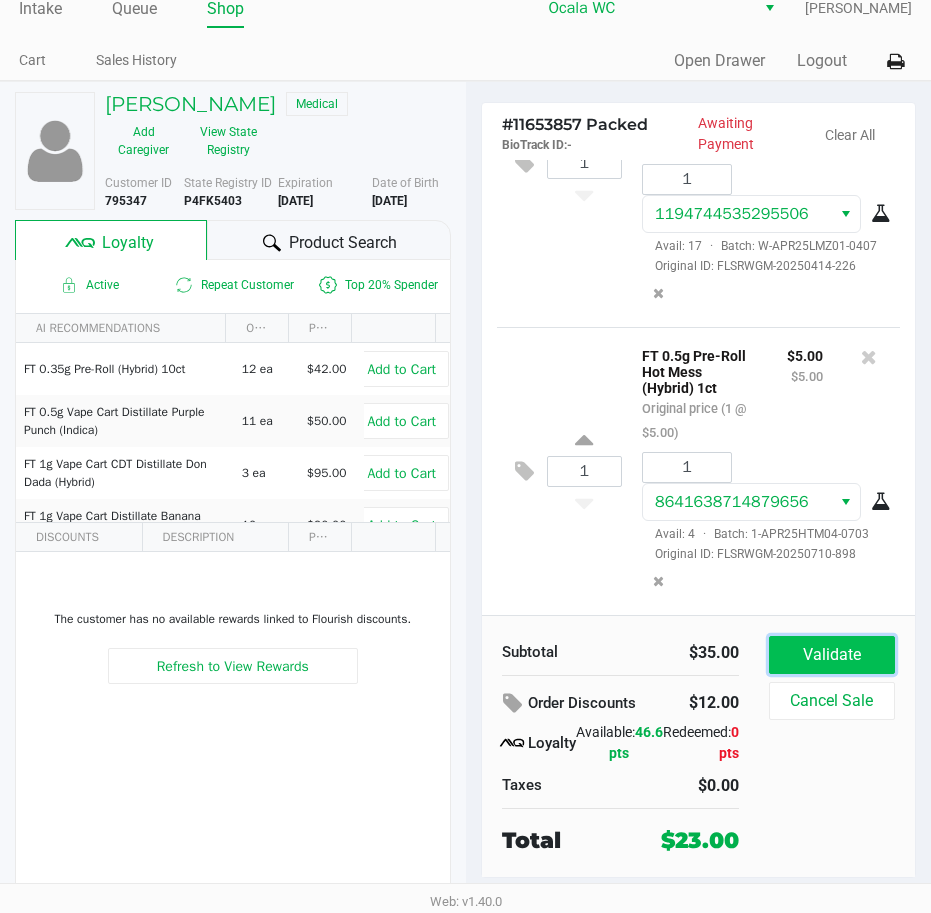 click on "Validate" 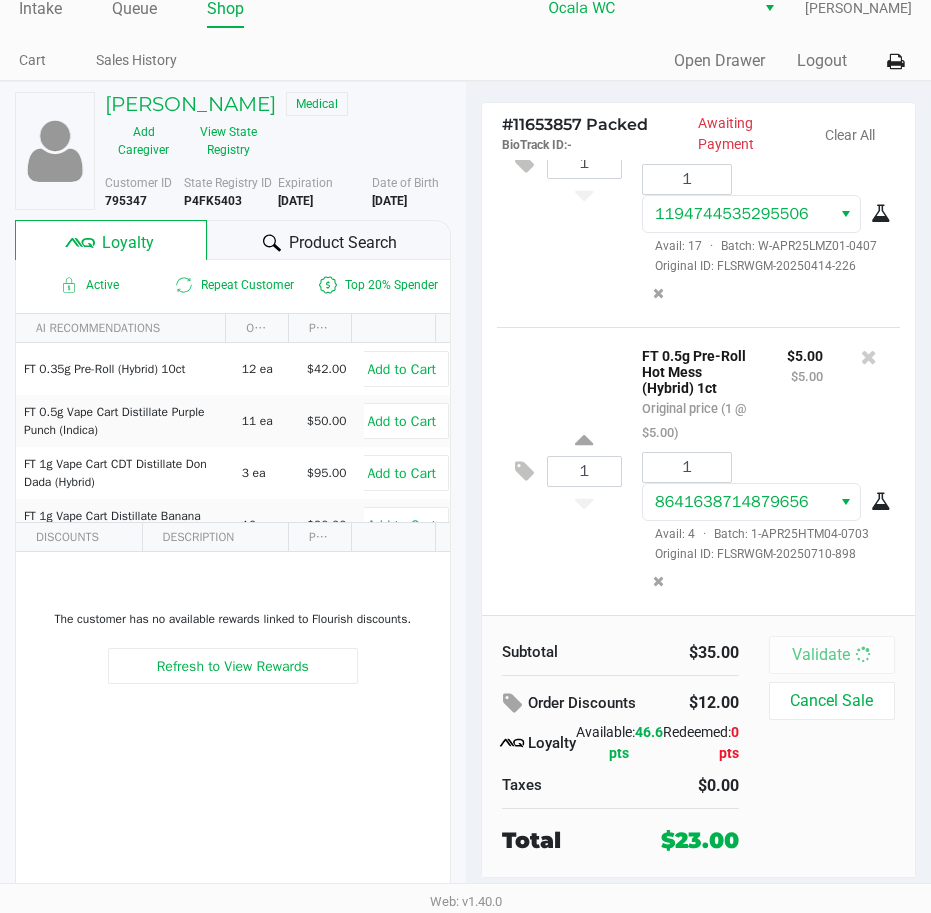 scroll, scrollTop: 0, scrollLeft: 0, axis: both 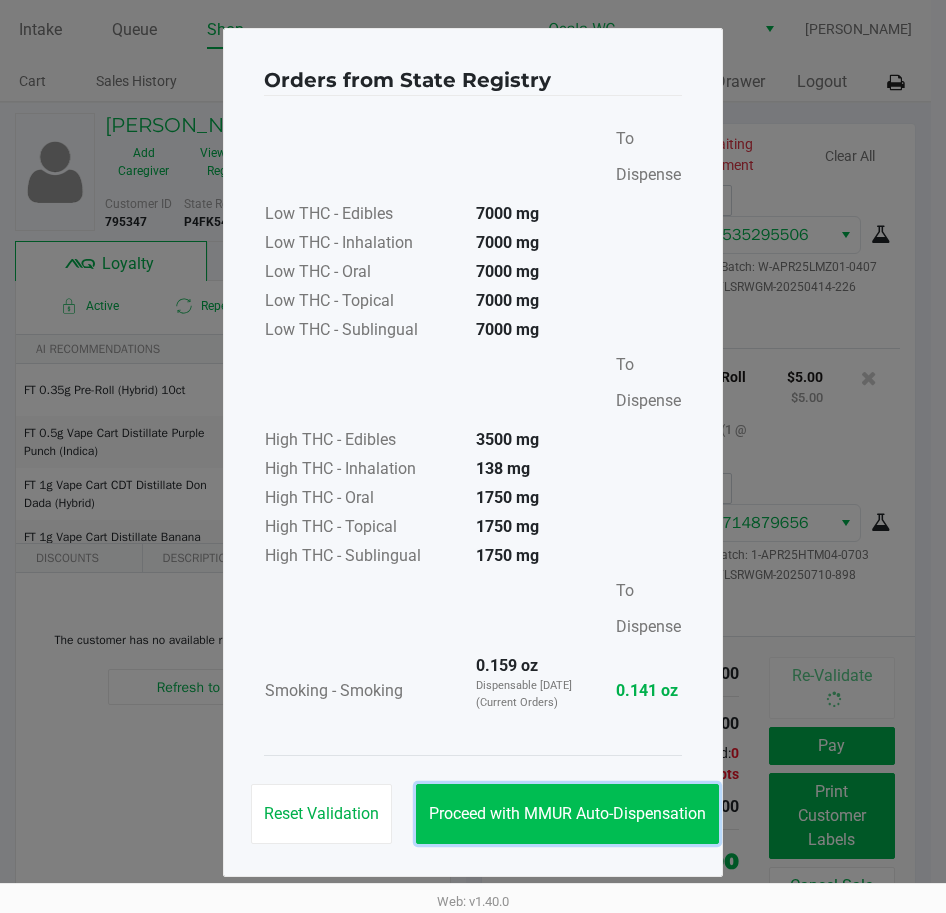 click on "Proceed with MMUR Auto-Dispensation" 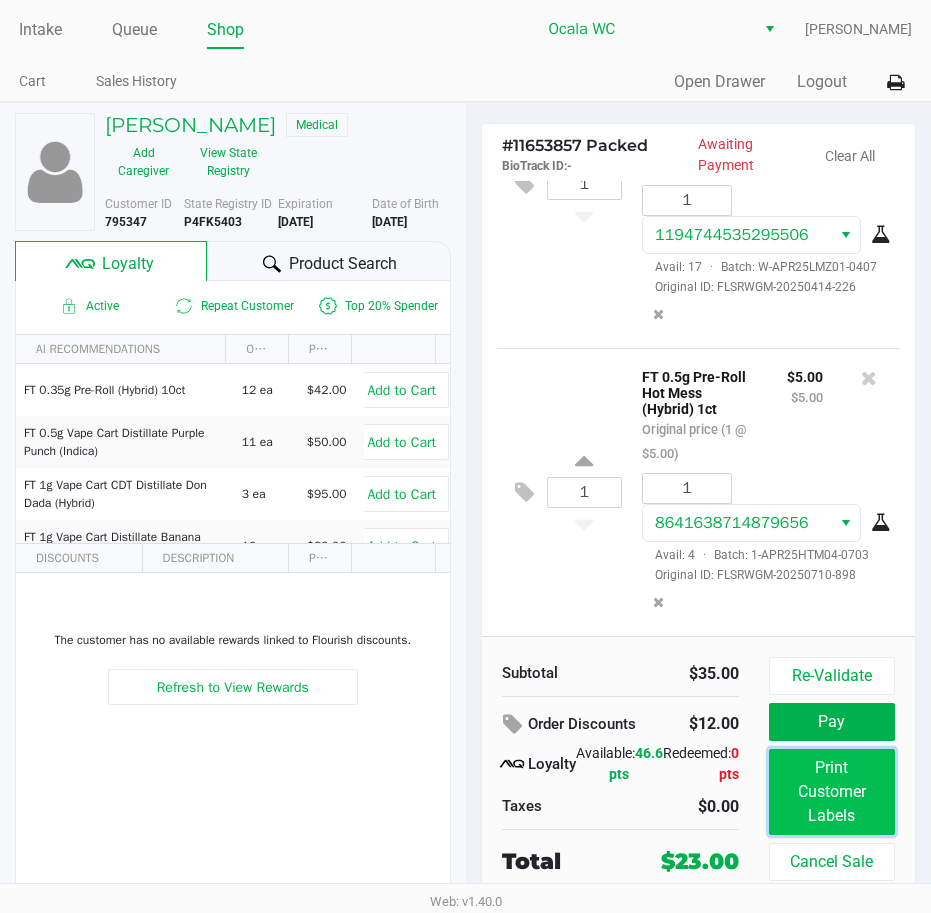 click on "Print Customer Labels" 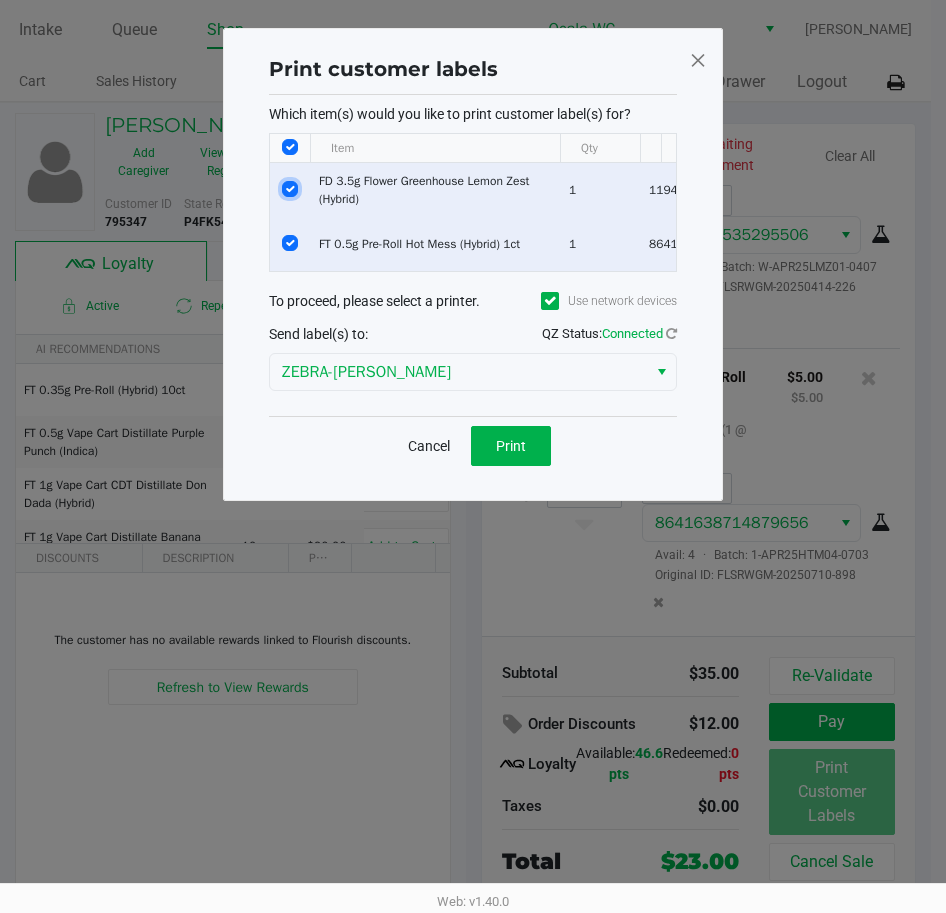 click at bounding box center (290, 189) 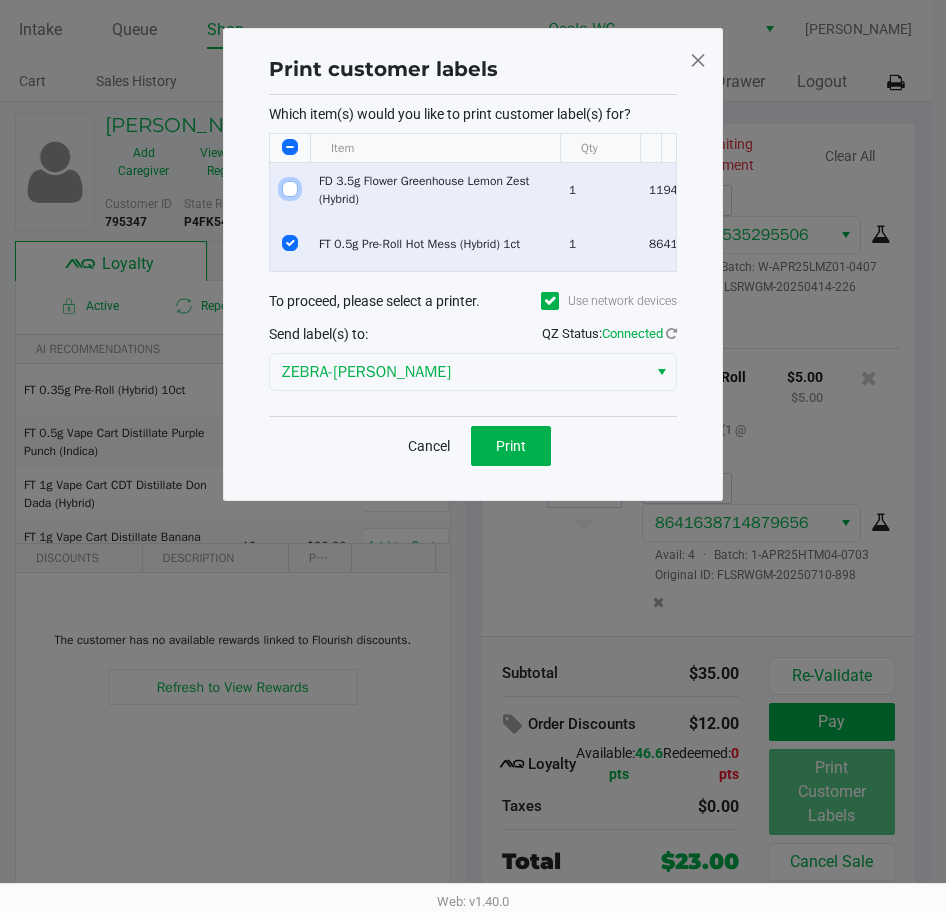 checkbox on "false" 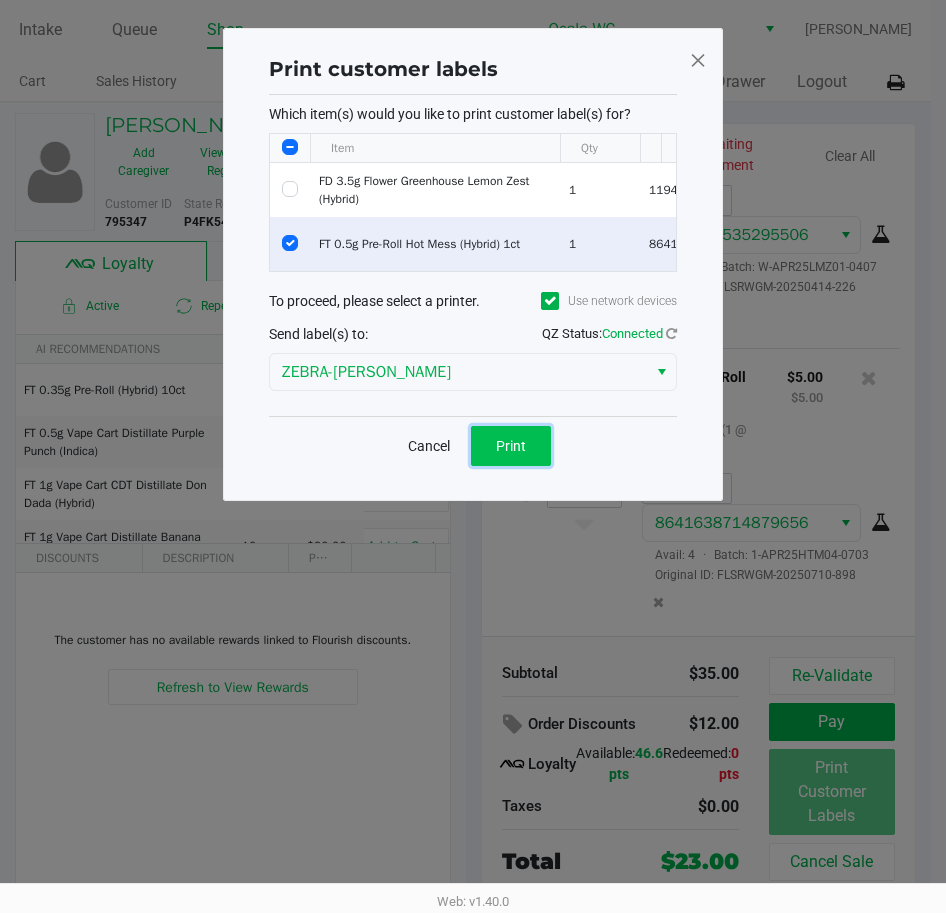 click on "Print" 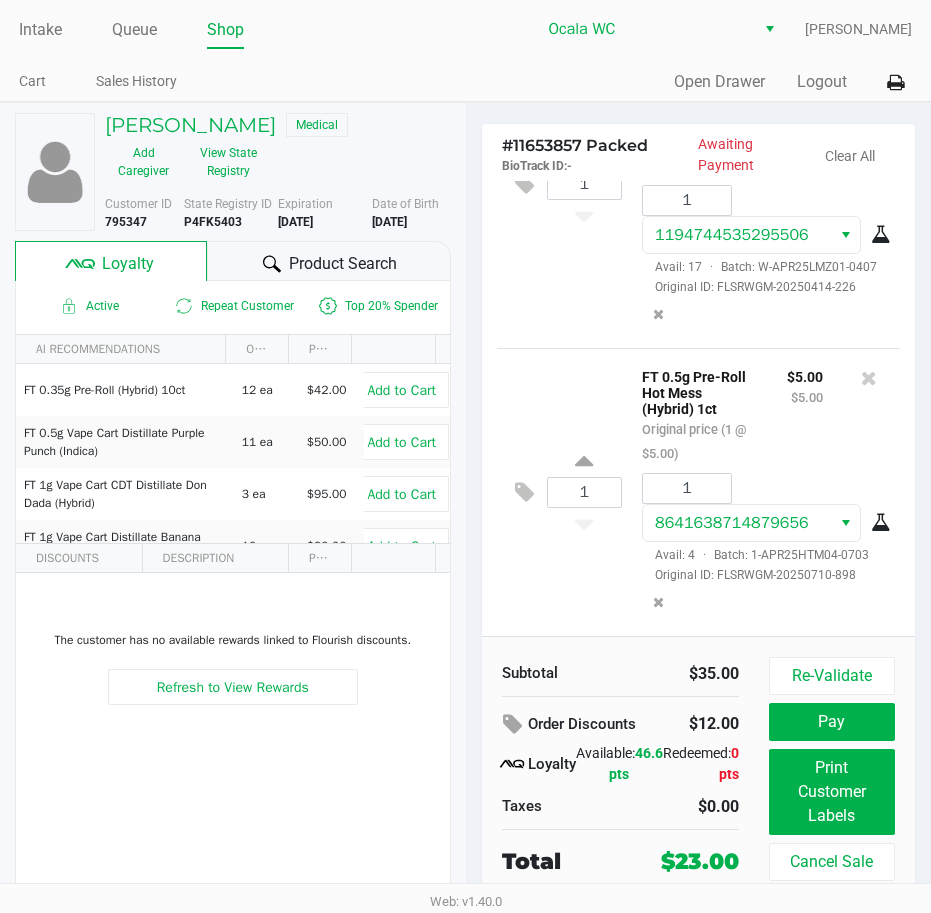click on "Pay" 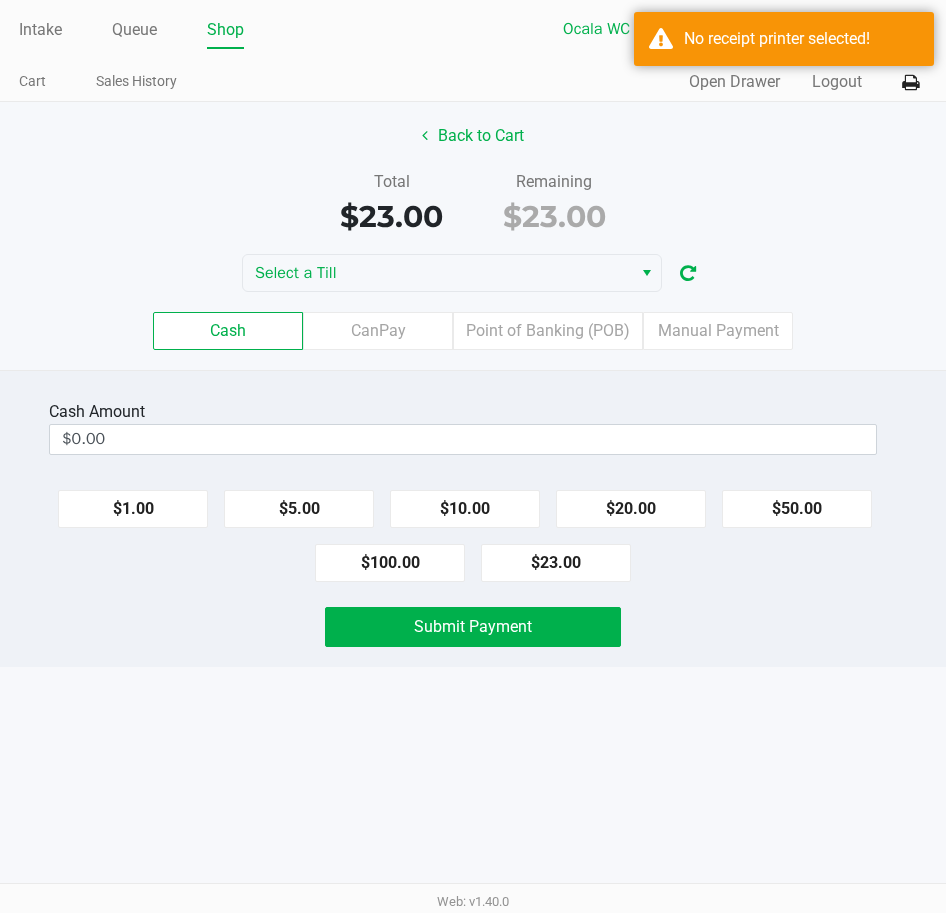 click on "$0.00" at bounding box center (463, 439) 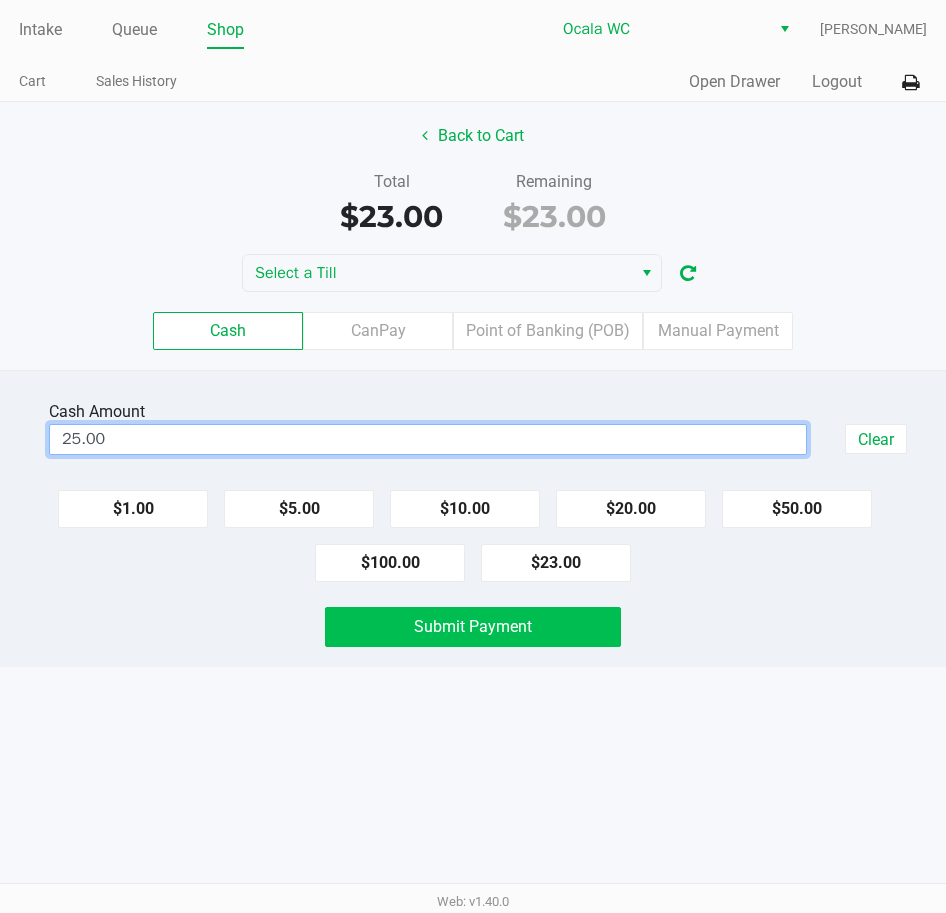 click on "Submit Payment" 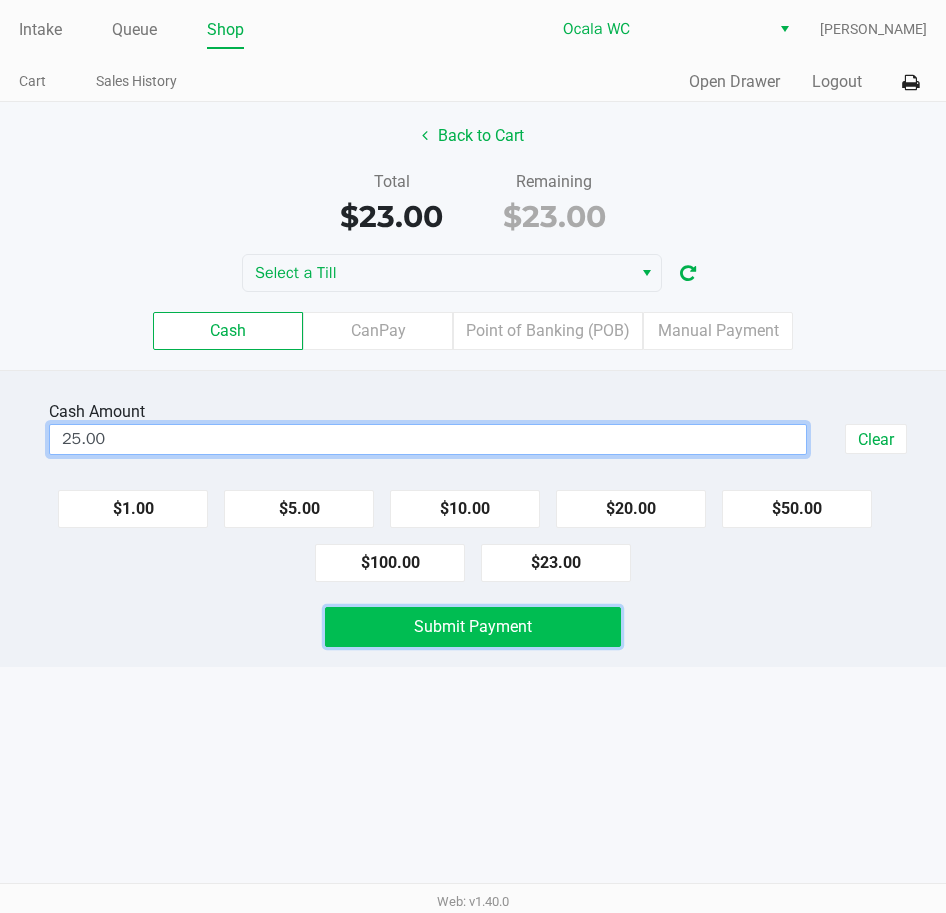 type on "$25.00" 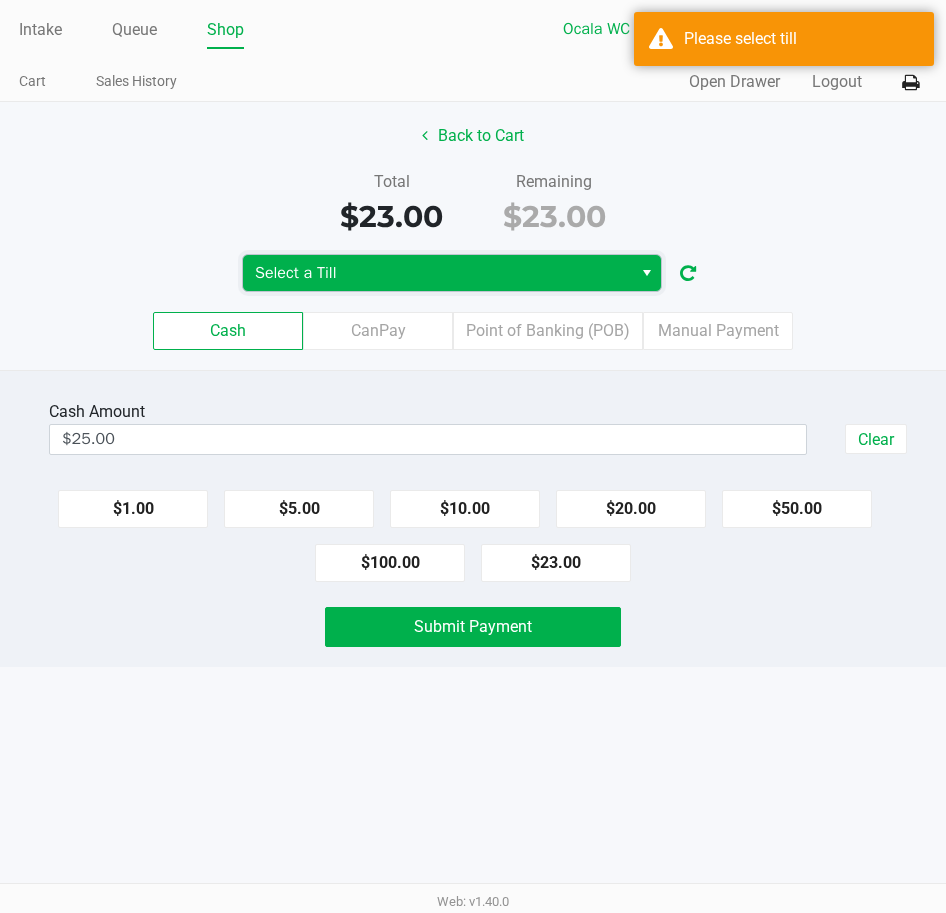 click on "Select a Till" at bounding box center [437, 273] 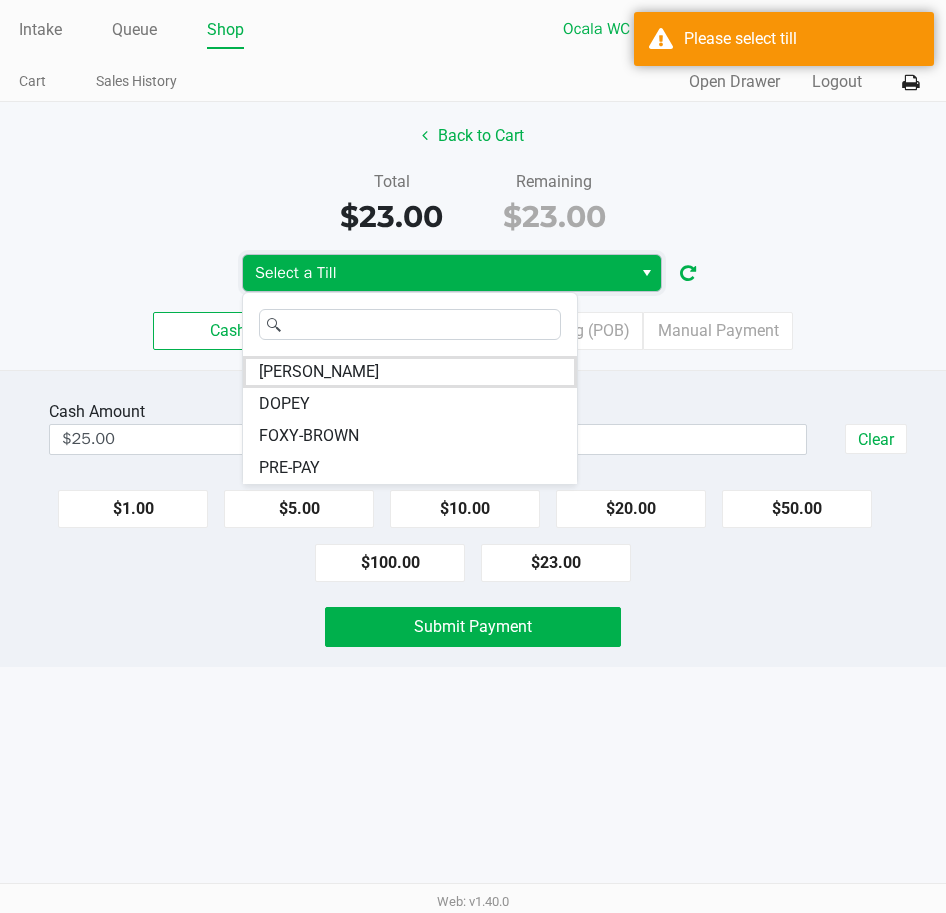 click on "FOXY-BROWN" at bounding box center (309, 436) 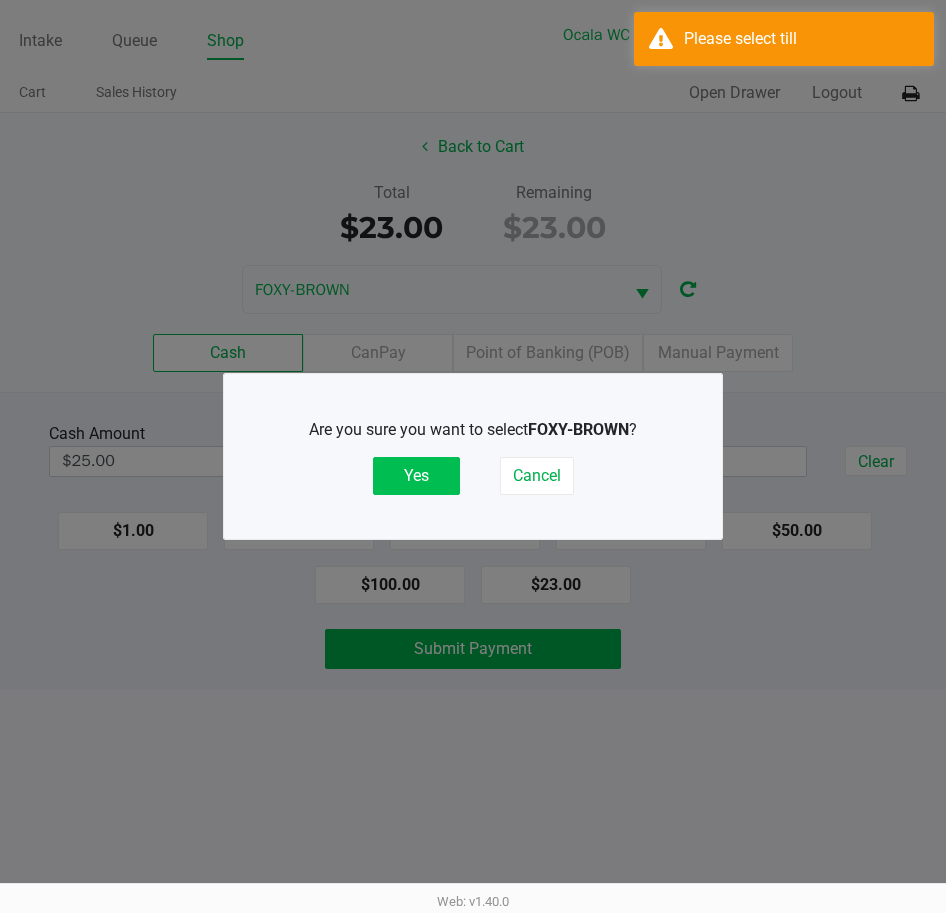 click on "Yes" 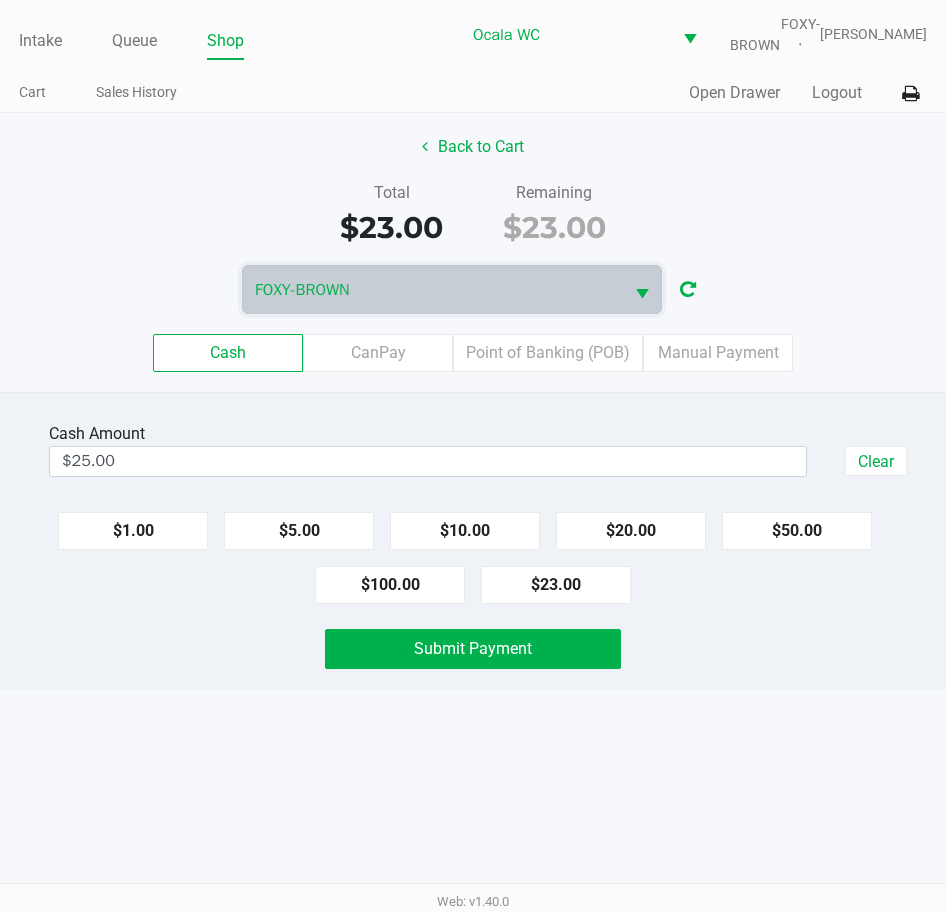 click 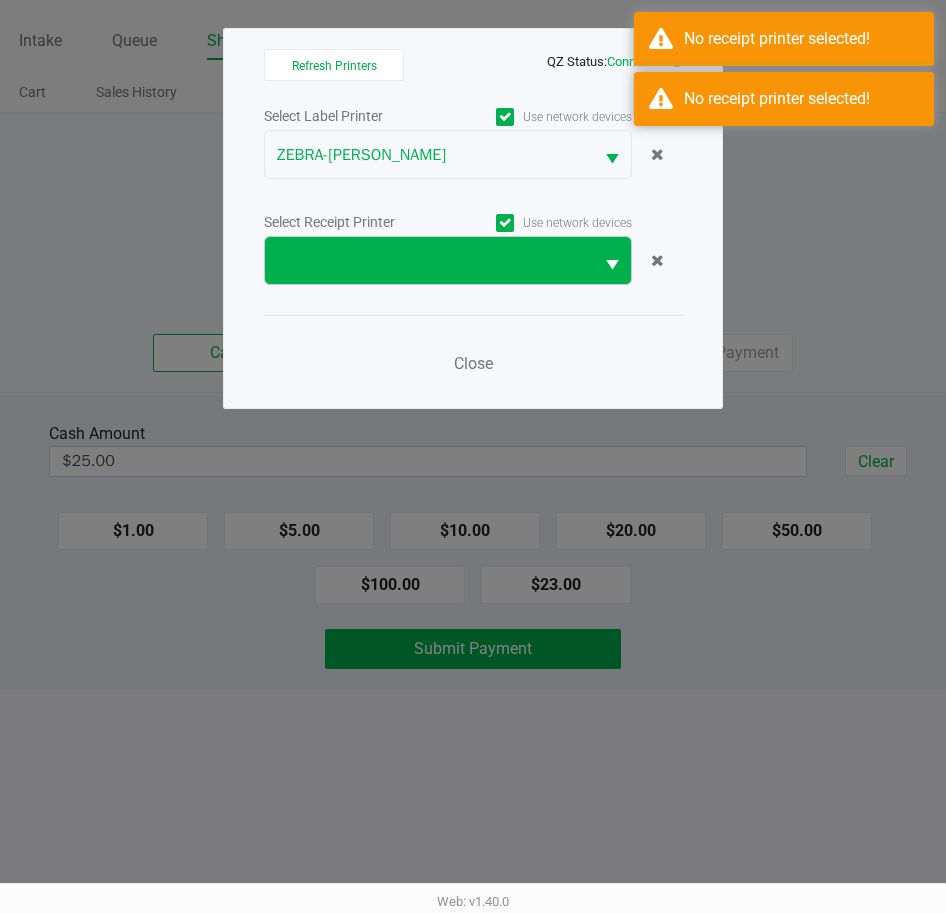 click at bounding box center (429, 261) 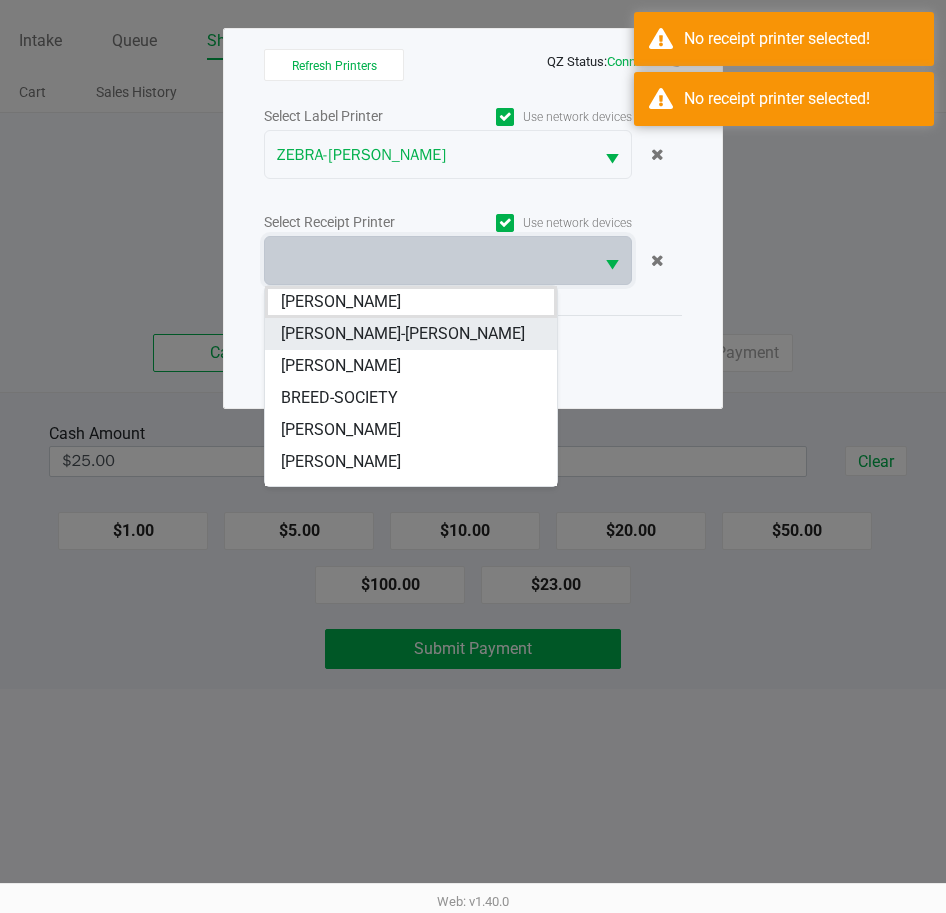 click on "BRANDY-ANISTON" at bounding box center (403, 334) 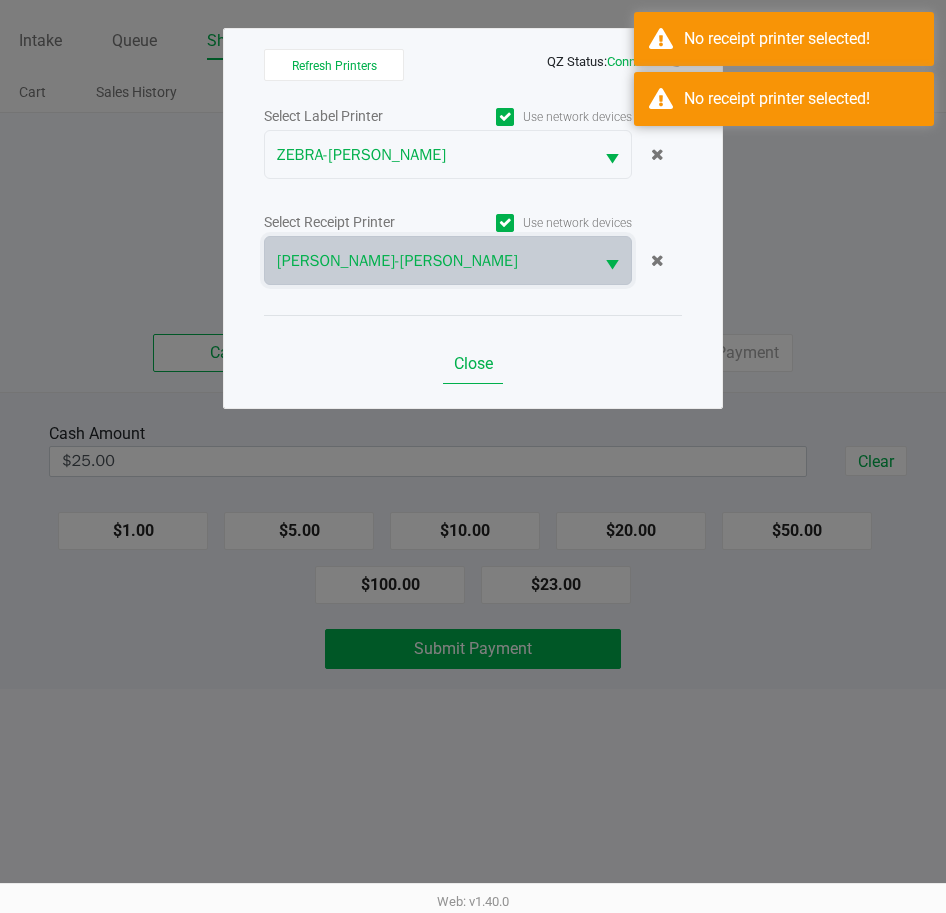 click on "Close" 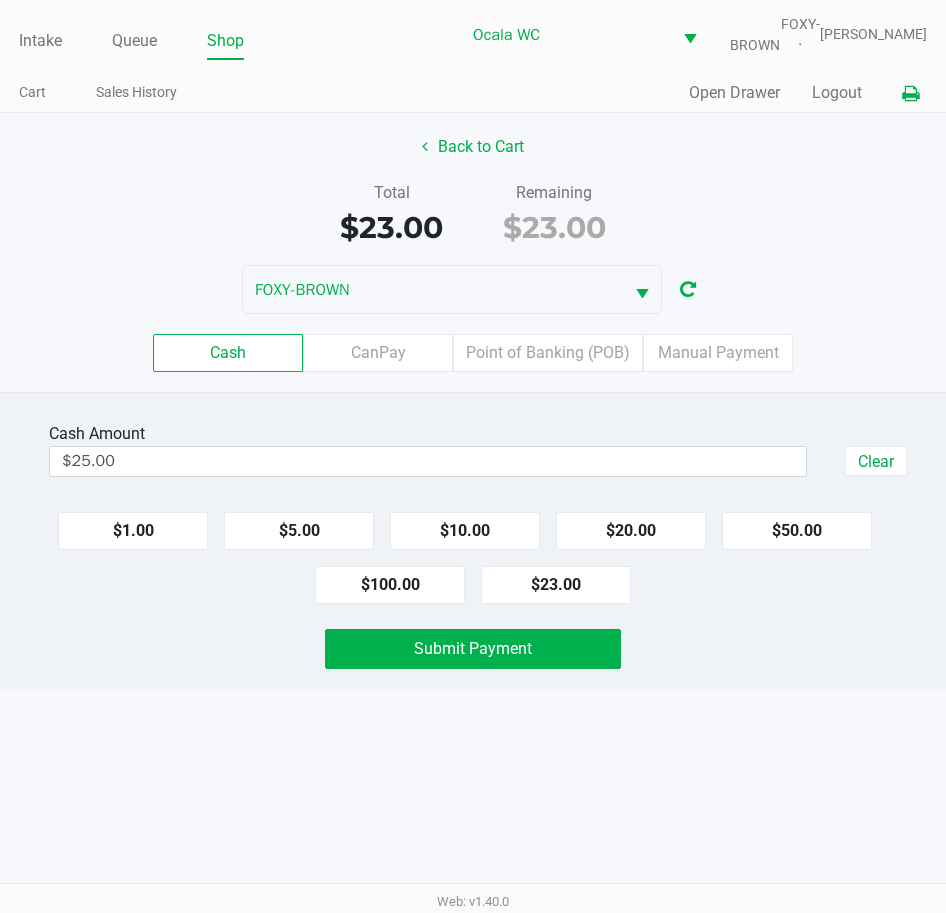 click on "Submit Payment" 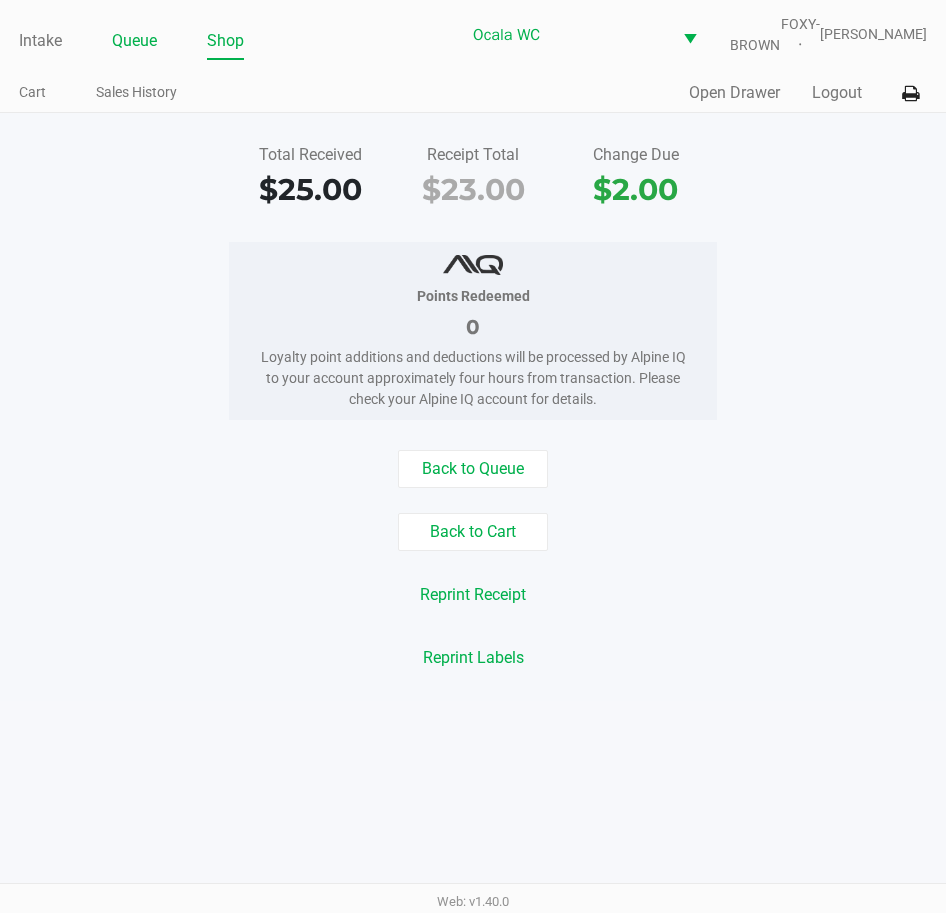 click on "Queue" 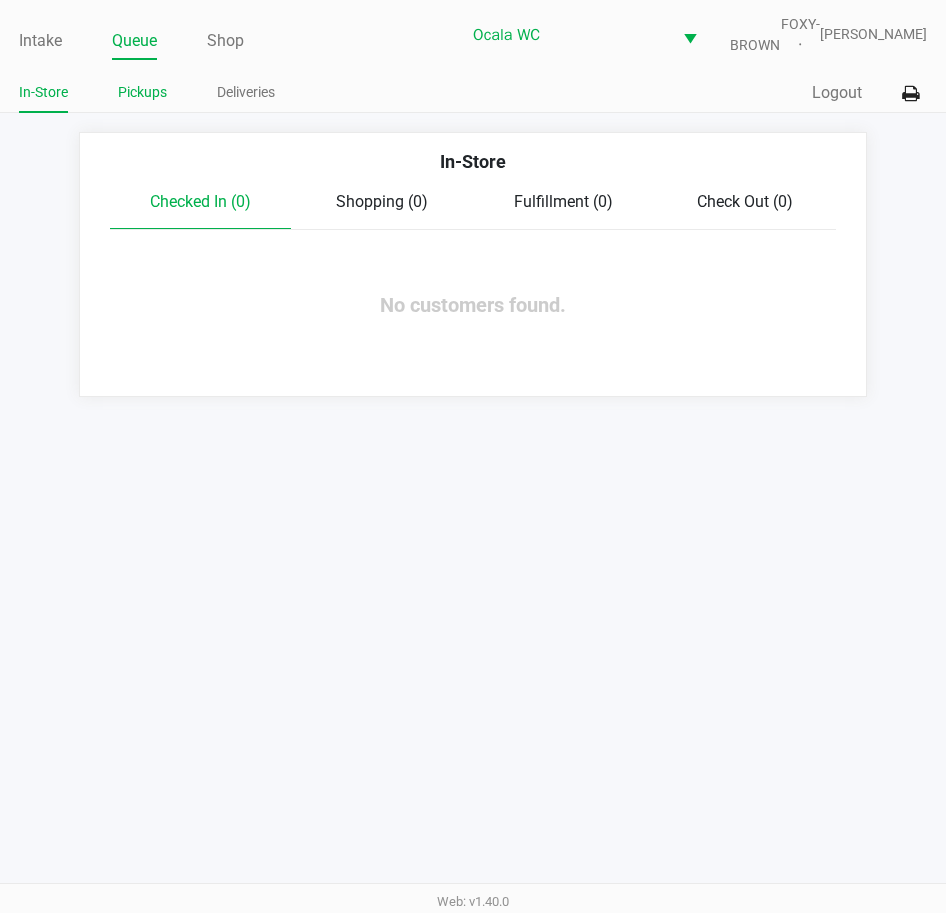 click on "Pickups" 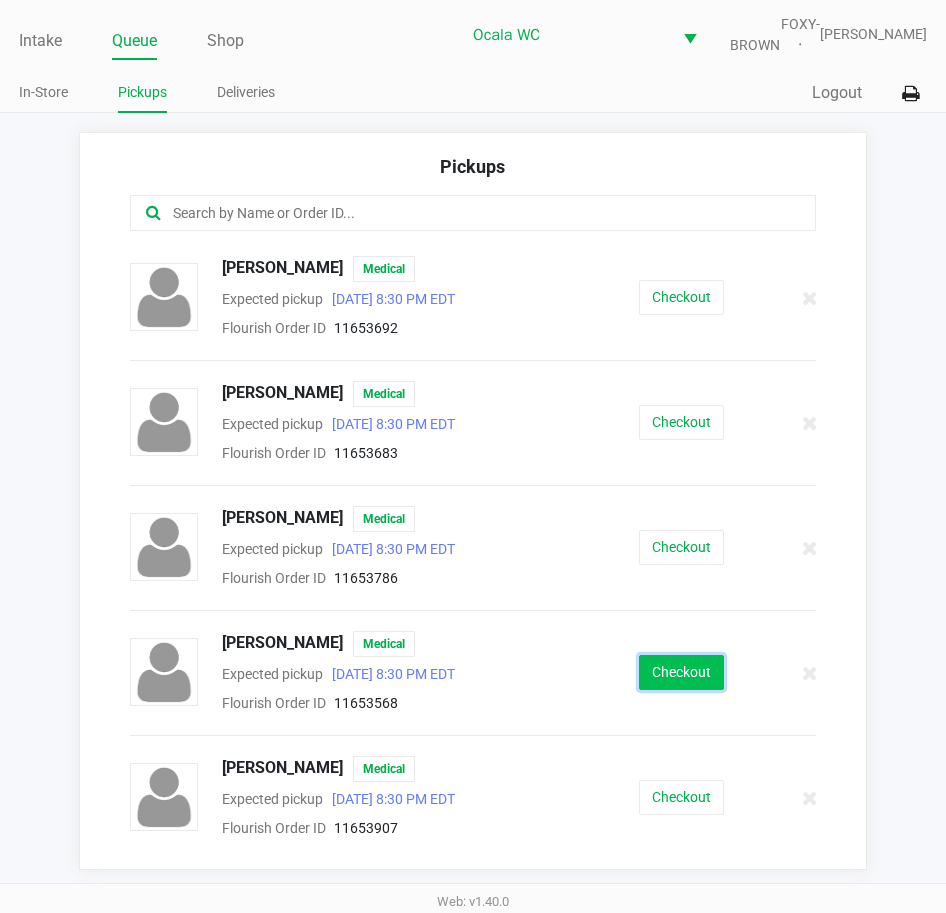 click on "Checkout" 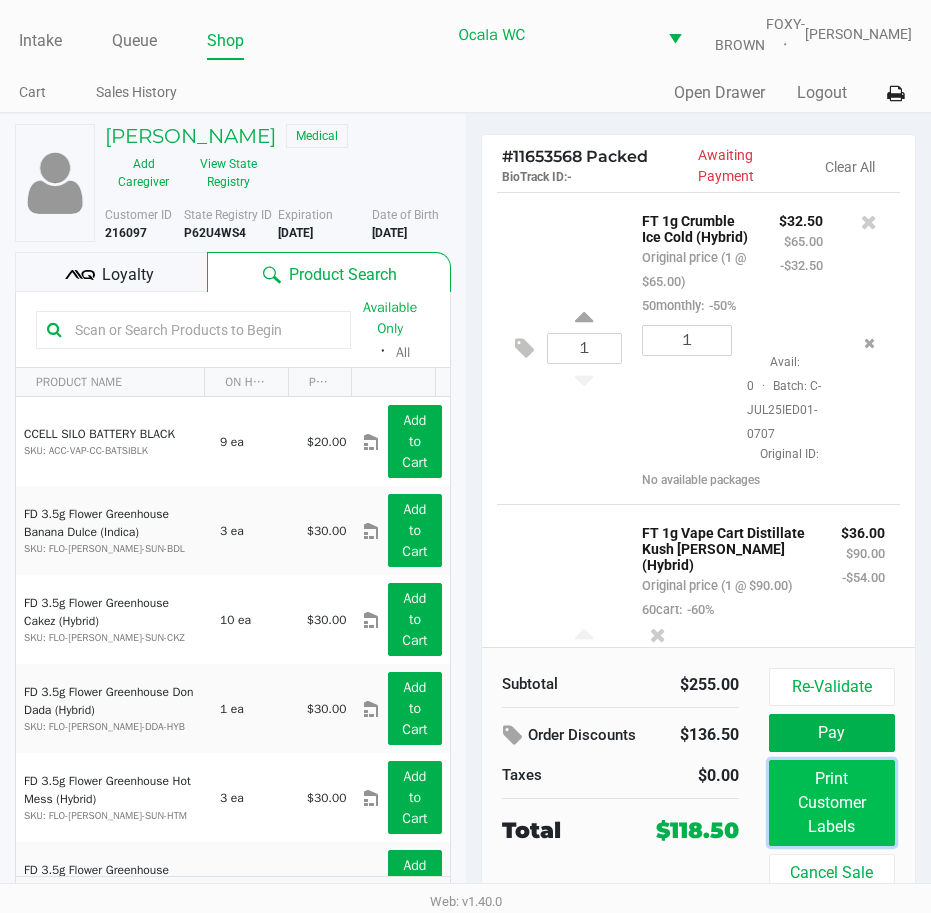click on "Print Customer Labels" 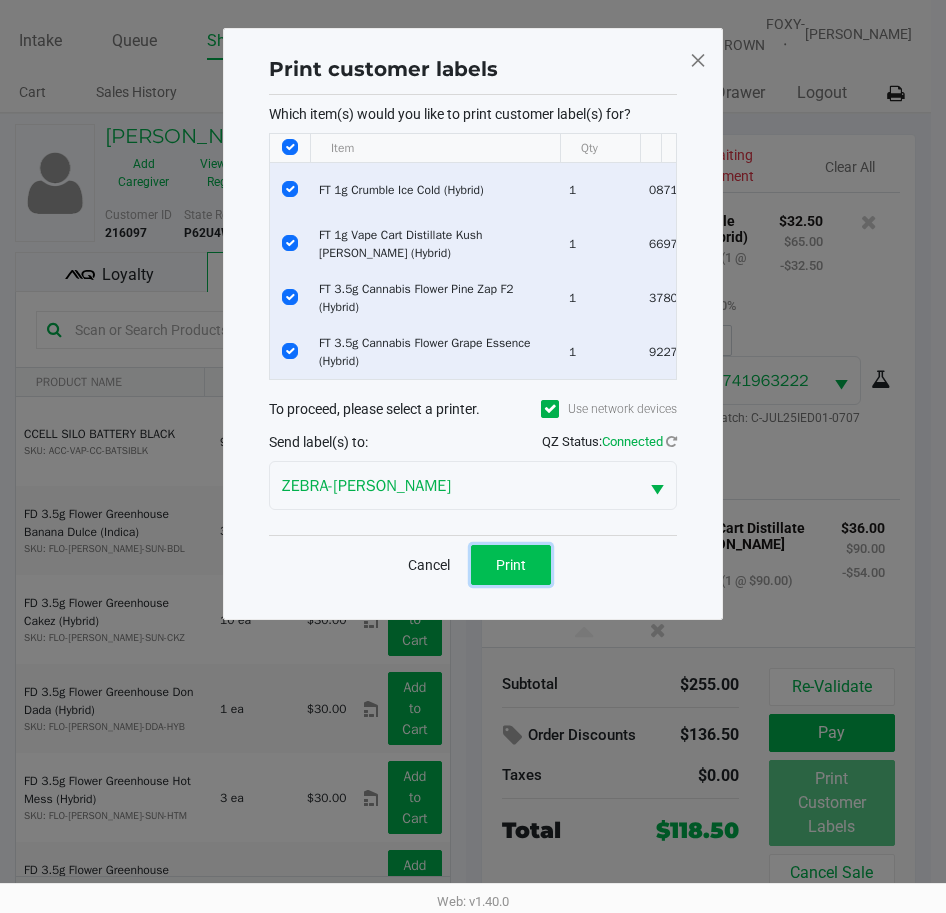 click on "Print" 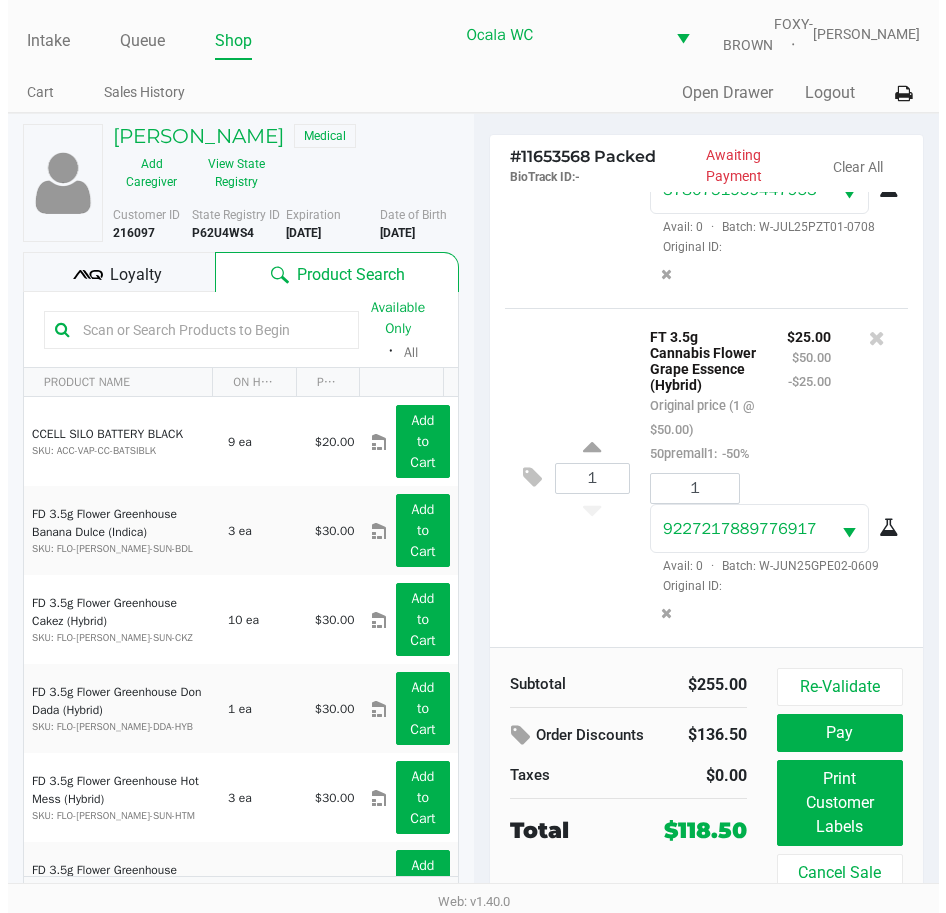 scroll, scrollTop: 1030, scrollLeft: 0, axis: vertical 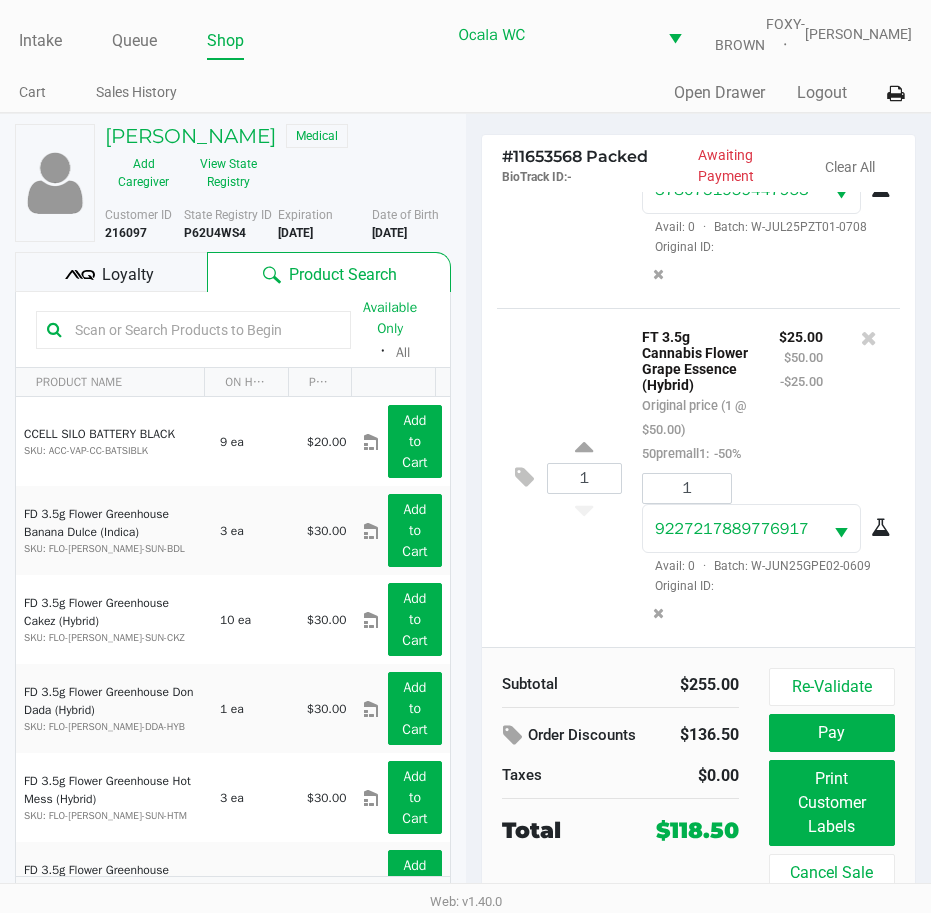 click on "Loyalty" 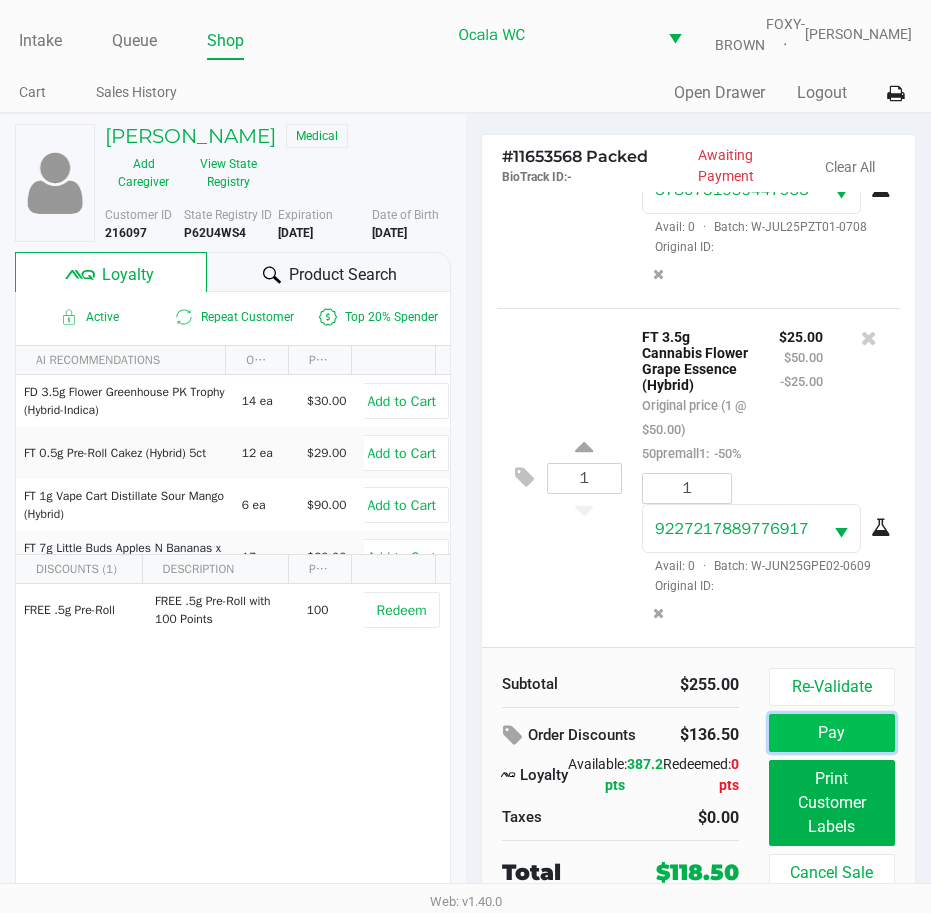 click on "Pay" 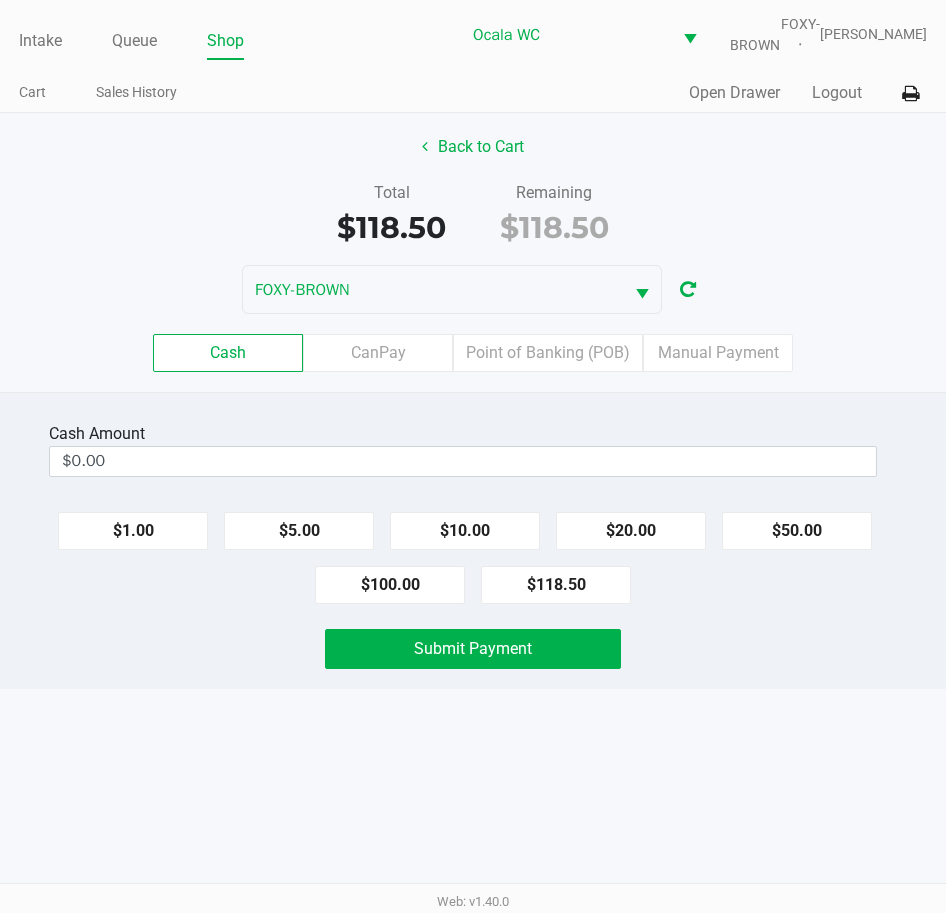 click on "Point of Banking (POB)" 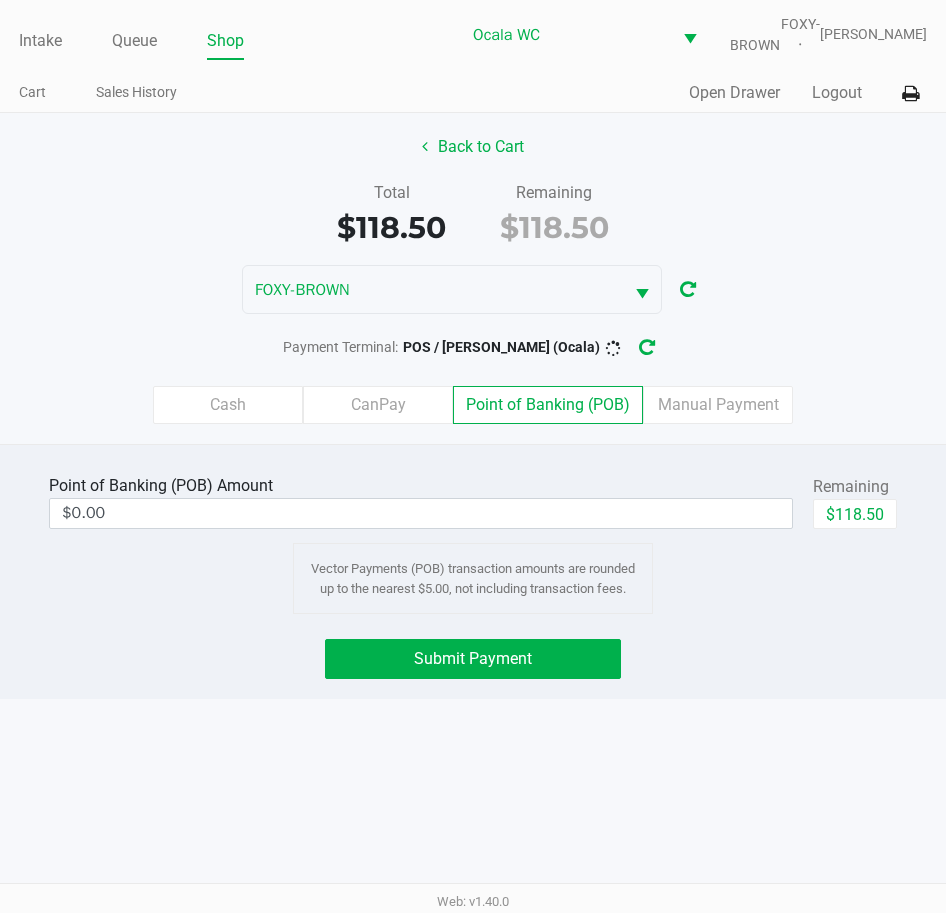 click on "$118.50" 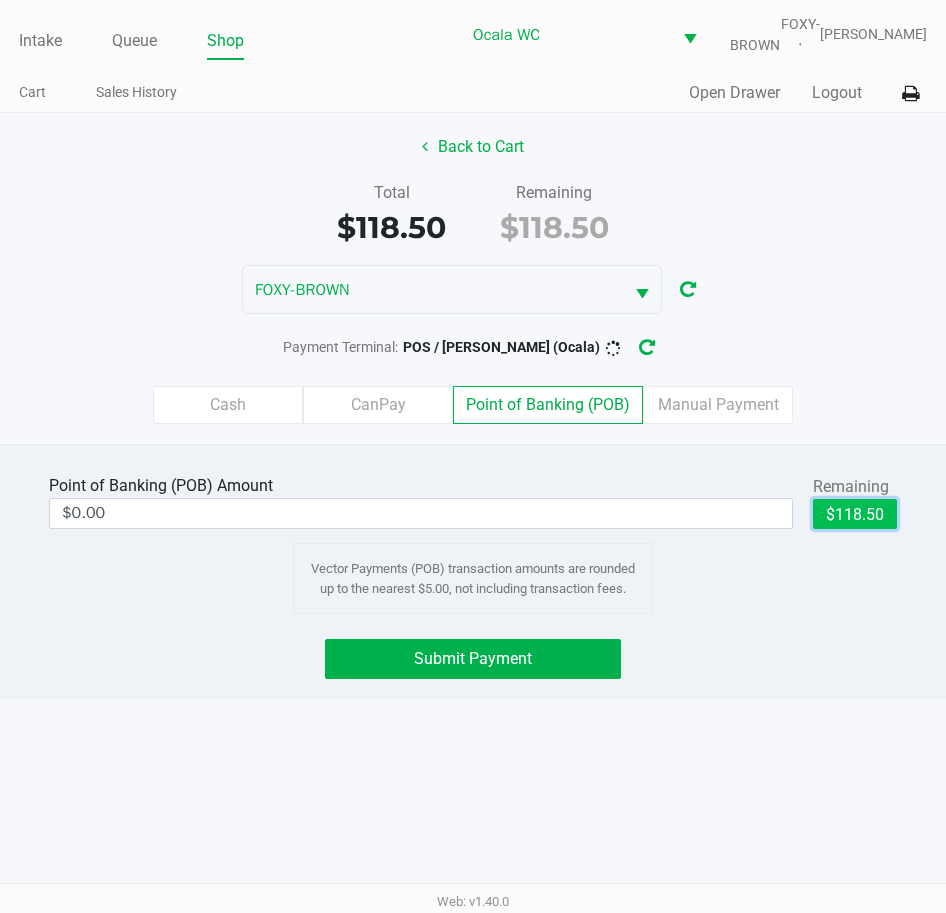 type on "$118.50" 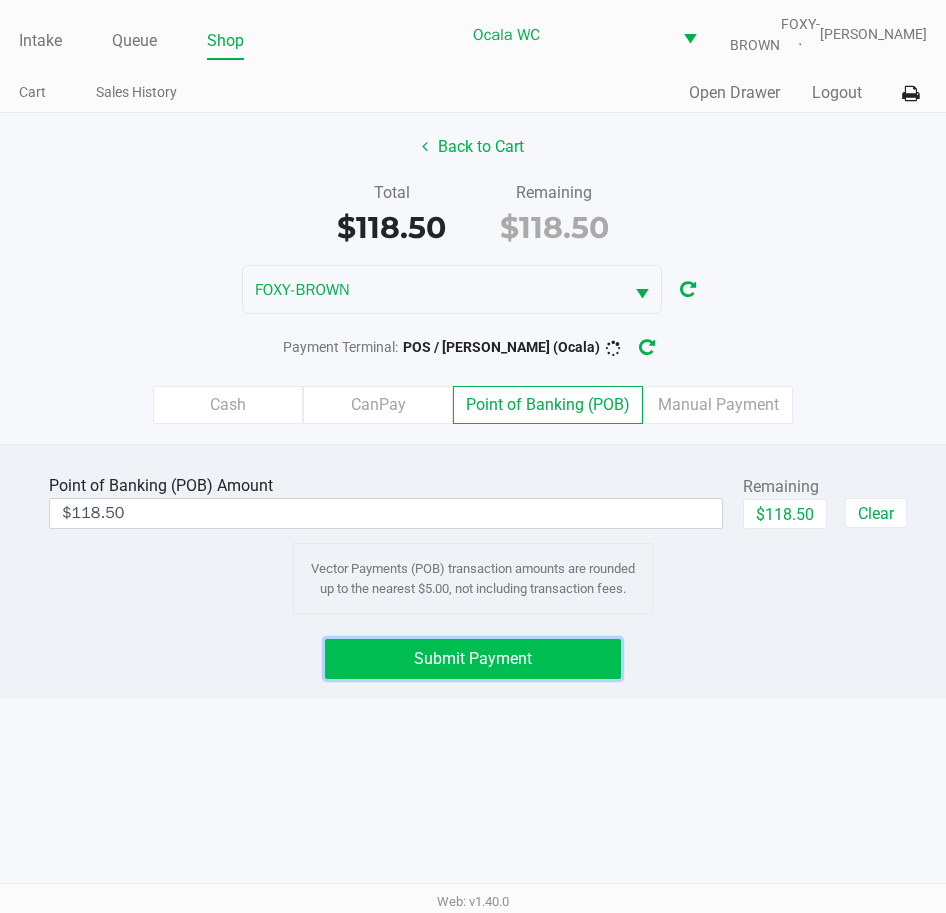 click on "Submit Payment" 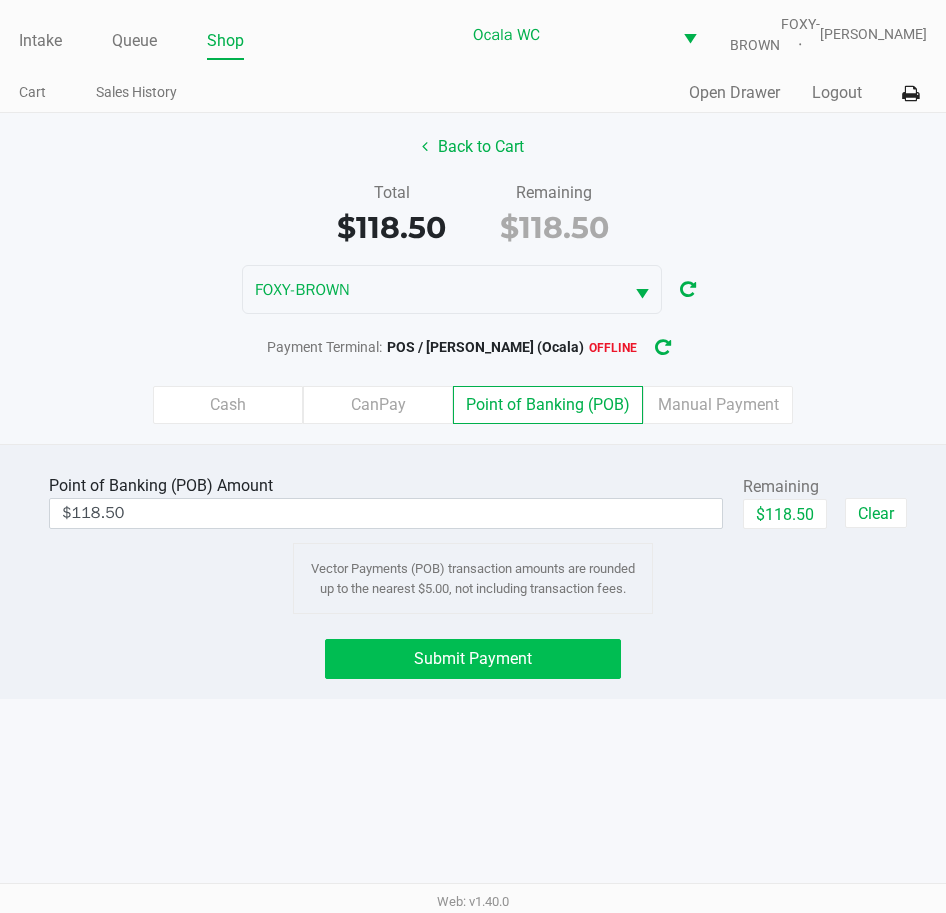 click on "Submit Payment" 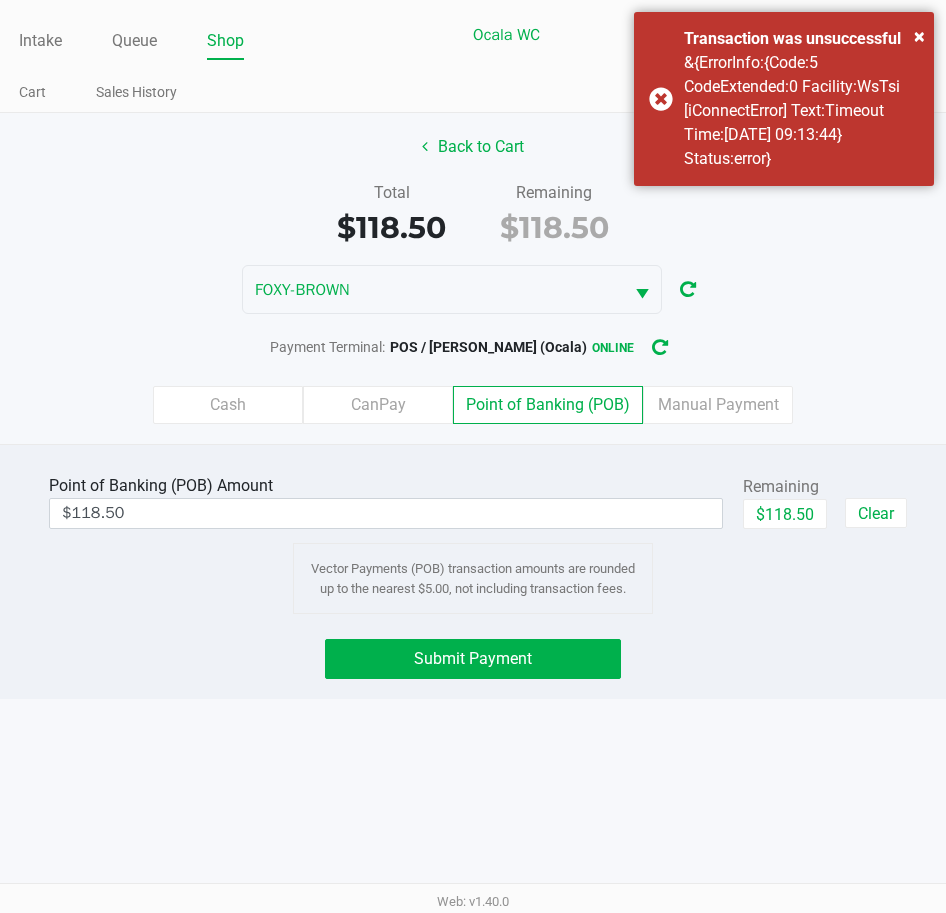 click on "Manual Payment" 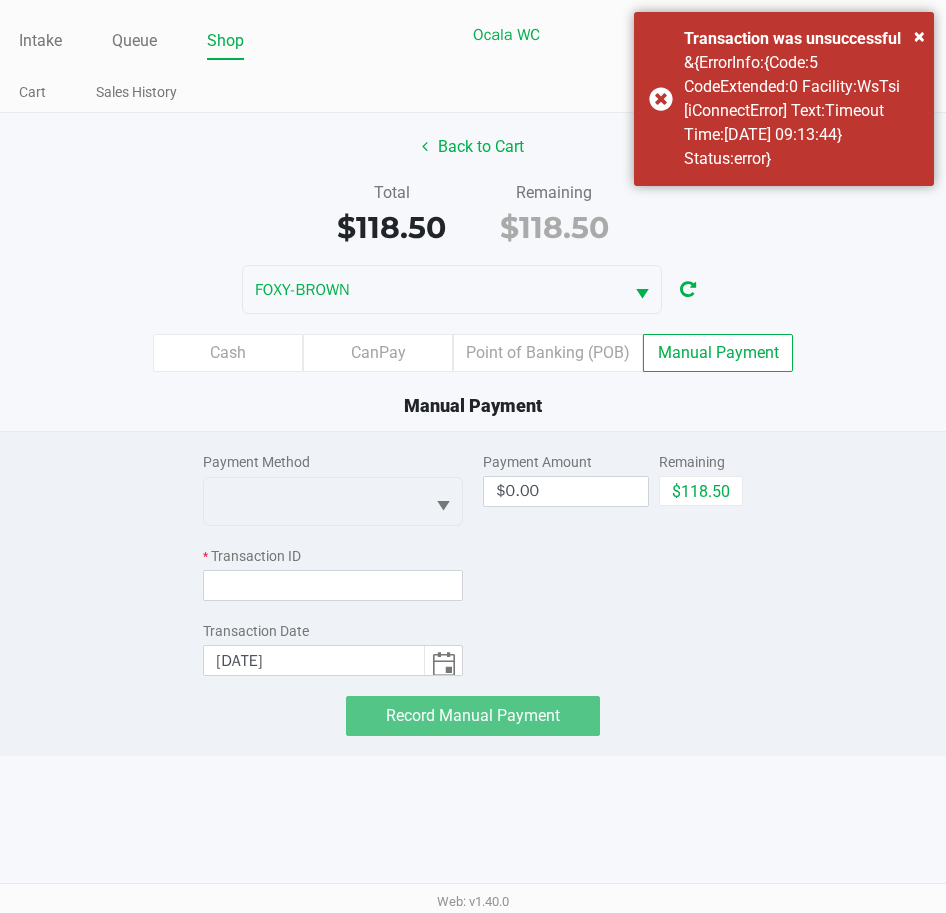 click at bounding box center (443, 501) 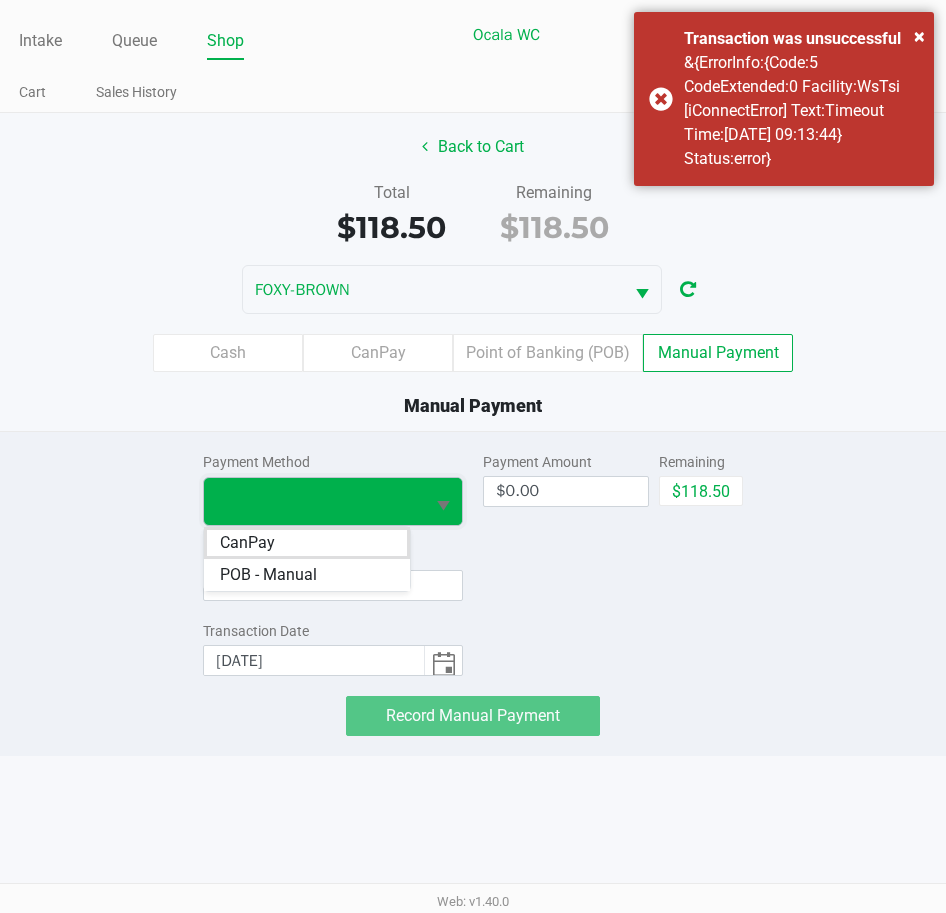 click on "POB - Manual" at bounding box center (268, 575) 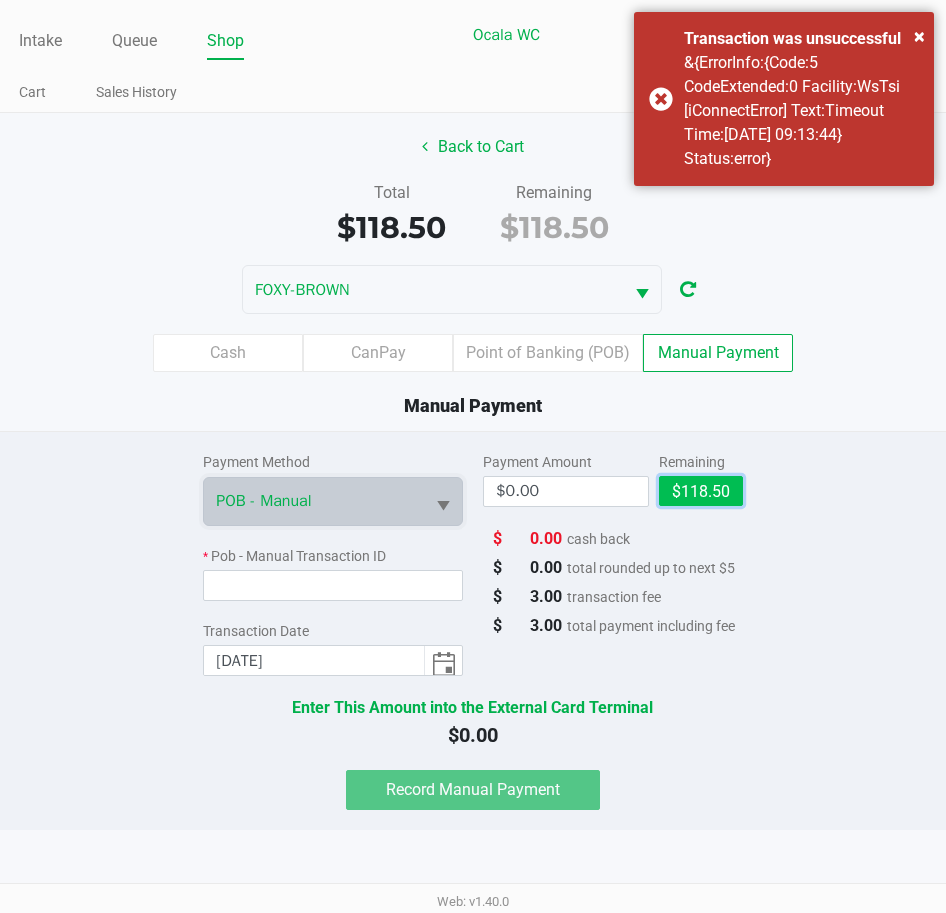 click on "$118.50" 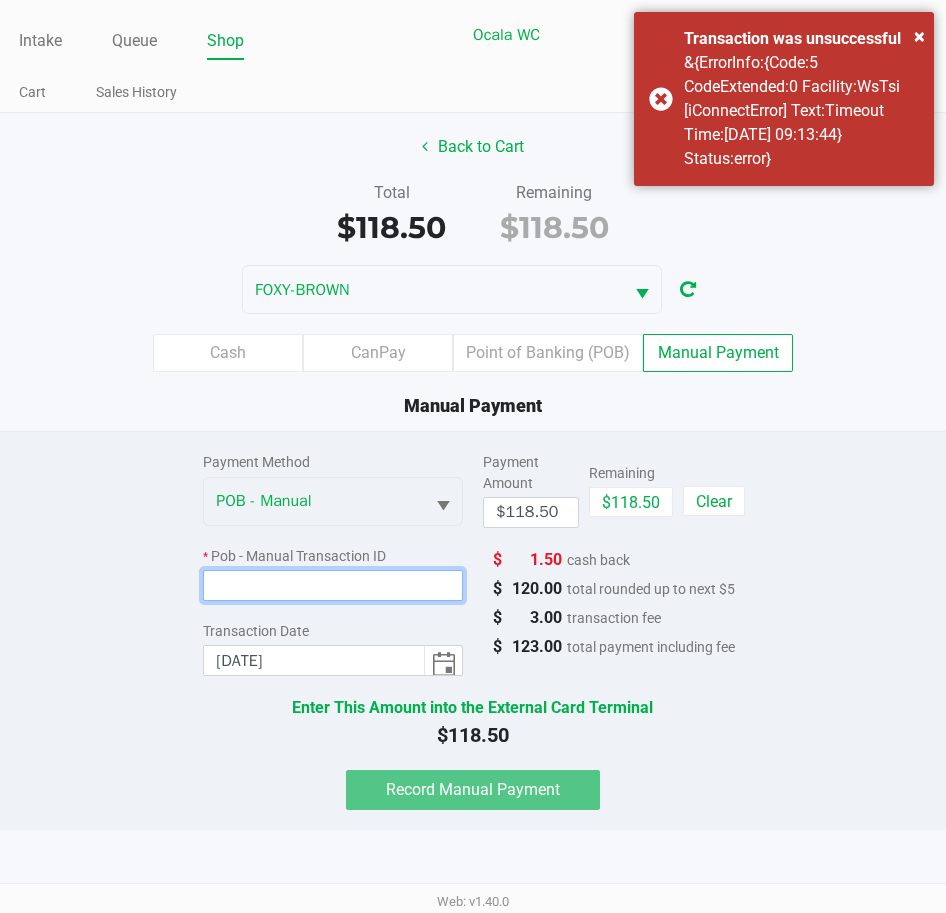 click 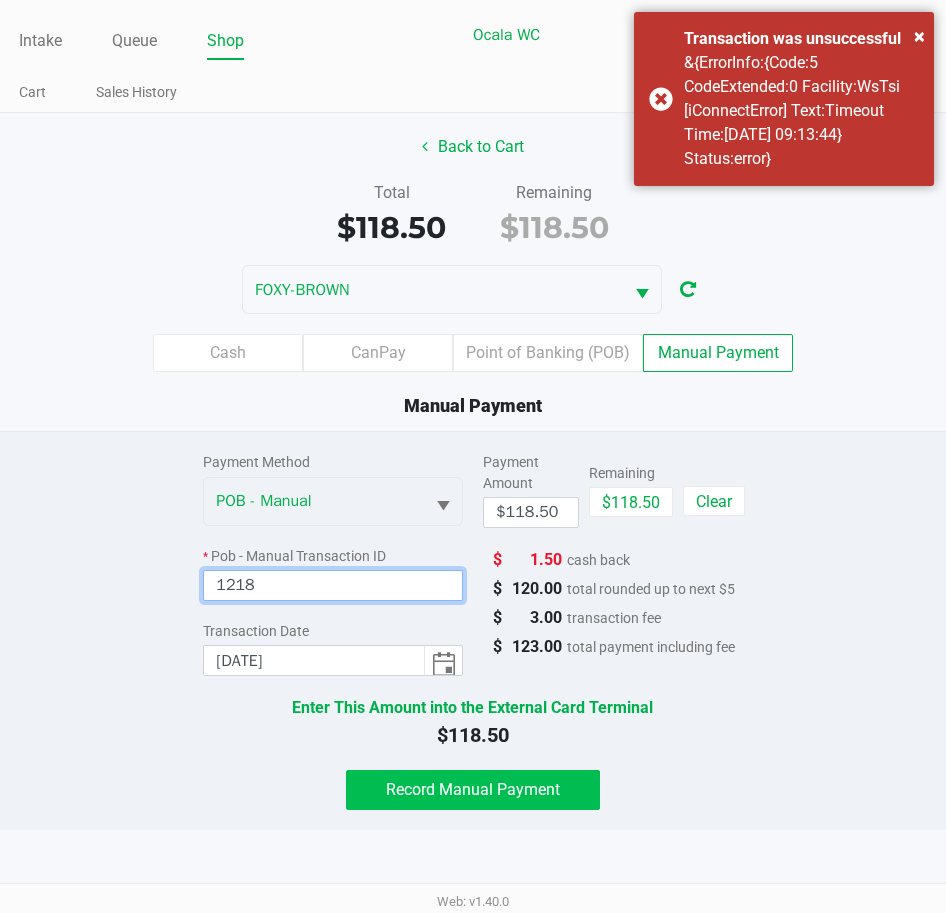 type on "1218" 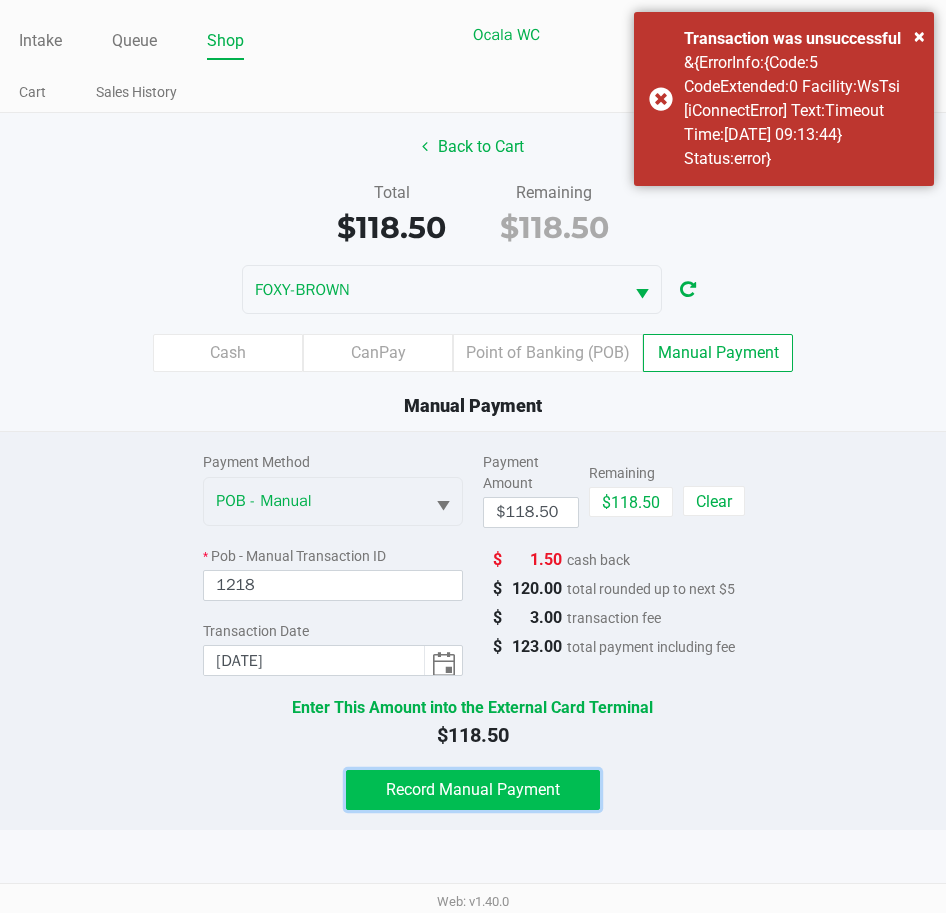 click on "Record Manual Payment" 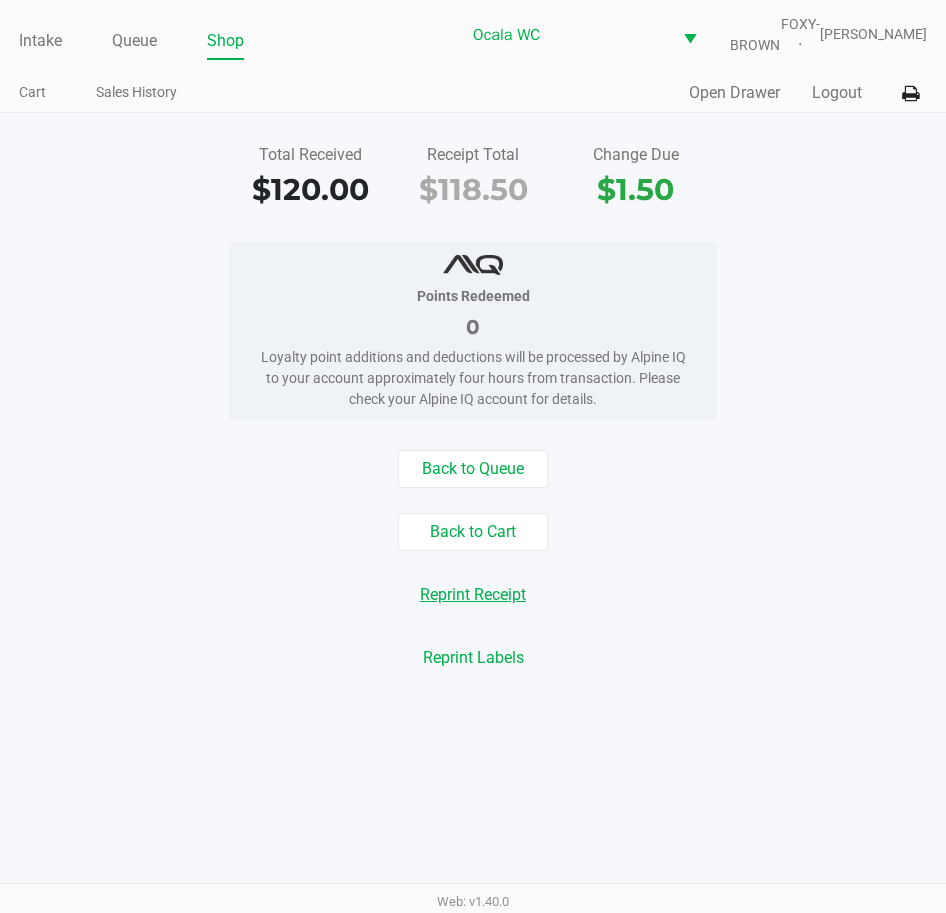 click on "Reprint Receipt" 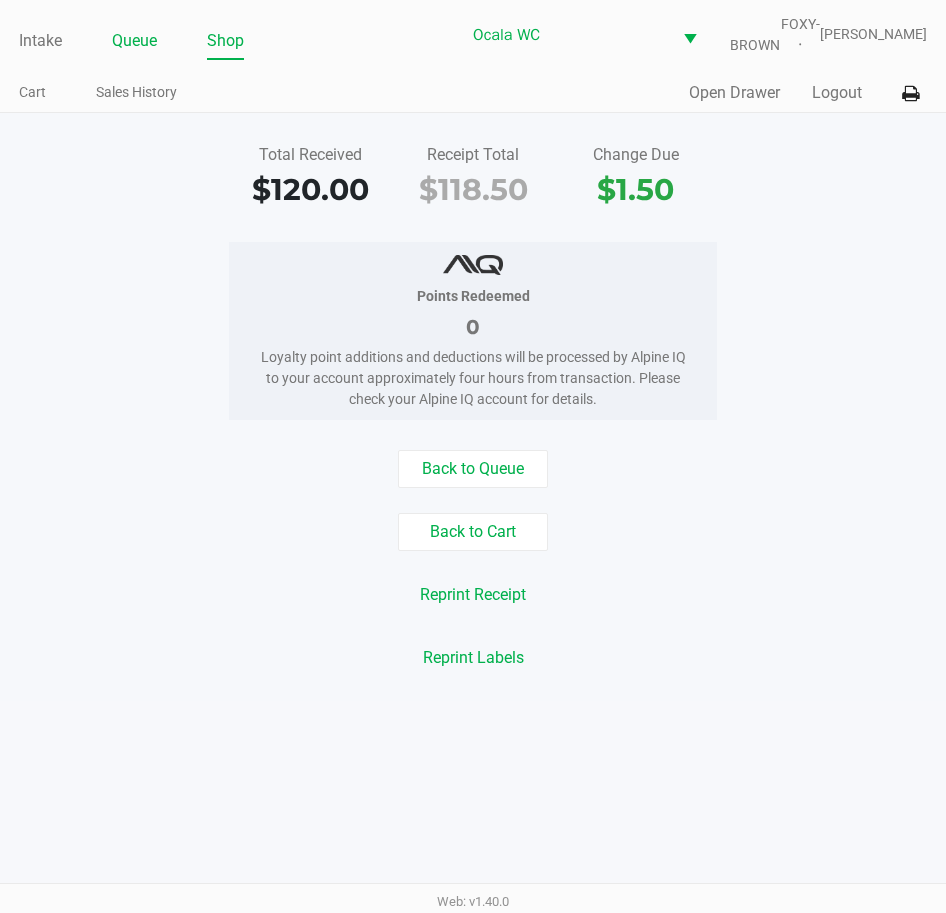 click on "Queue" 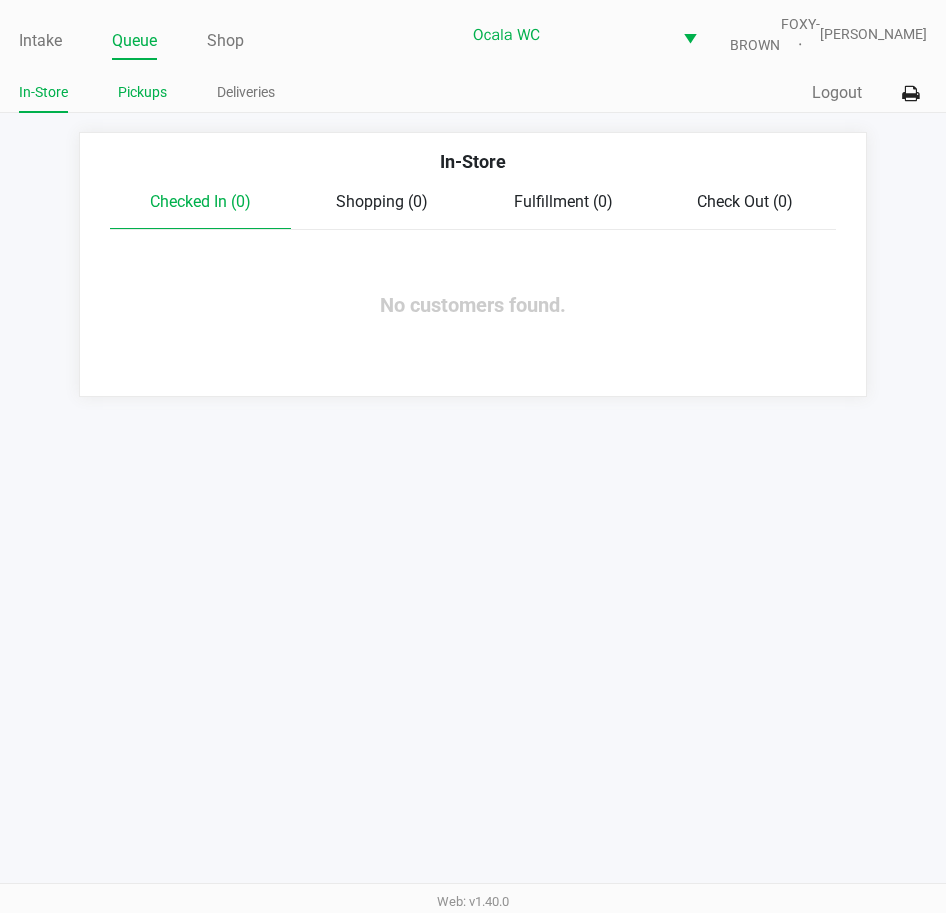 click on "Pickups" 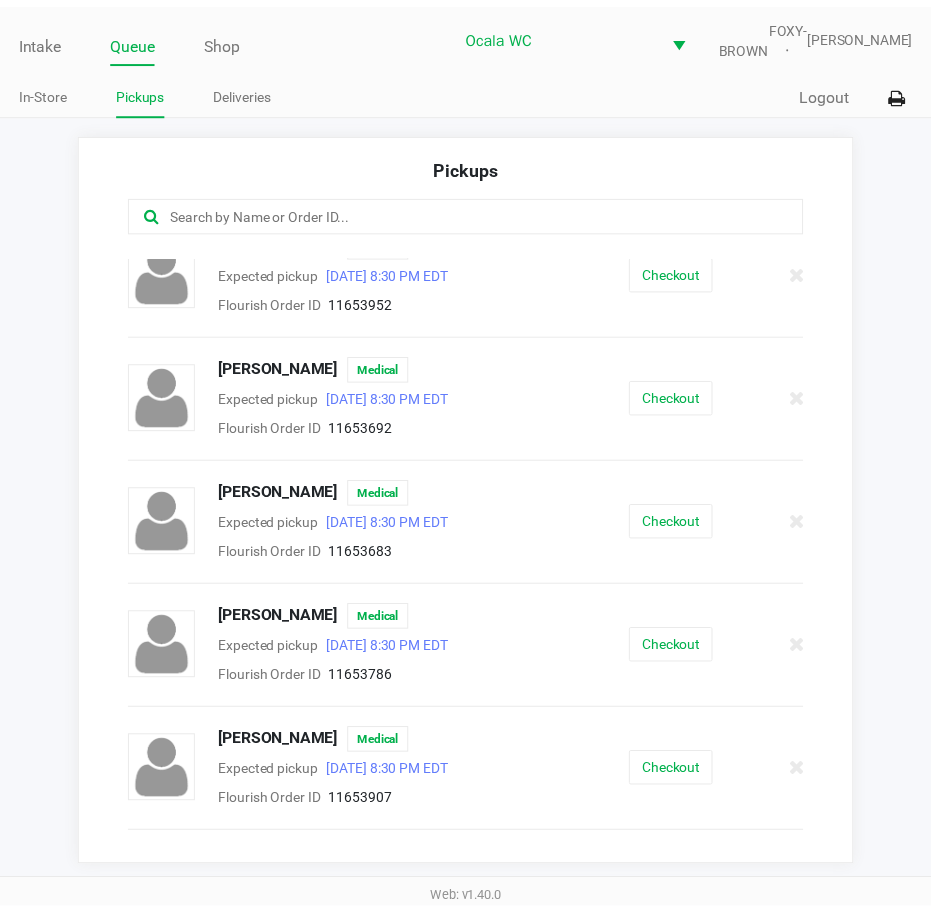 scroll, scrollTop: 0, scrollLeft: 0, axis: both 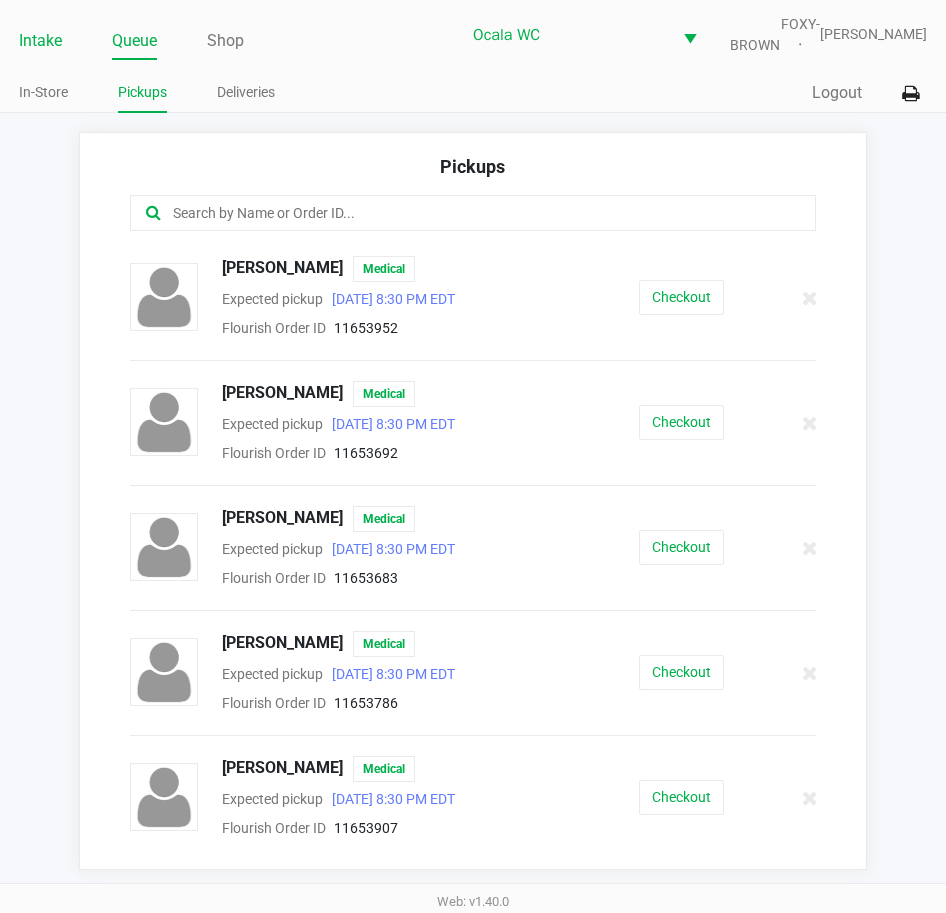 click on "Intake" 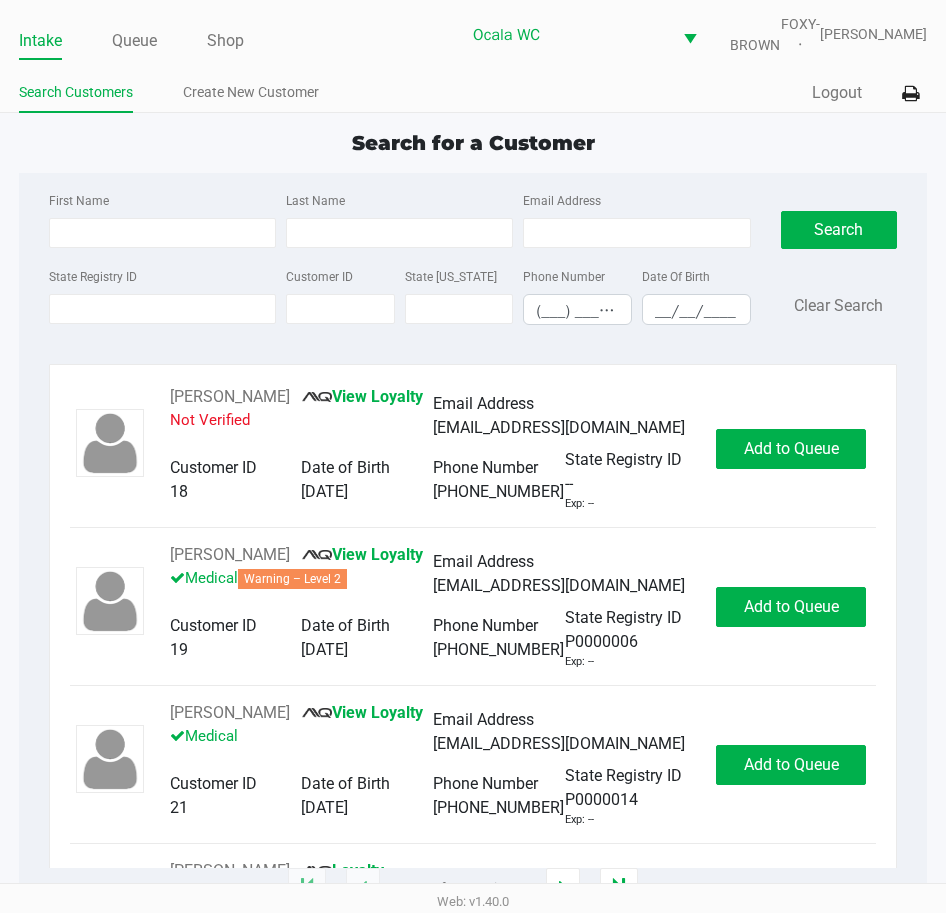 click on "Search for a Customer" 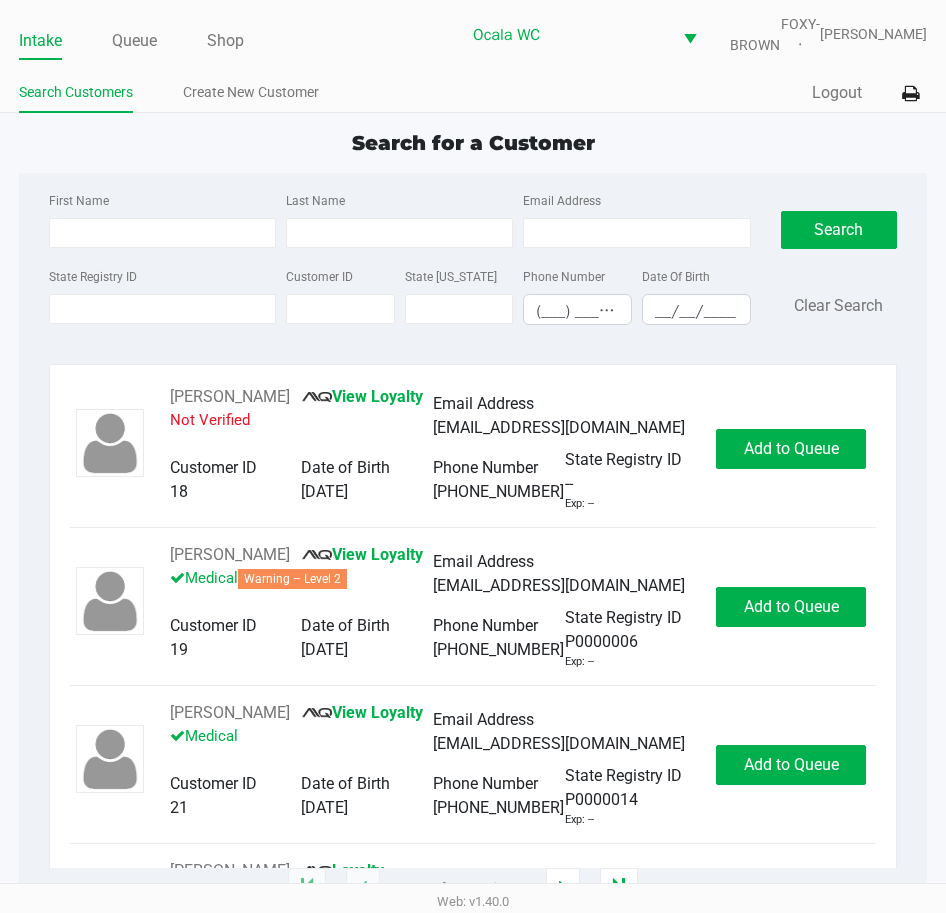 type on "LEITA" 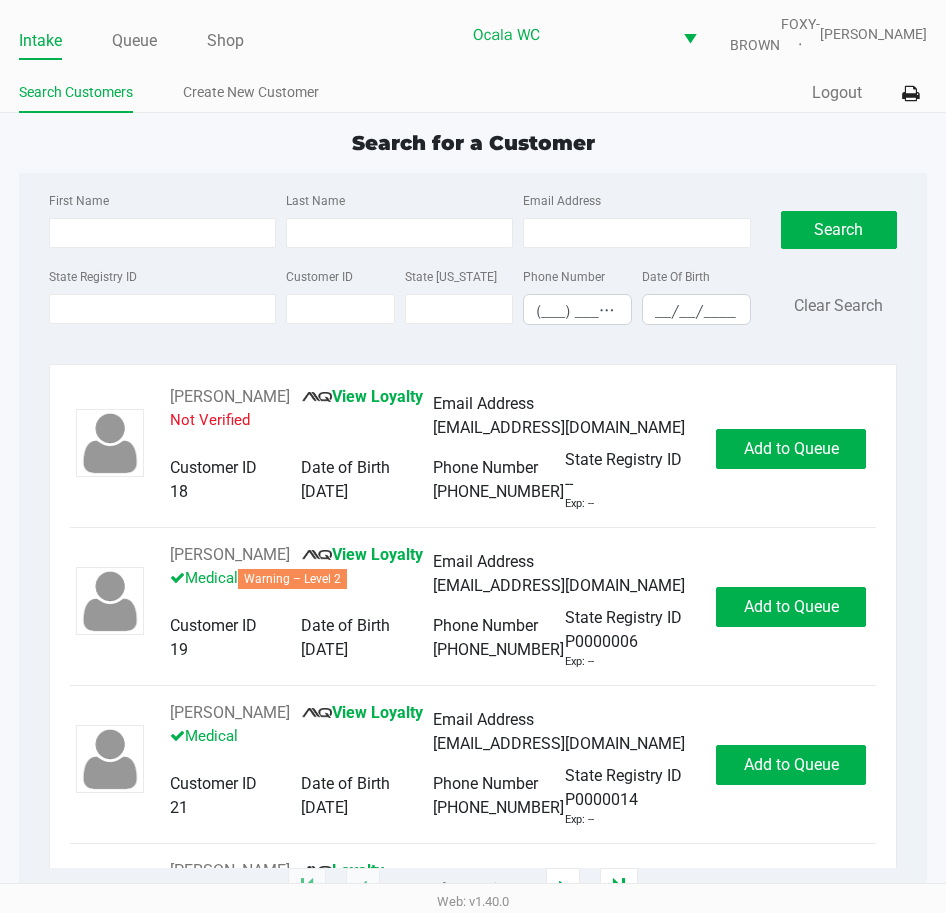 type on "LANG" 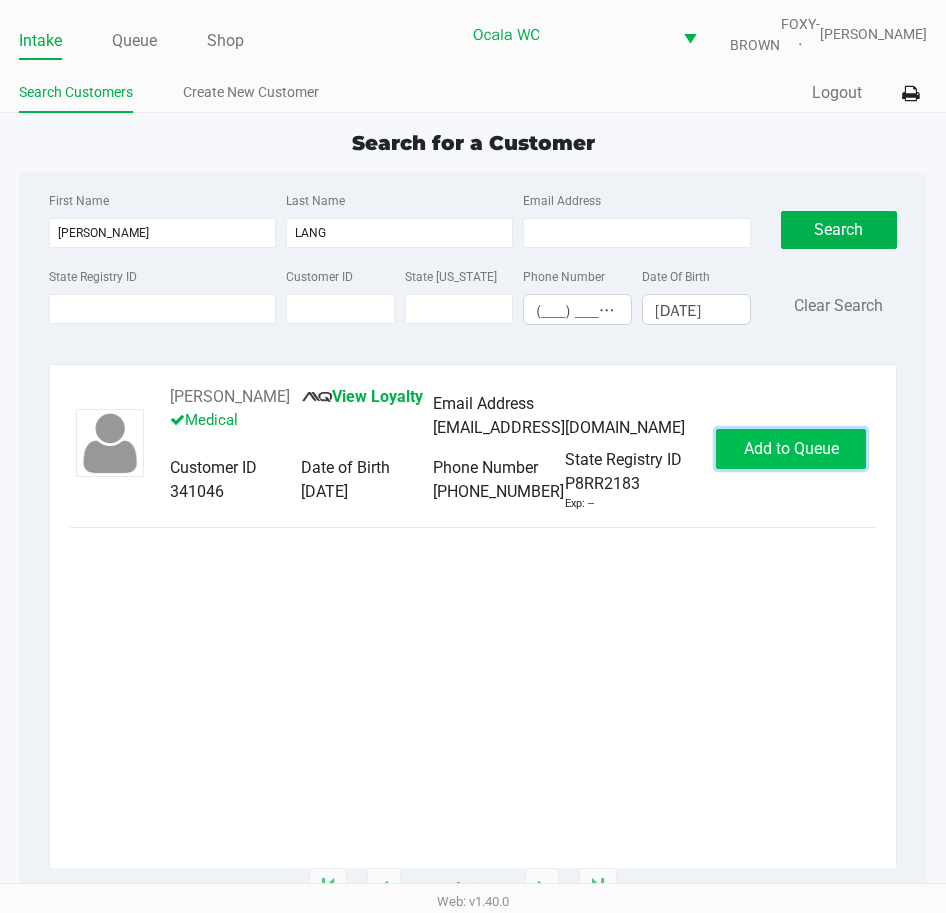 click on "Add to Queue" 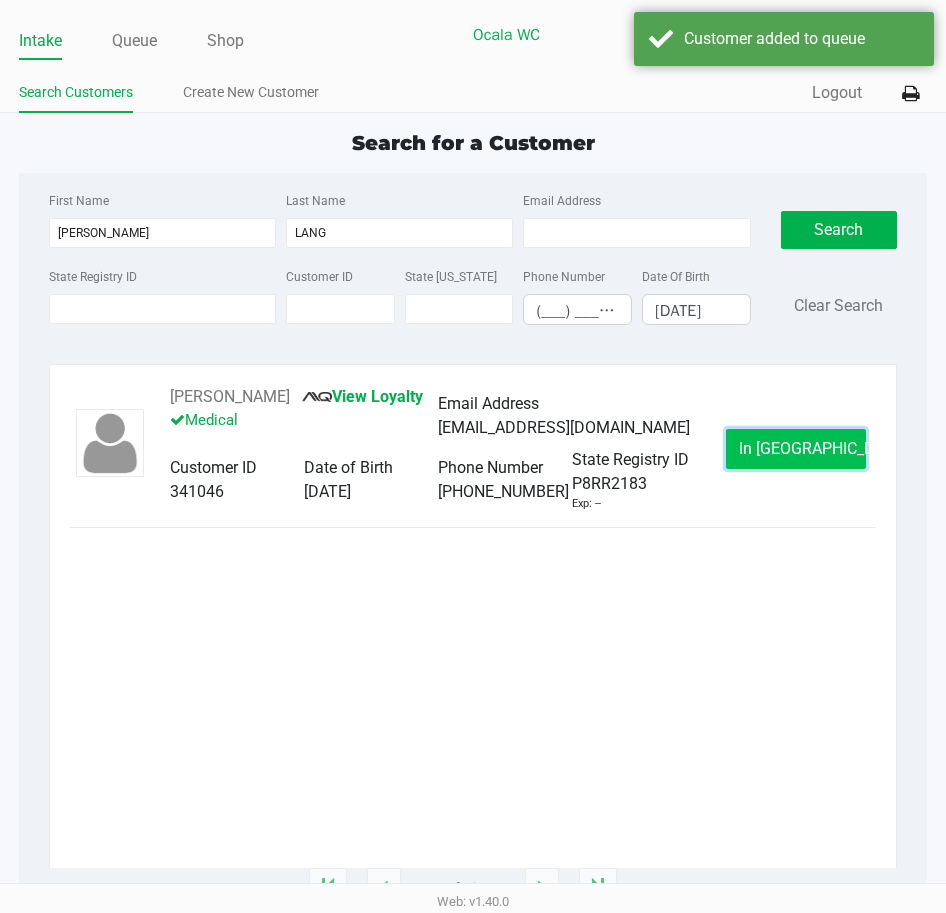 click on "In Queue" 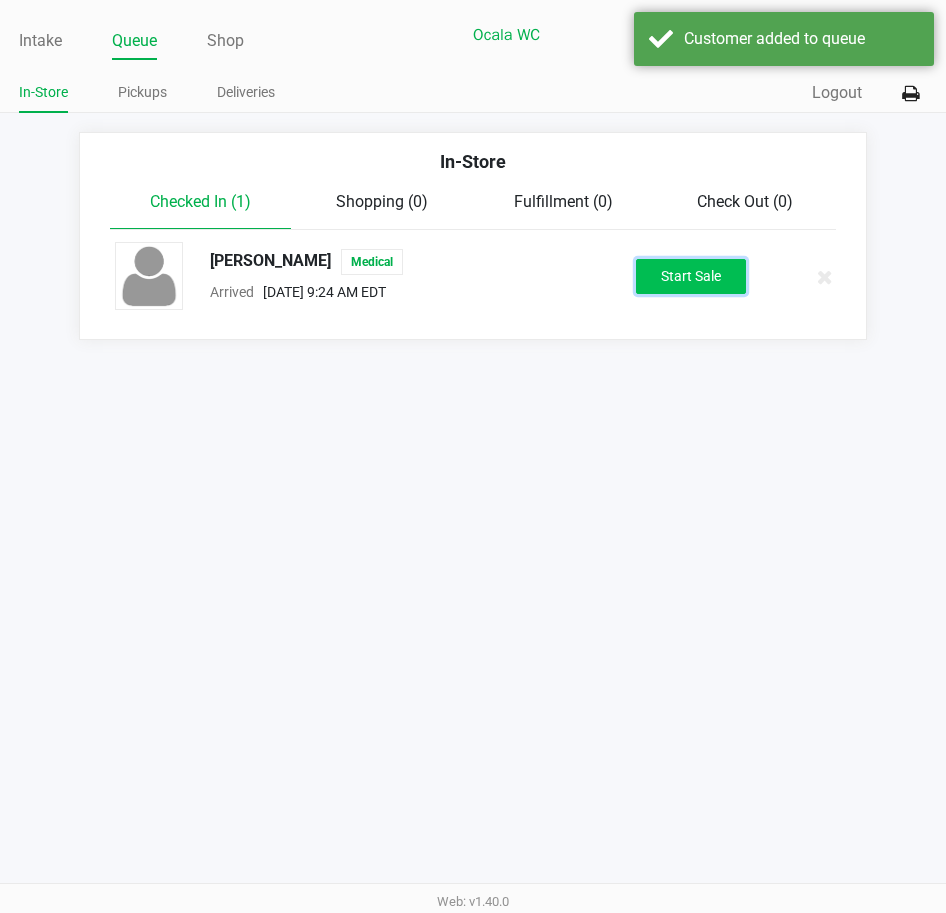 click on "Start Sale" 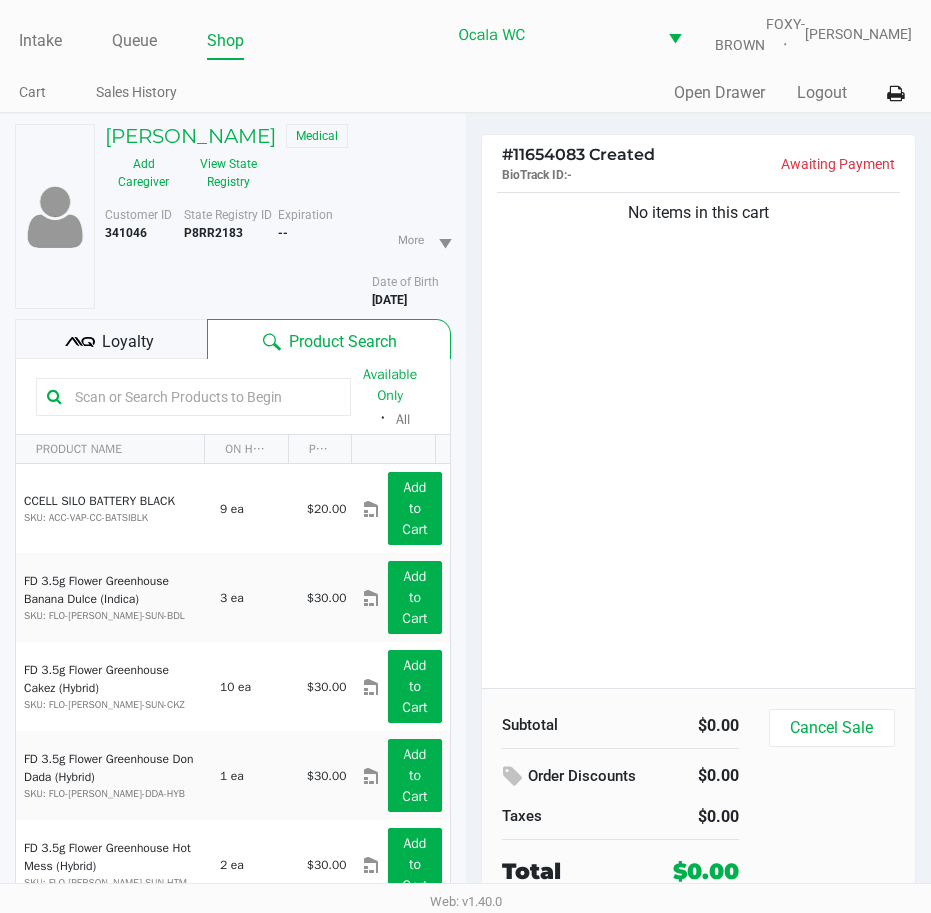 click 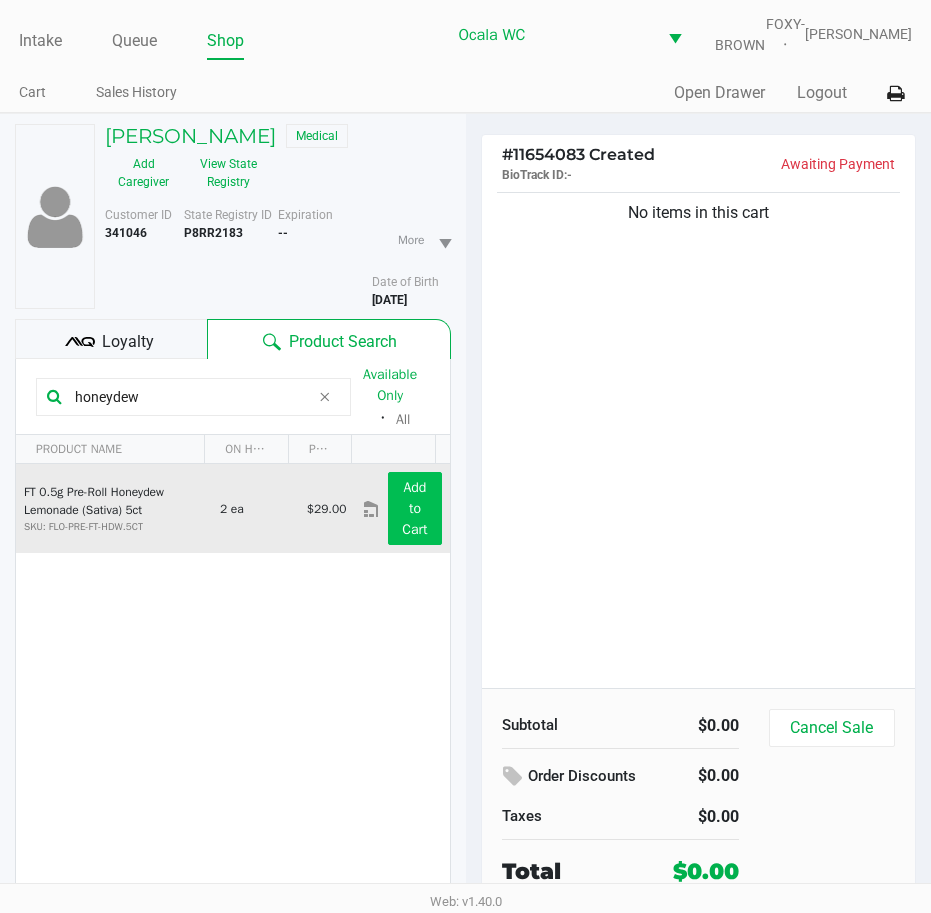 type on "honeydew" 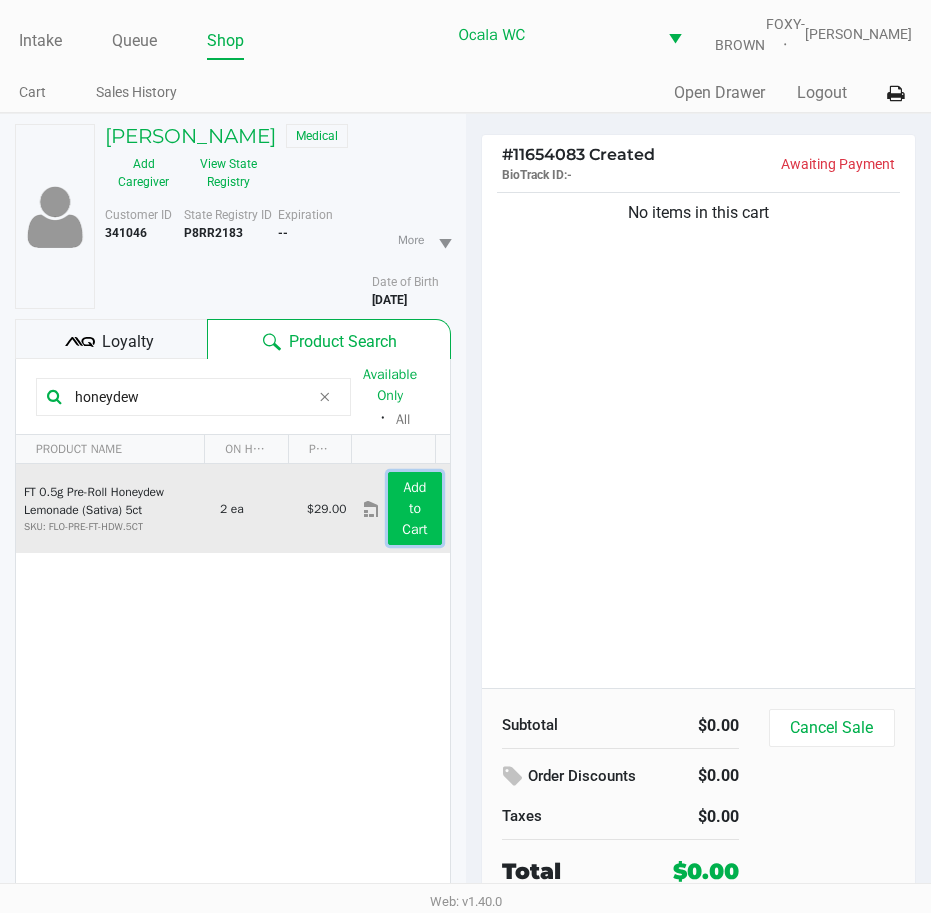 click on "Add to Cart" 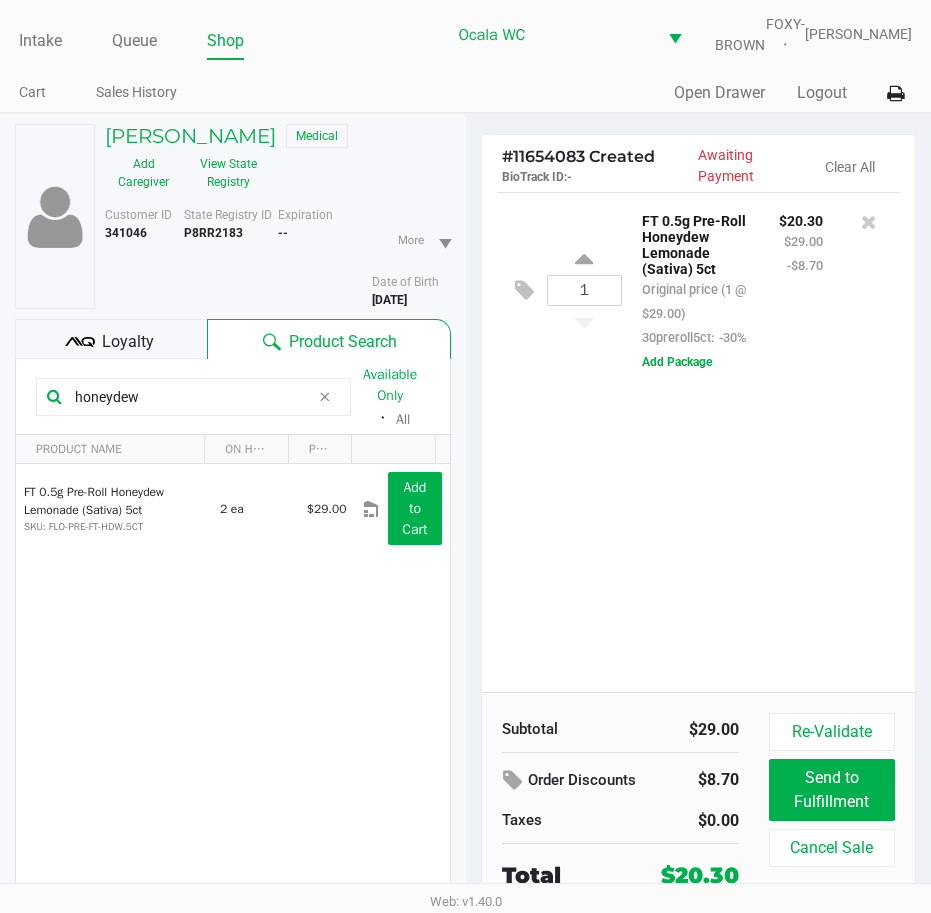 drag, startPoint x: 144, startPoint y: 400, endPoint x: 22, endPoint y: 415, distance: 122.91867 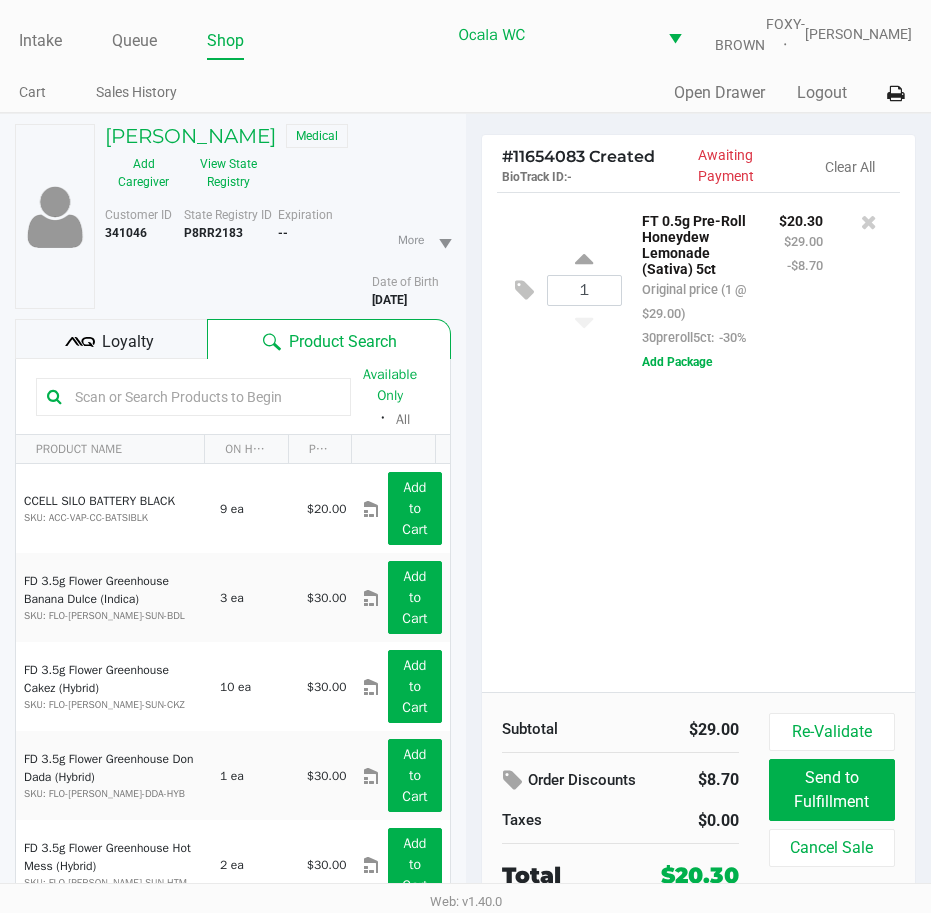 click 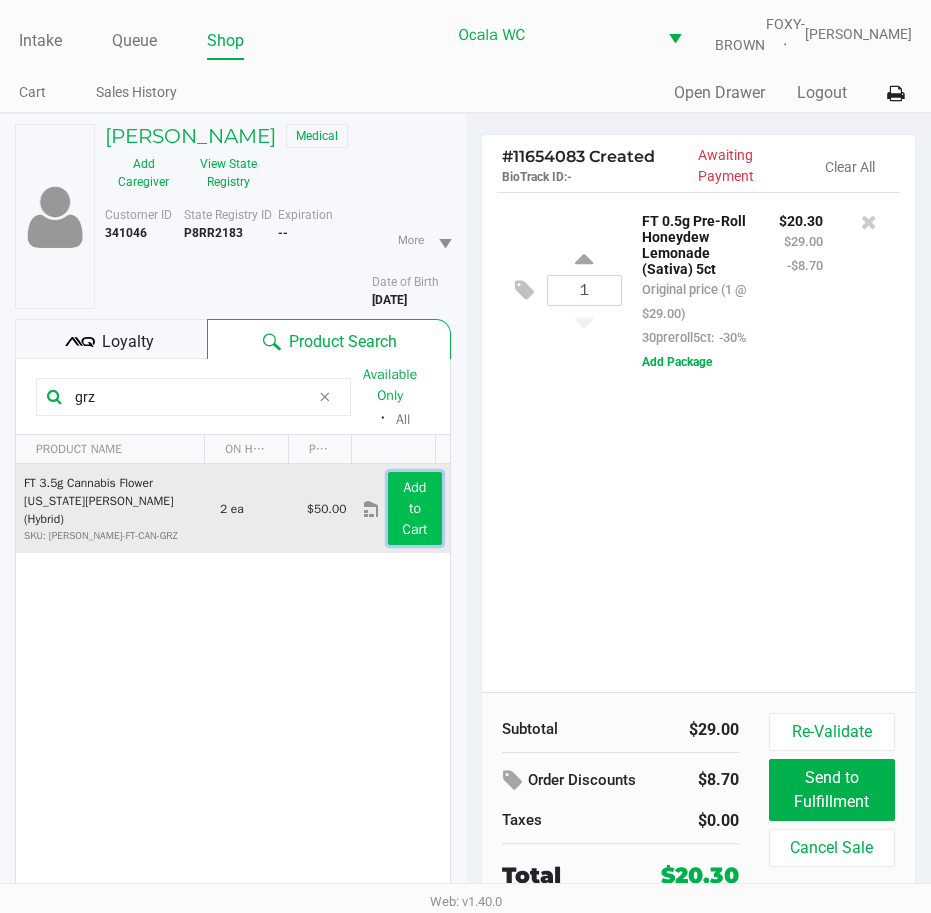 click on "Add to Cart" 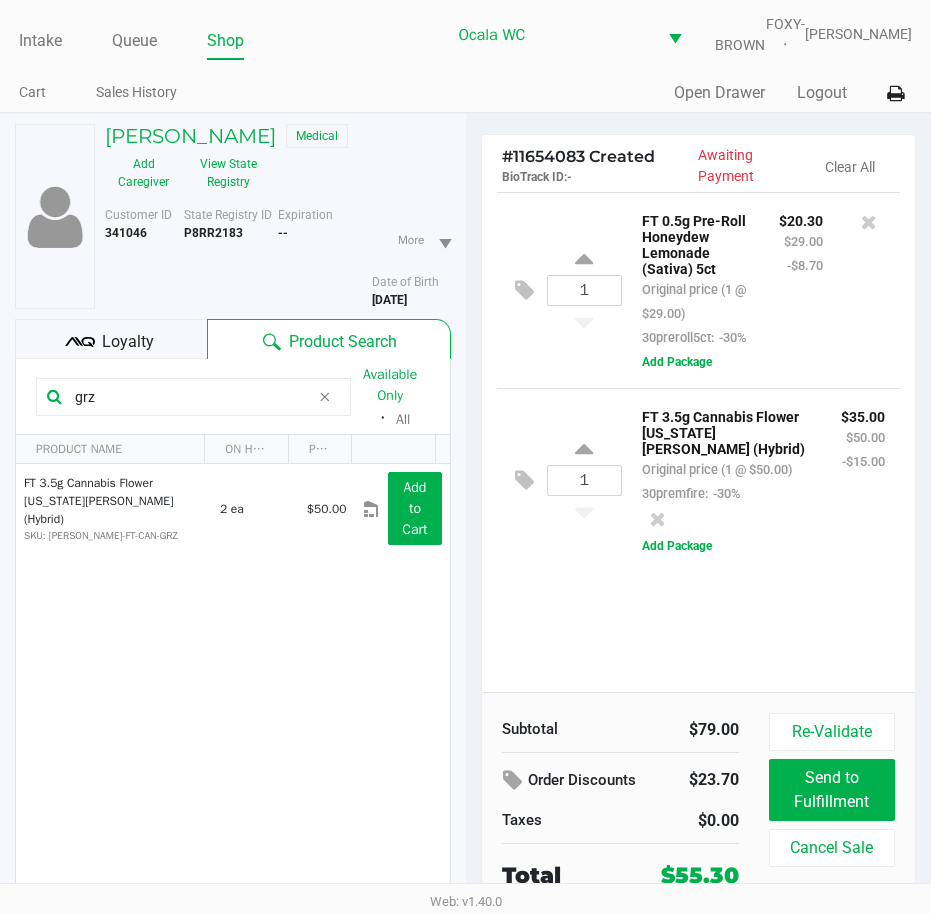 drag, startPoint x: 170, startPoint y: 419, endPoint x: 22, endPoint y: 437, distance: 149.09058 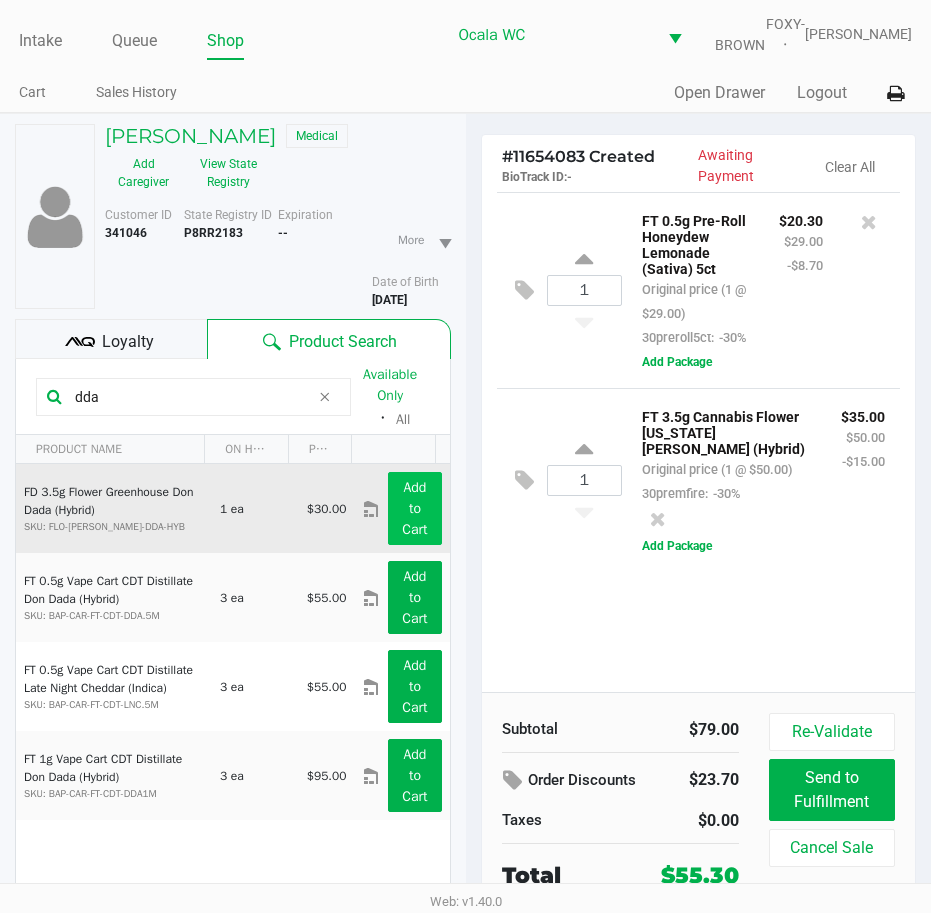 type on "dda" 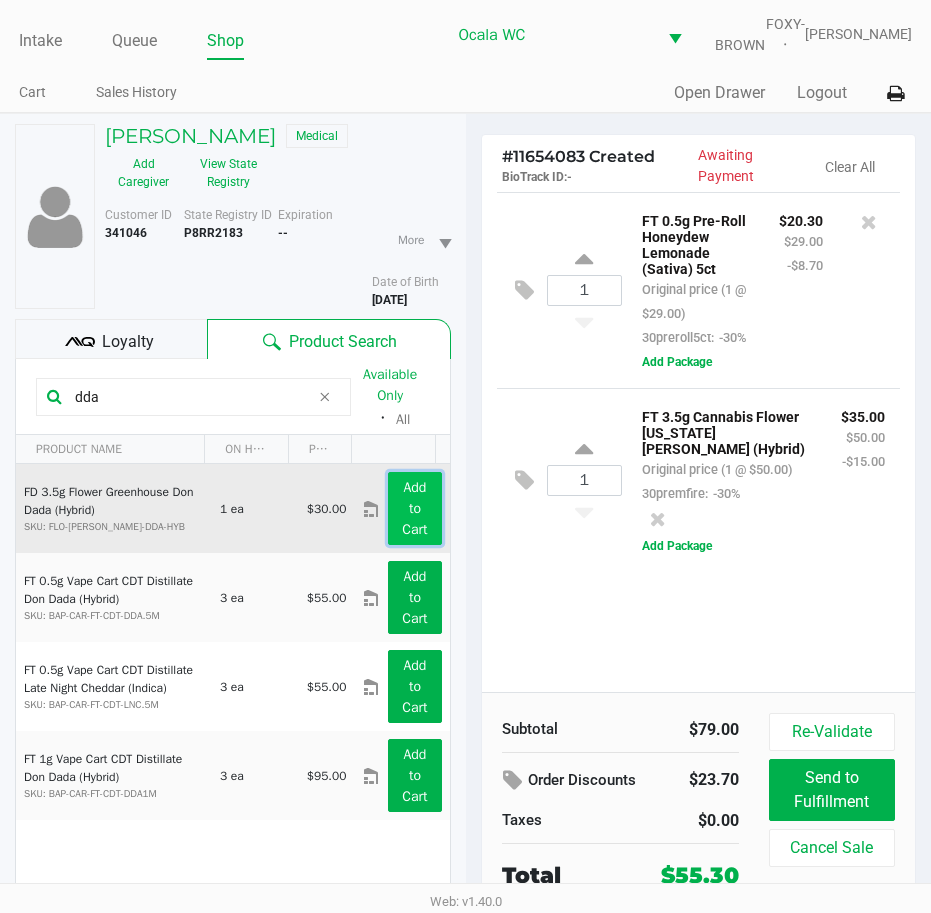 click on "Add to Cart" 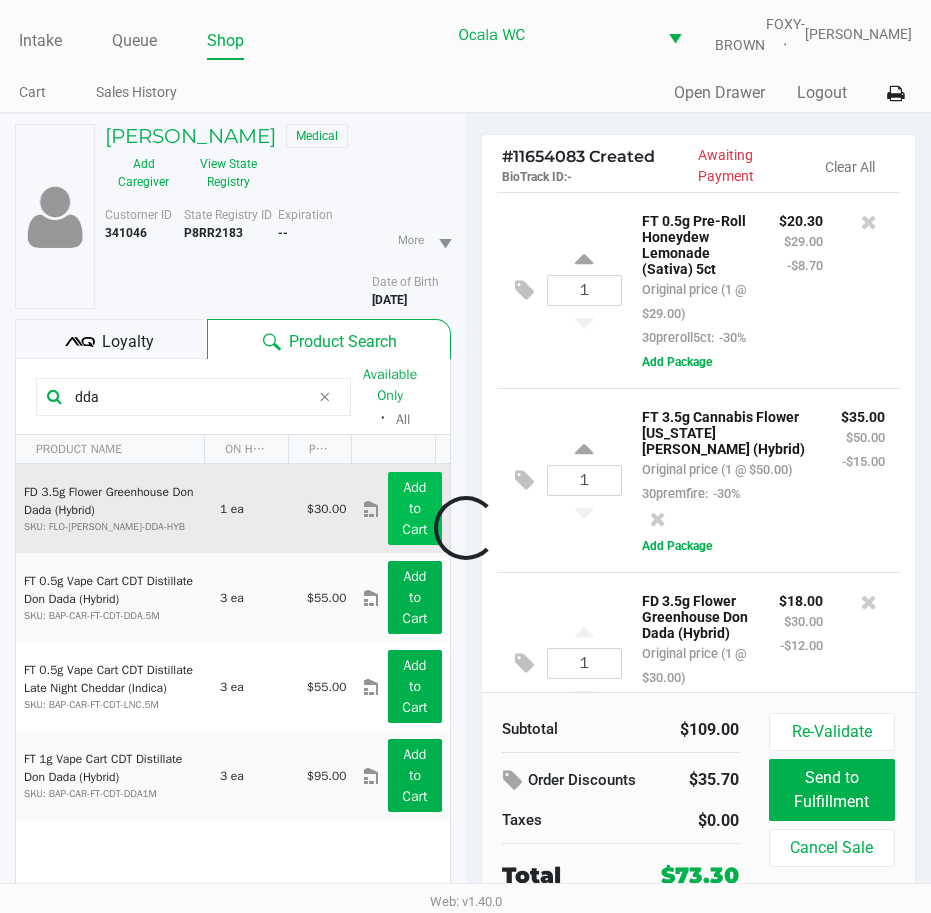 scroll, scrollTop: 199, scrollLeft: 0, axis: vertical 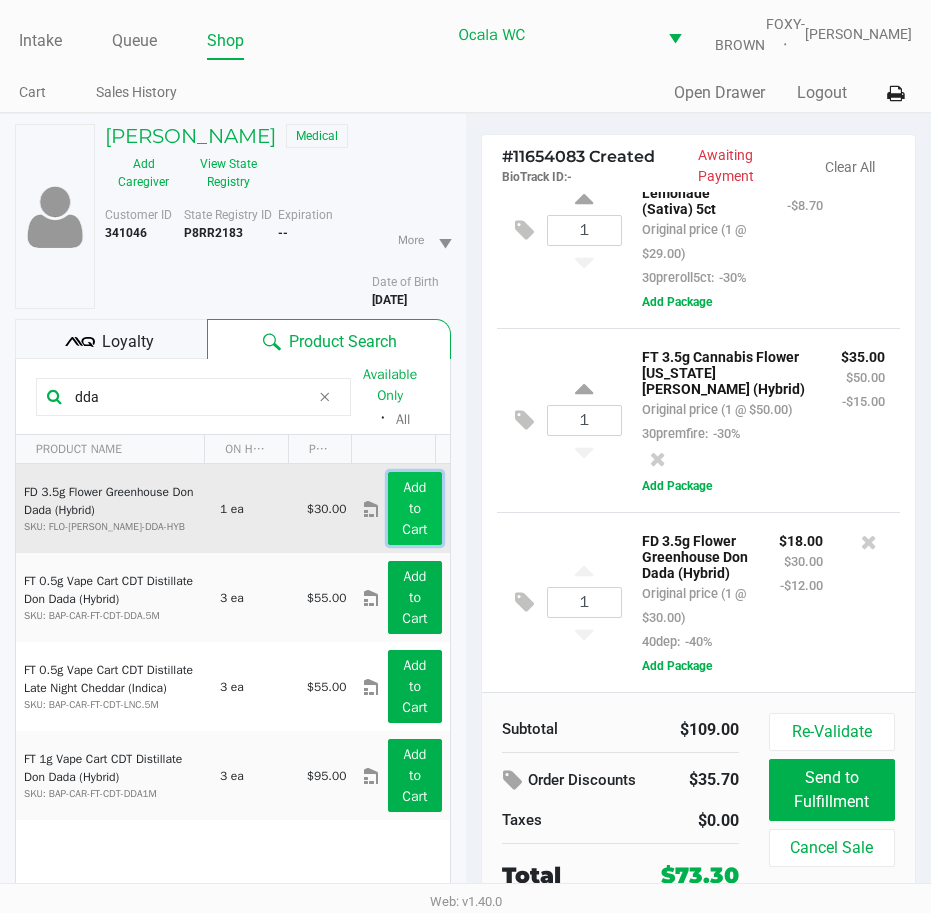 click on "Add to Cart" 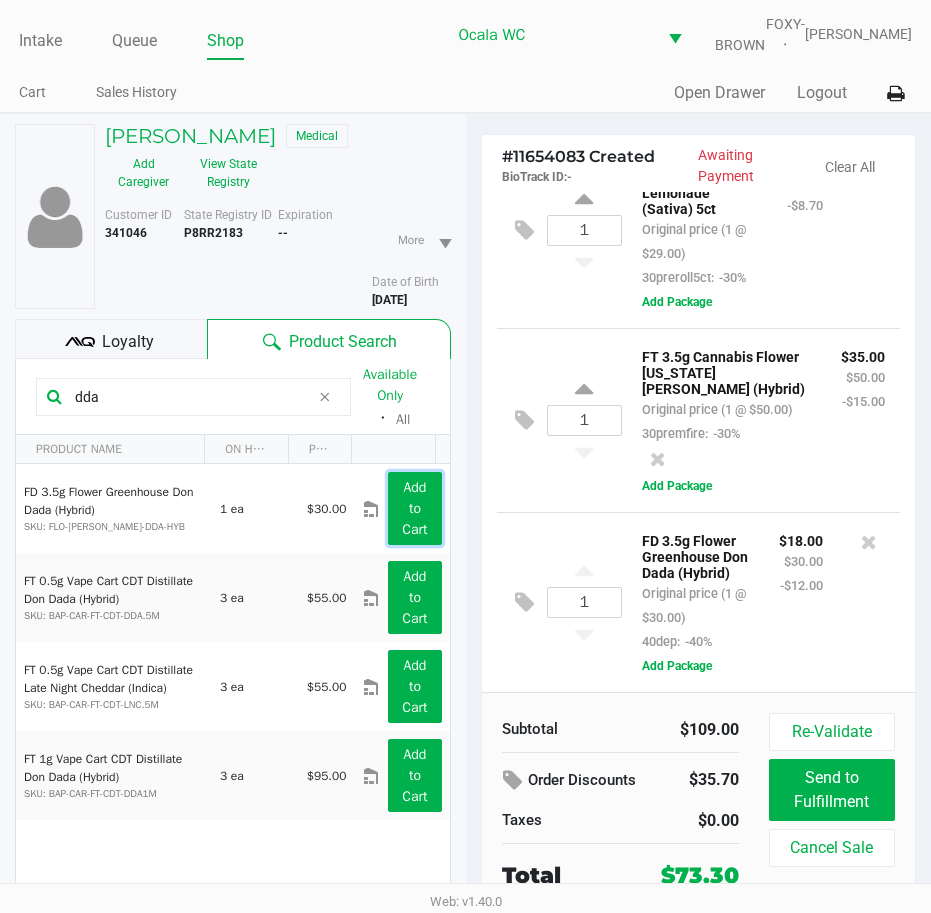scroll, scrollTop: 199, scrollLeft: 0, axis: vertical 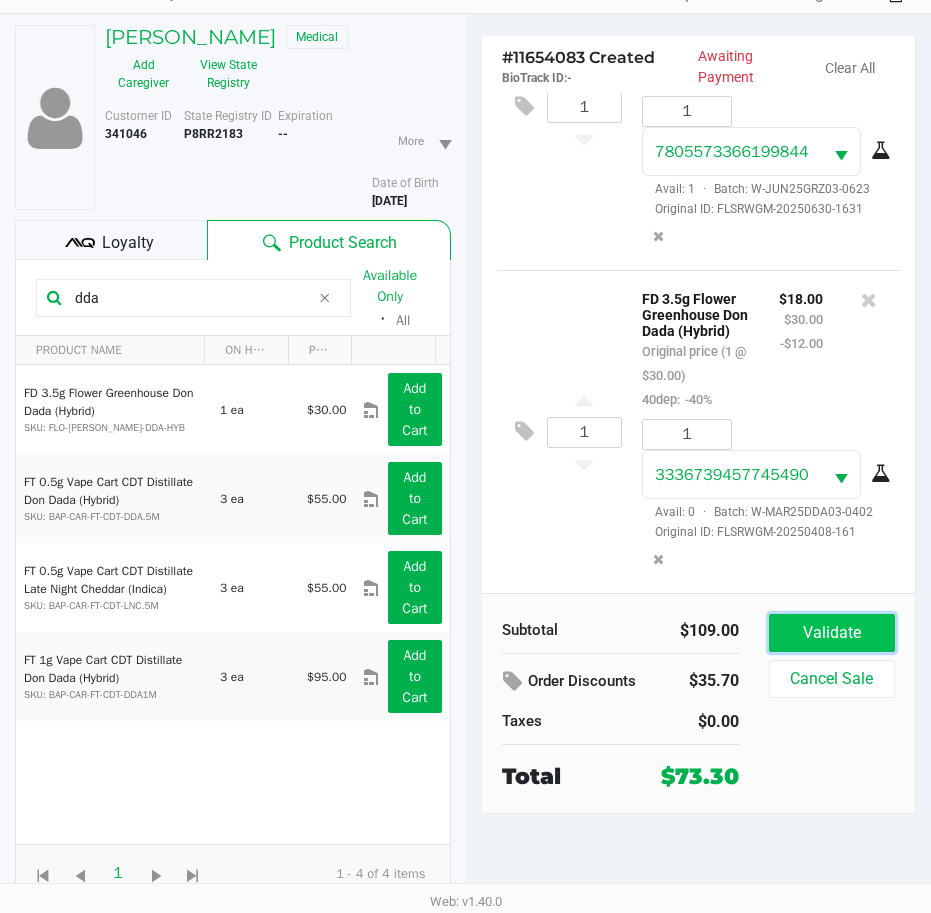 drag, startPoint x: 825, startPoint y: 624, endPoint x: 795, endPoint y: 587, distance: 47.63402 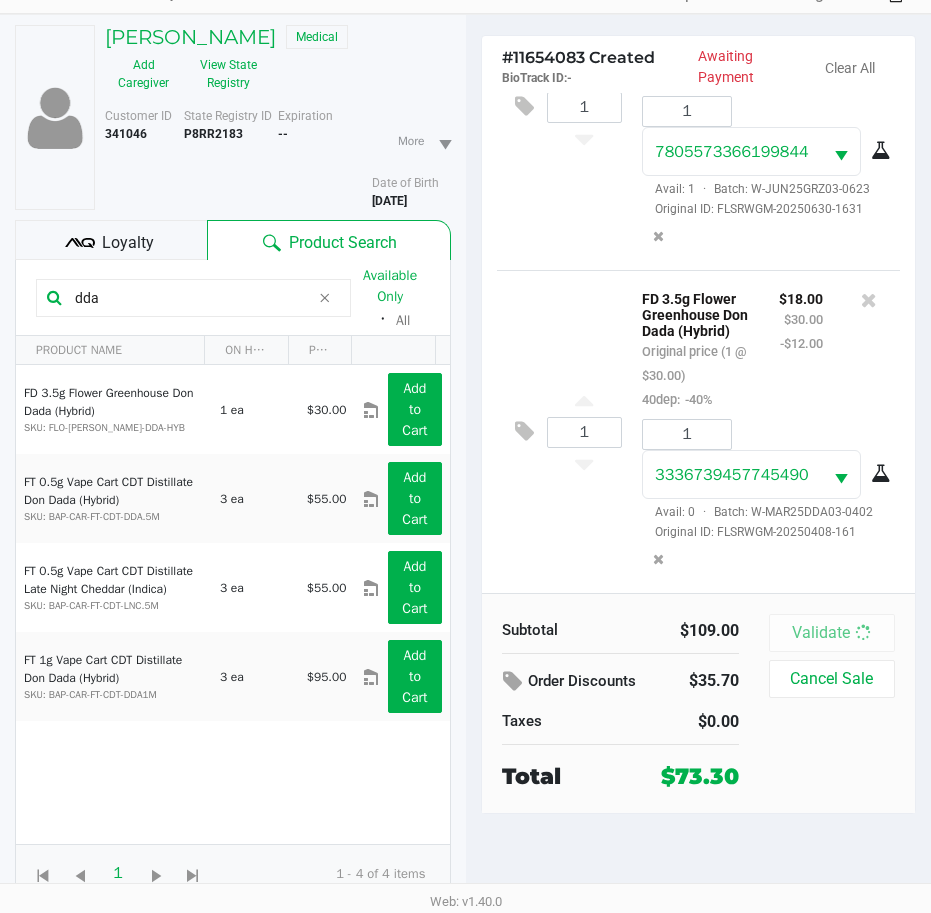 scroll, scrollTop: 0, scrollLeft: 0, axis: both 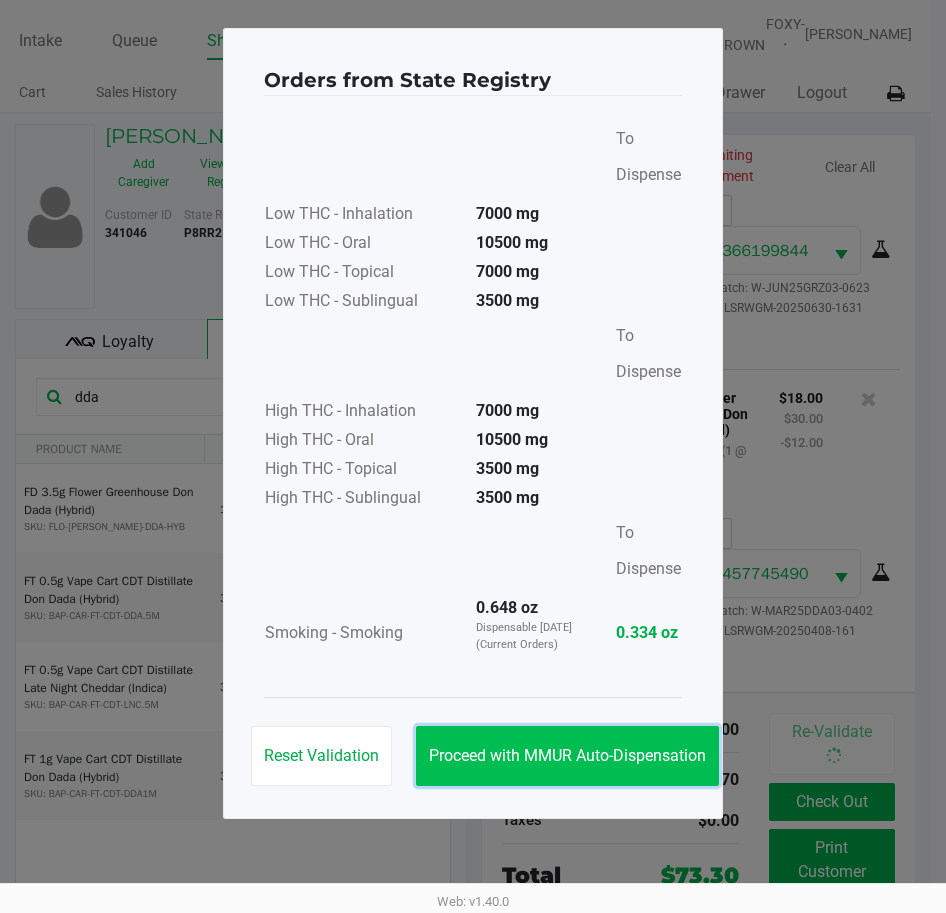 click on "Proceed with MMUR Auto-Dispensation" 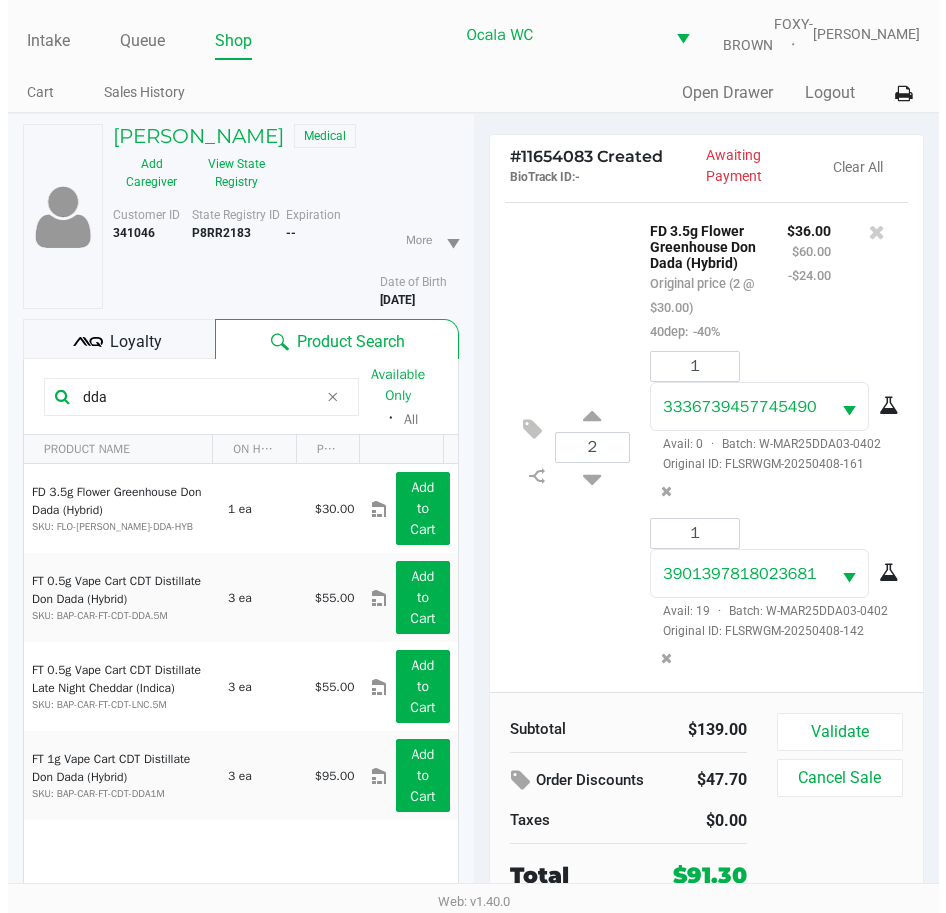 scroll, scrollTop: 860, scrollLeft: 0, axis: vertical 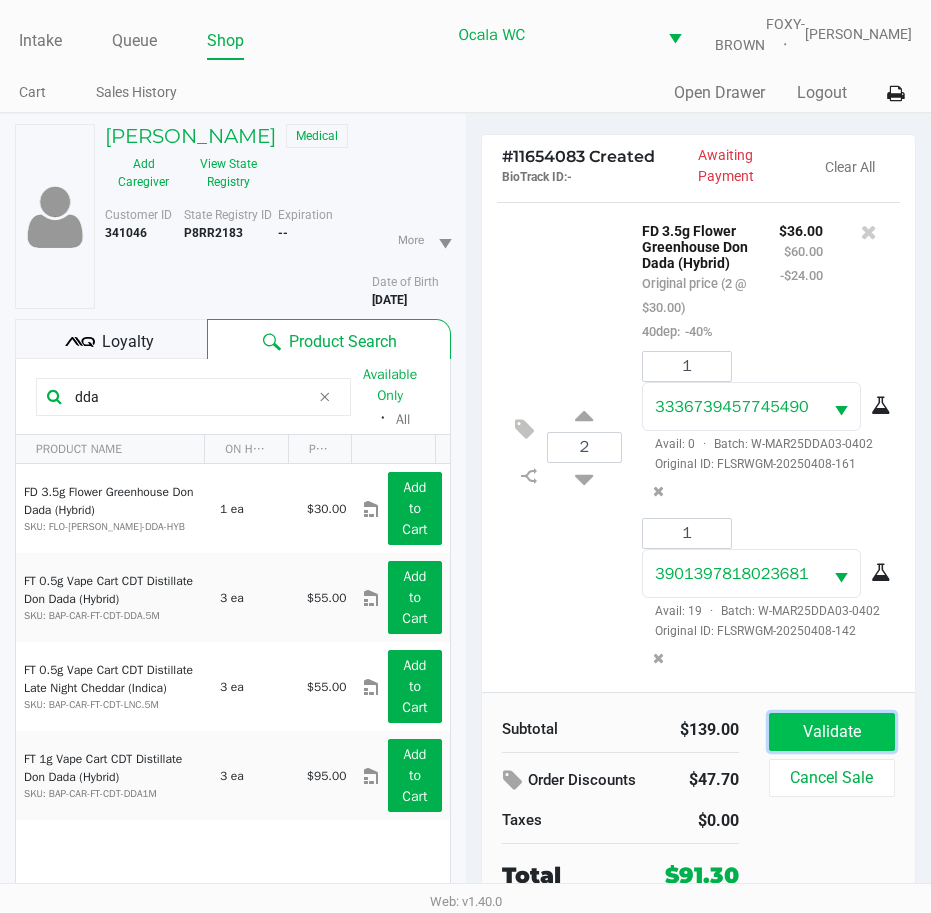 click on "Validate" 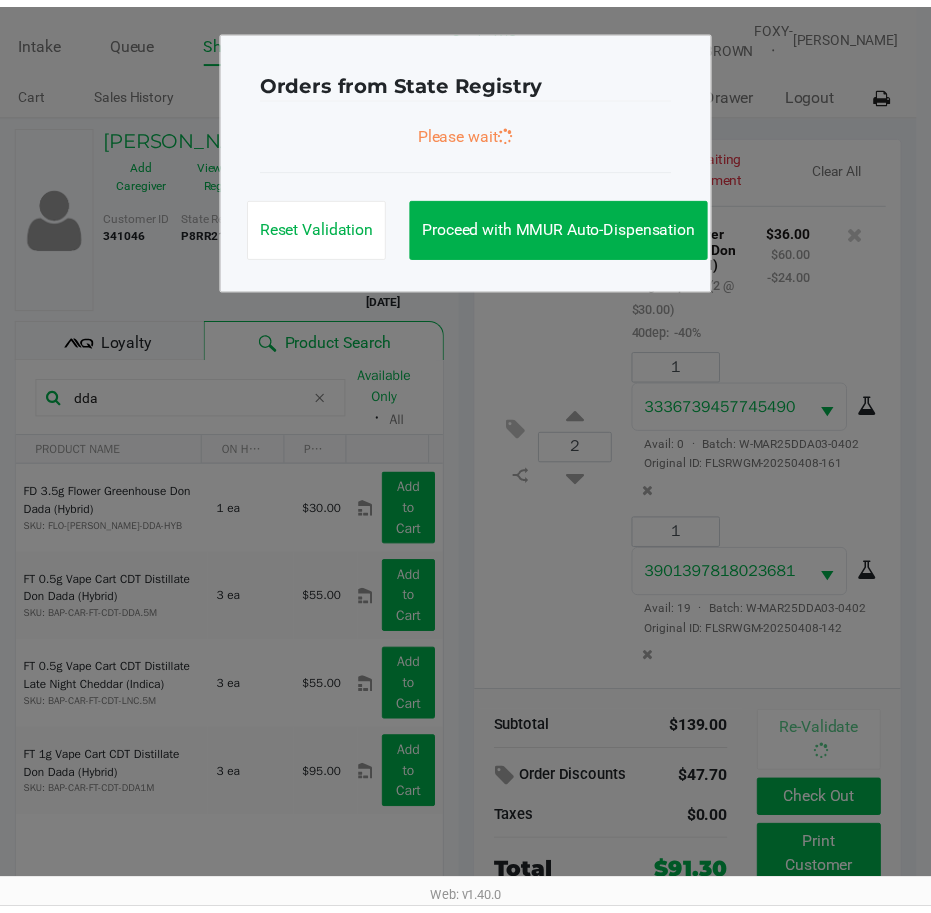 scroll, scrollTop: 891, scrollLeft: 0, axis: vertical 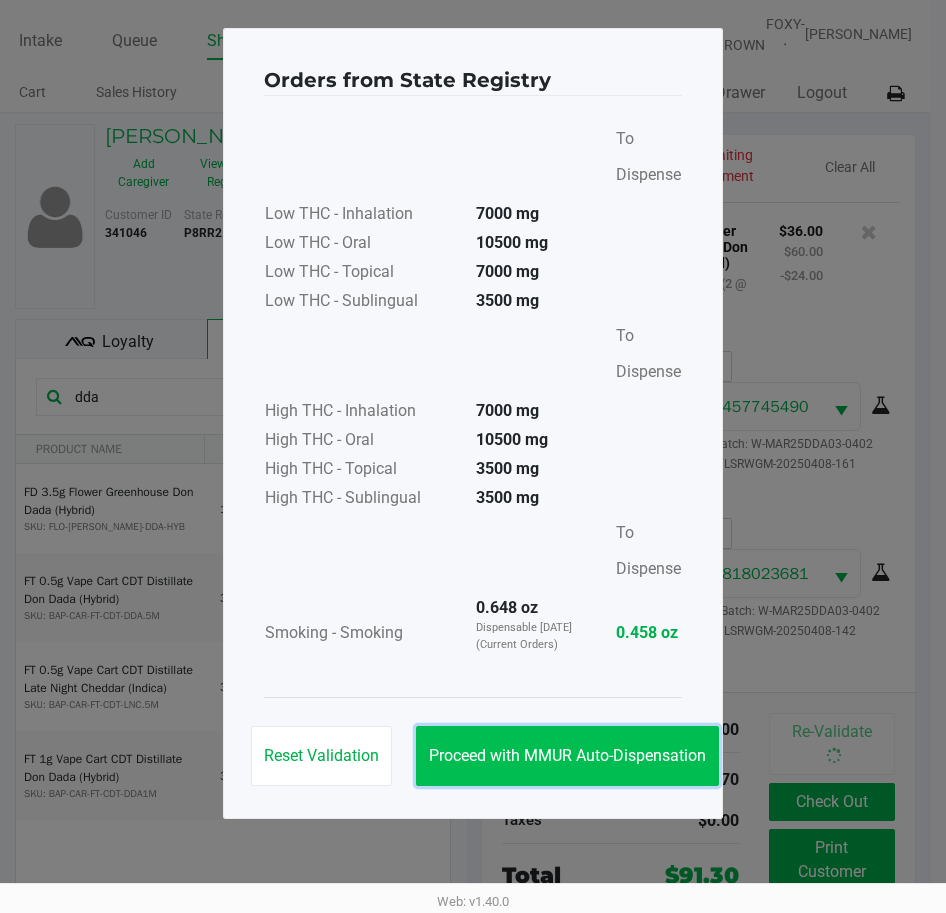 click on "Proceed with MMUR Auto-Dispensation" 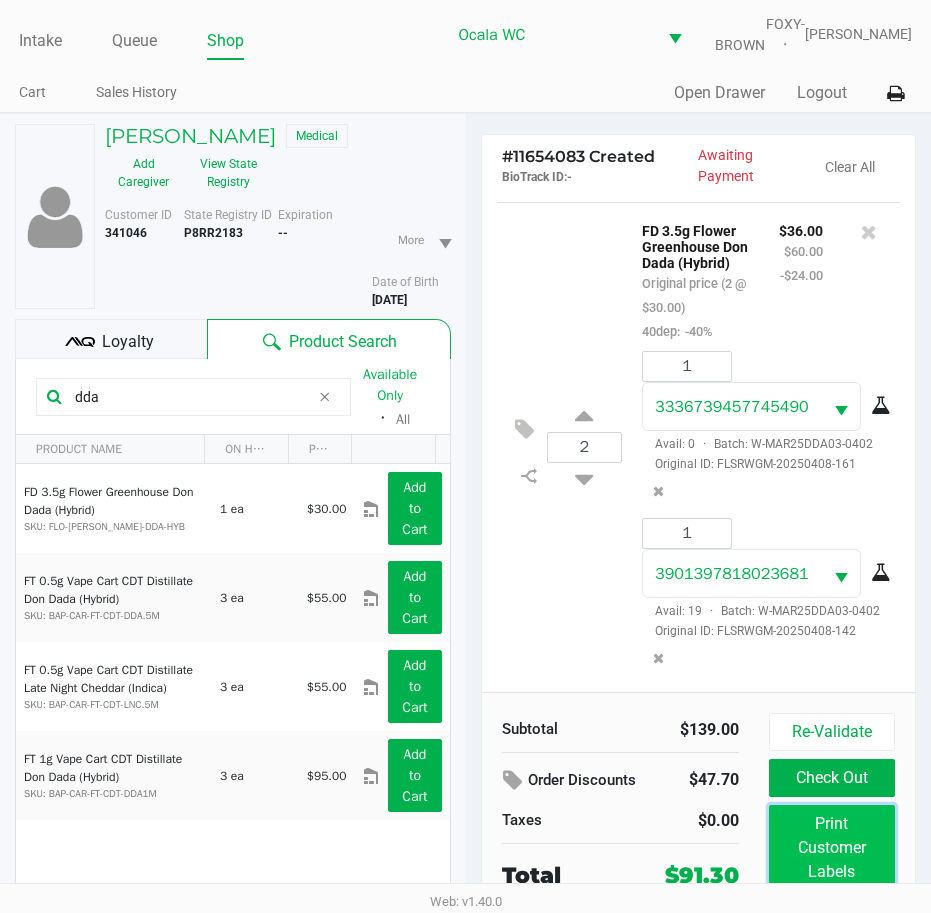 click on "Print Customer Labels" 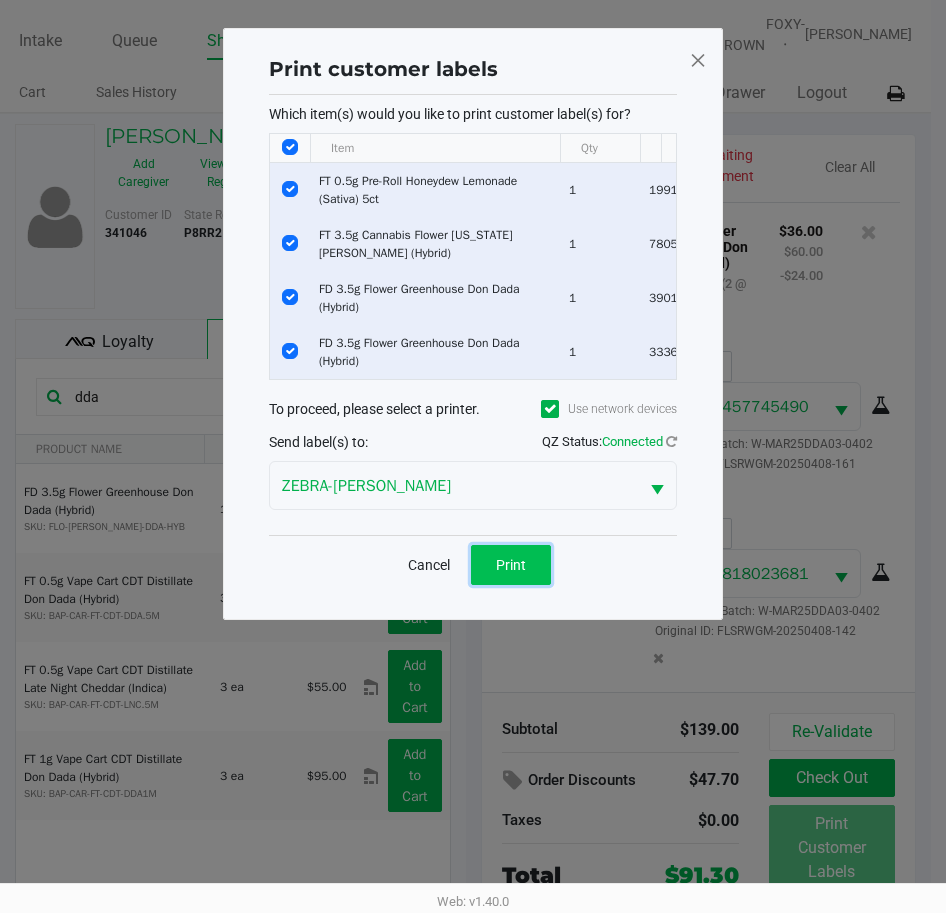 click on "Print" 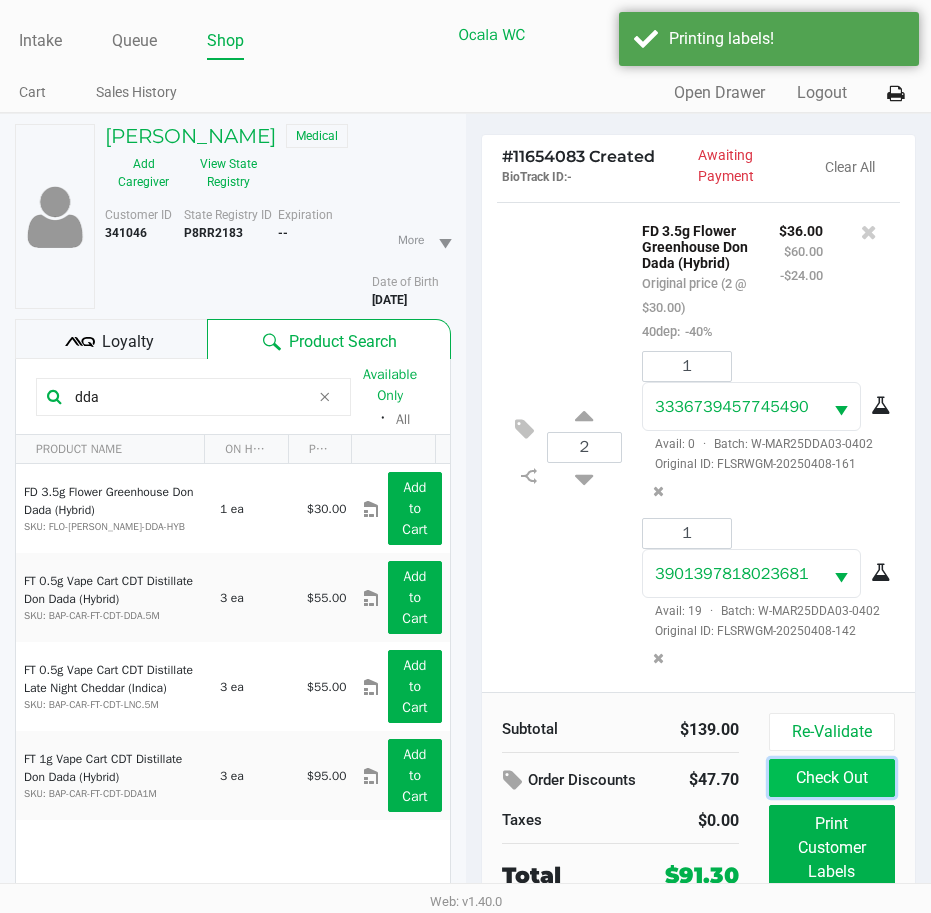 click on "Check Out" 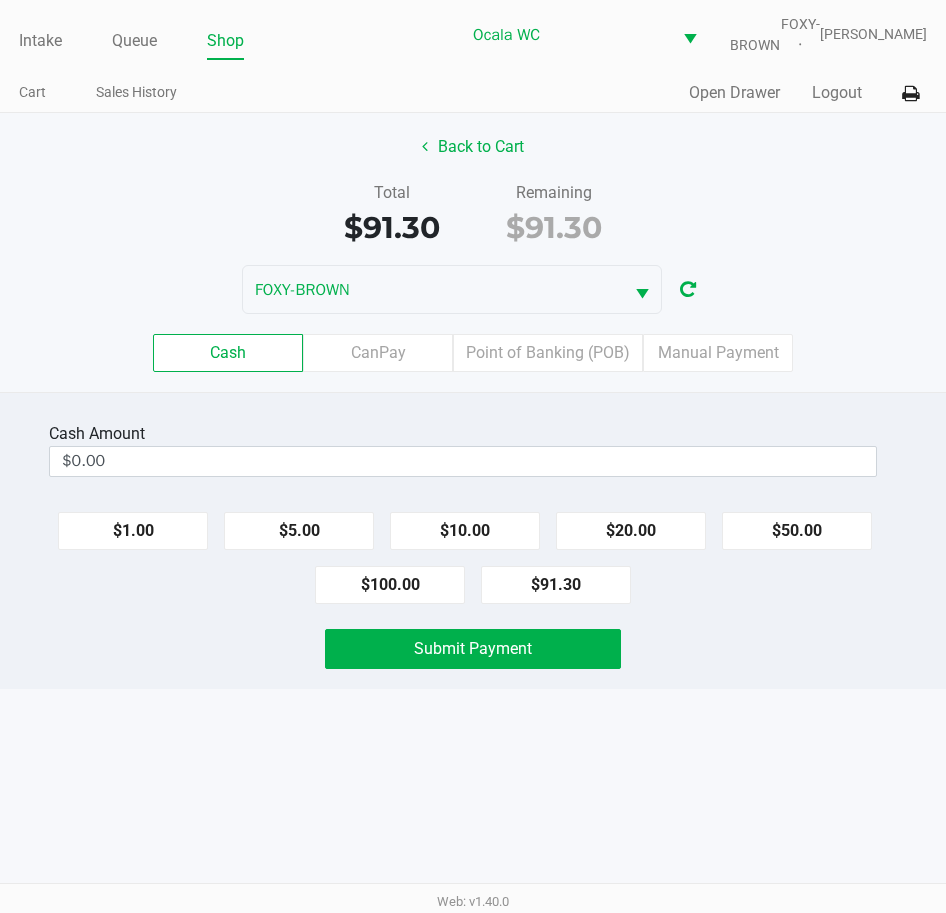 click on "Point of Banking (POB)" 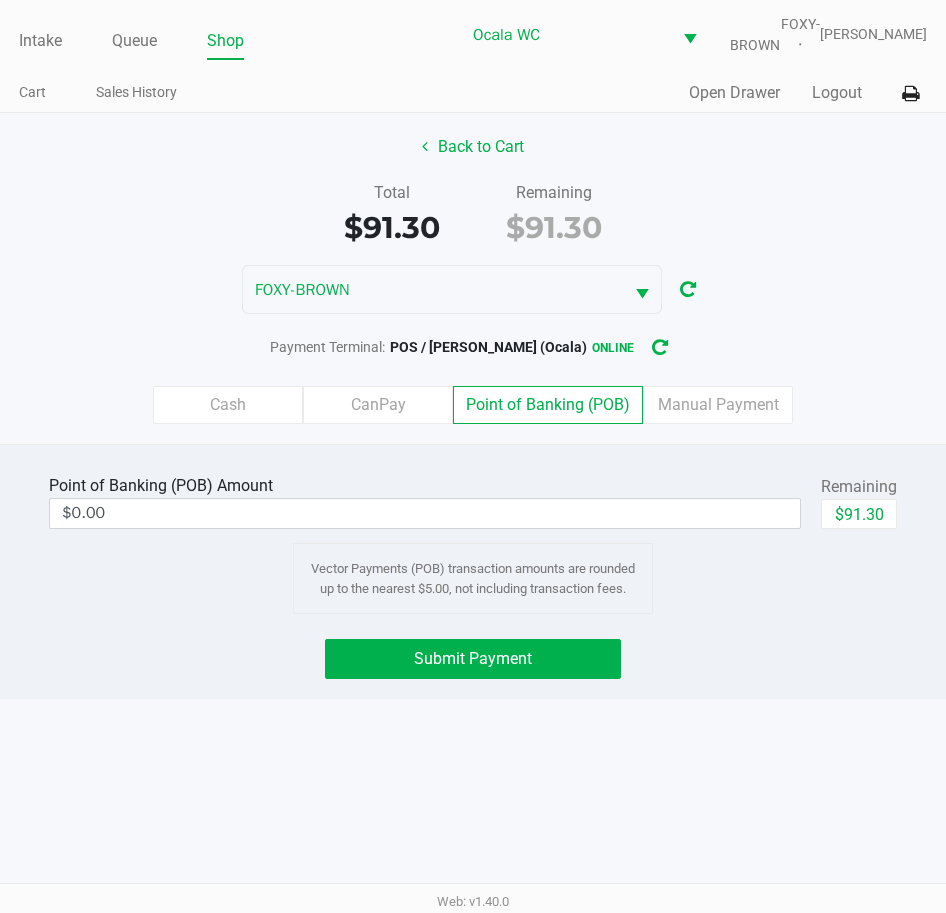click on "$91.30" 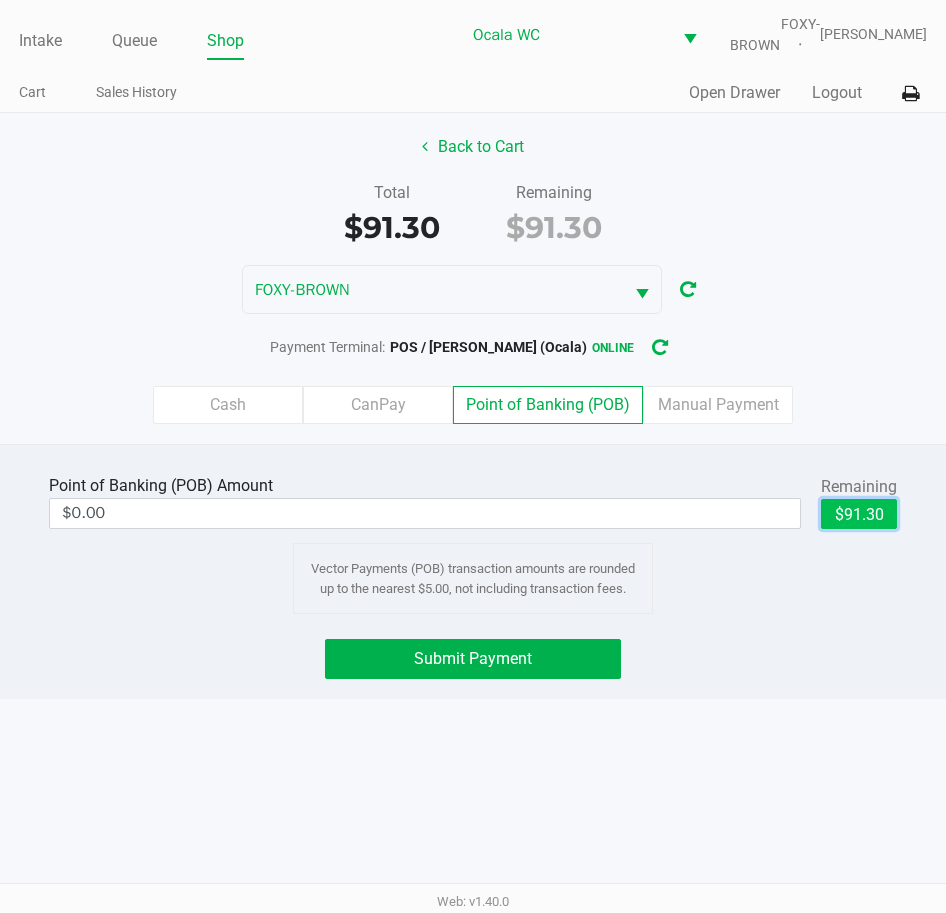 type on "$91.30" 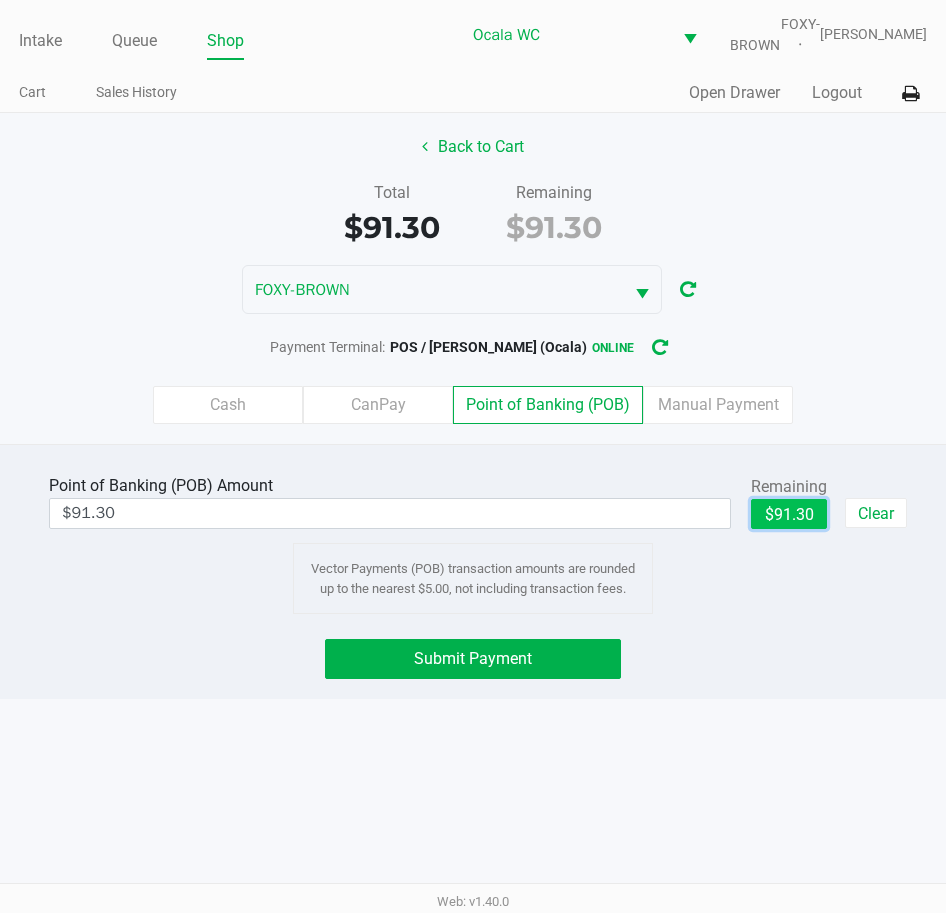 click on "Submit Payment" 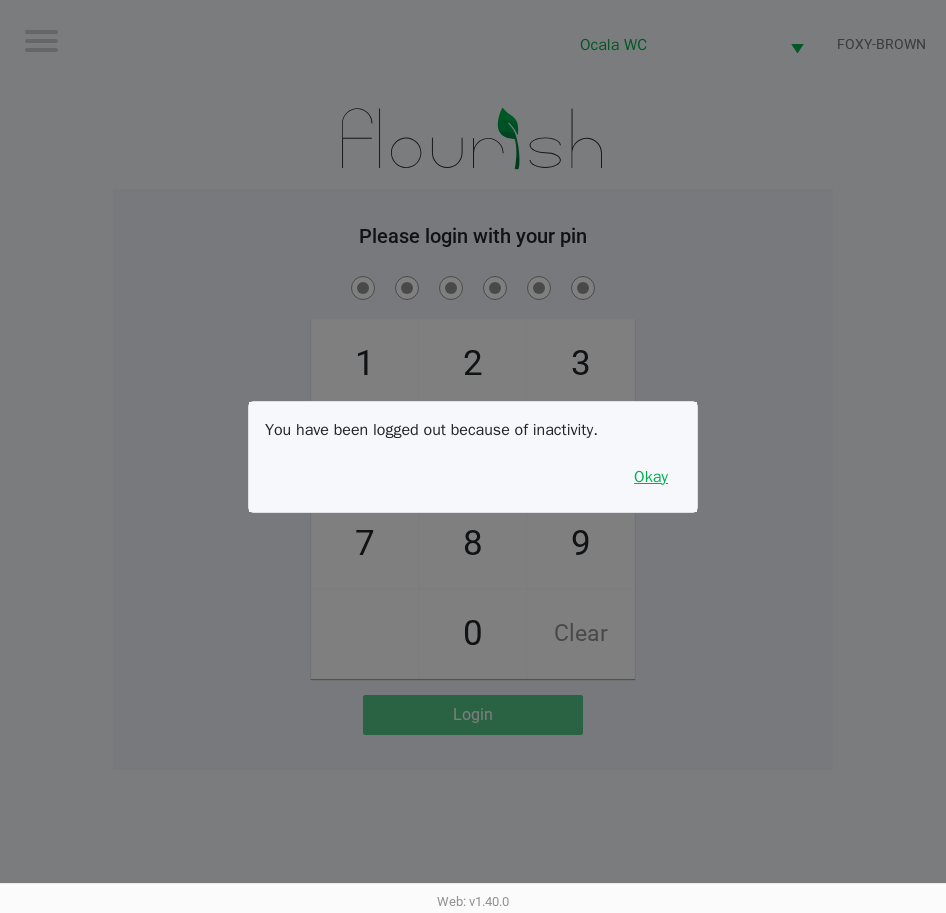 click on "Okay" at bounding box center [651, 477] 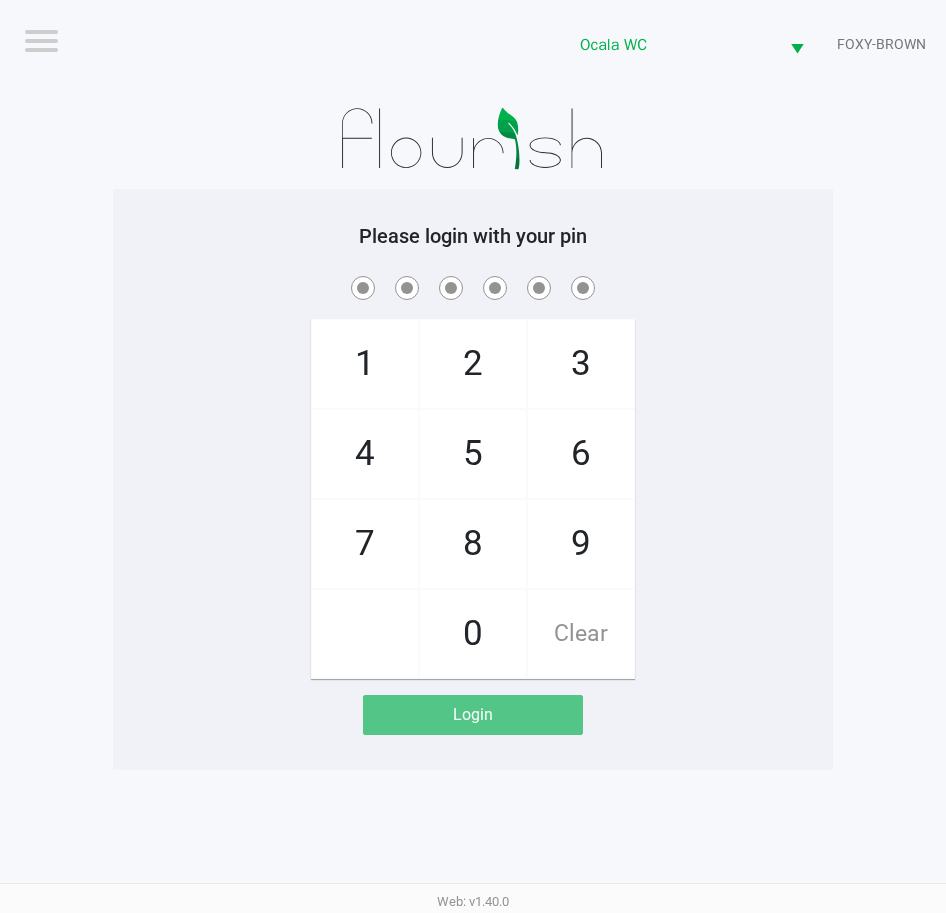 click on "1   4   7       2   5   8   0   3   6   9   Clear" 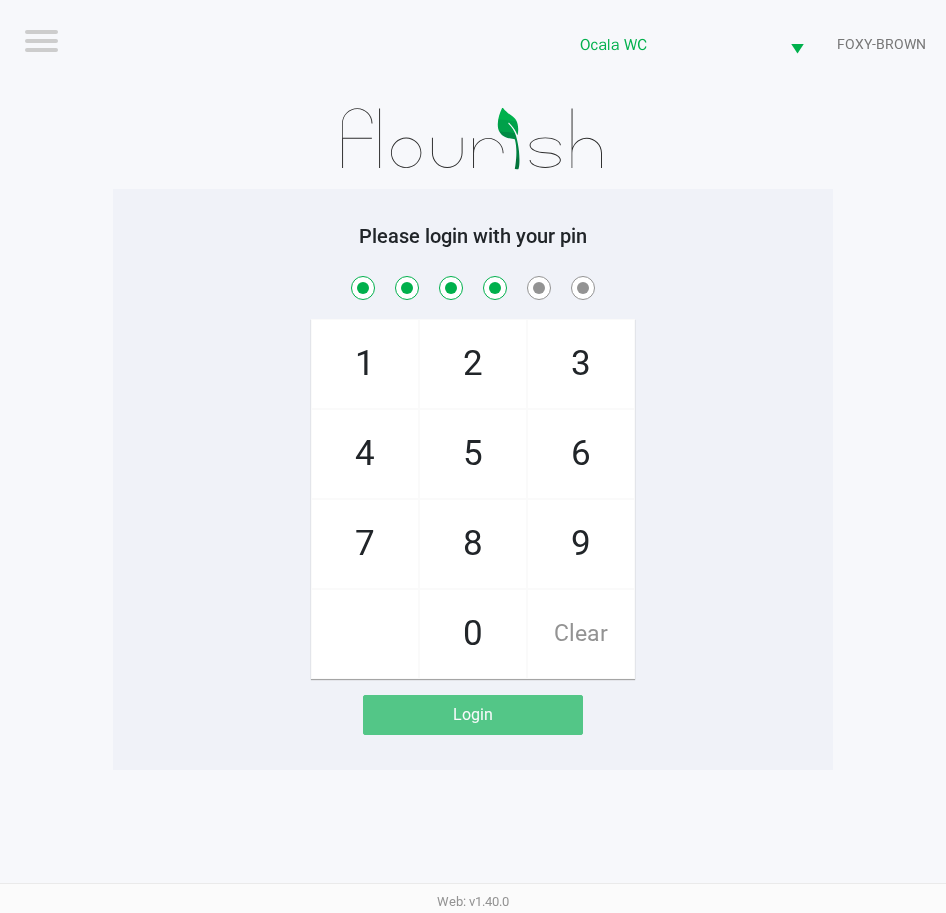 checkbox on "true" 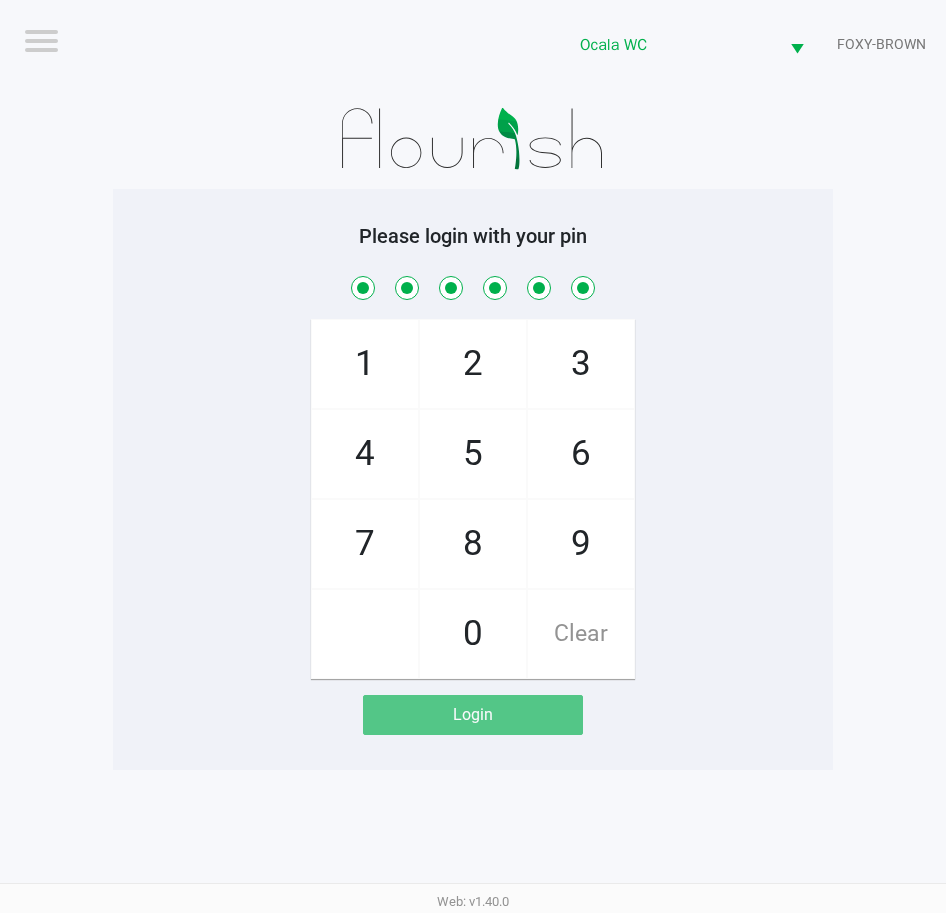 checkbox on "true" 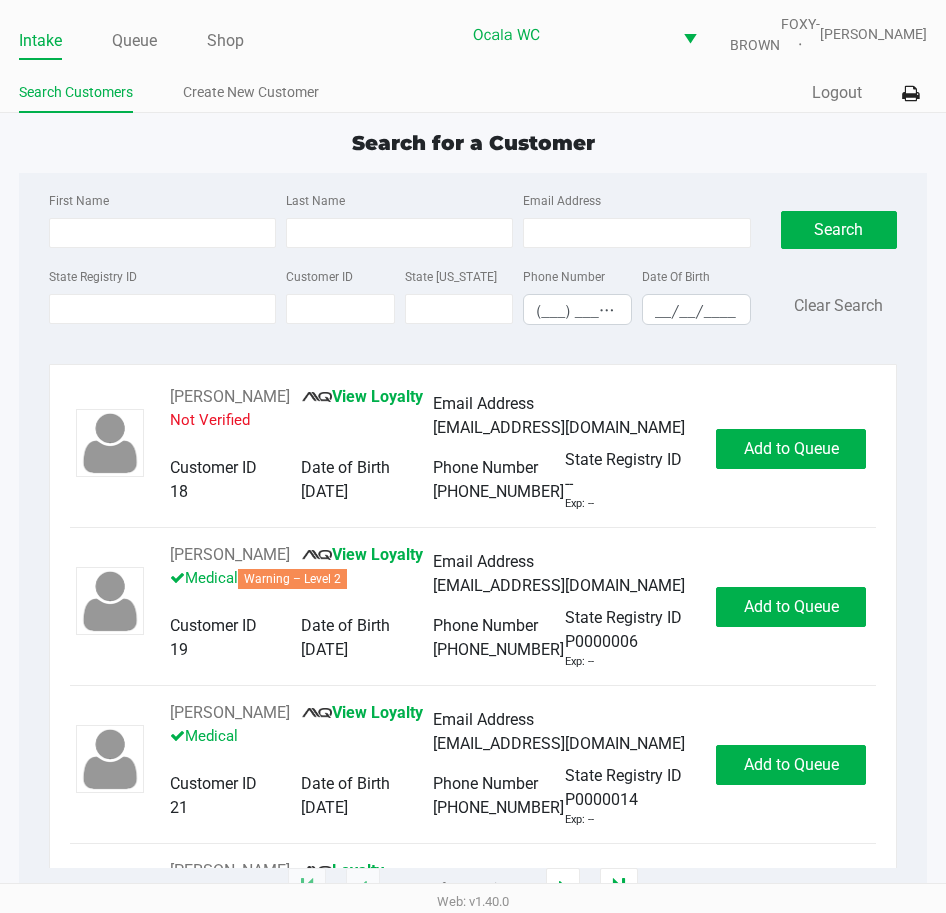 click on "State Registry ID" 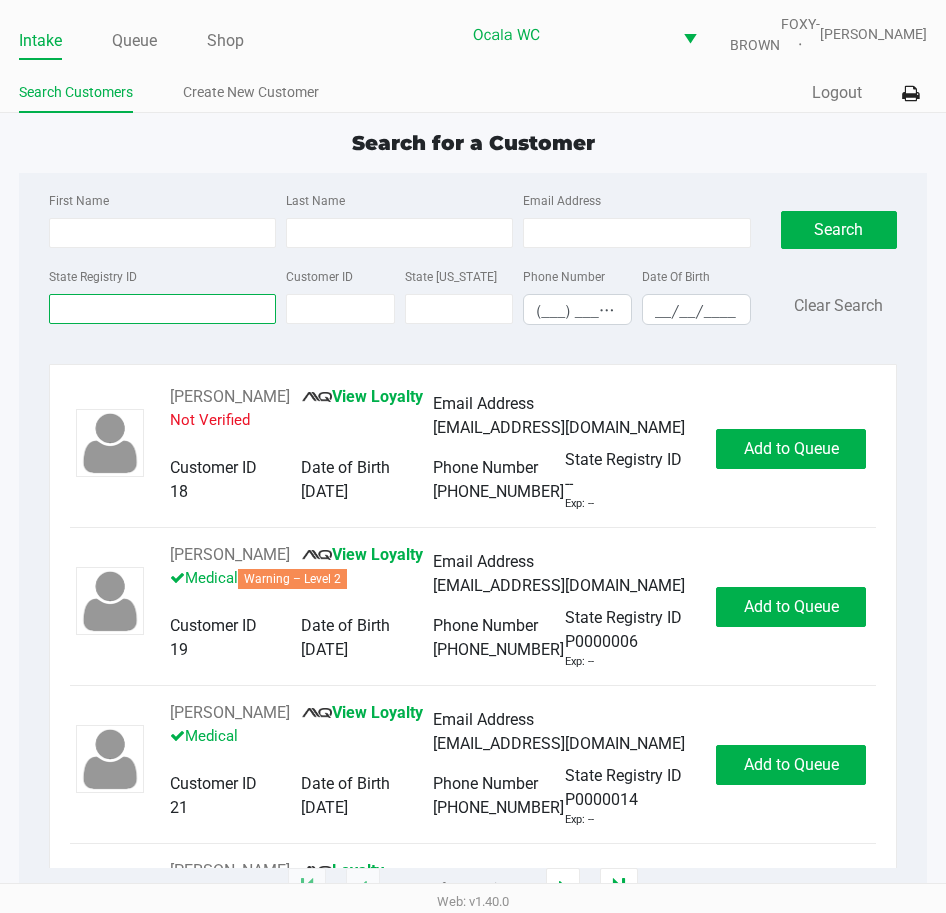 click on "State Registry ID" at bounding box center [162, 309] 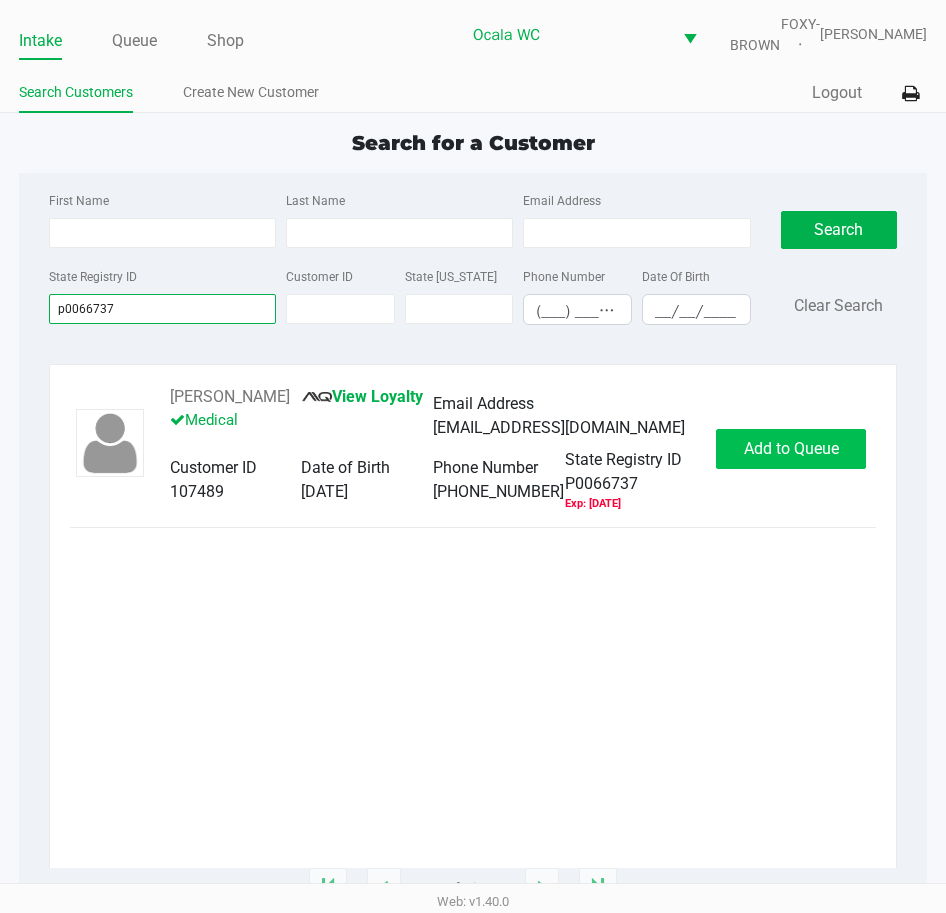 type on "p0066737" 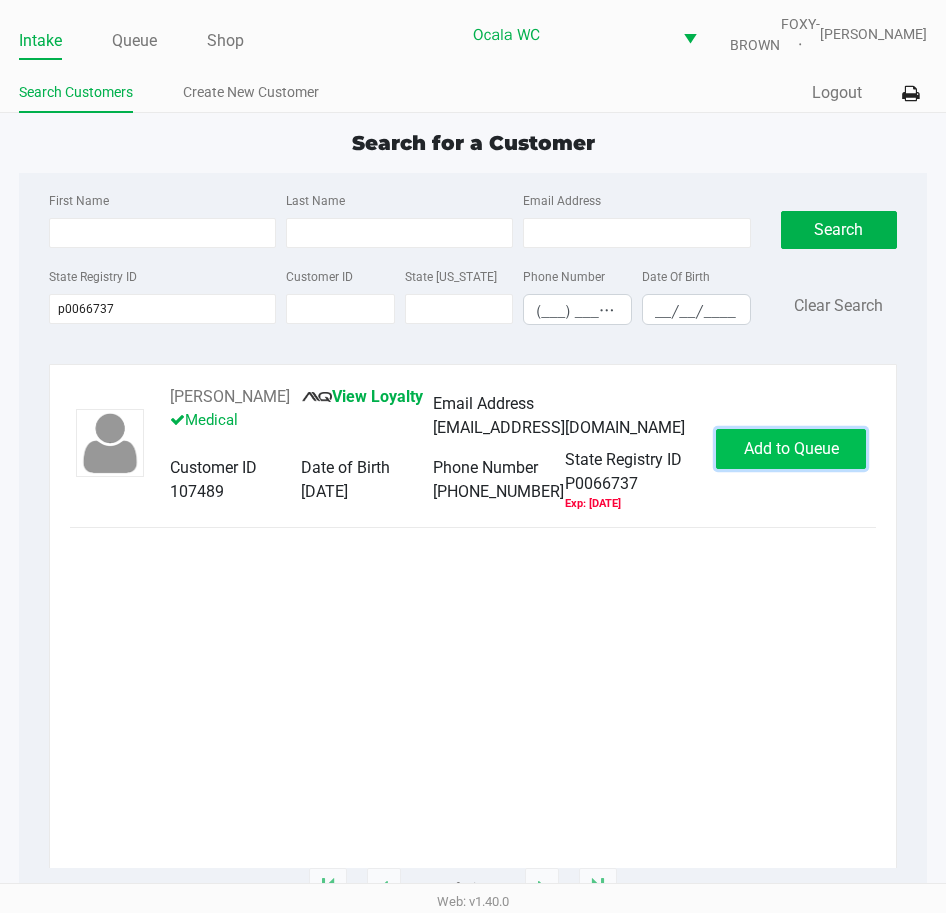click on "Add to Queue" 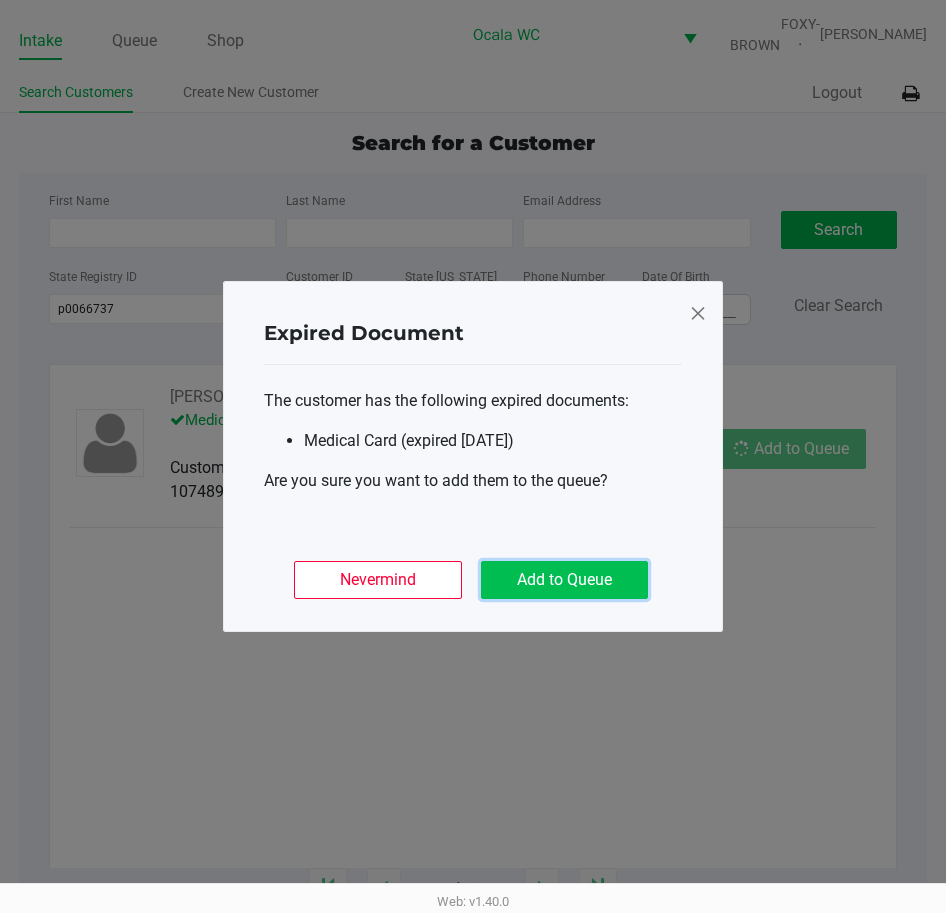 click on "Add to Queue" 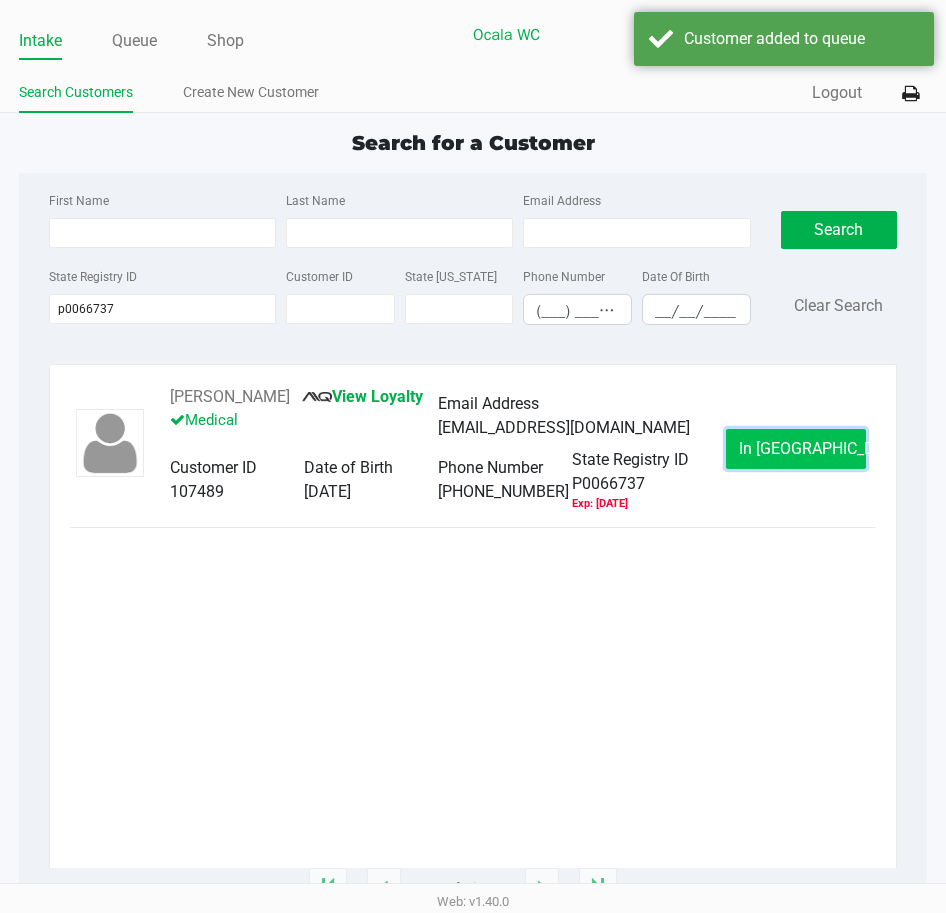 click on "In Queue" 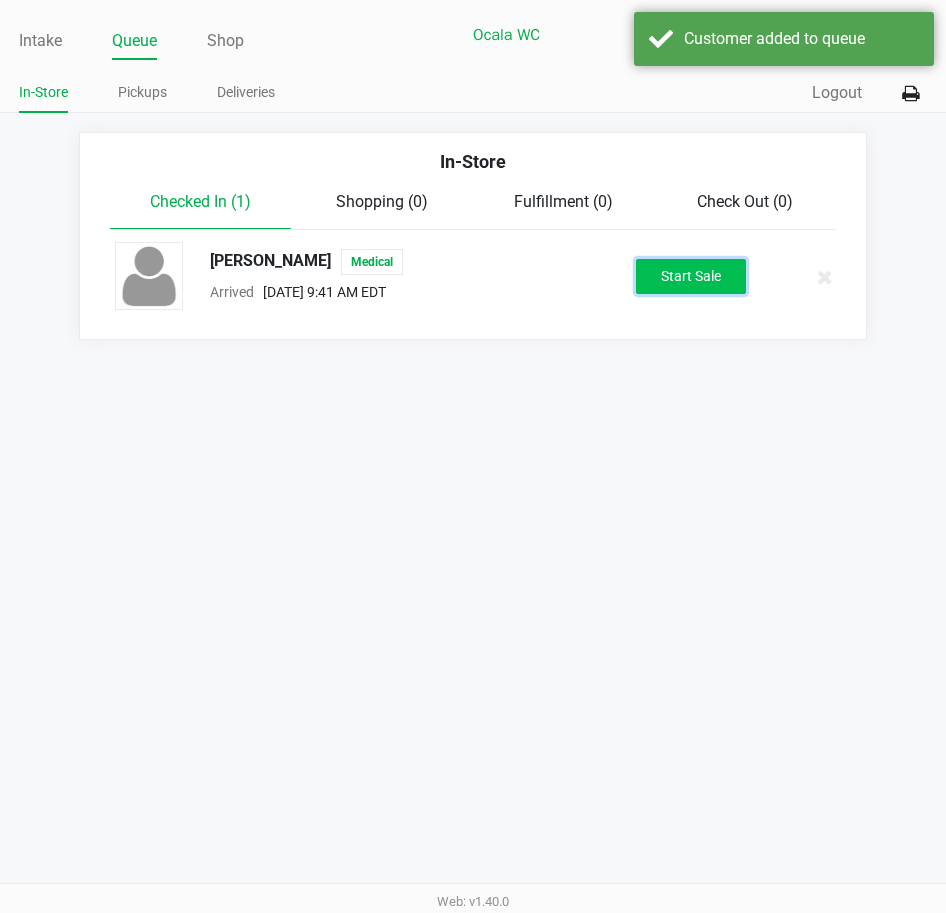 click on "Start Sale" 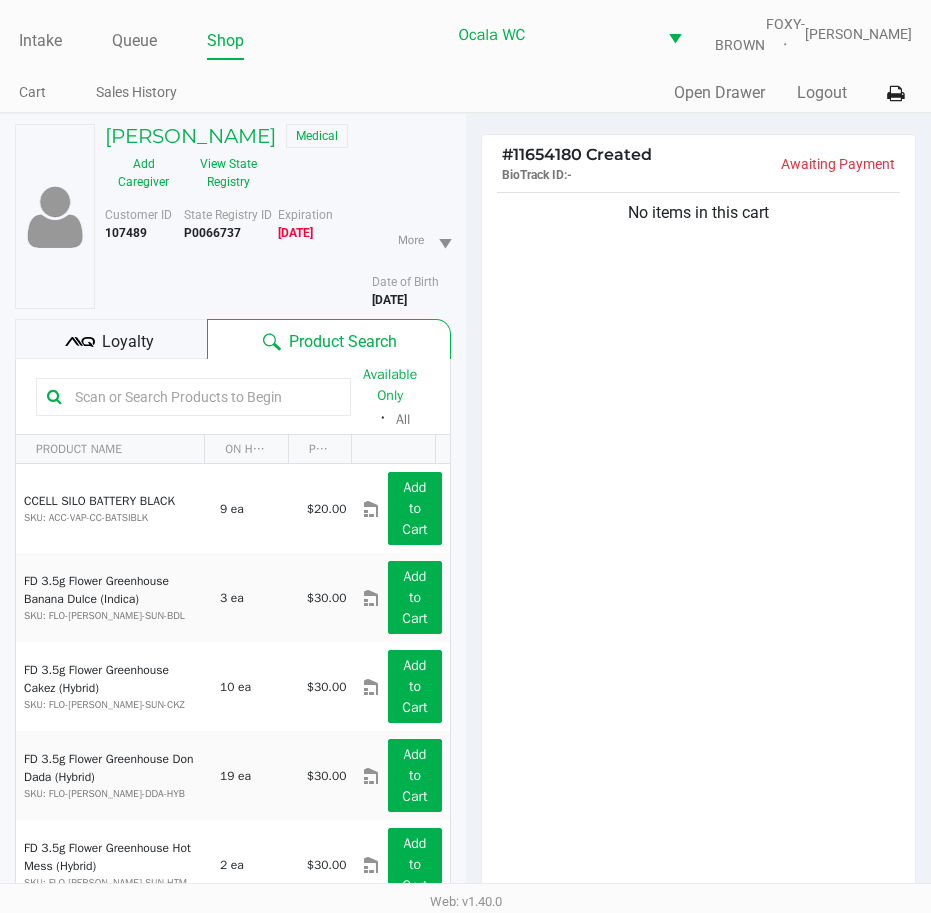 click on "Loyalty" 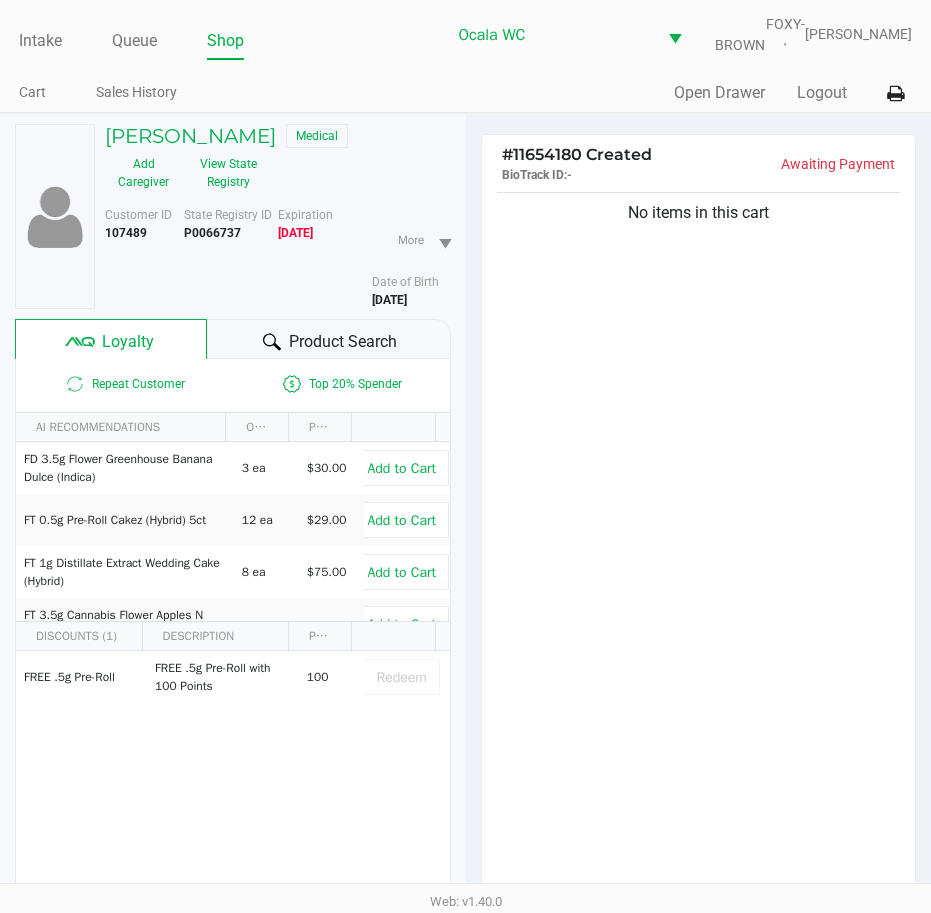 click on "Product Search" 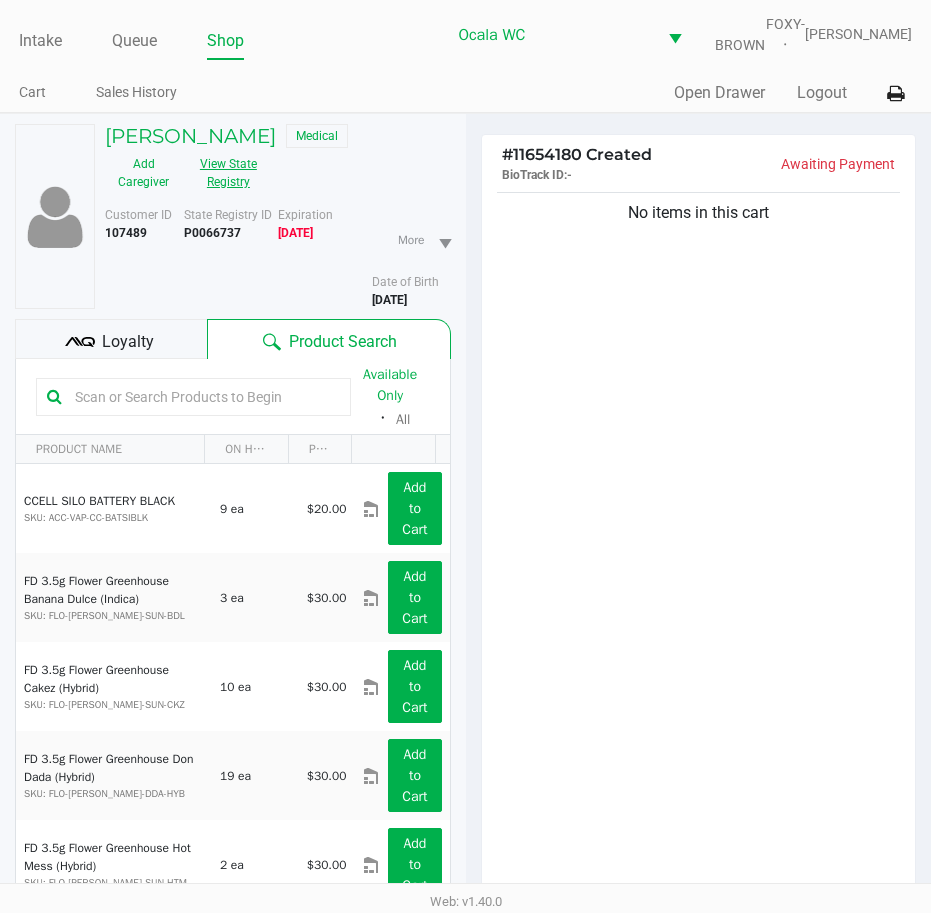 click on "View State Registry" 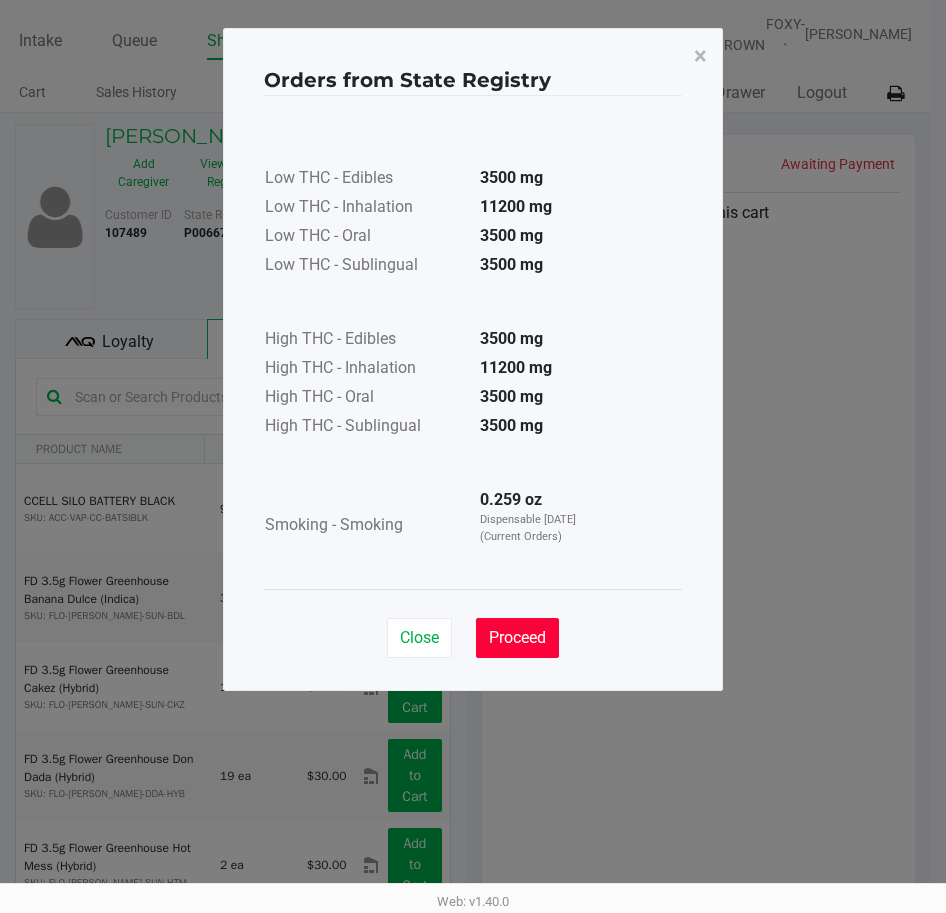 click on "Proceed" 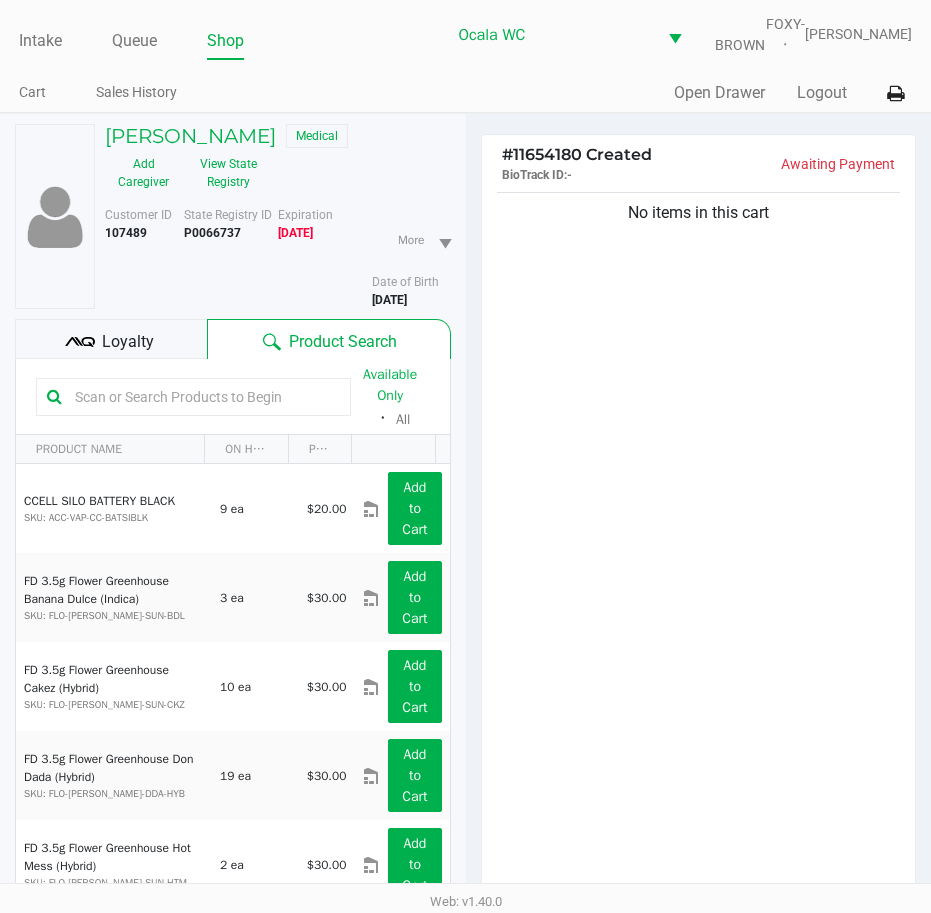 click 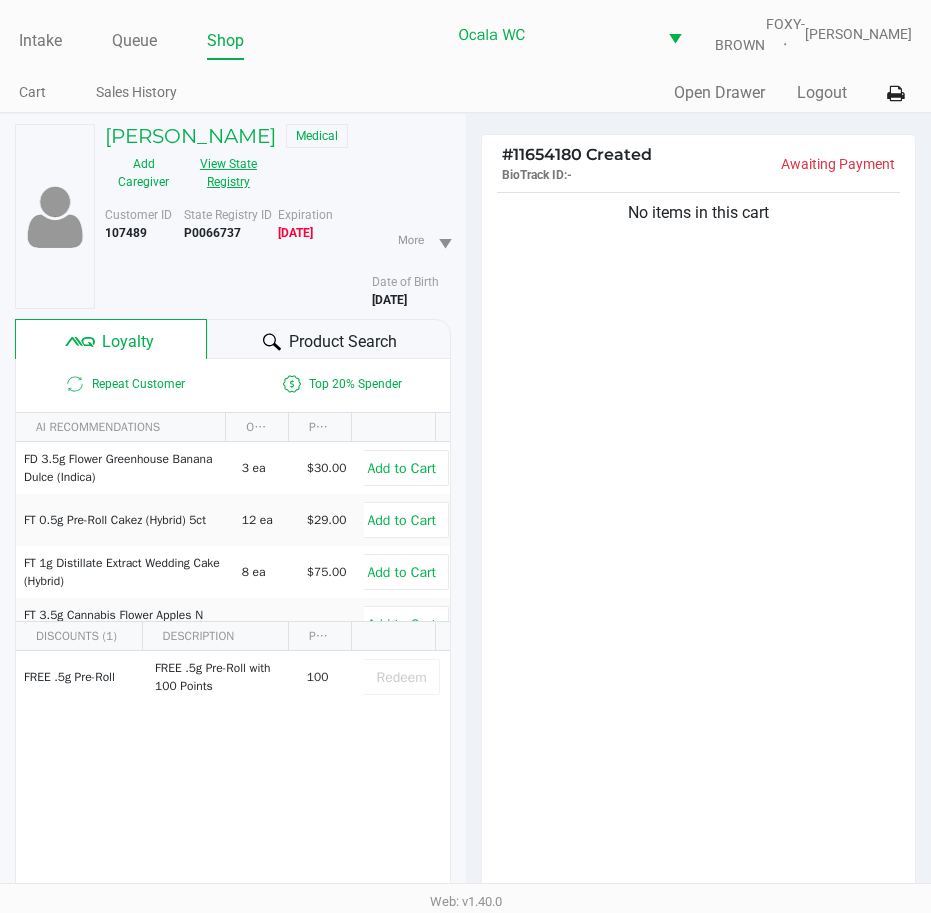 click on "View State Registry" 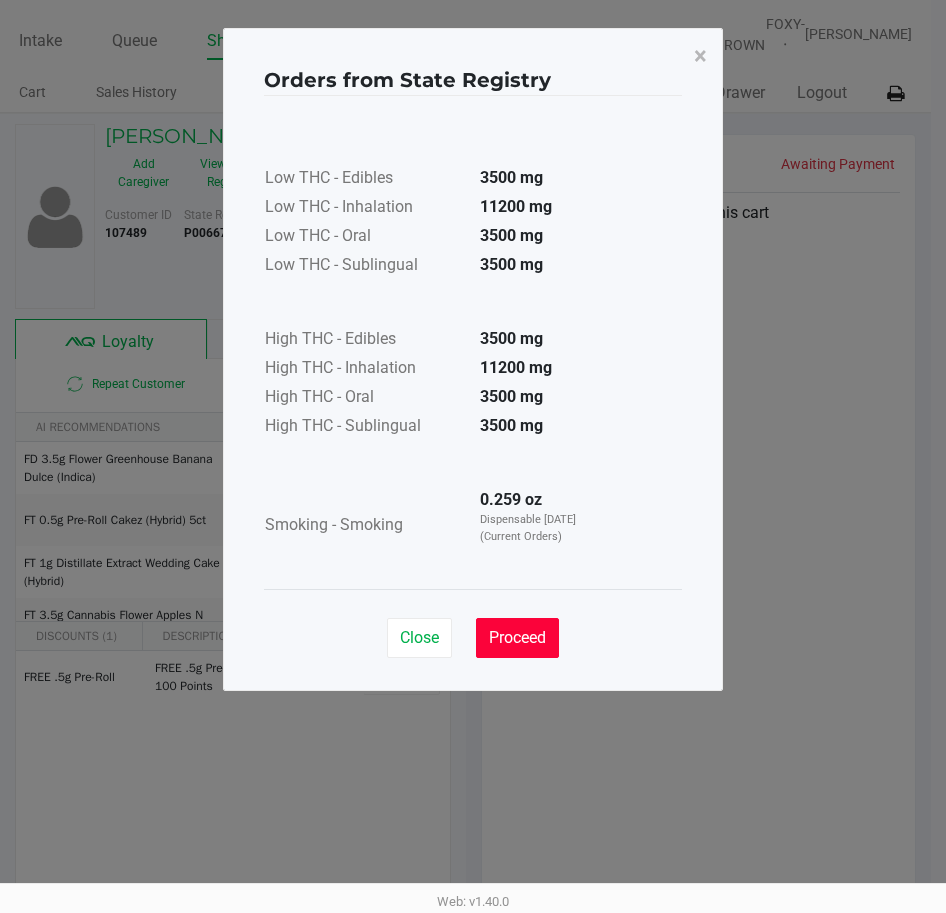 click on "Proceed" 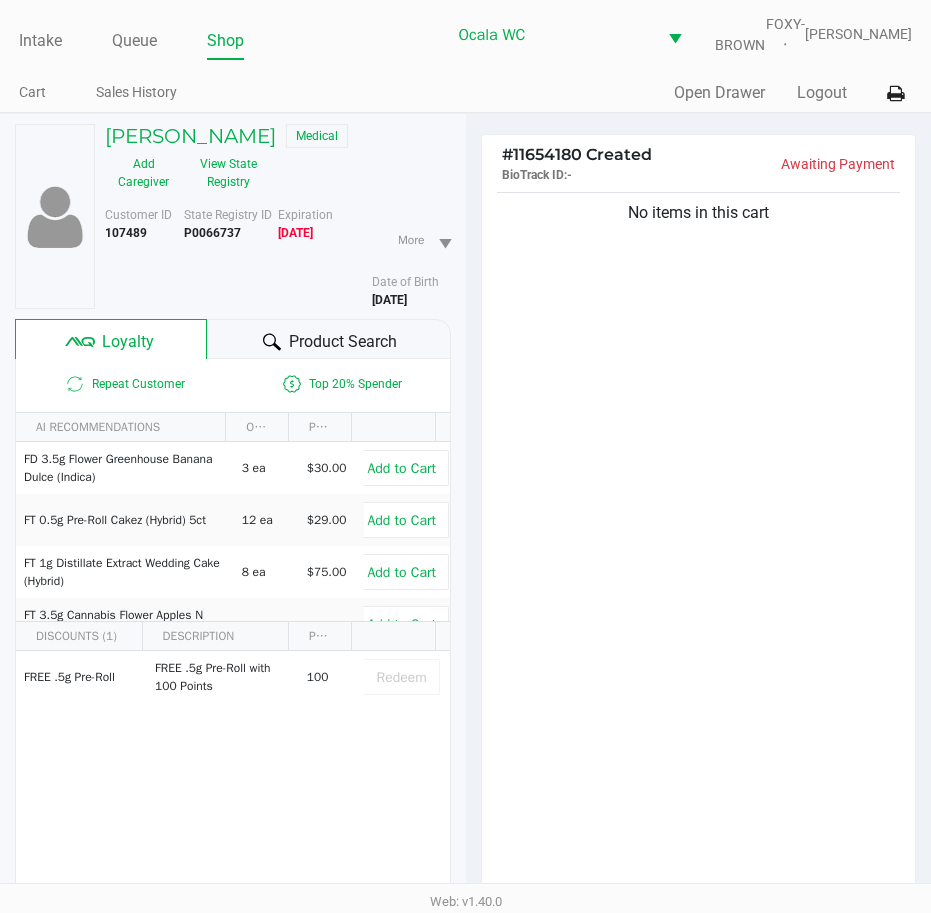 click on "Product Search" 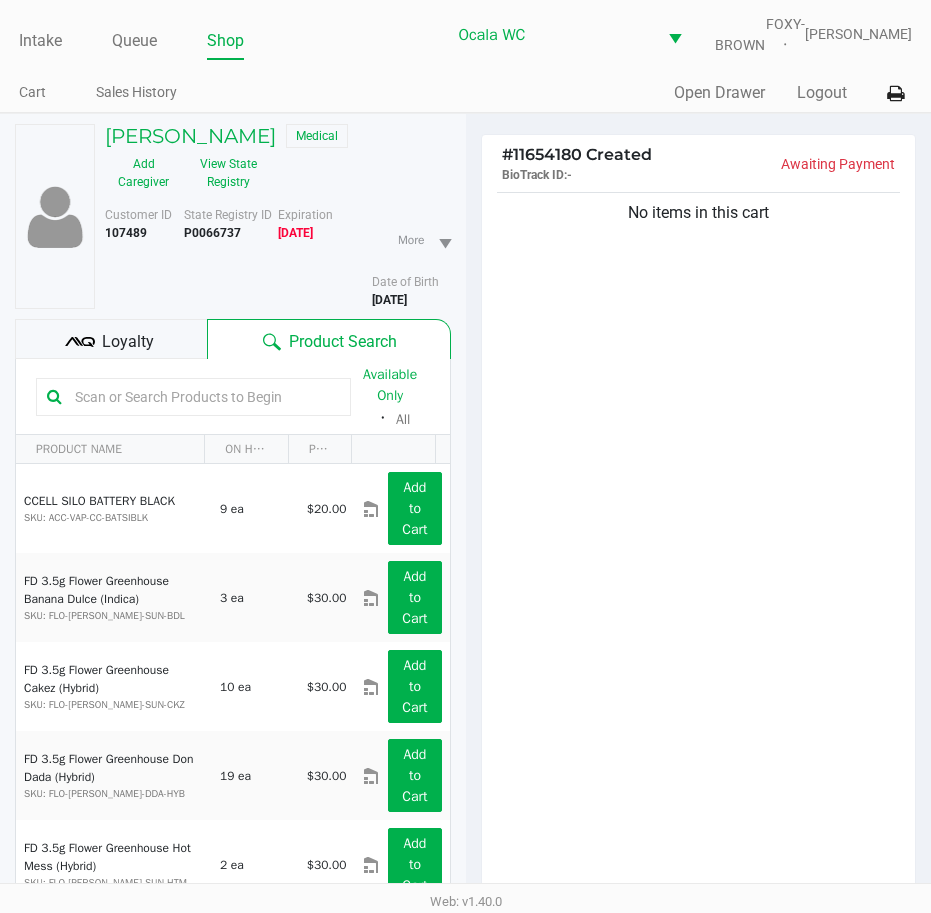 click 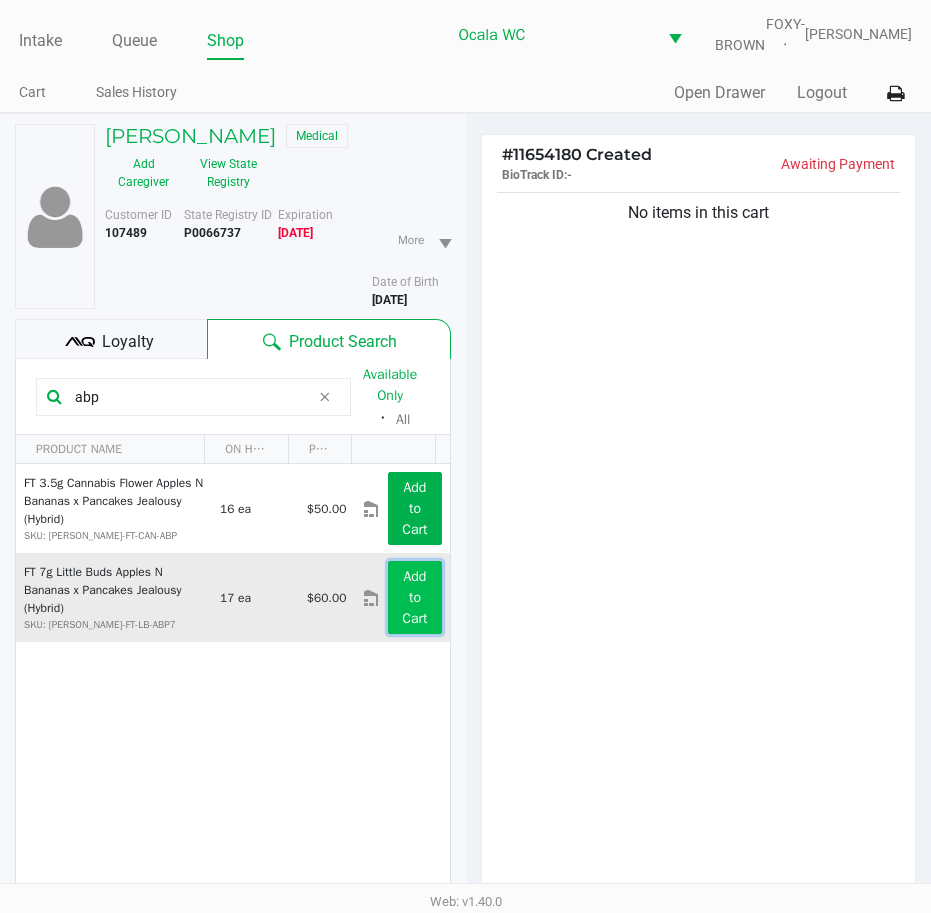 click on "Add to Cart" 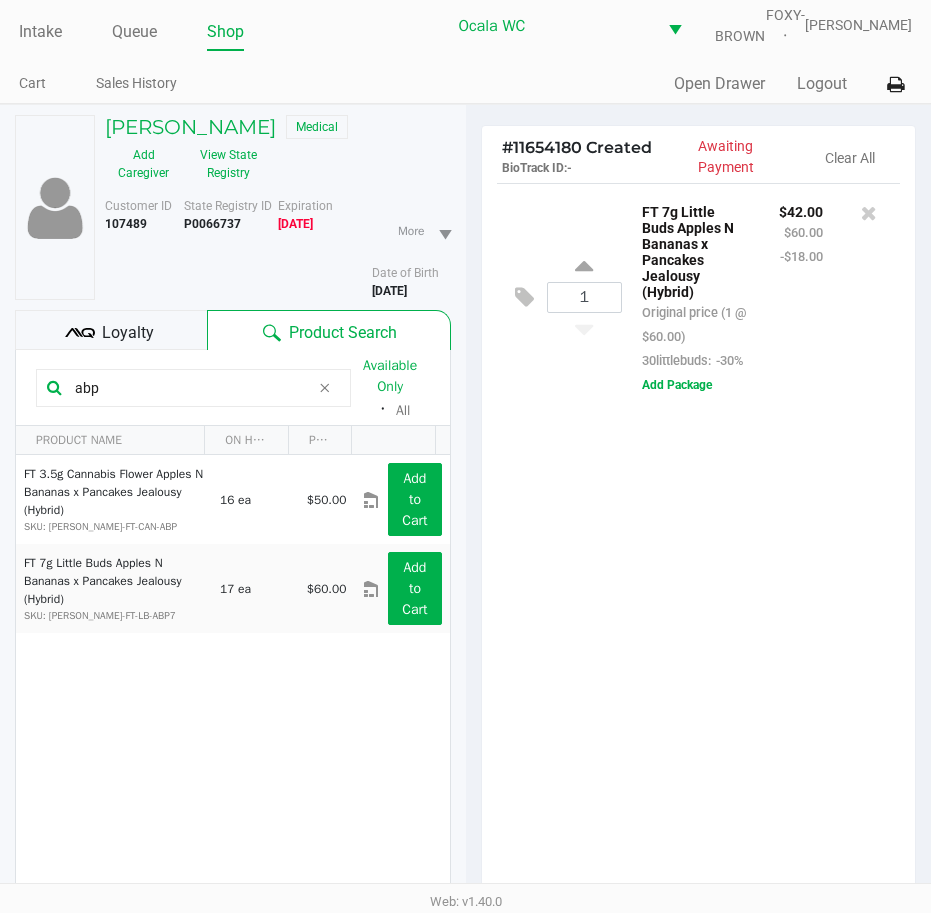 scroll, scrollTop: 0, scrollLeft: 0, axis: both 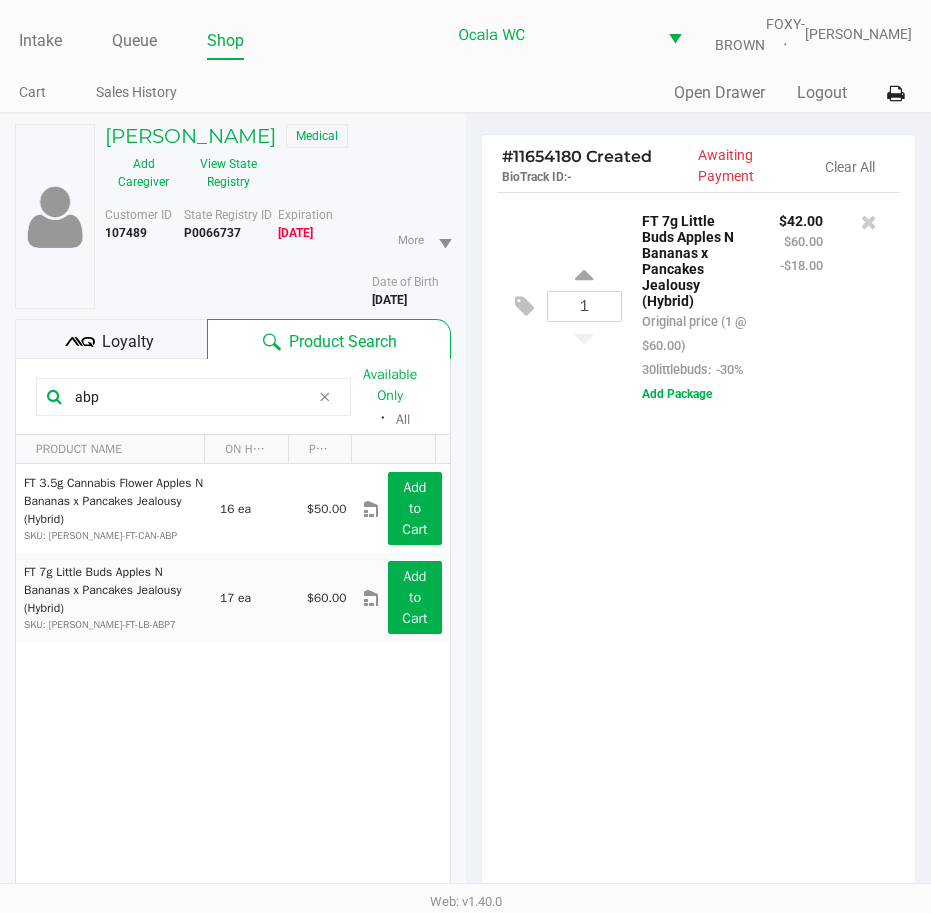 drag, startPoint x: 155, startPoint y: 414, endPoint x: 22, endPoint y: 414, distance: 133 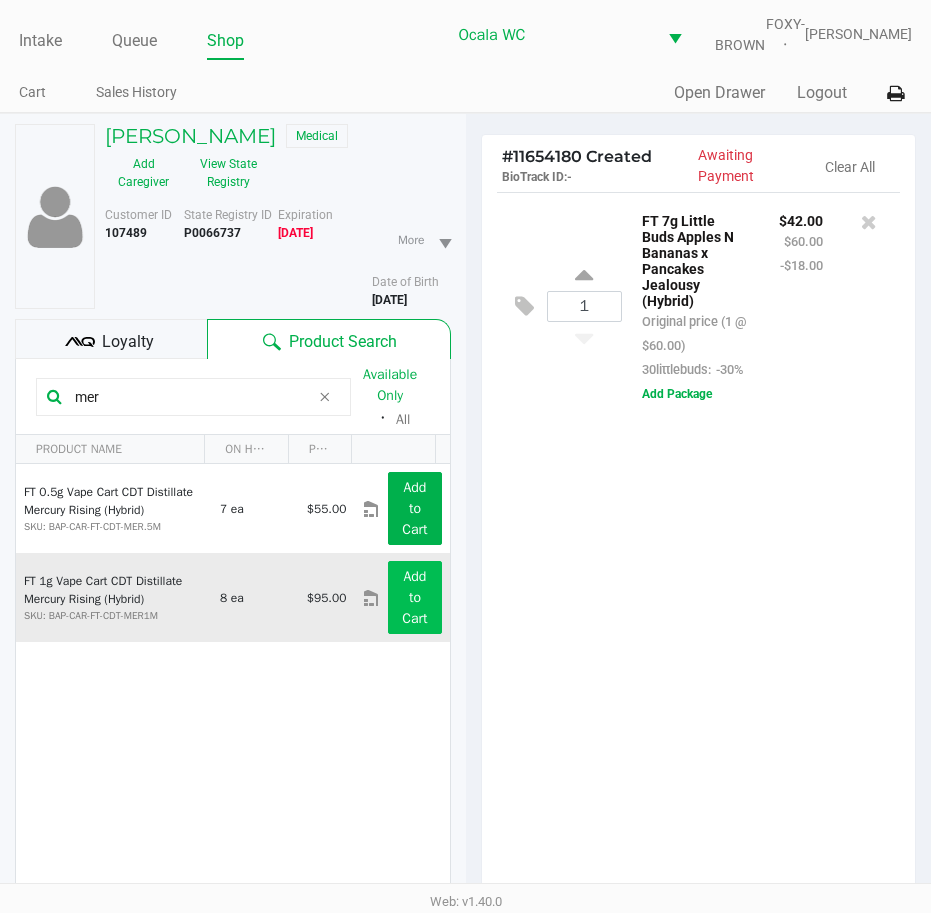 type on "mer" 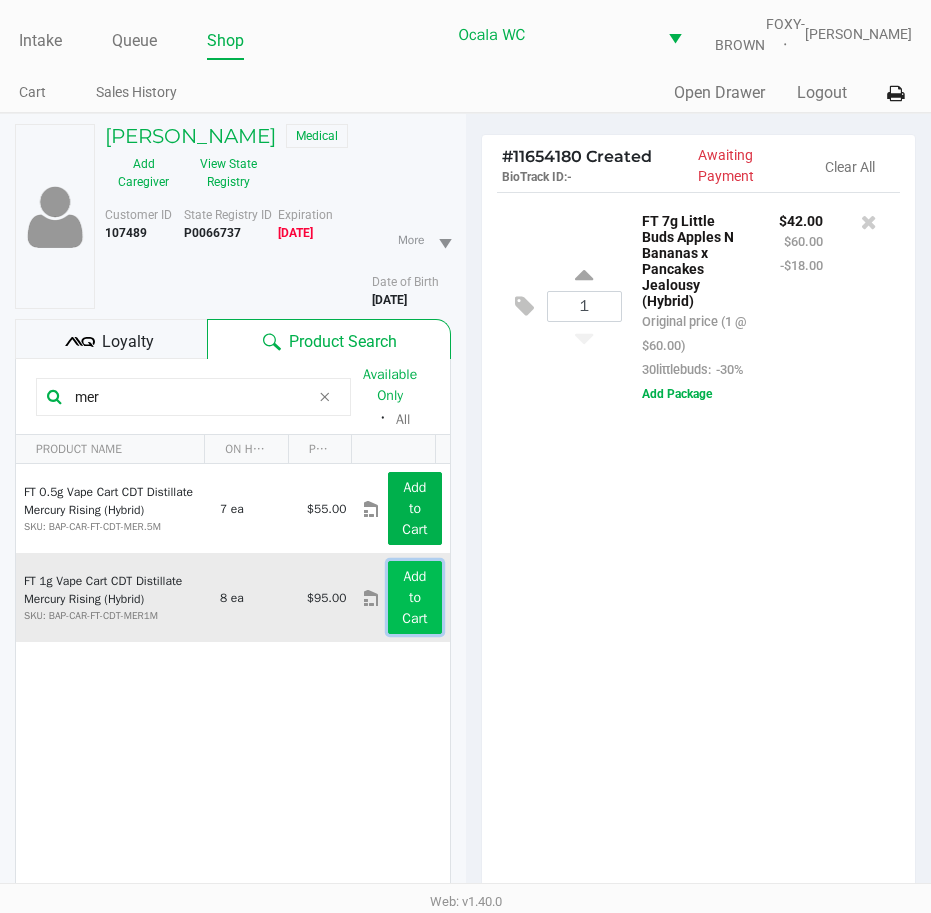 click on "Add to Cart" 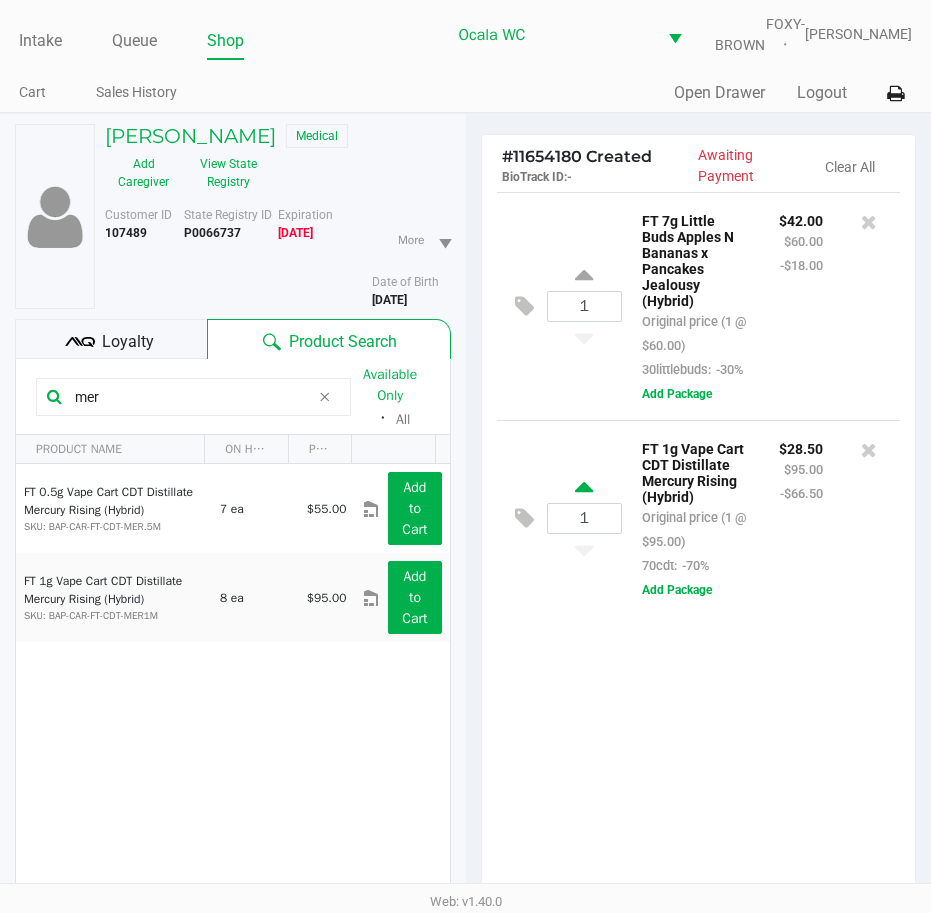 click 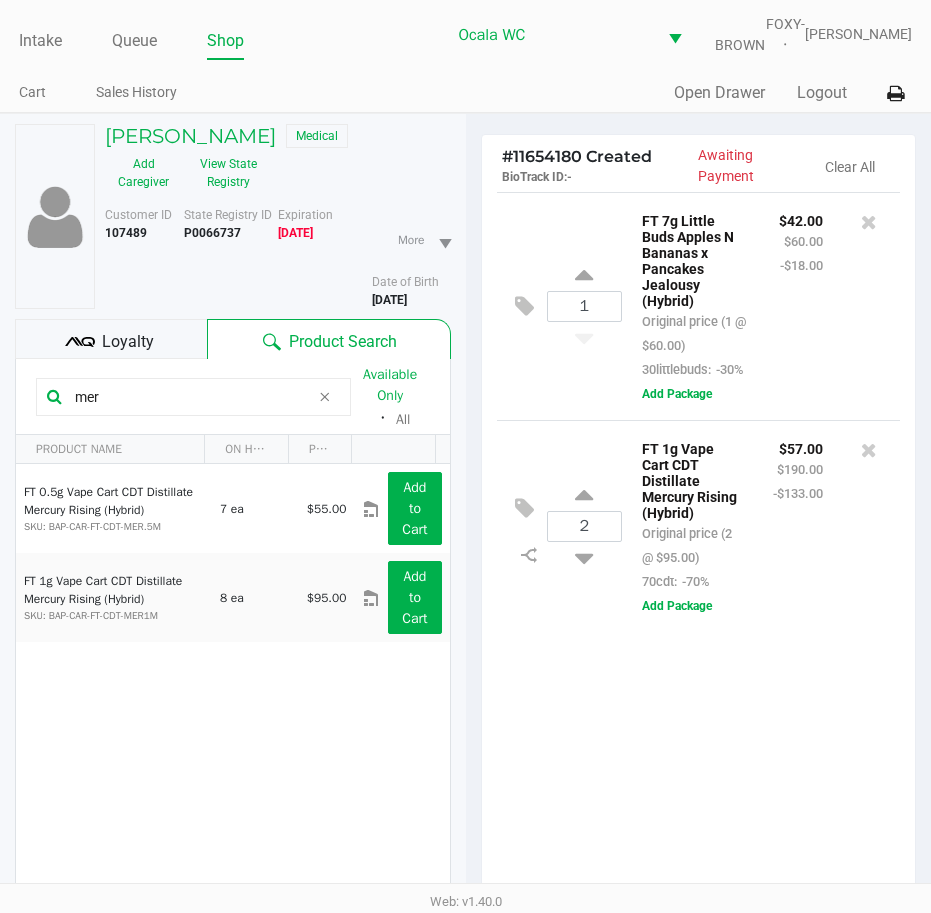 click 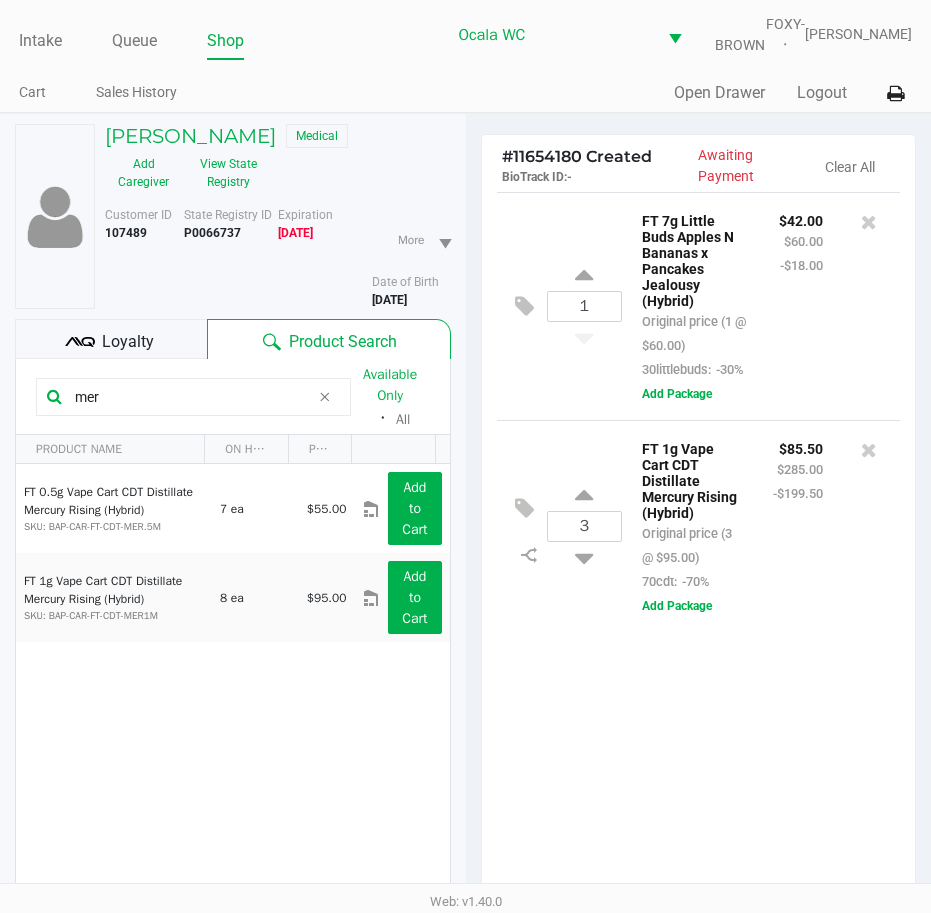 click 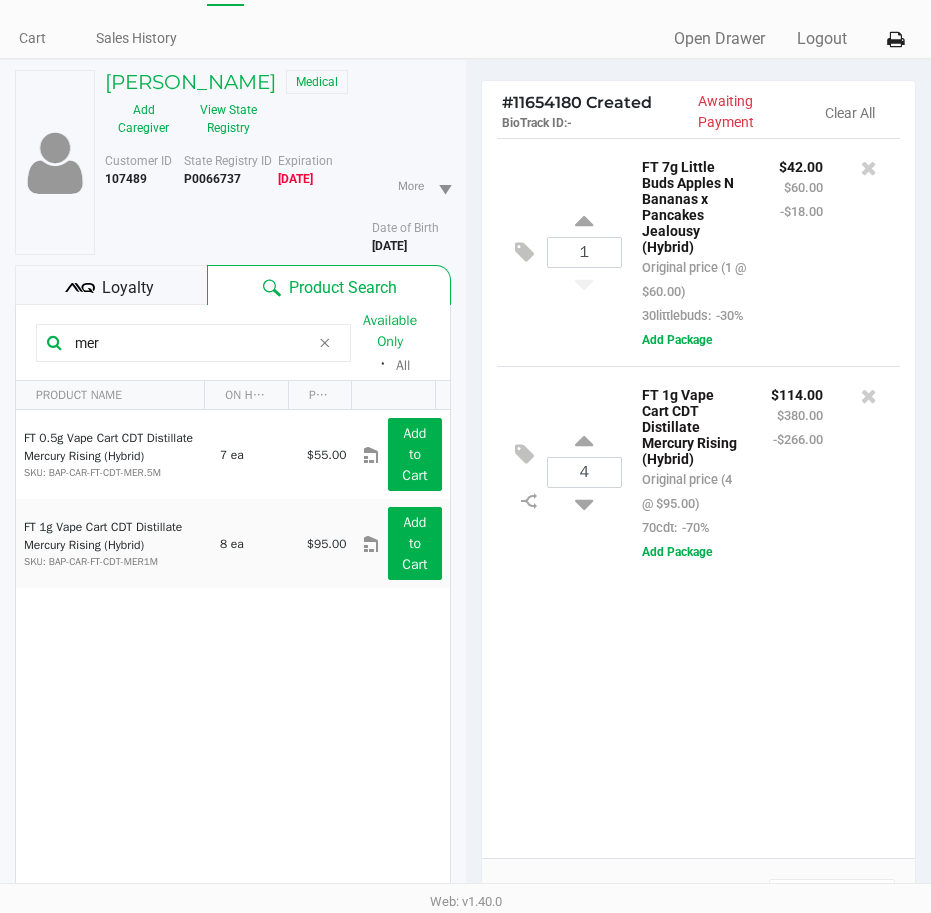 scroll, scrollTop: 100, scrollLeft: 0, axis: vertical 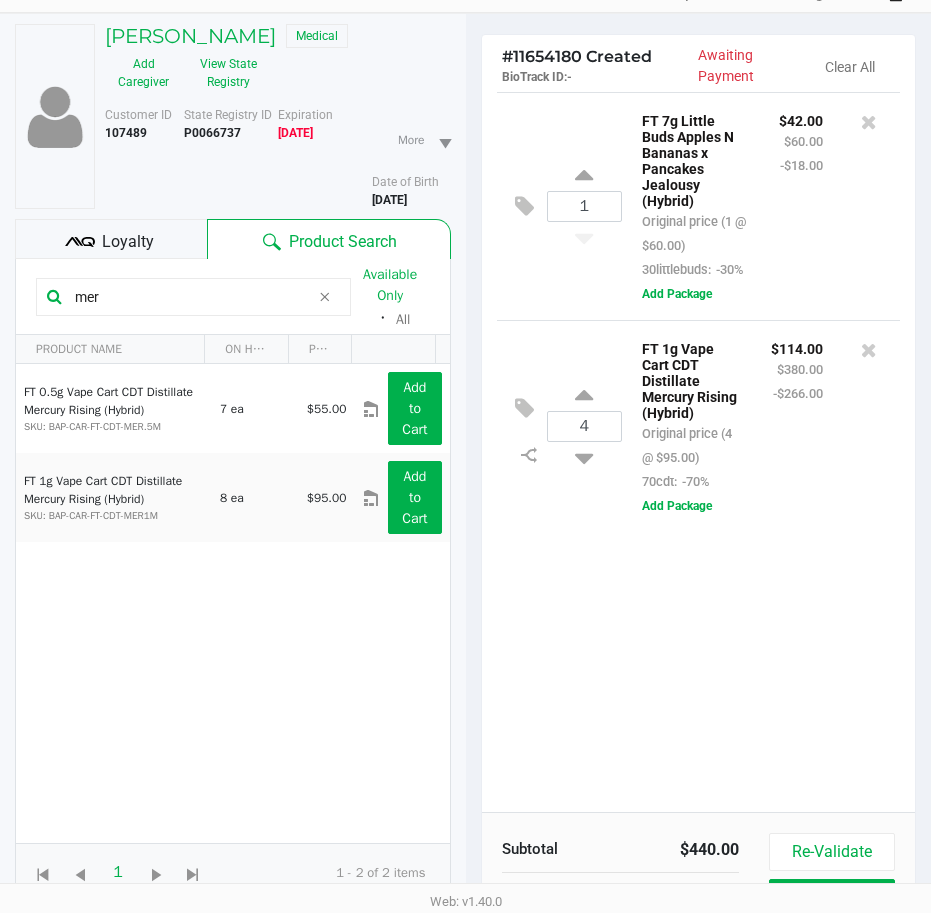 drag, startPoint x: 121, startPoint y: 313, endPoint x: 22, endPoint y: 313, distance: 99 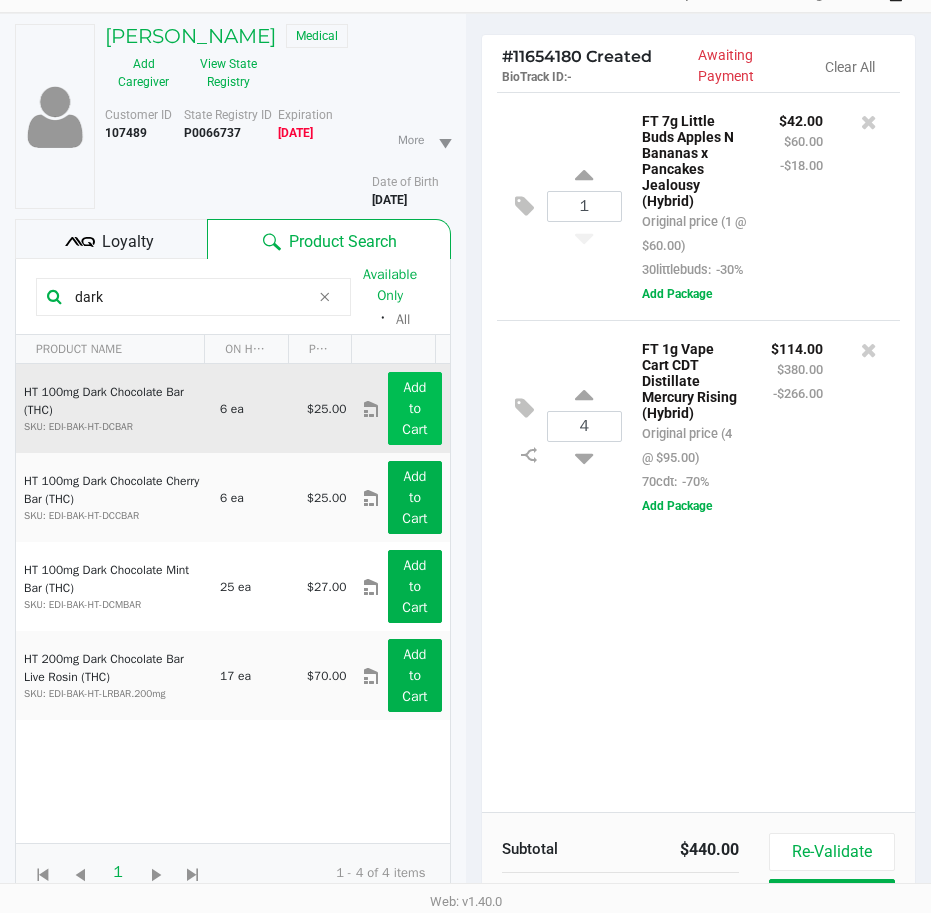 type on "dark" 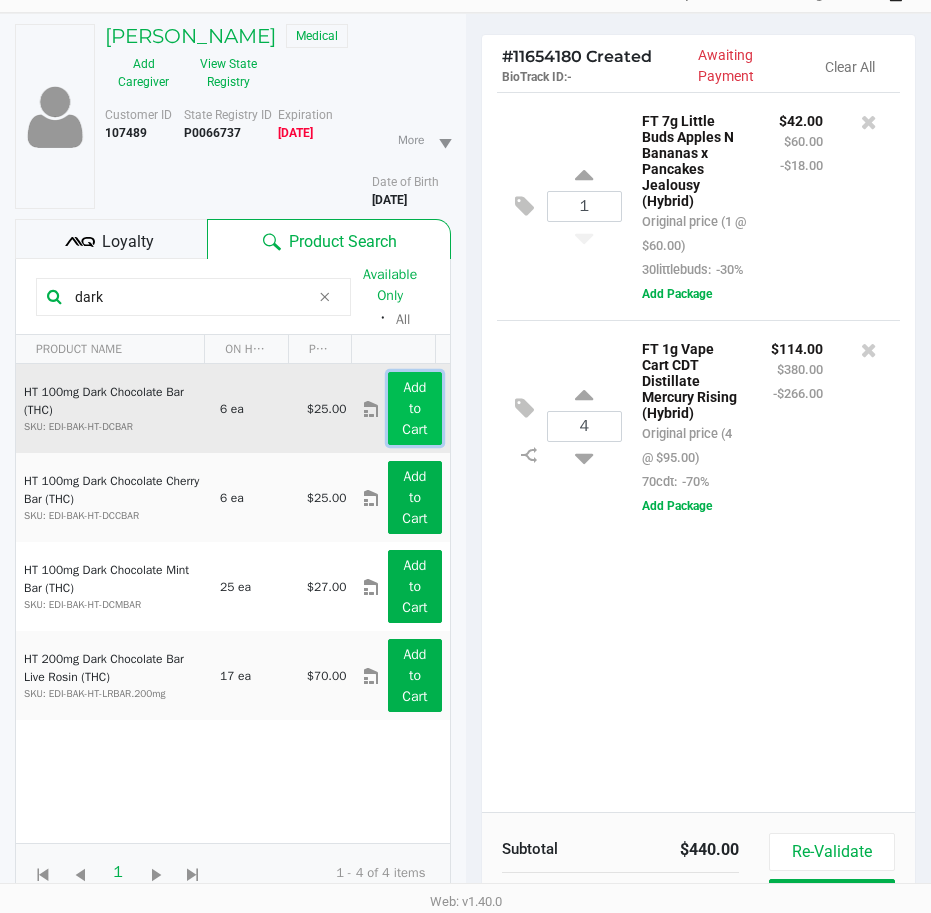 click on "Add to Cart" 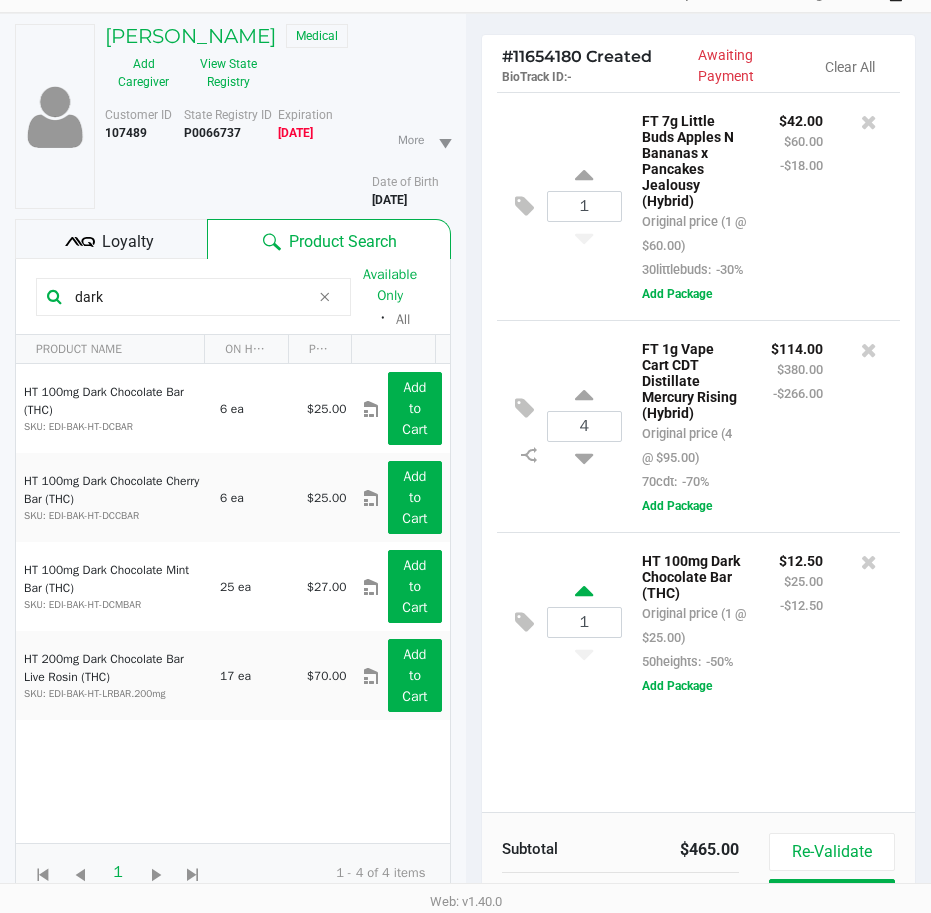 click 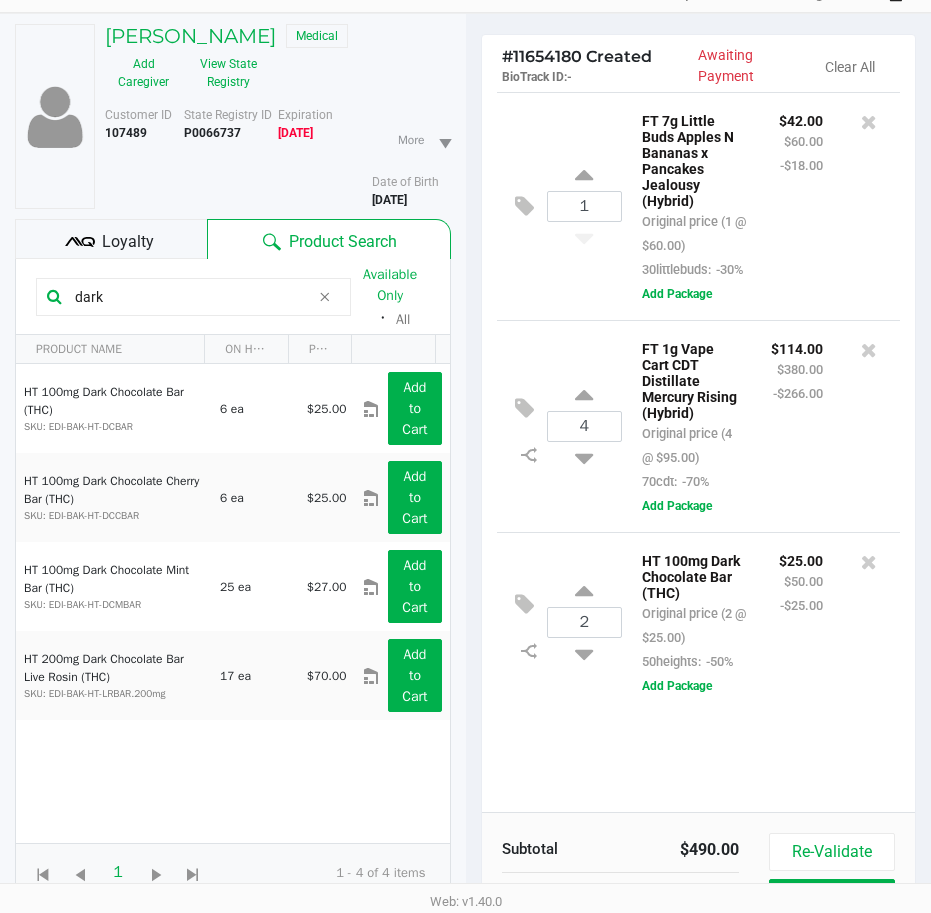 click 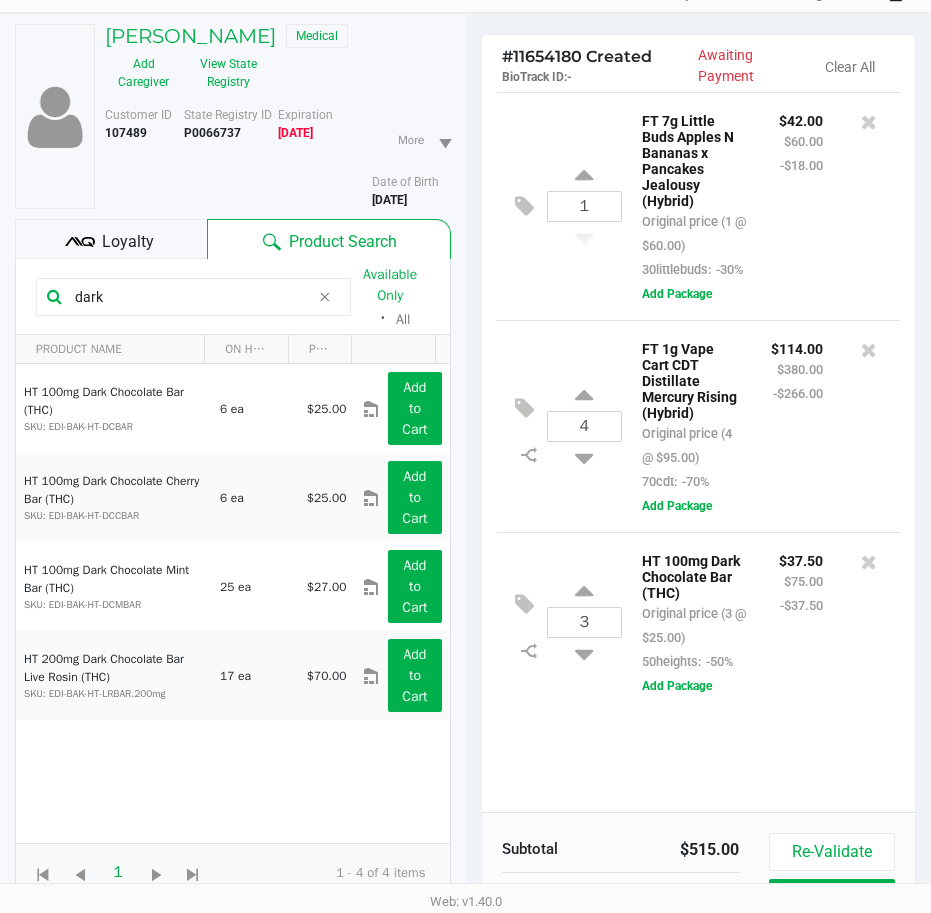 scroll, scrollTop: 0, scrollLeft: 0, axis: both 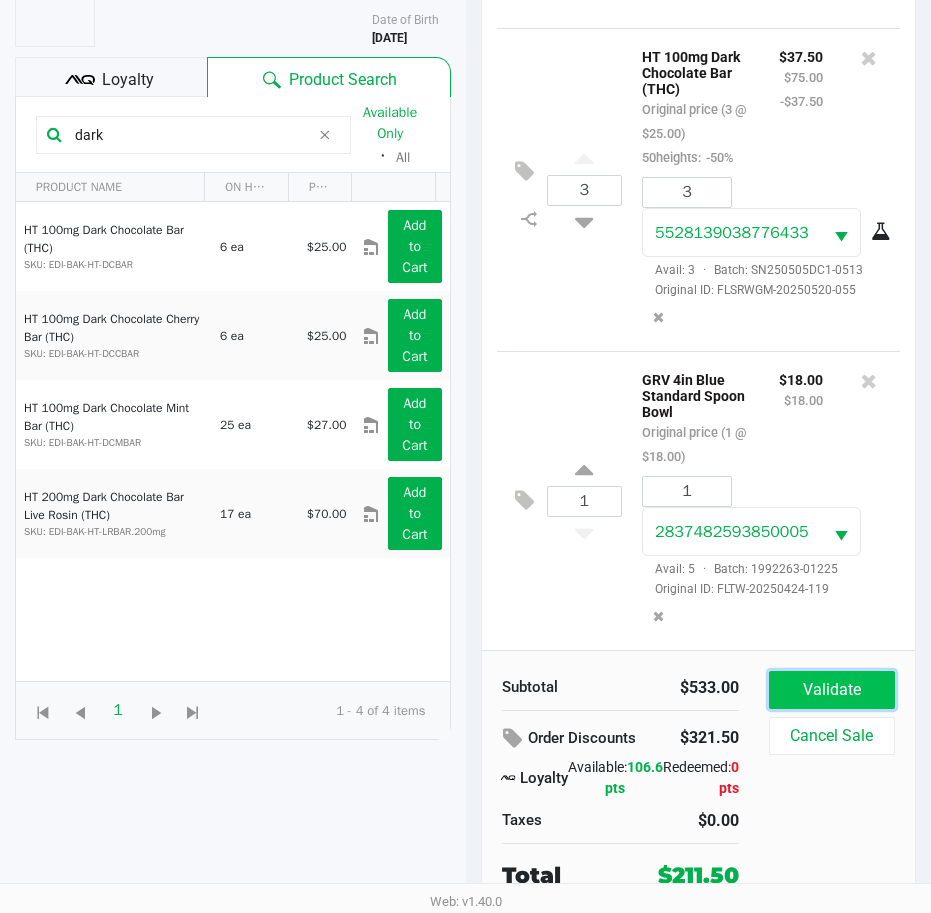 click on "Validate" 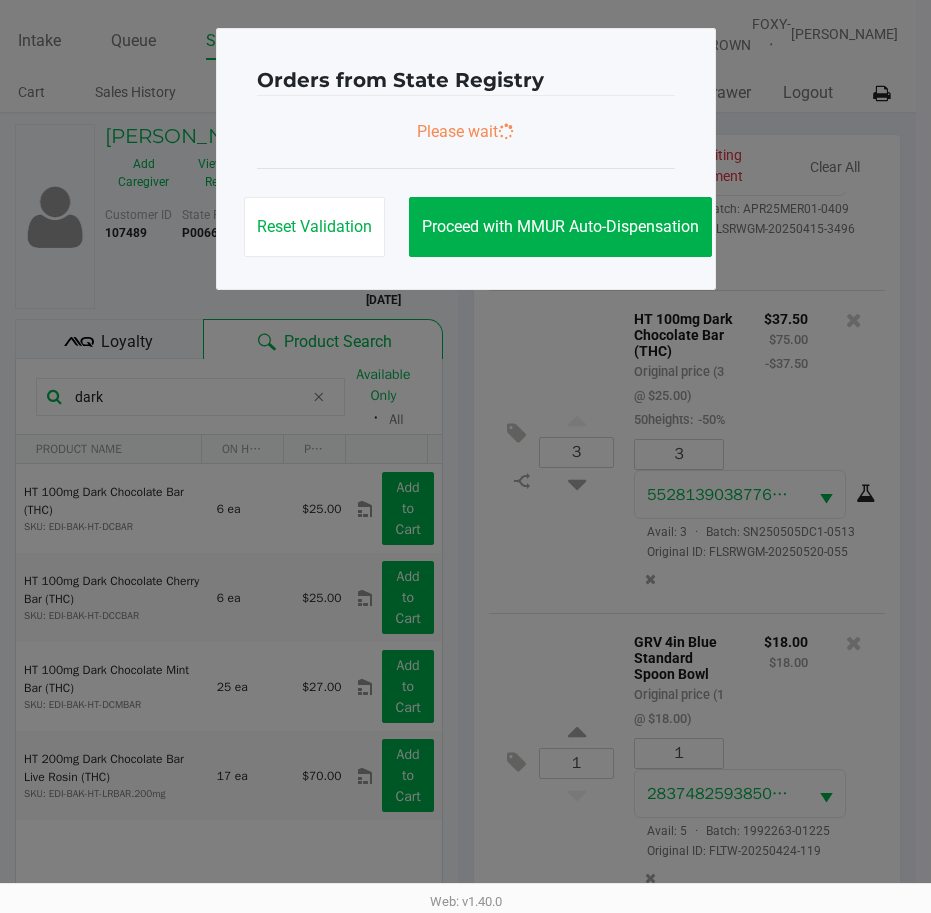 scroll, scrollTop: 0, scrollLeft: 0, axis: both 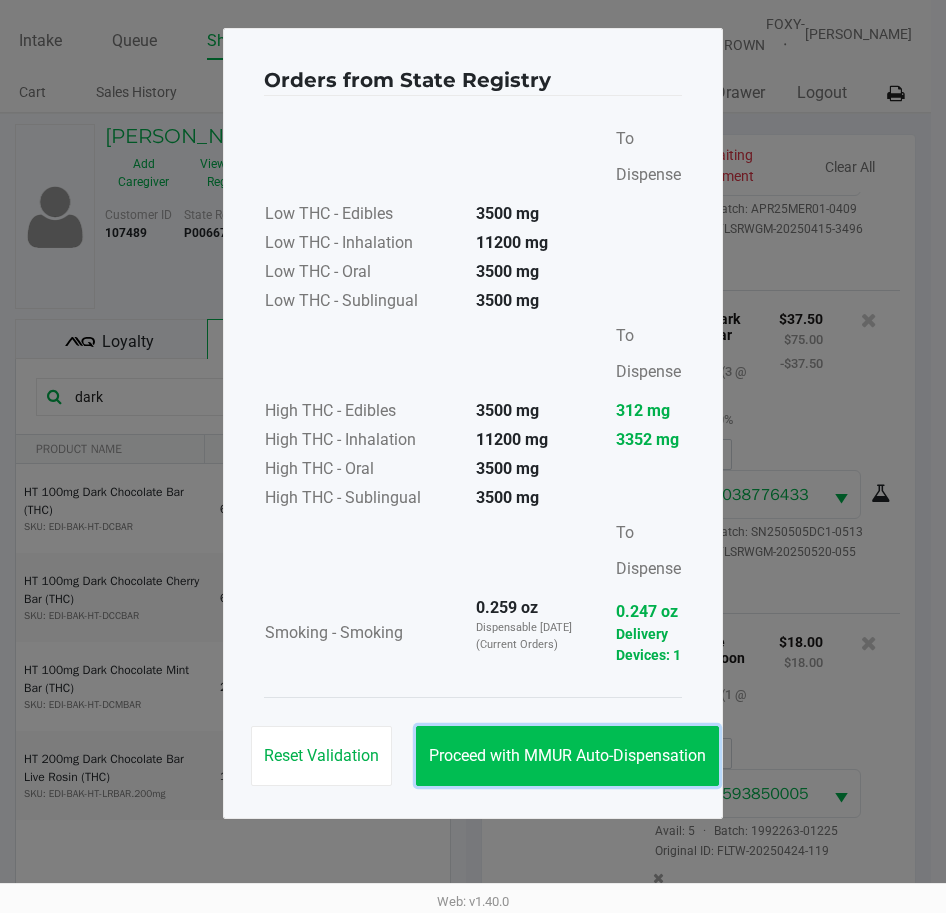 click on "Proceed with MMUR Auto-Dispensation" 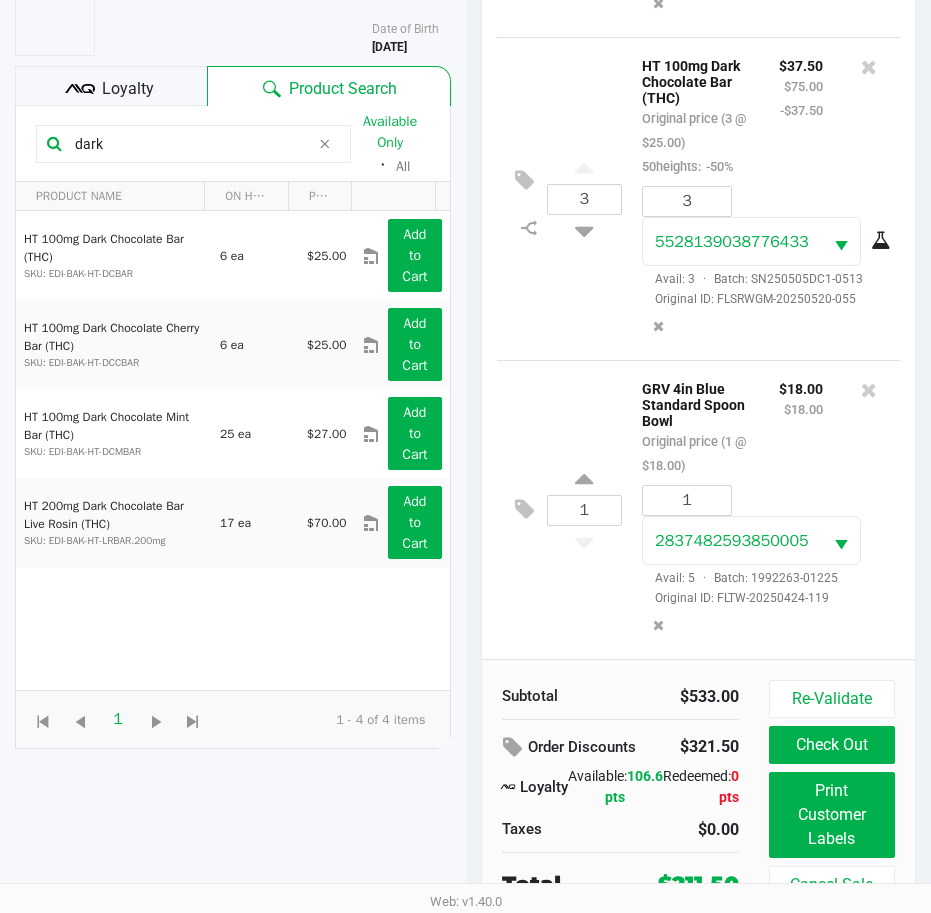 scroll, scrollTop: 279, scrollLeft: 0, axis: vertical 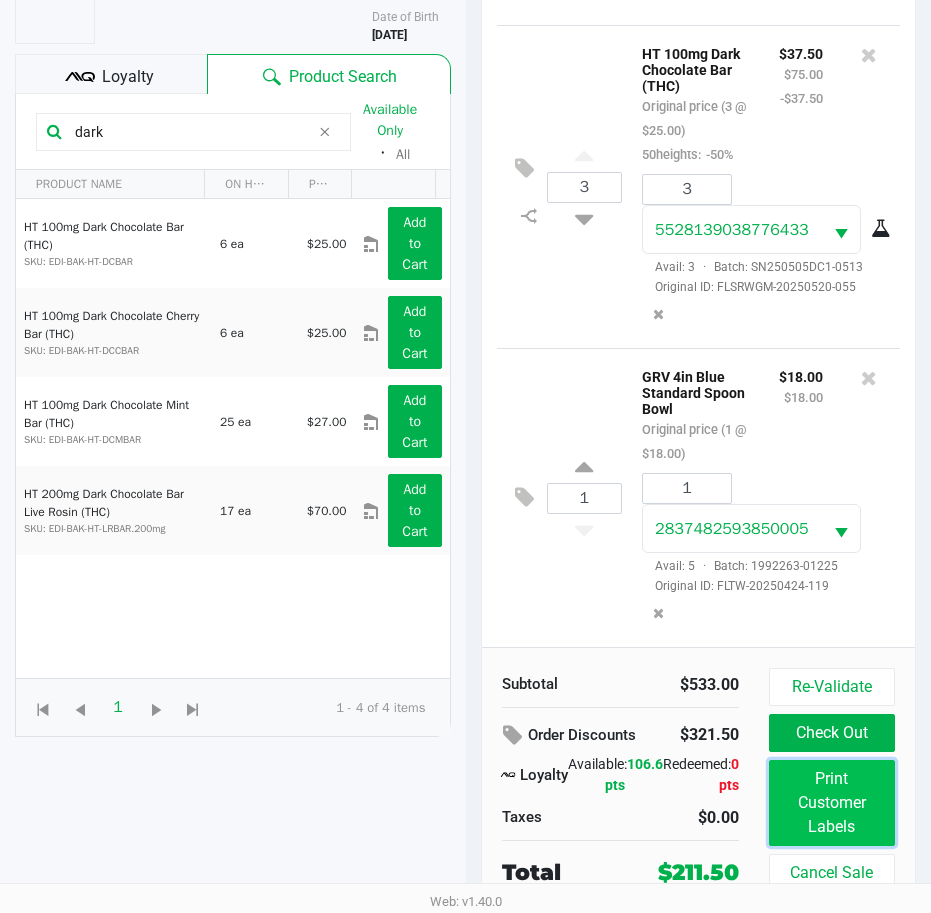 click on "Print Customer Labels" 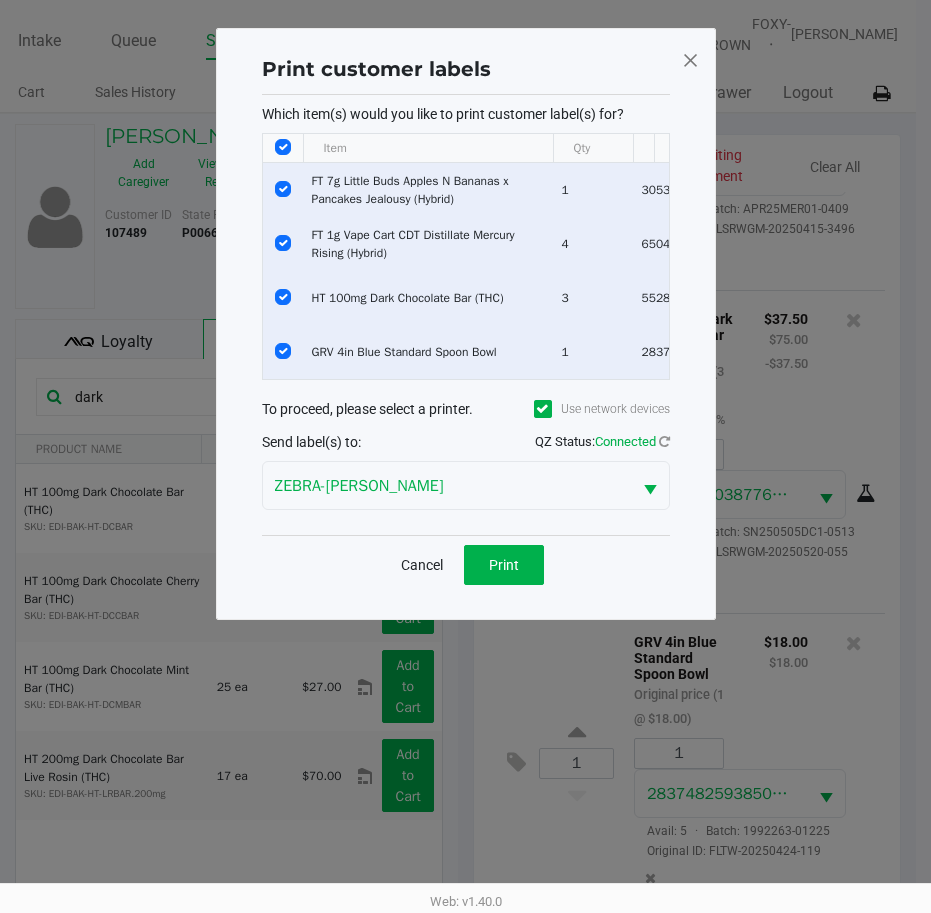 scroll, scrollTop: 0, scrollLeft: 0, axis: both 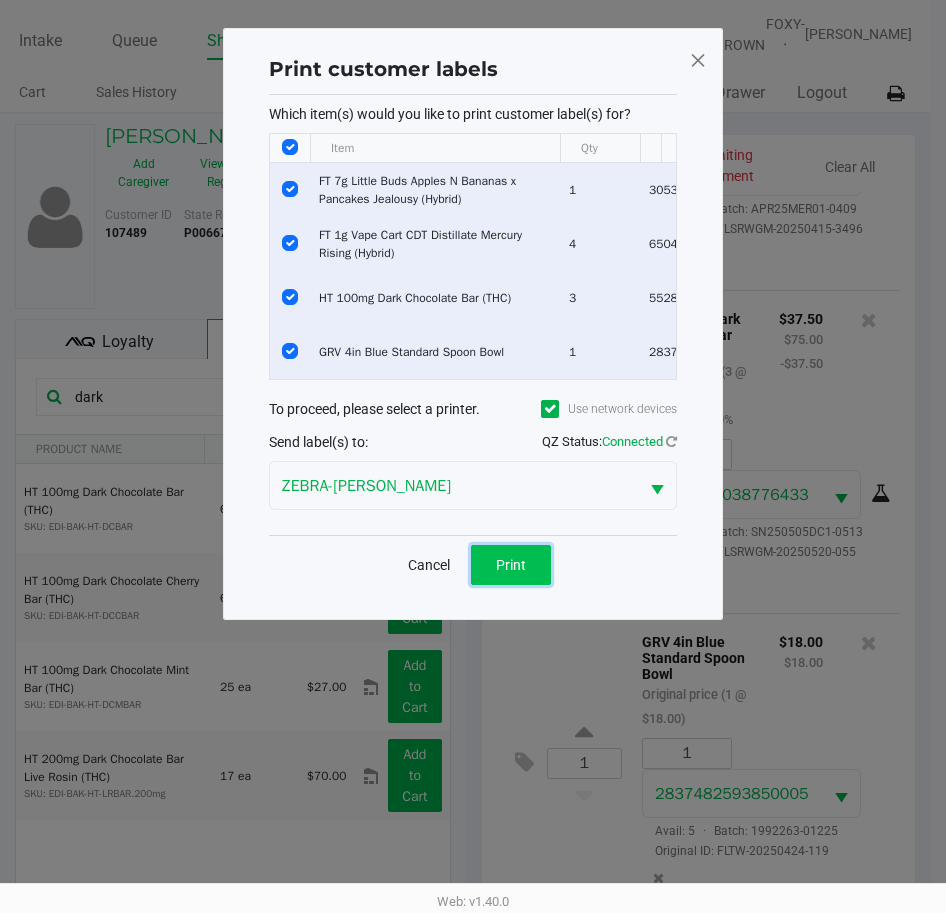 click on "Print" 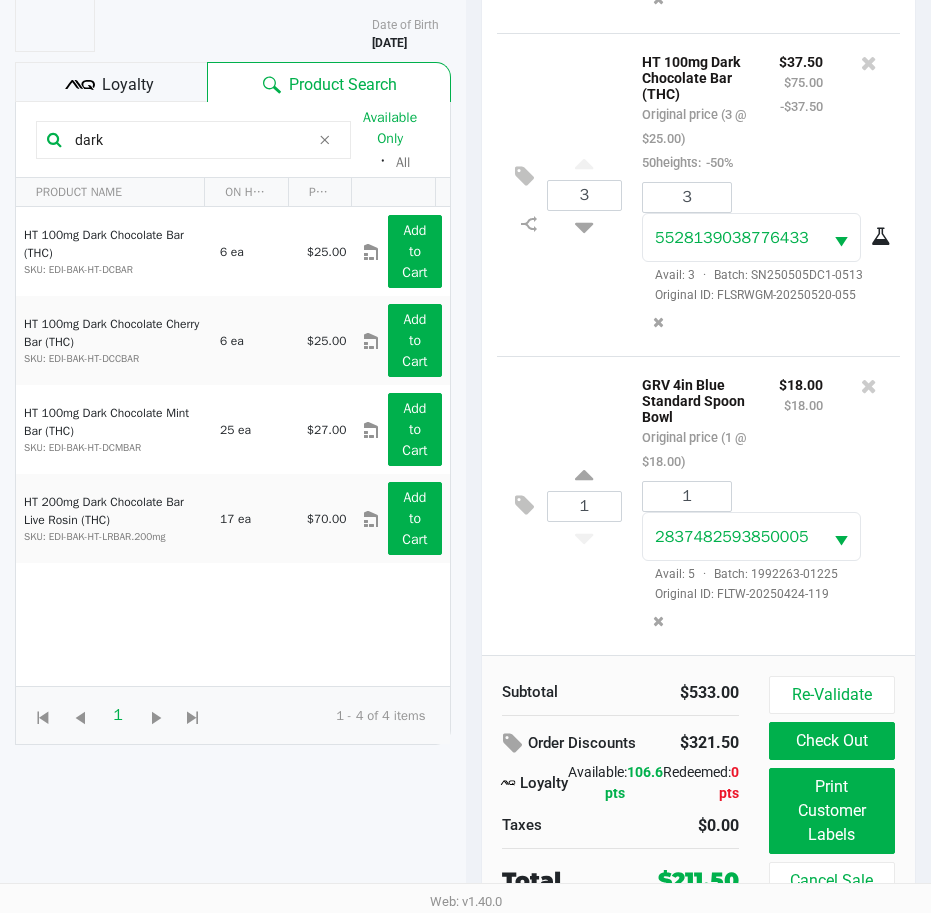 scroll, scrollTop: 279, scrollLeft: 0, axis: vertical 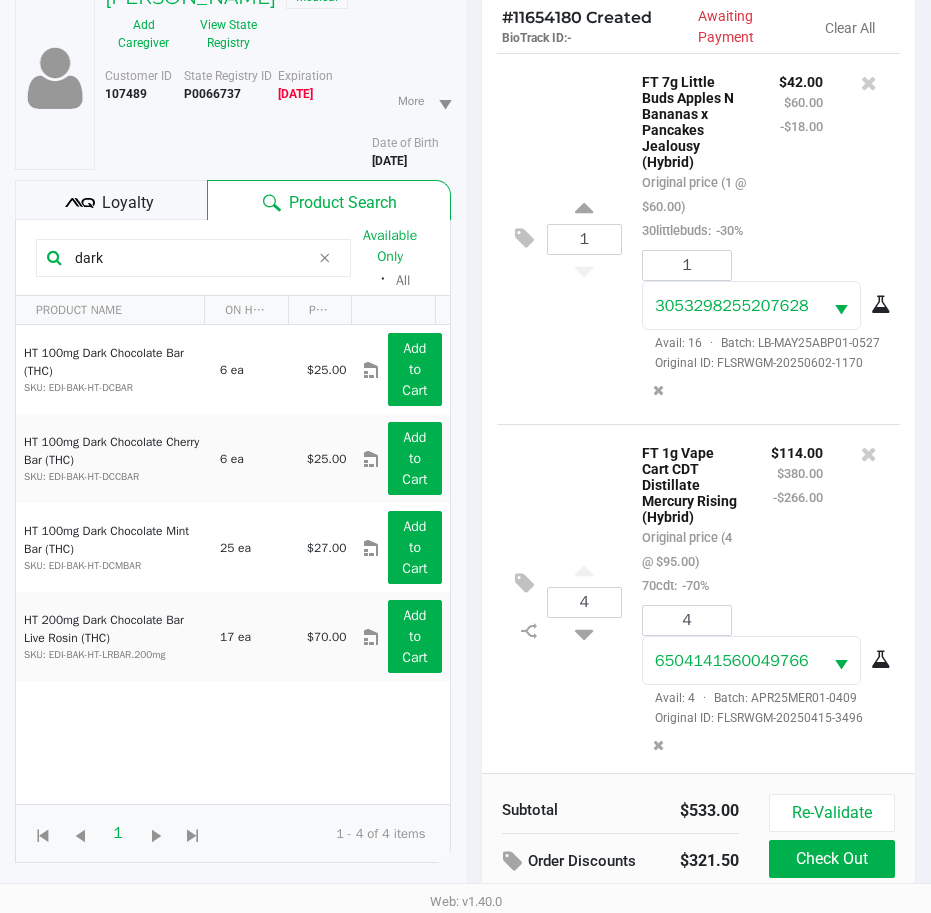 click on "Loyalty" 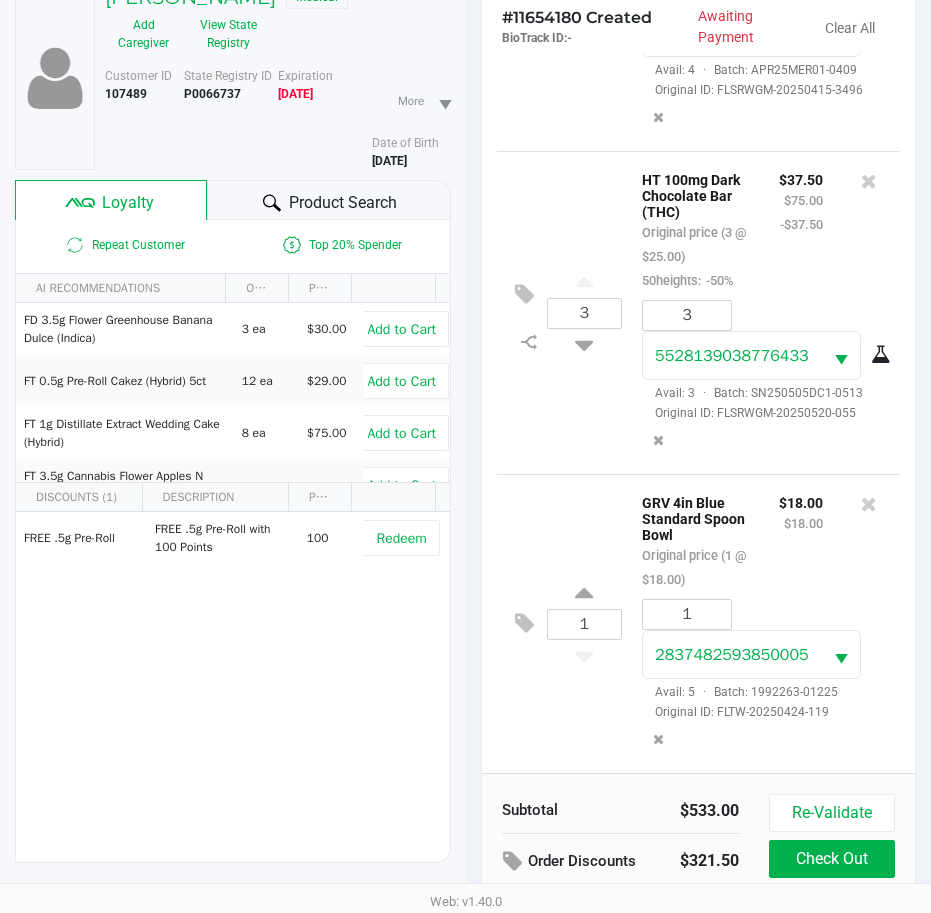 scroll, scrollTop: 751, scrollLeft: 0, axis: vertical 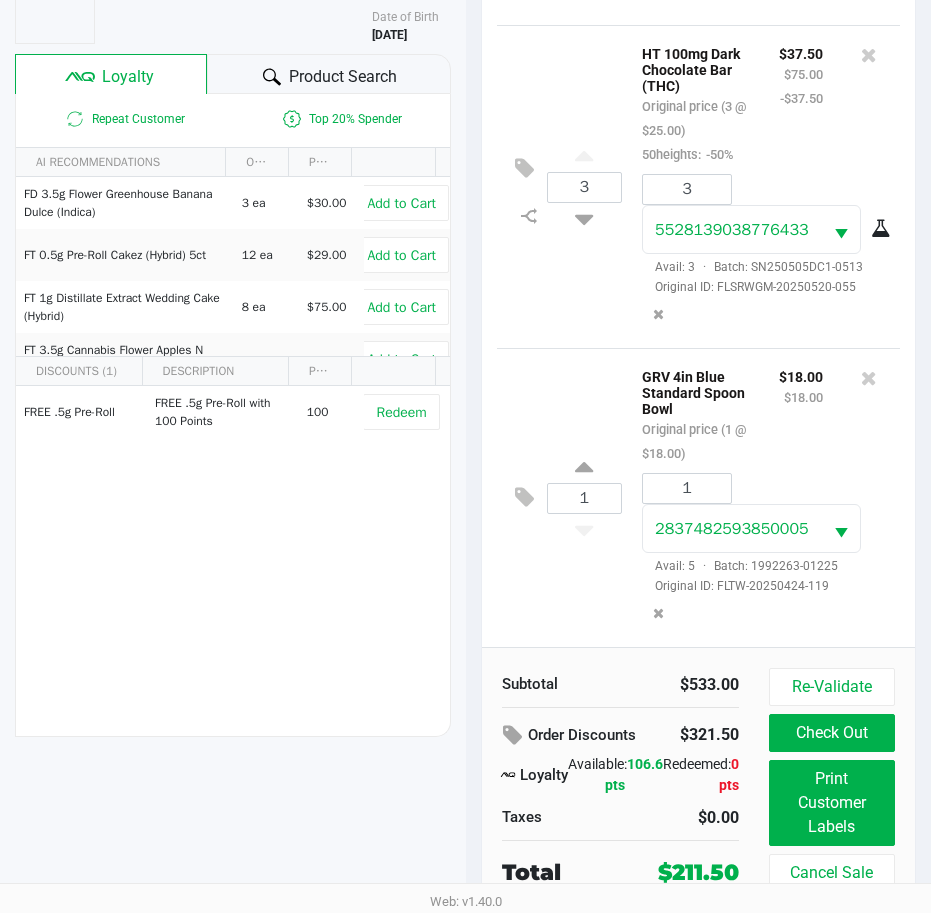 click on "Check Out" 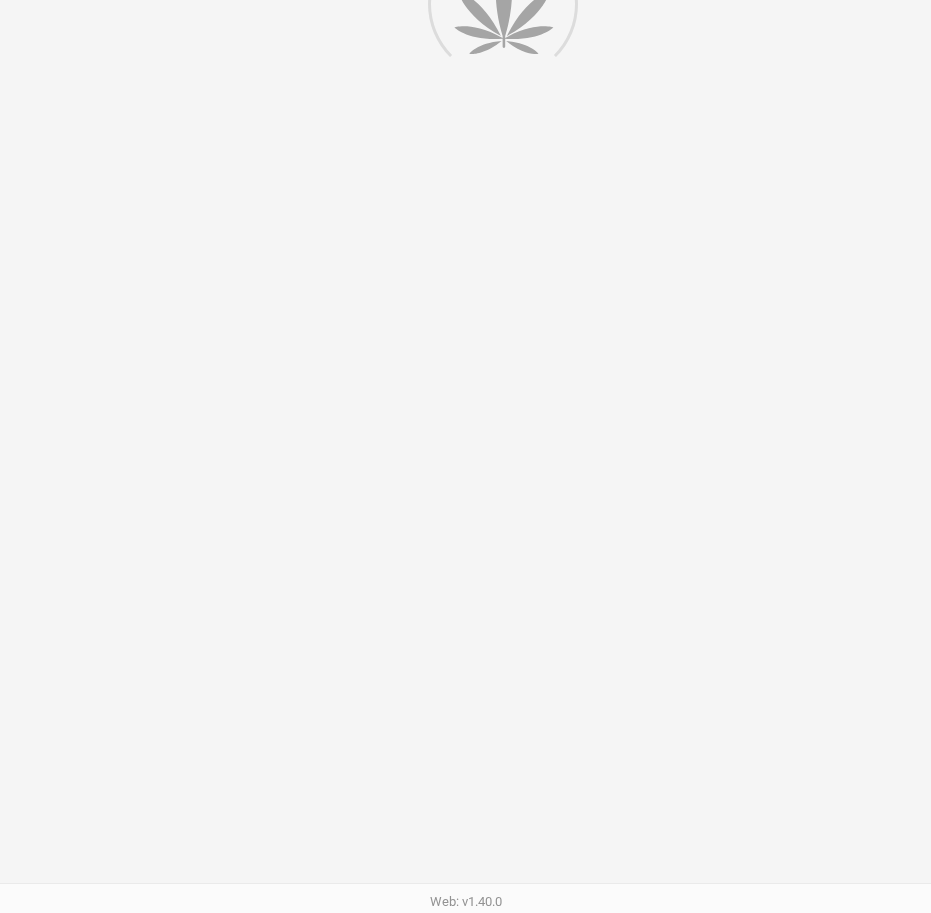 scroll, scrollTop: 0, scrollLeft: 0, axis: both 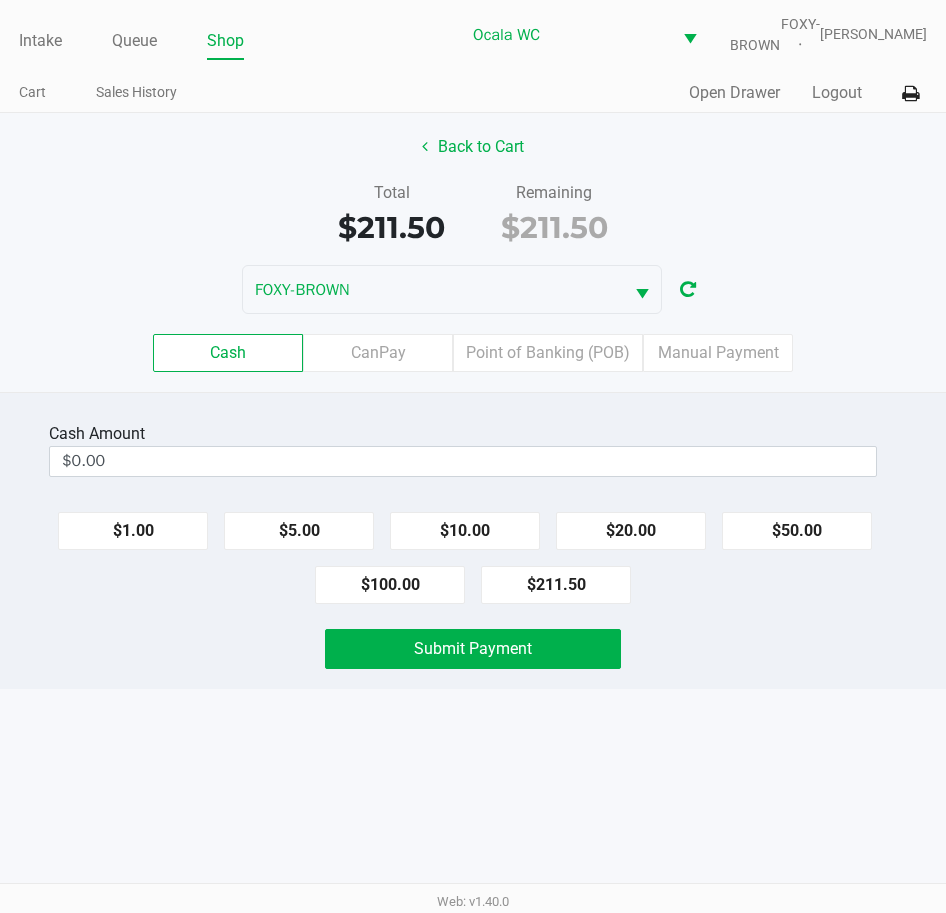 click on "$0.00" at bounding box center (463, 461) 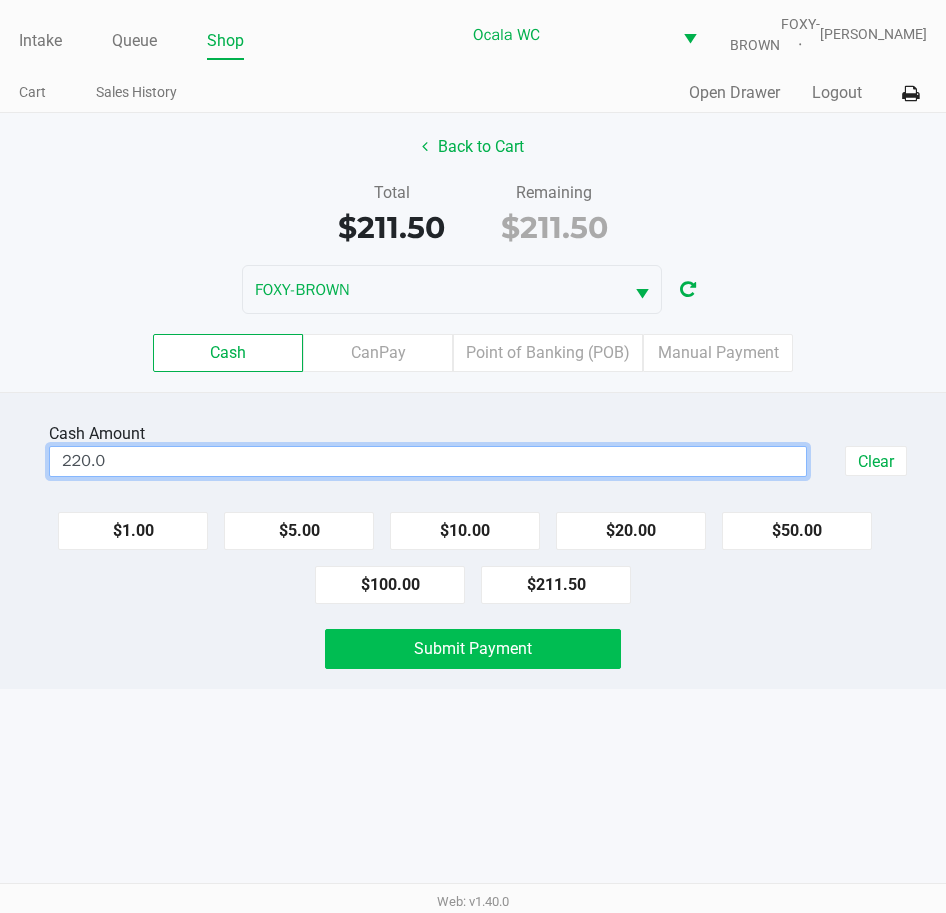 click on "Submit Payment" 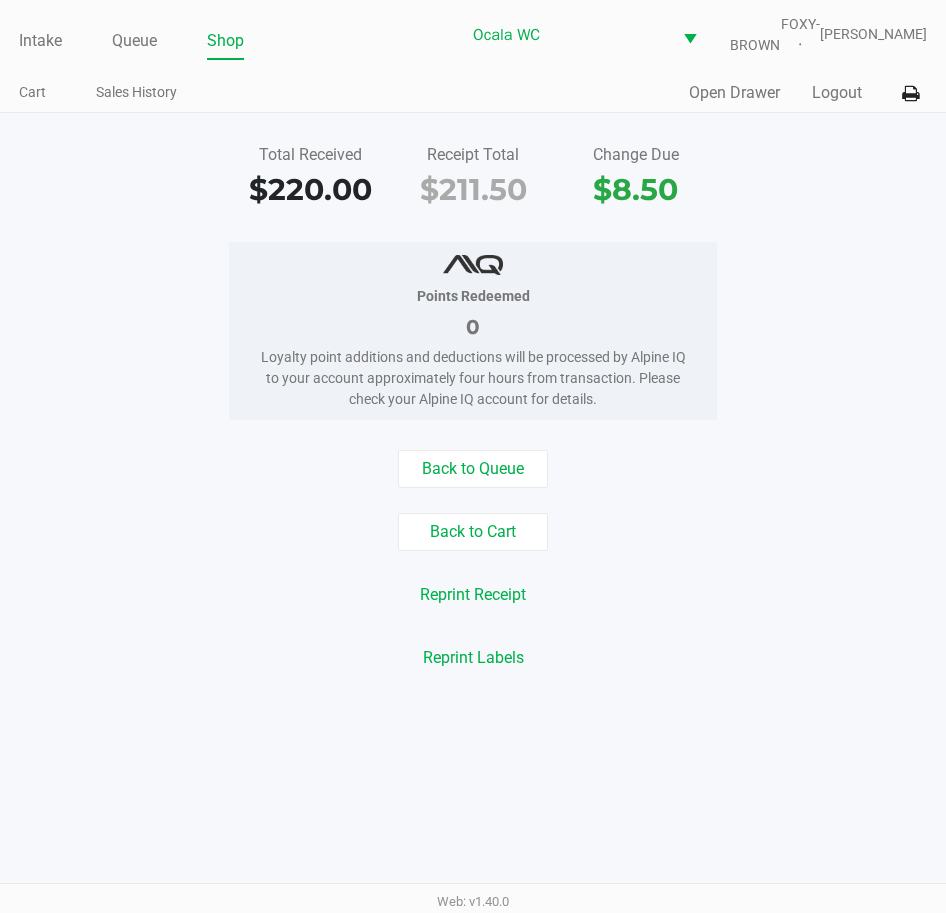 click on "Intake" 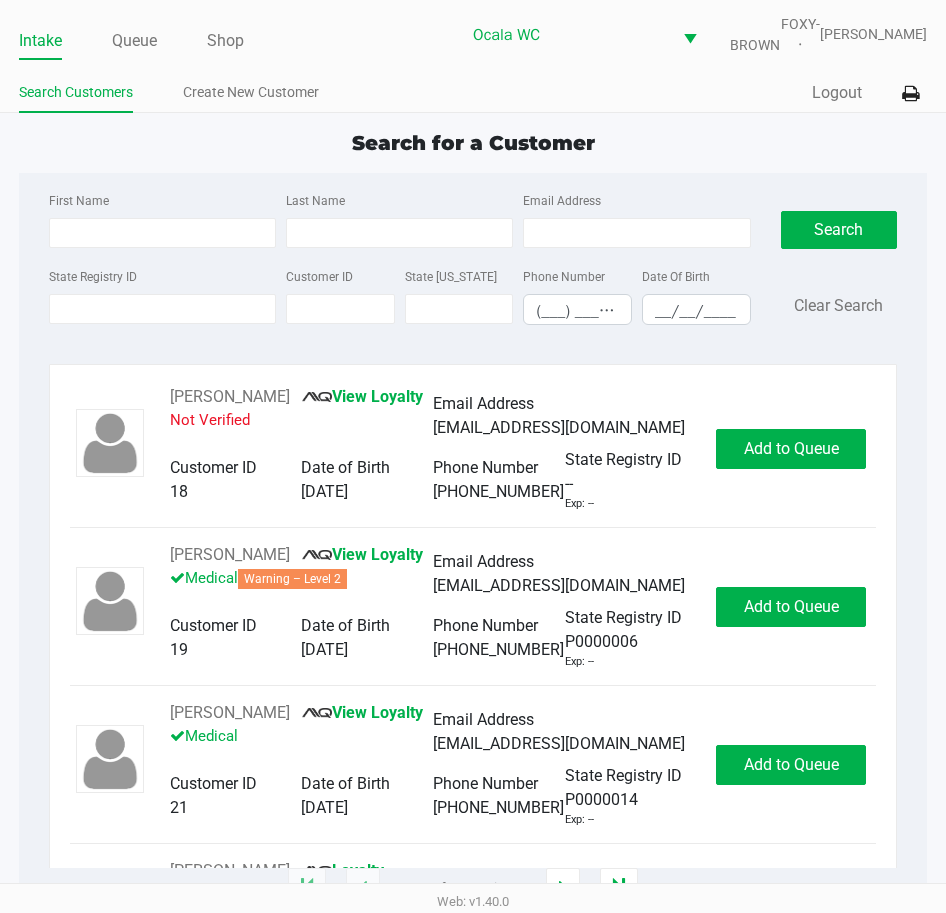 click on "State Registry ID" at bounding box center [162, 309] 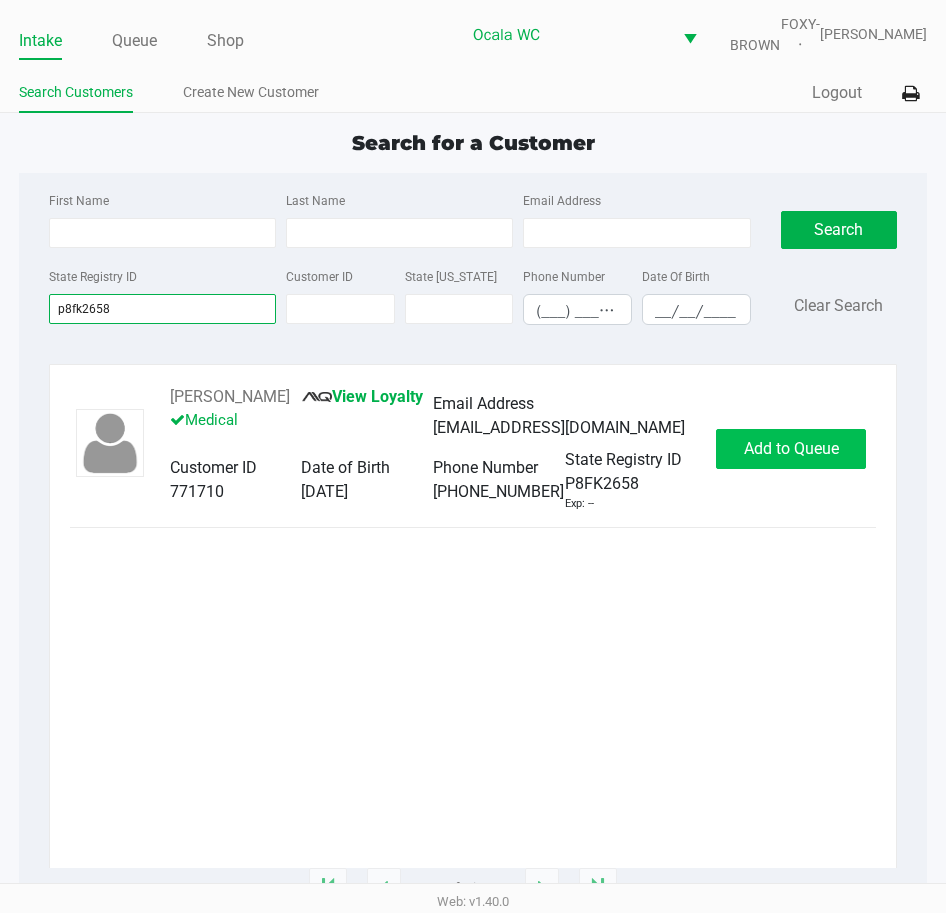type on "p8fk2658" 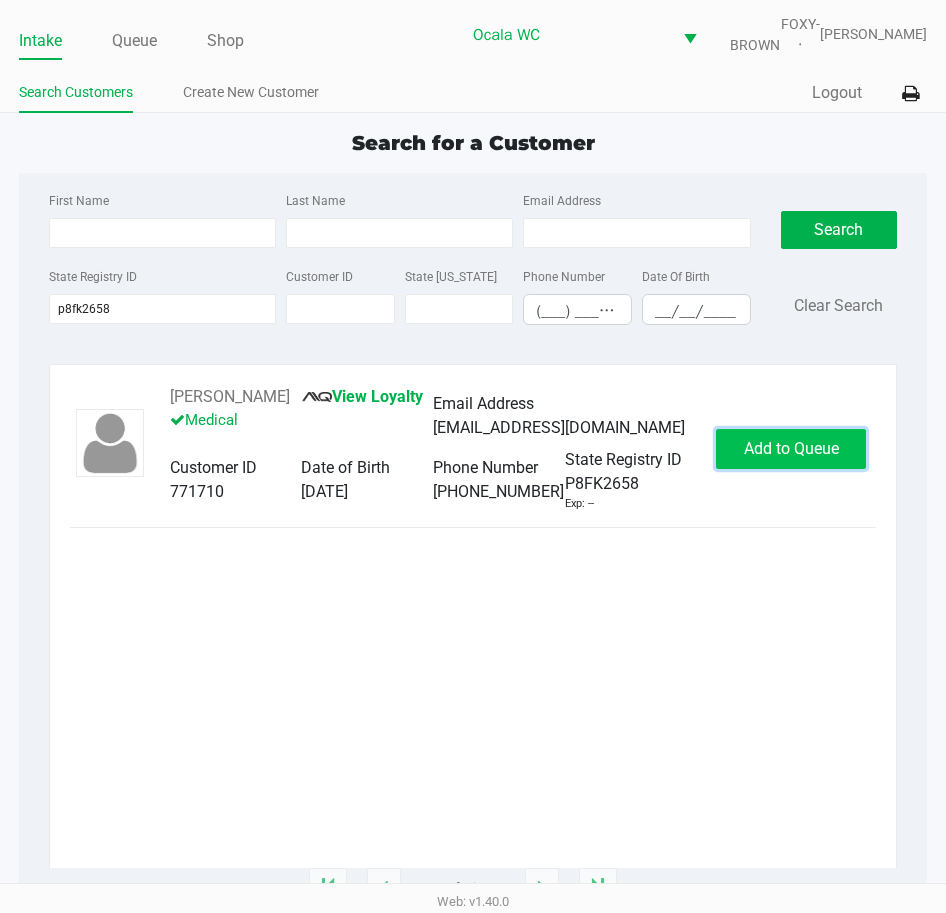 click on "Add to Queue" 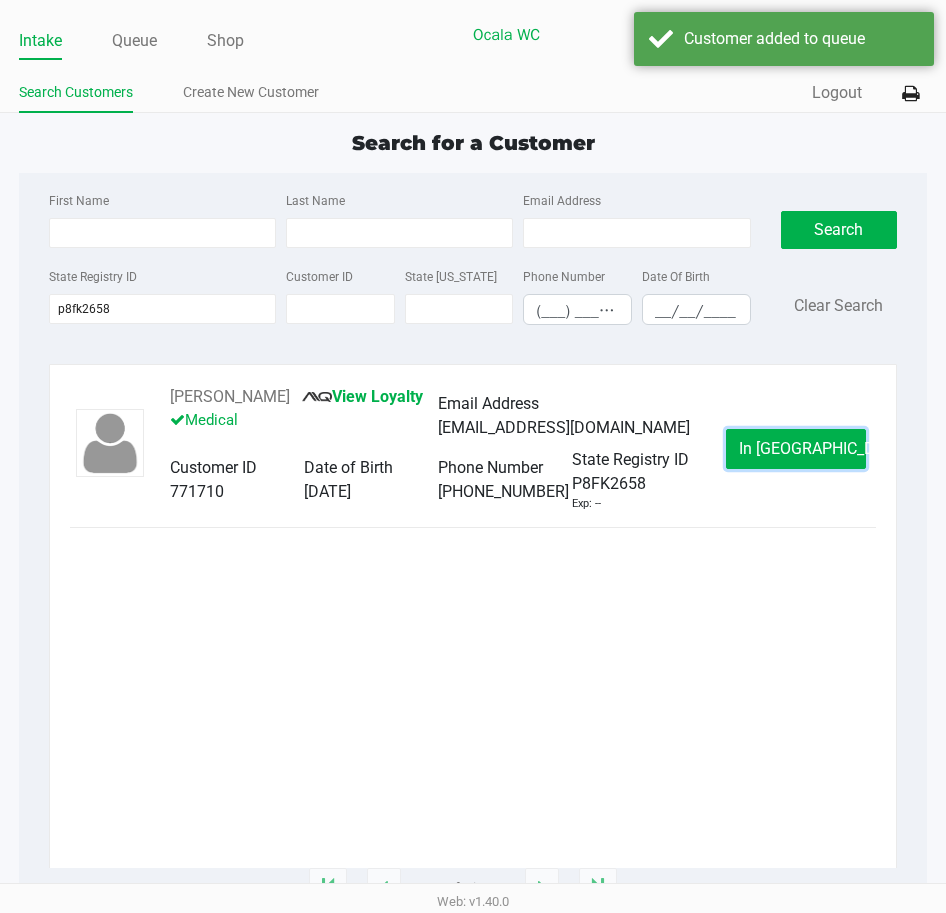 click on "In Queue" 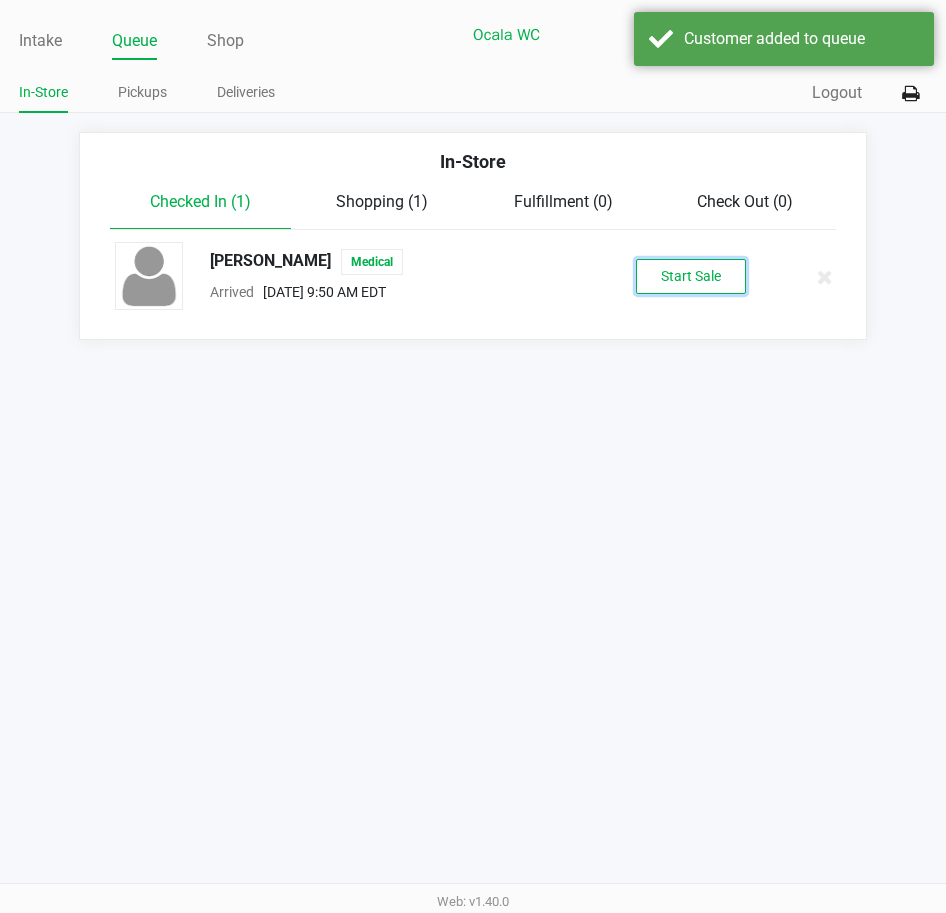 click on "Start Sale" 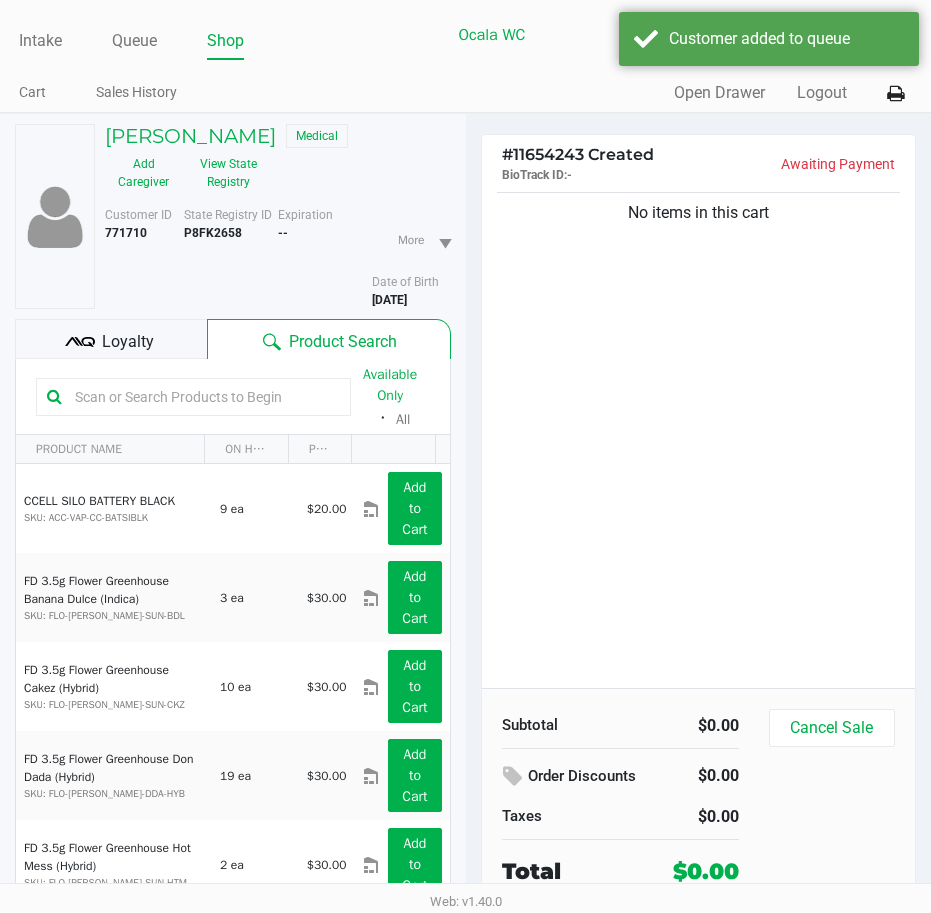 click 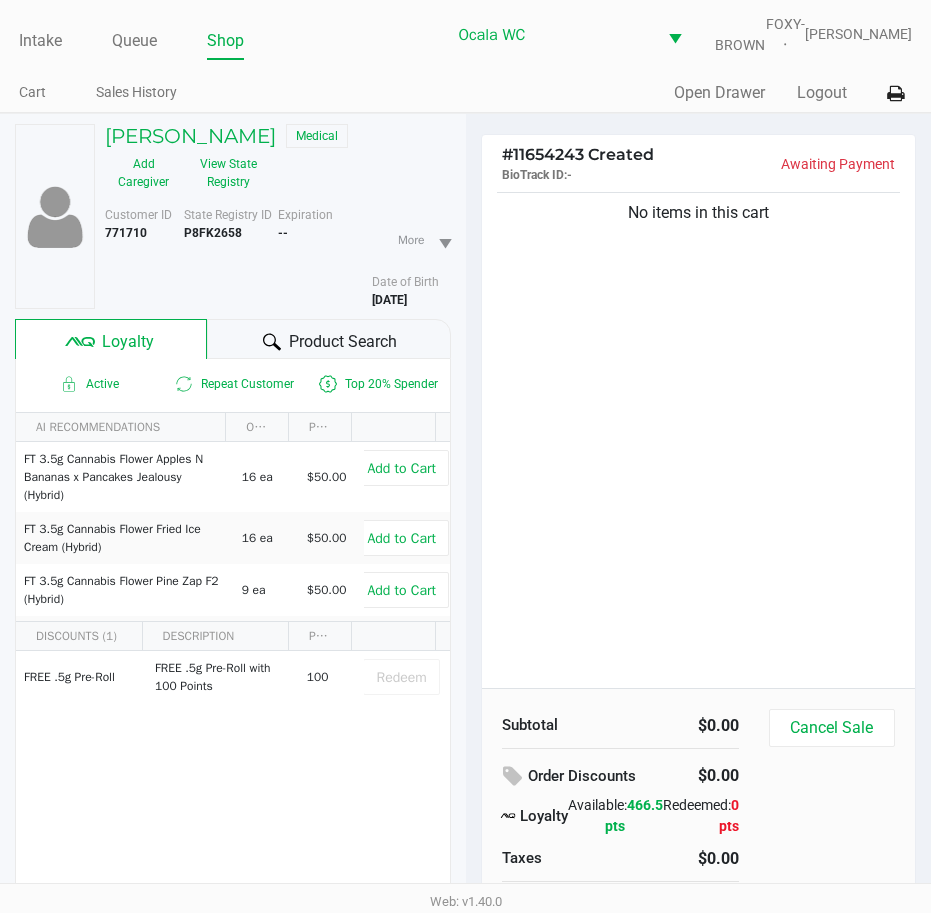 click on "Product Search" 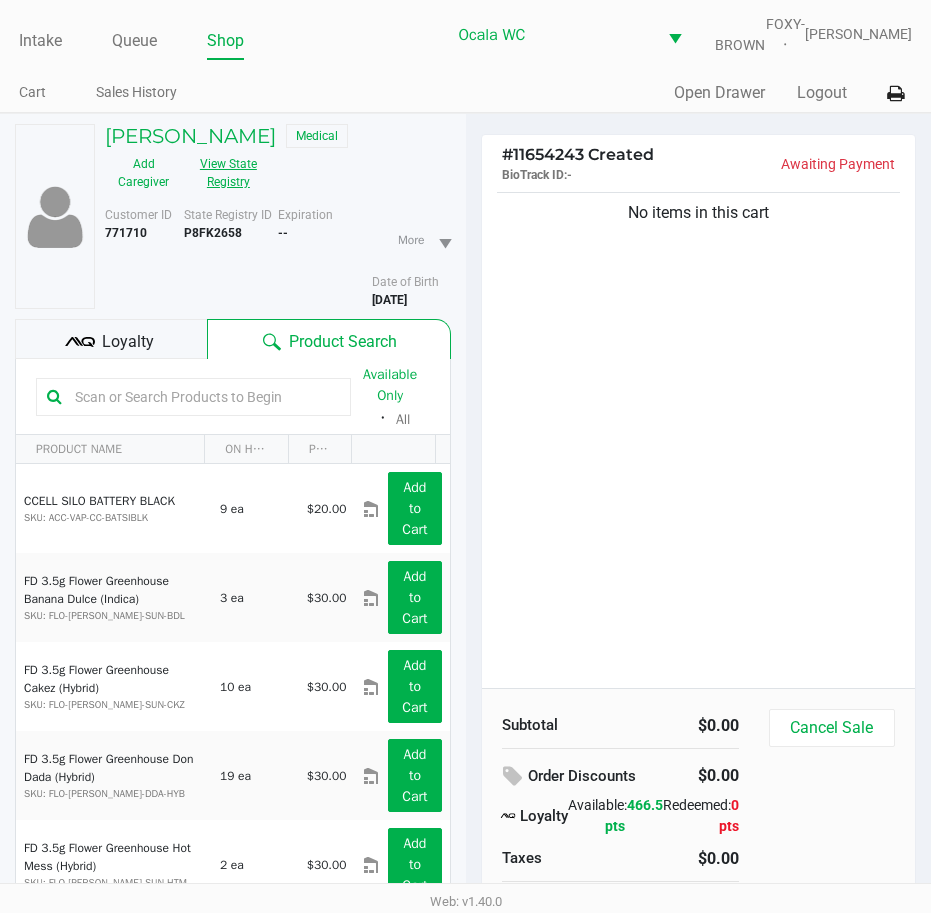 click on "View State Registry" 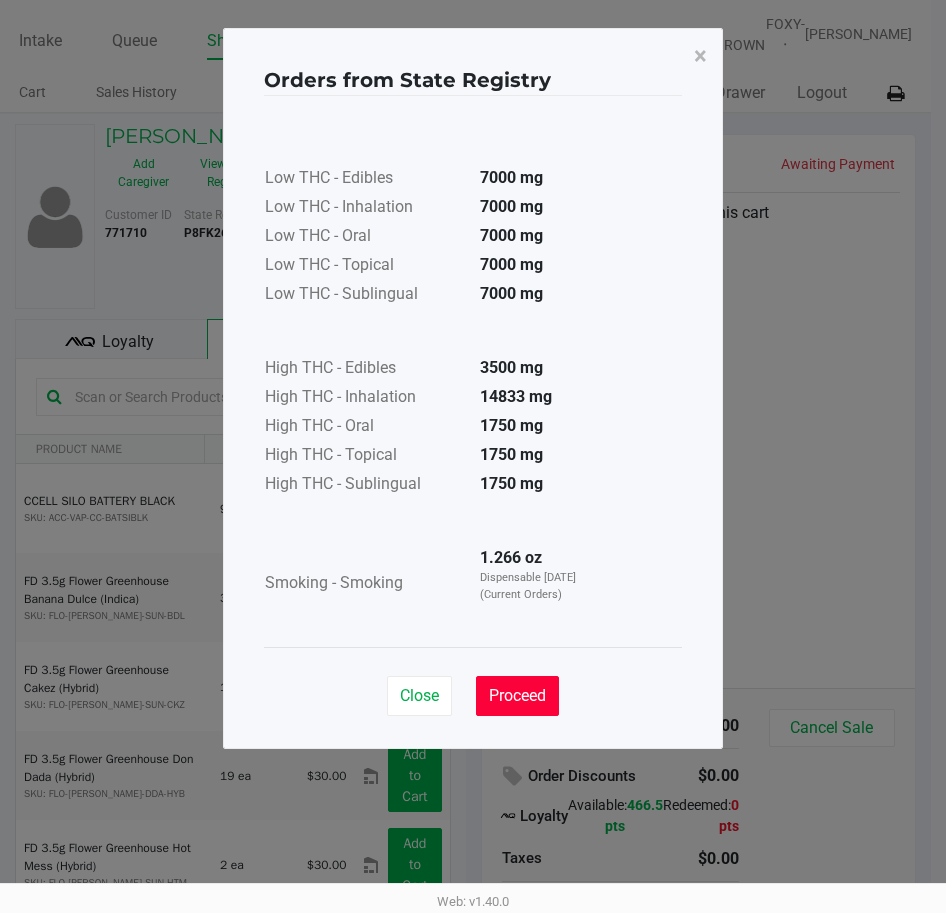 click on "Proceed" 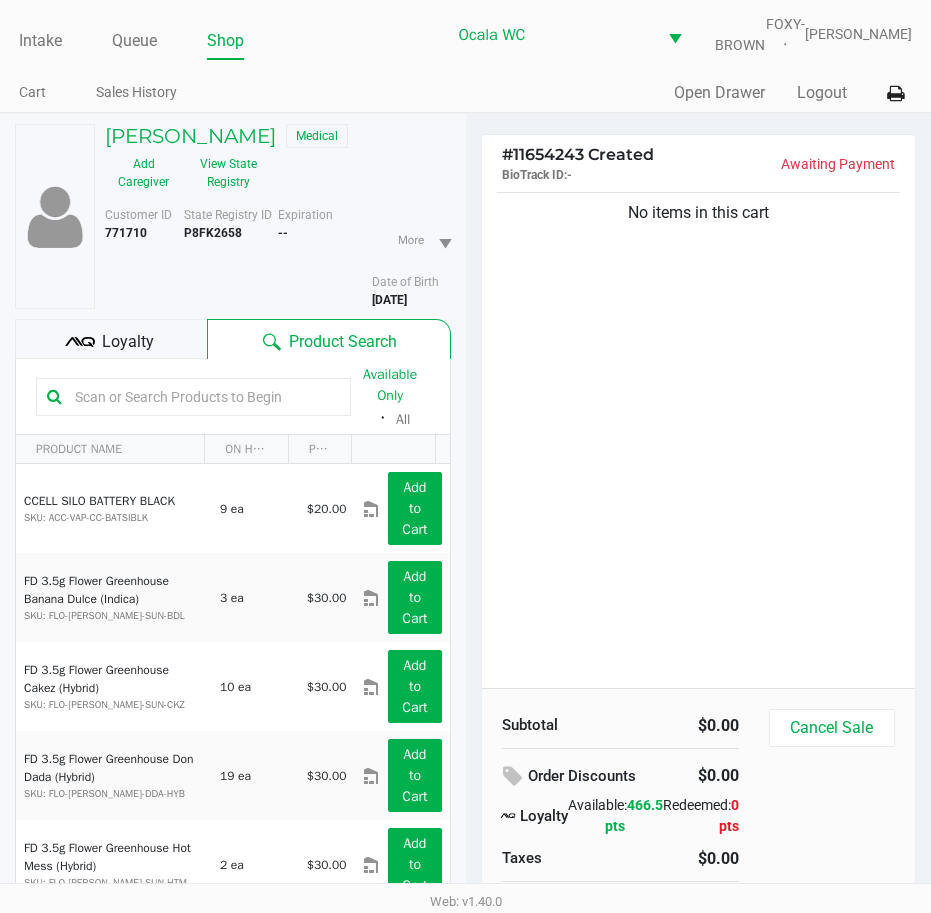 click 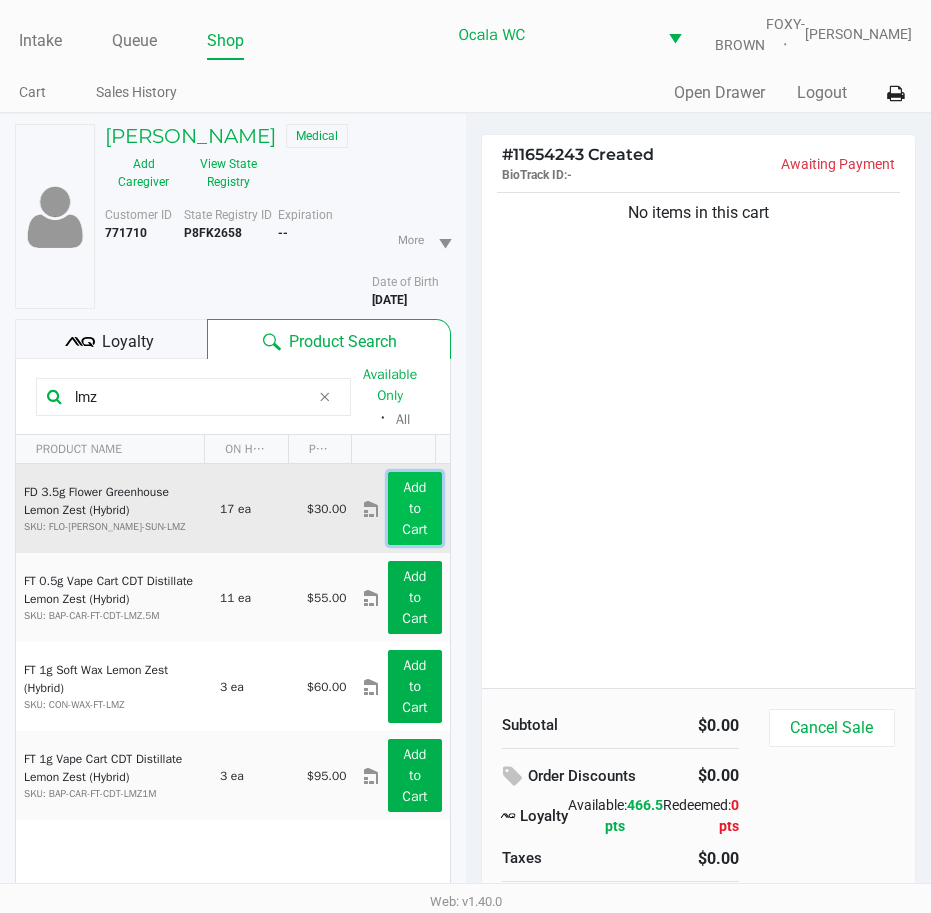 click on "Add to Cart" 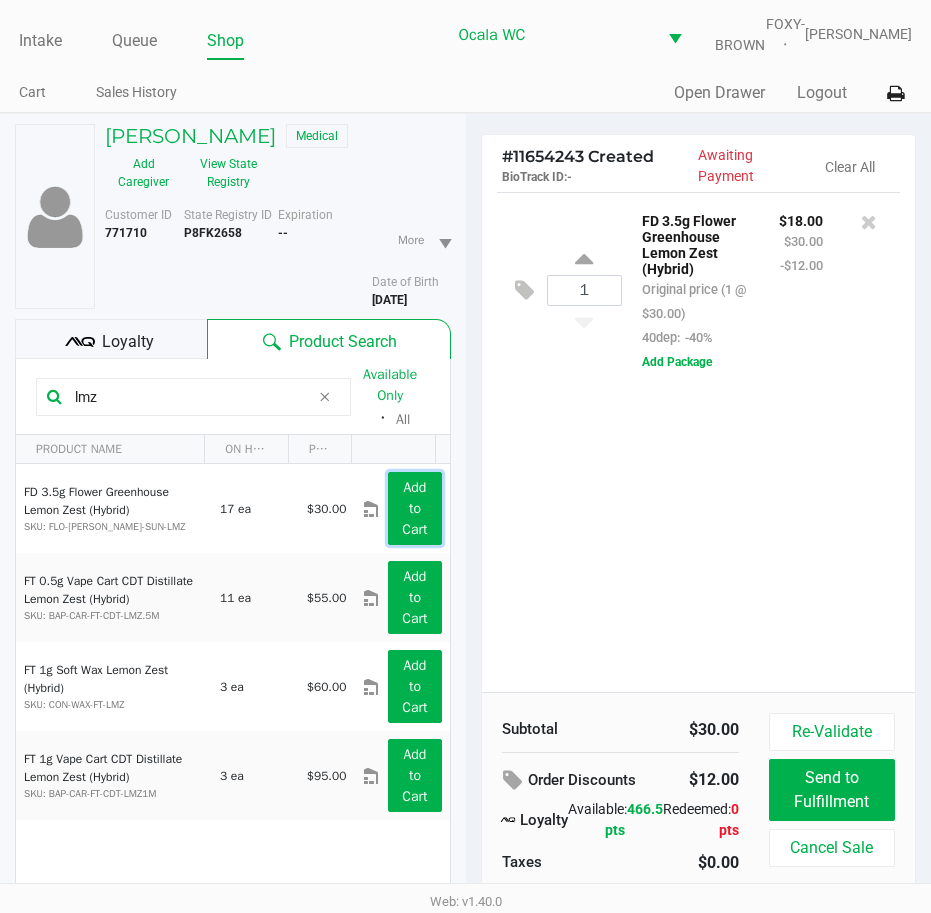 click on "Add to Cart" 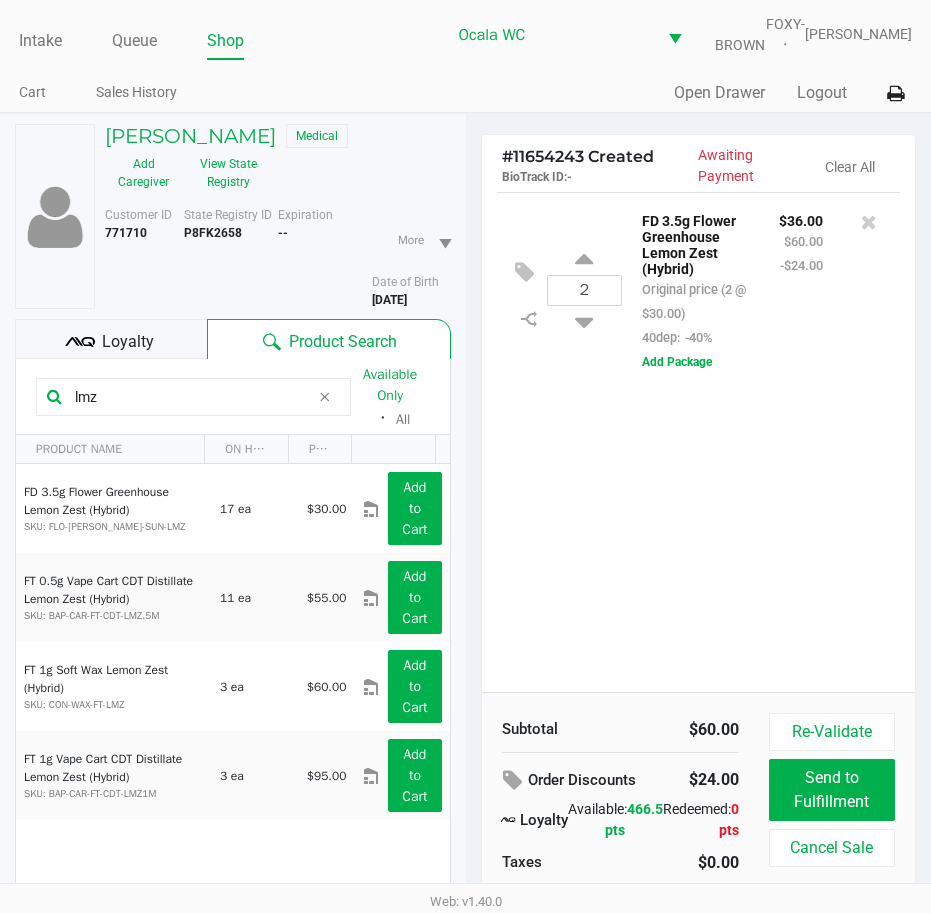 drag, startPoint x: 124, startPoint y: 405, endPoint x: 22, endPoint y: 409, distance: 102.0784 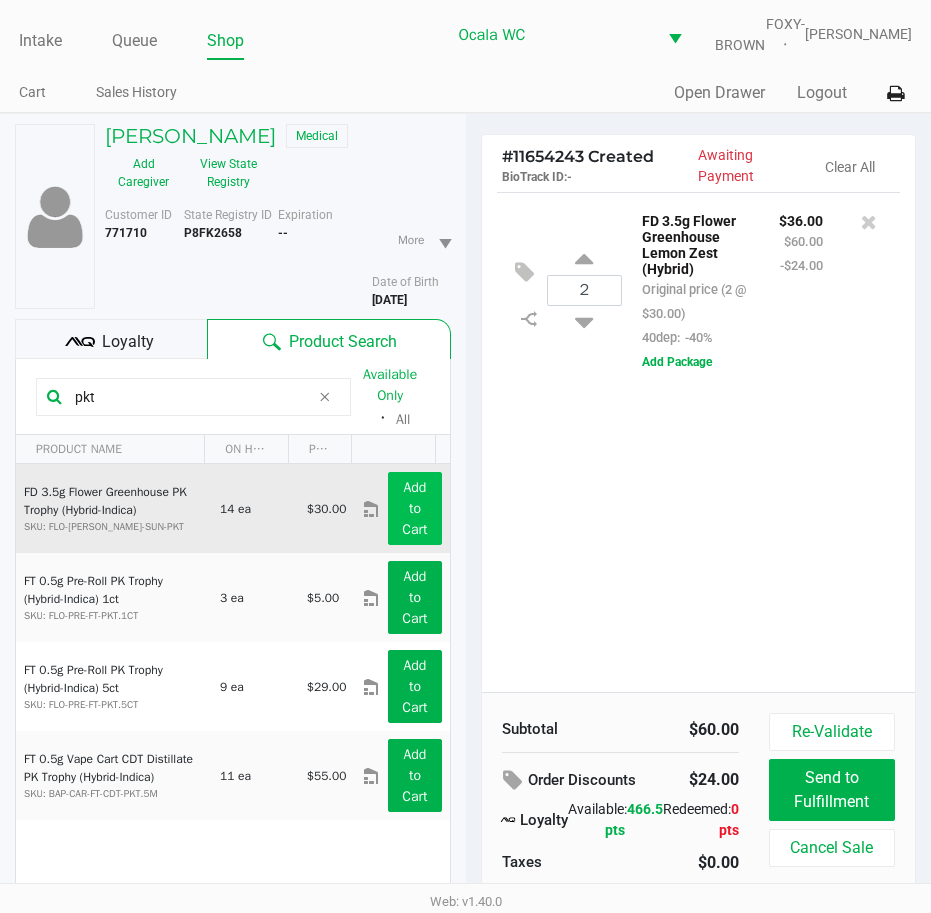 type on "pkt" 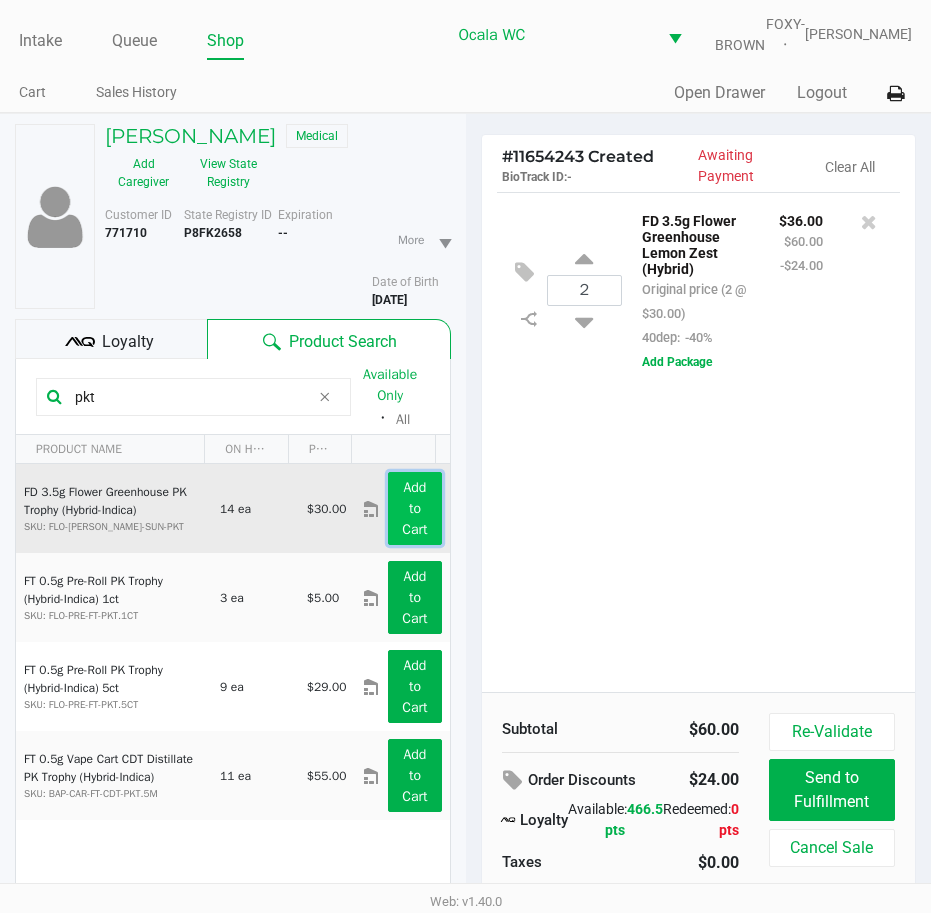 click on "Add to Cart" 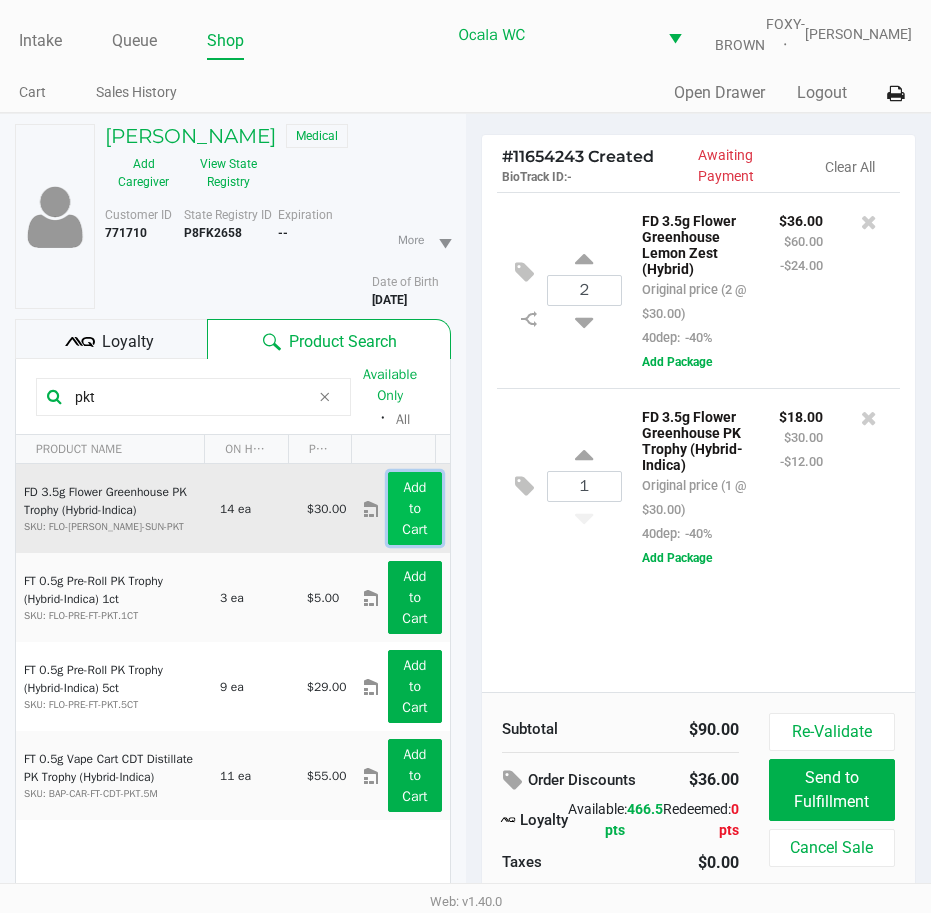 click on "Add to Cart" 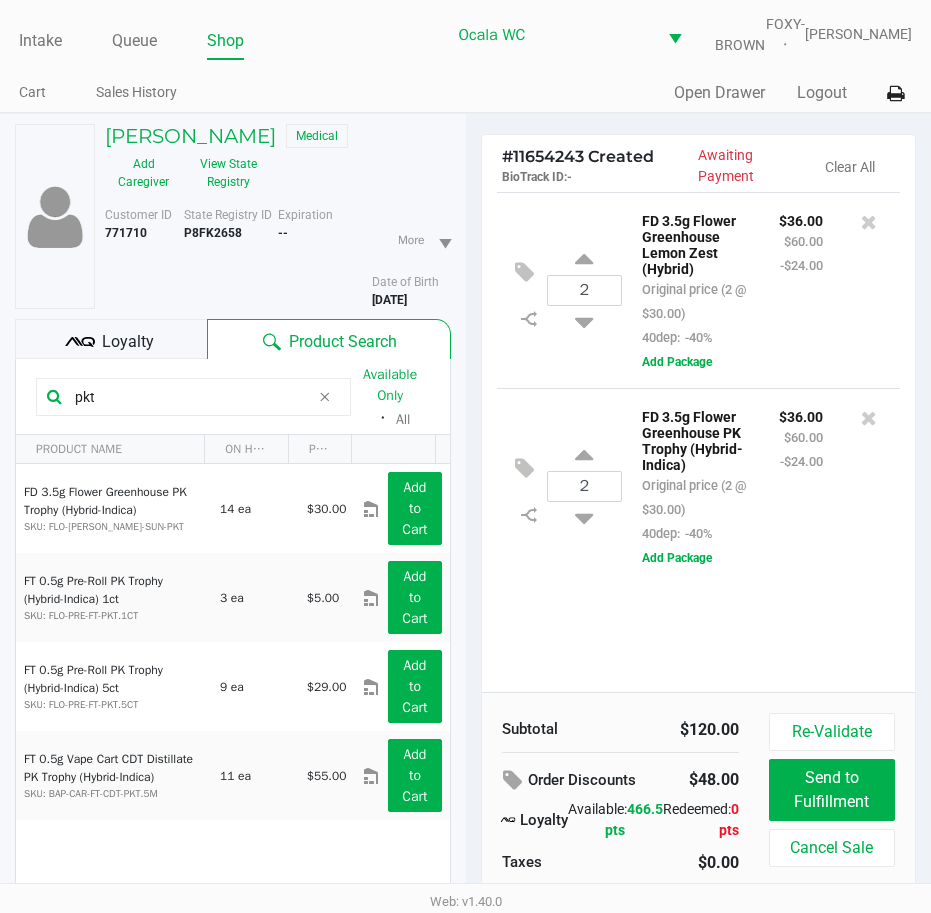 click on "2  FD 3.5g Flower Greenhouse PK Trophy (Hybrid-Indica)   Original price (2 @ $30.00)  40dep:  -40% $36.00 $60.00 -$24.00  Add Package" 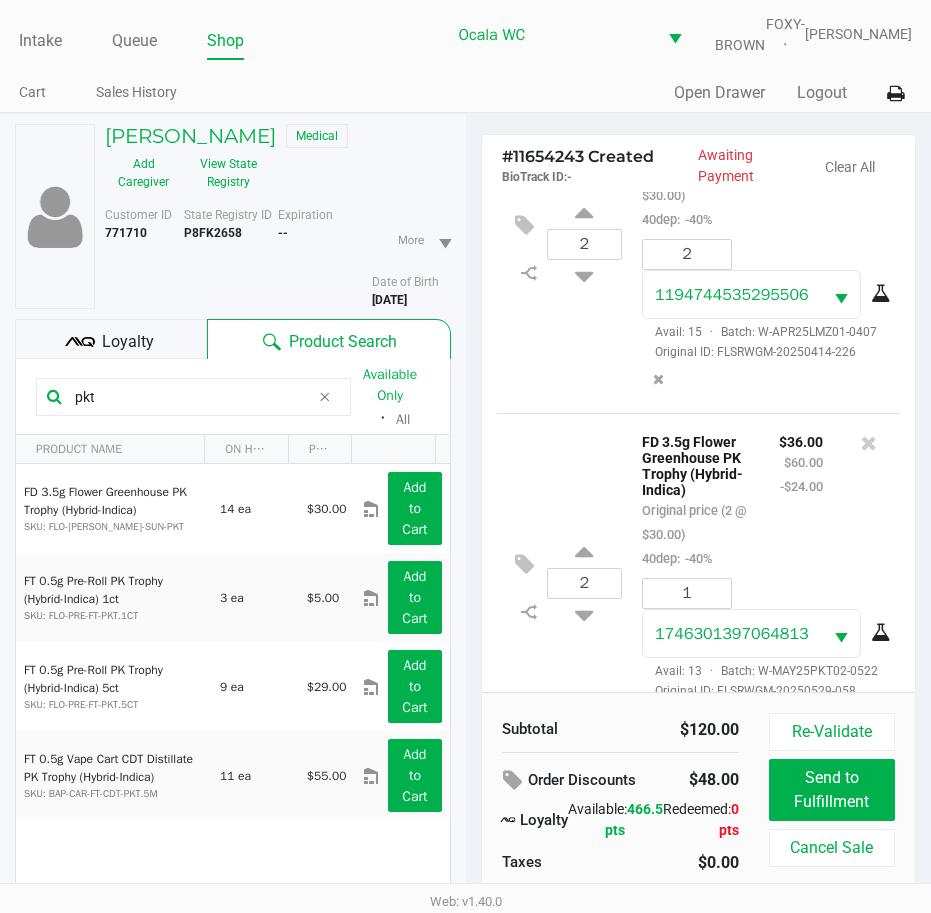 scroll, scrollTop: 285, scrollLeft: 0, axis: vertical 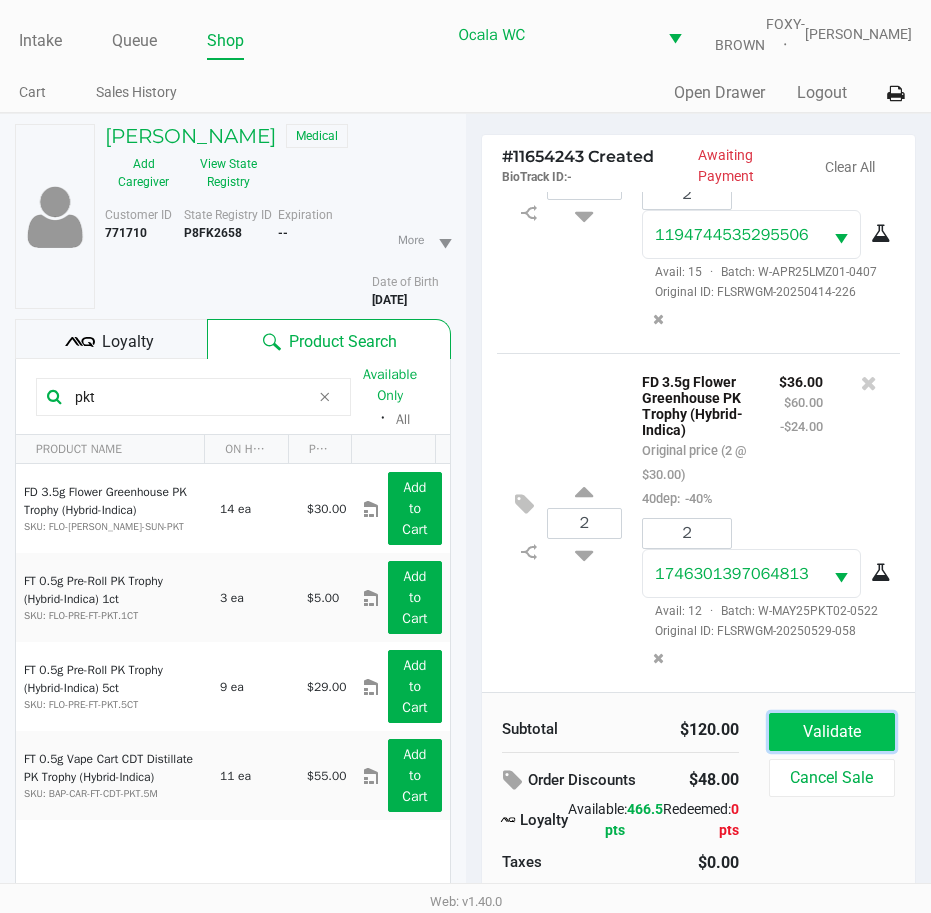 click on "Validate" 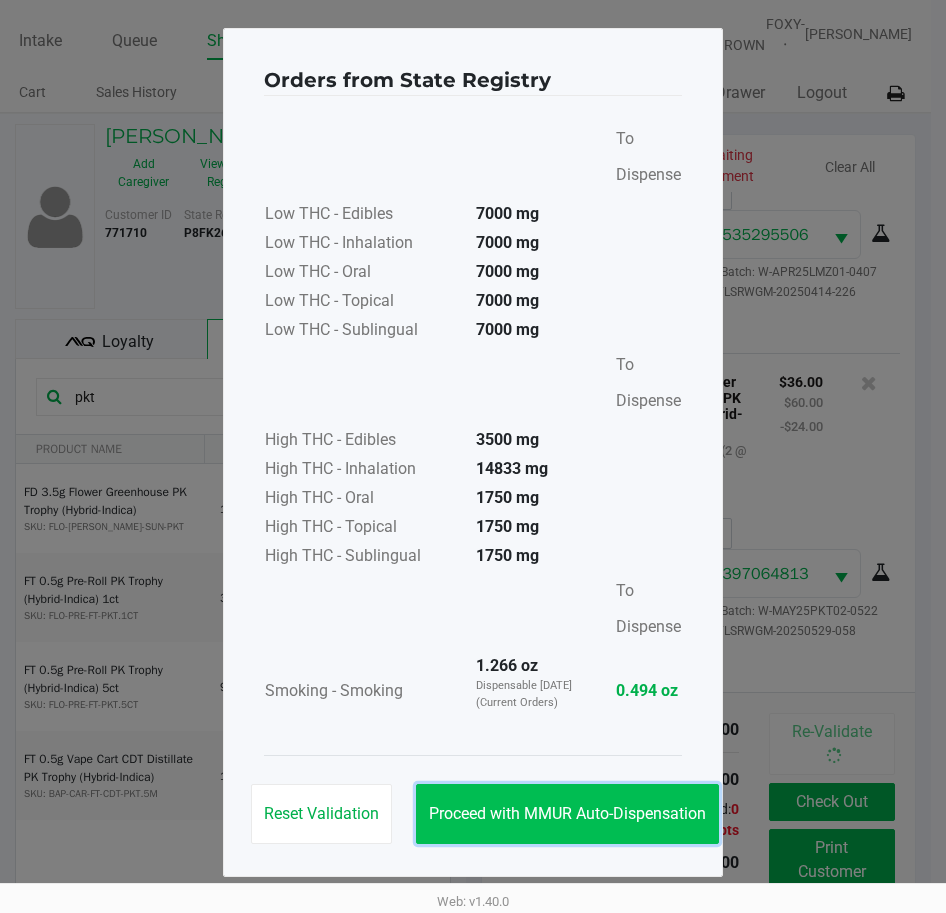 click on "Proceed with MMUR Auto-Dispensation" 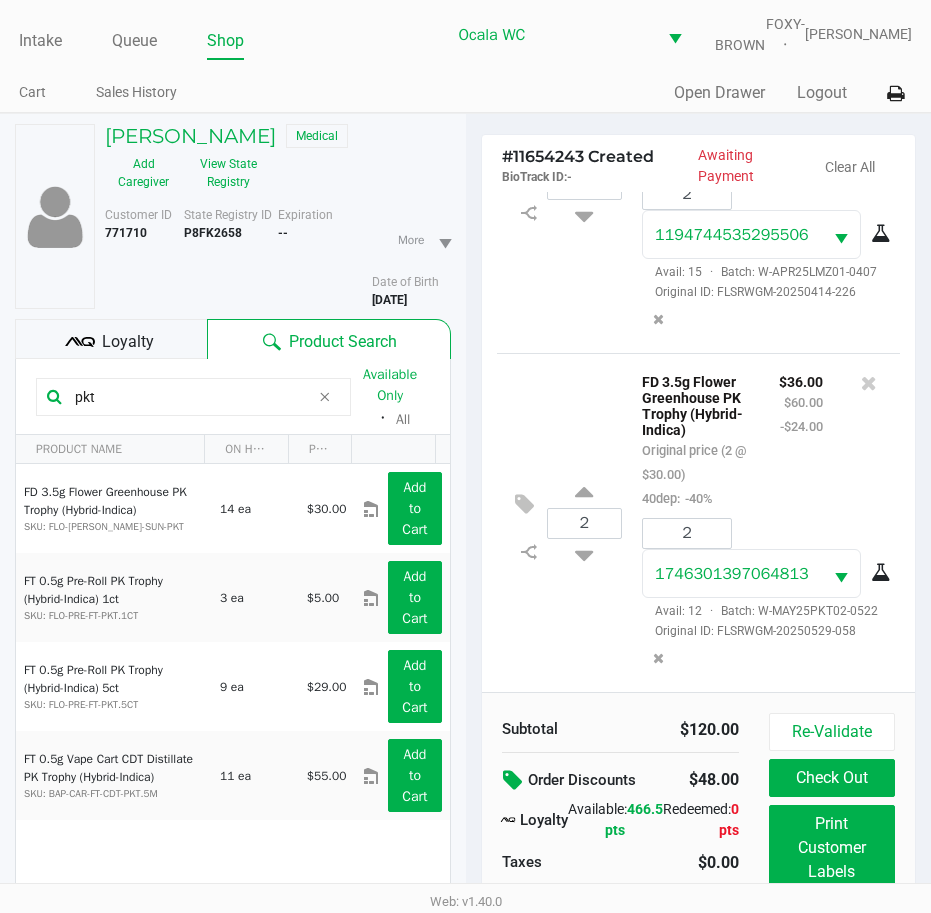 click 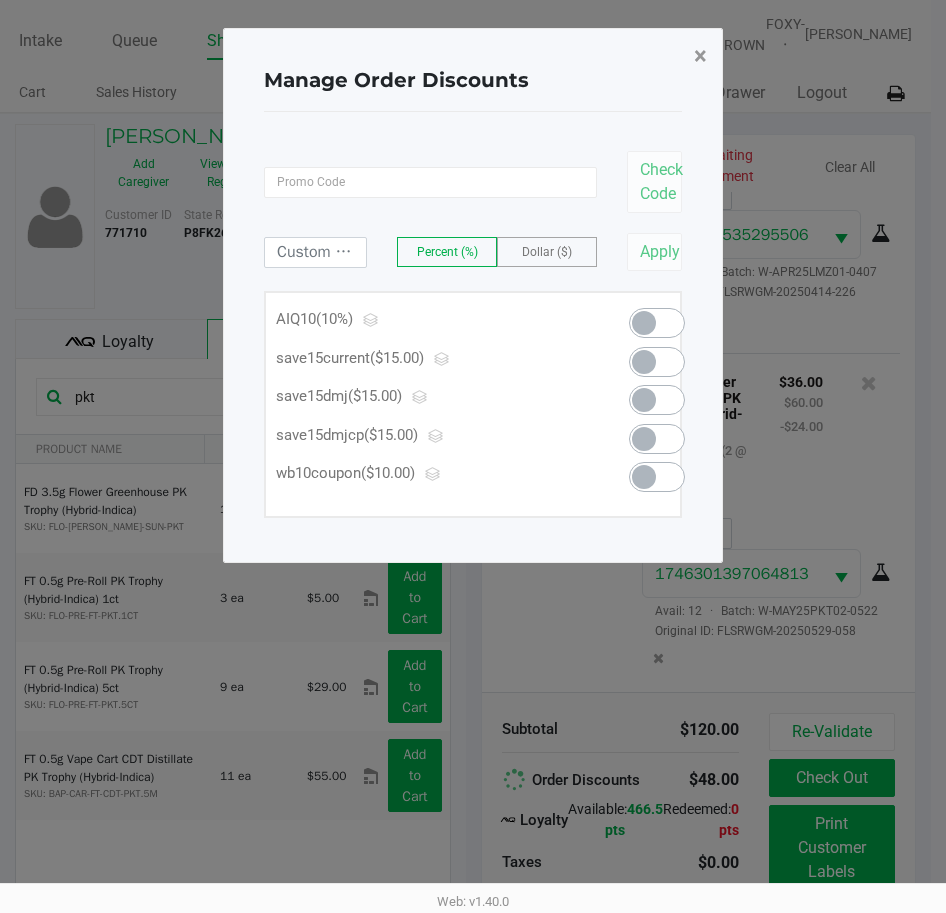 click on "×" 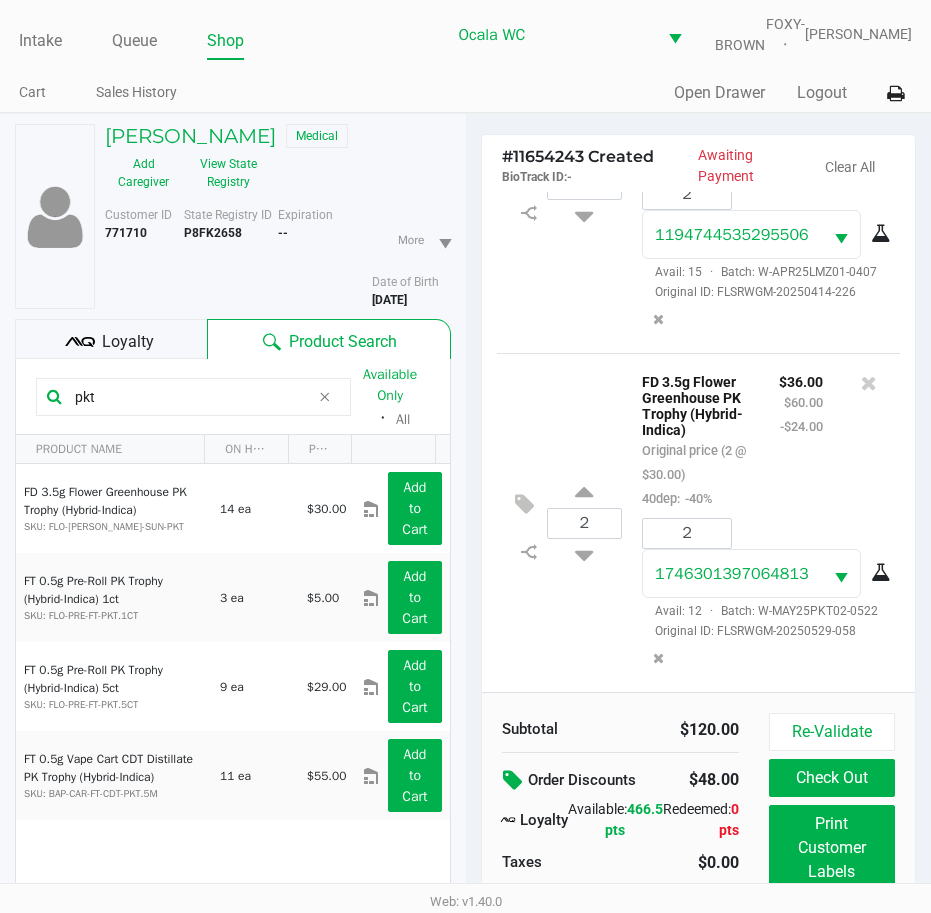 click 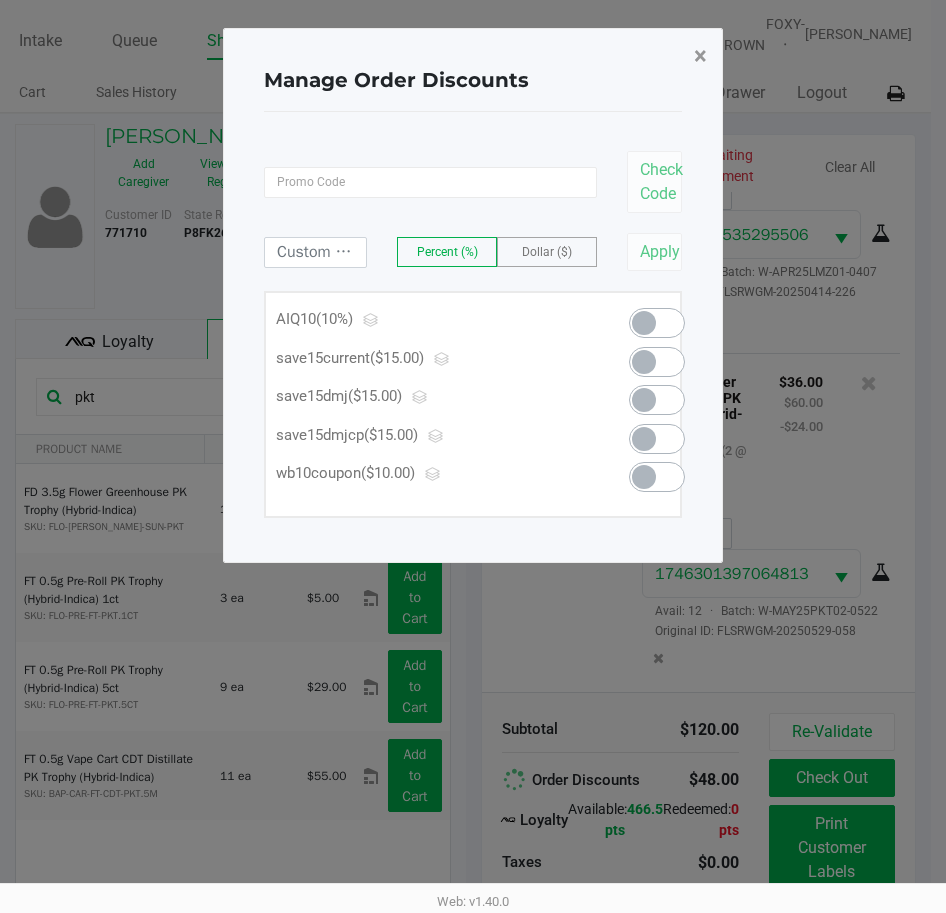 click on "×" 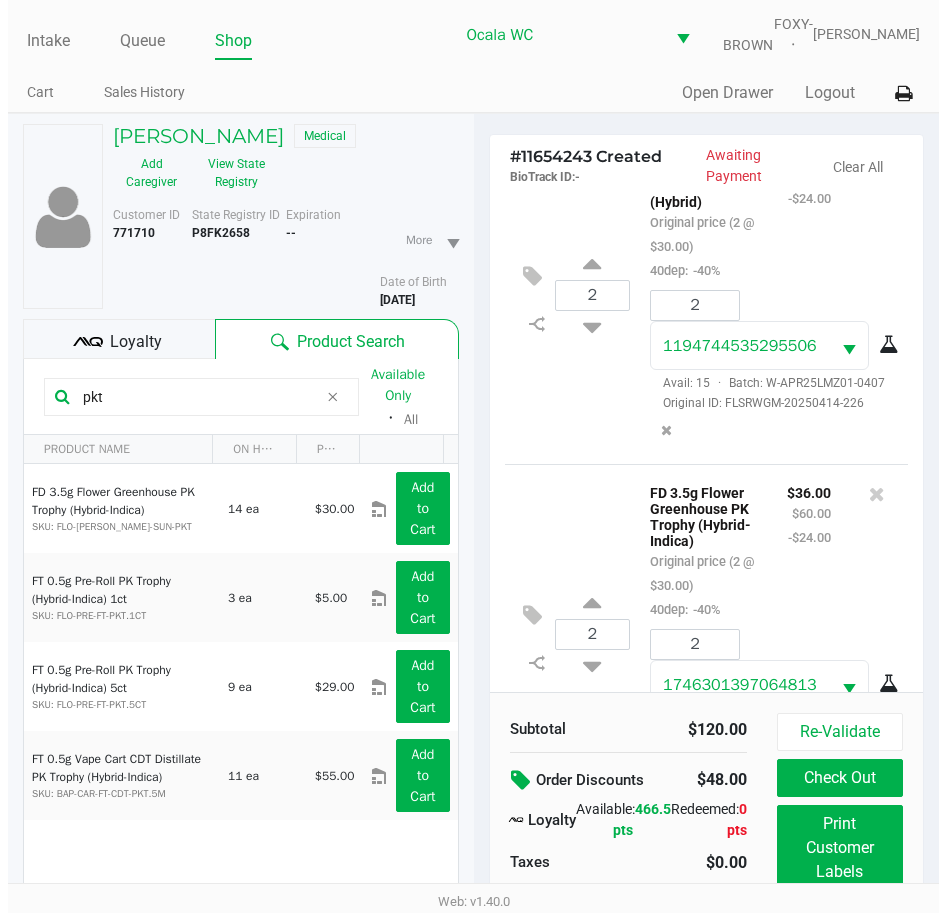 scroll, scrollTop: 0, scrollLeft: 0, axis: both 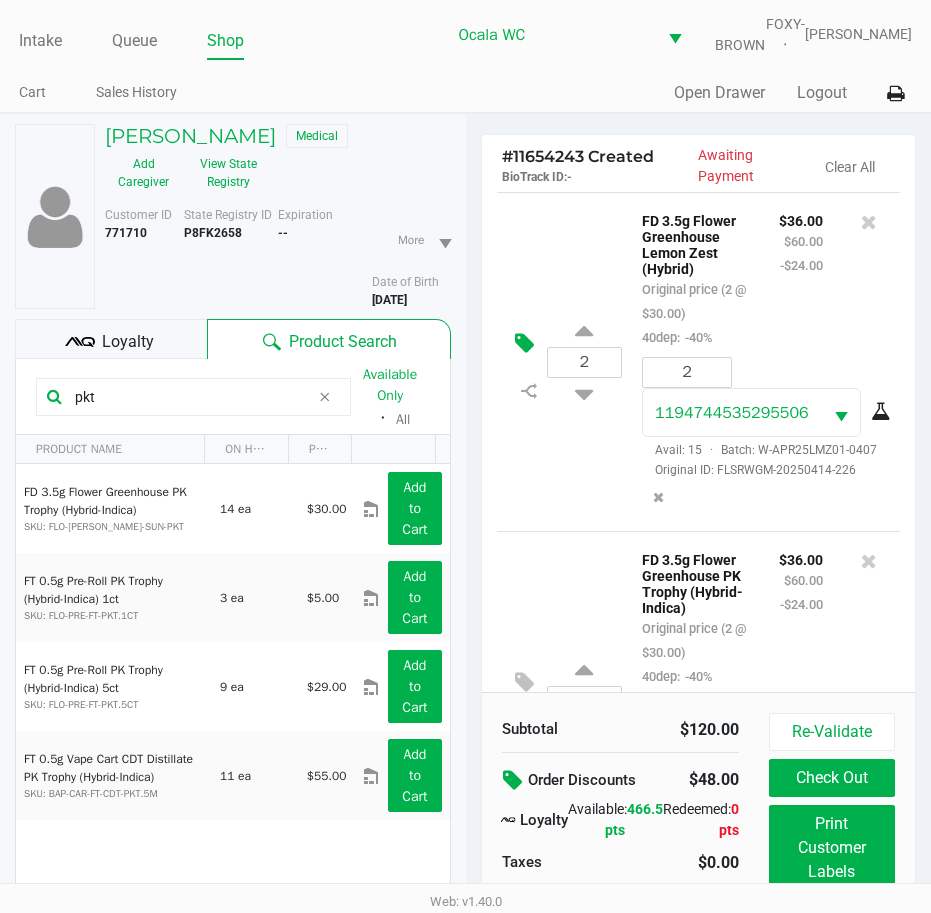 click 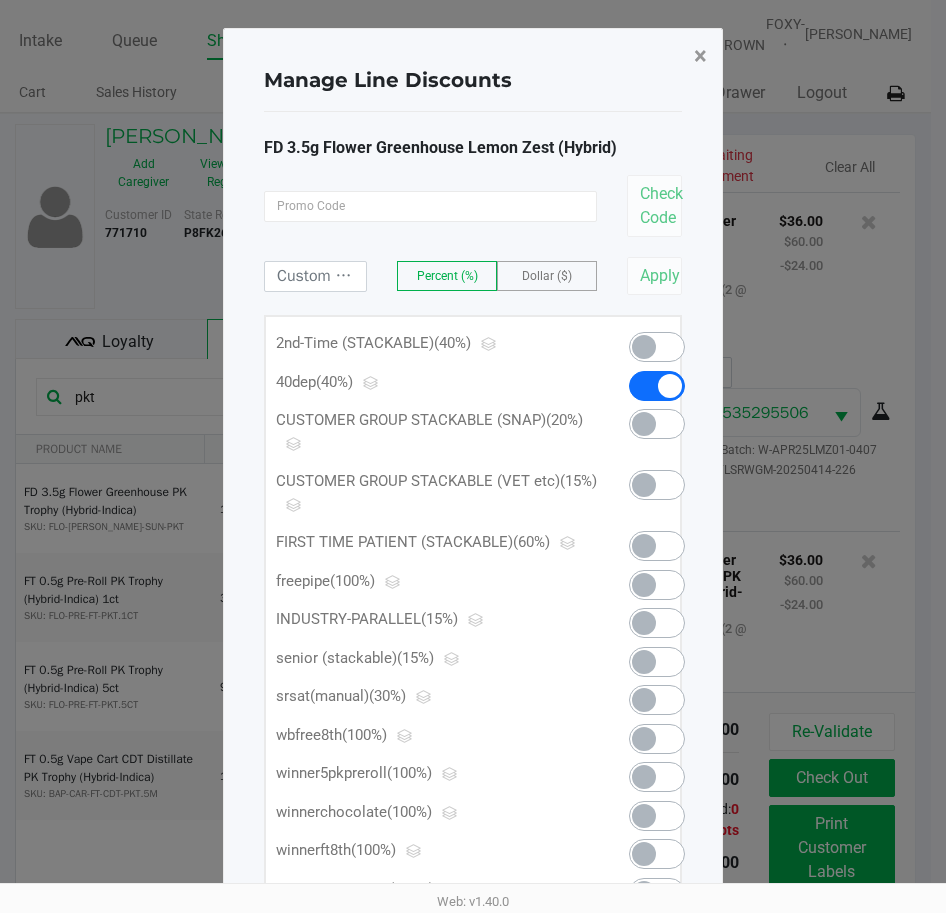 click on "×" 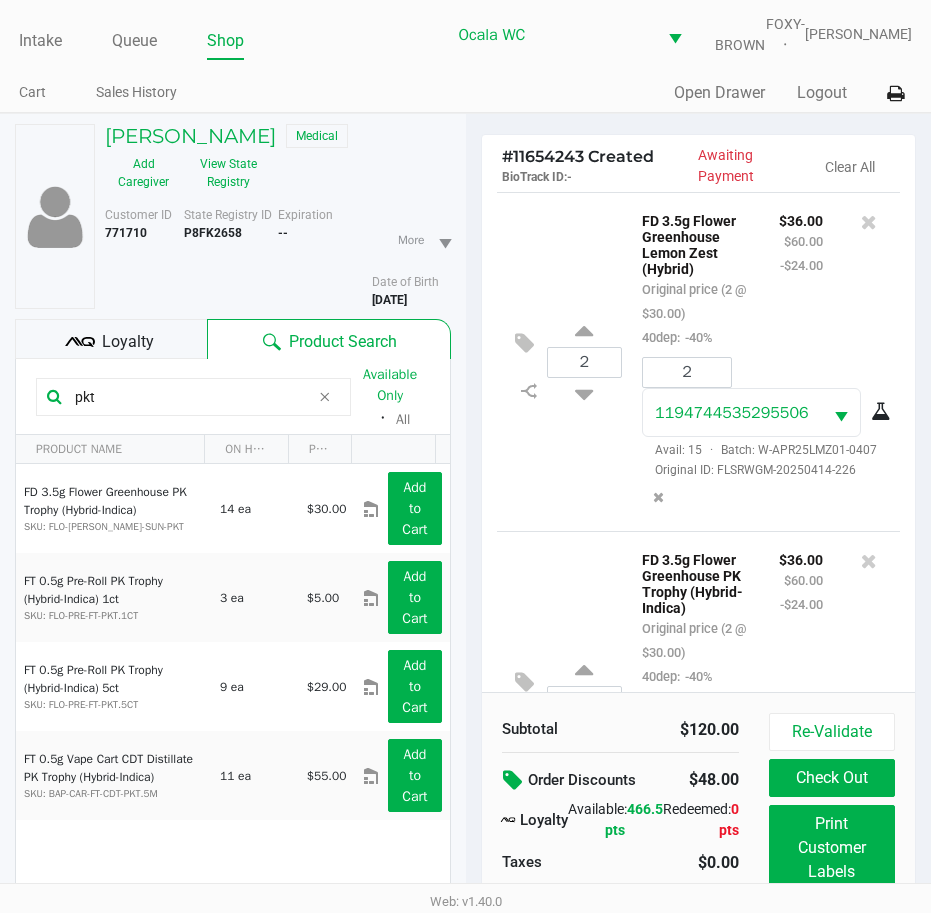 click 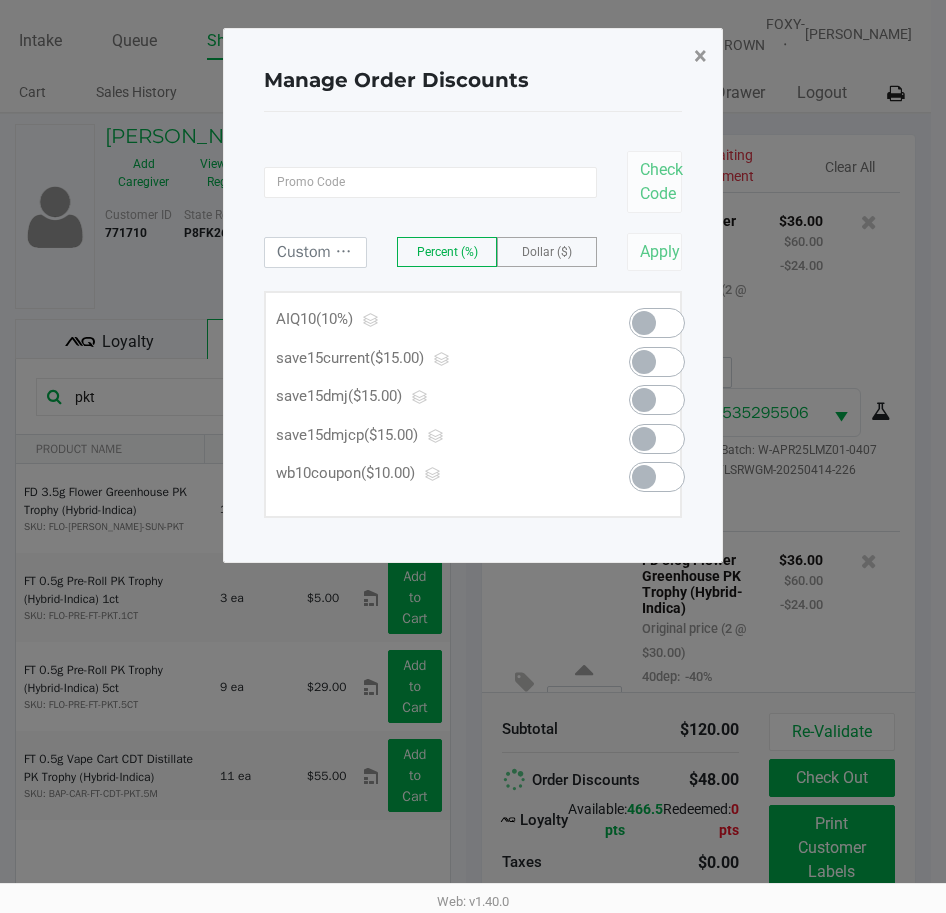 click on "×" 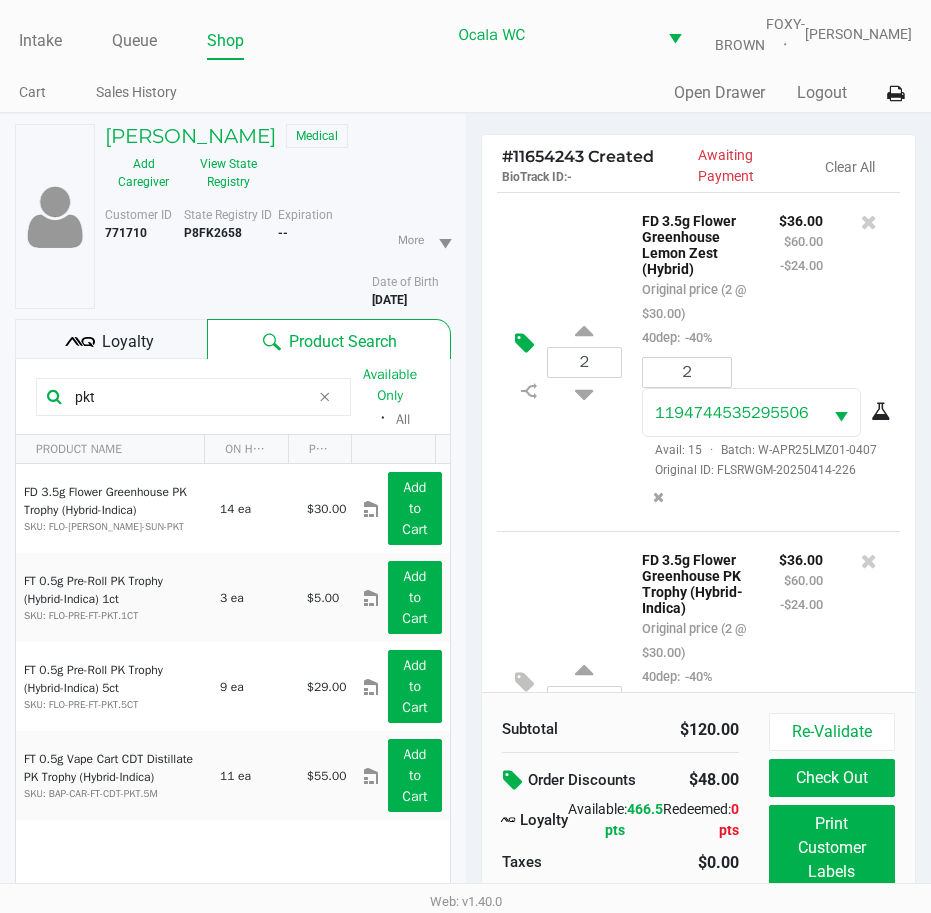 click 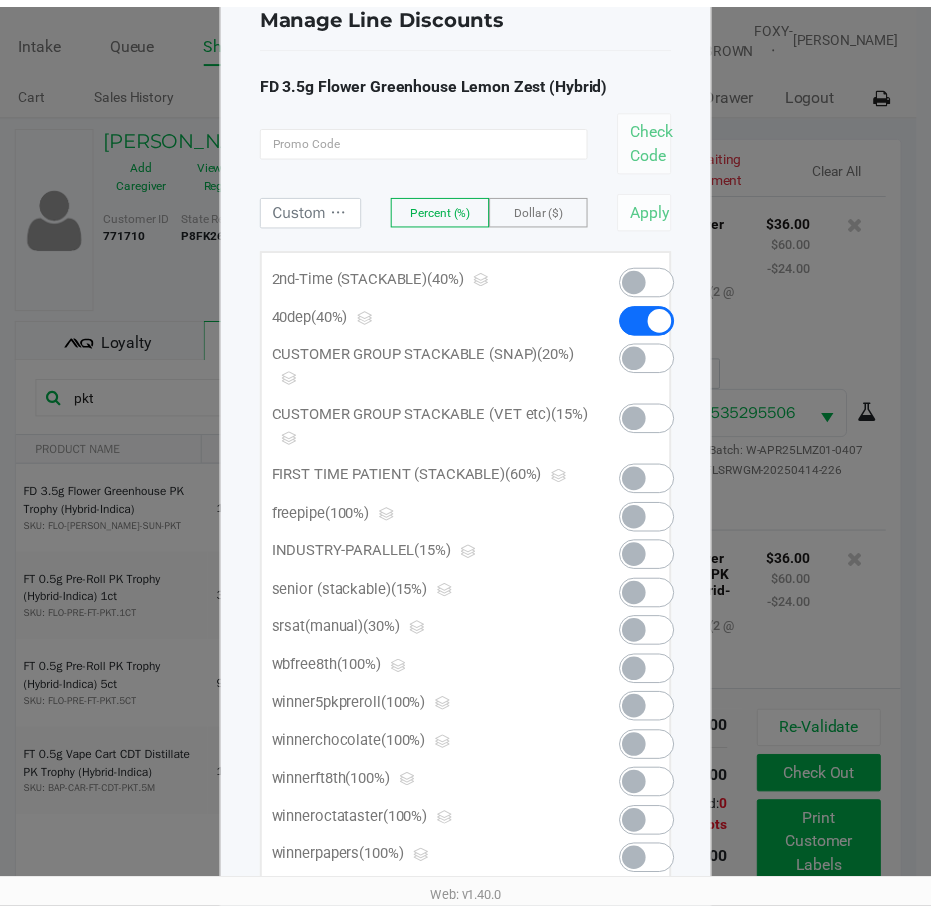 scroll, scrollTop: 0, scrollLeft: 0, axis: both 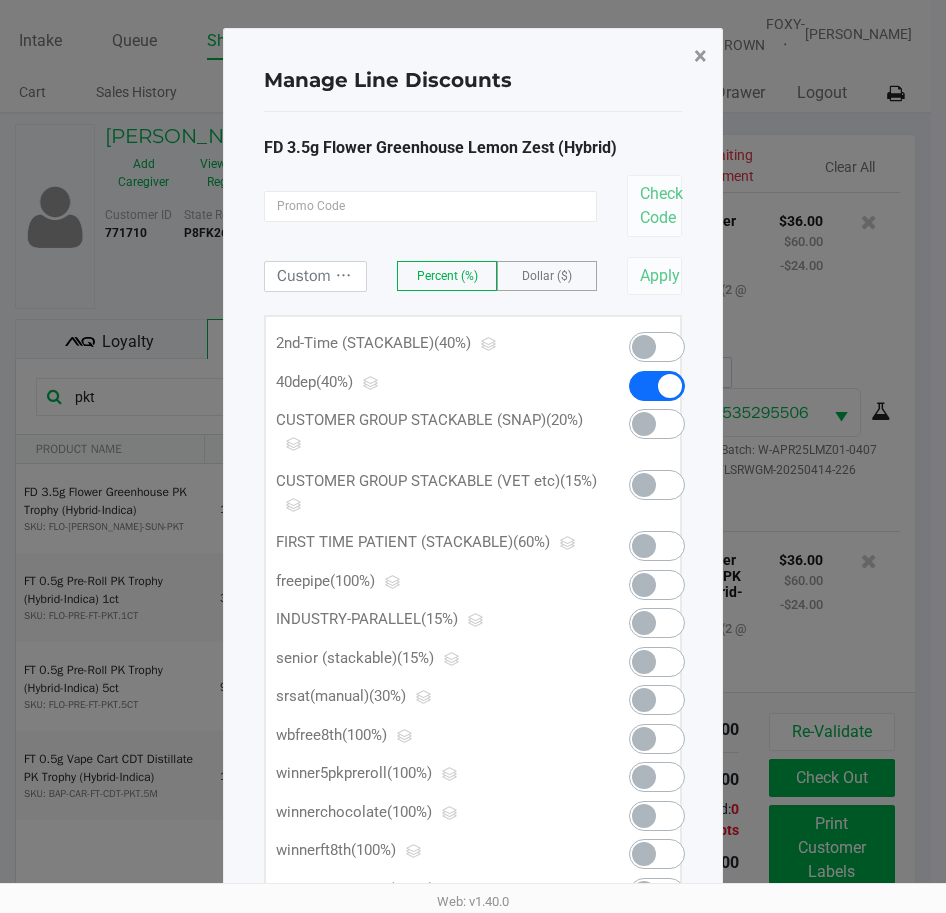click on "×" 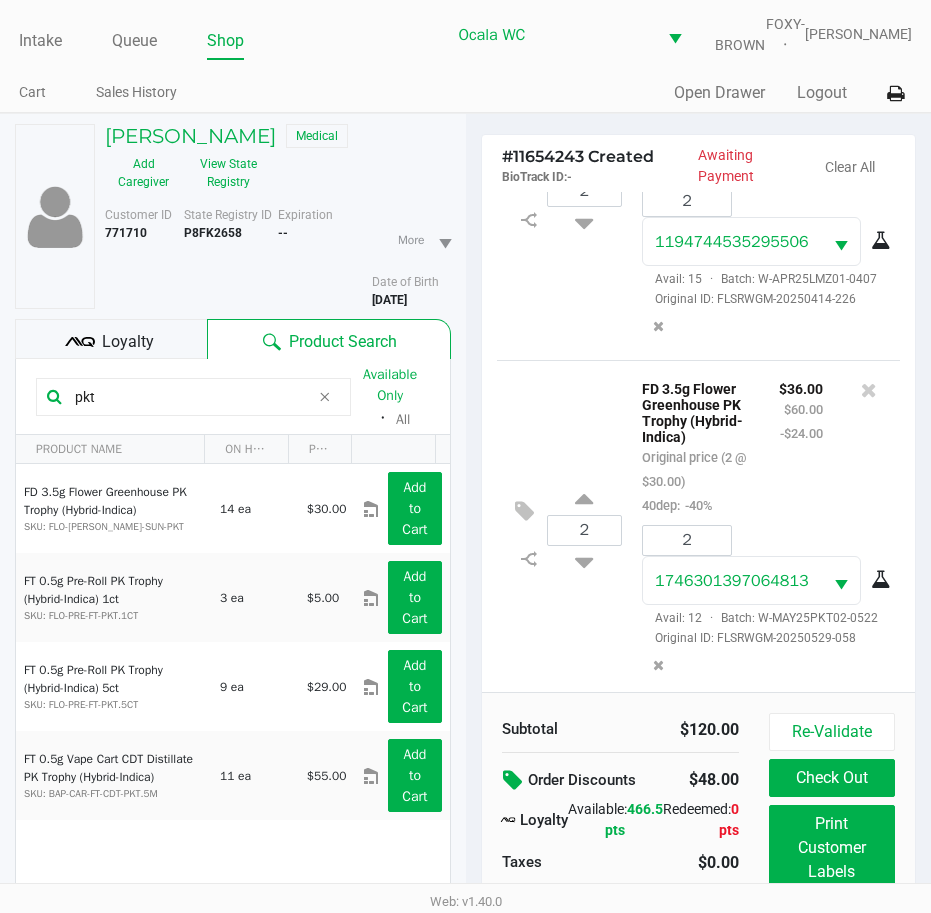 scroll, scrollTop: 285, scrollLeft: 0, axis: vertical 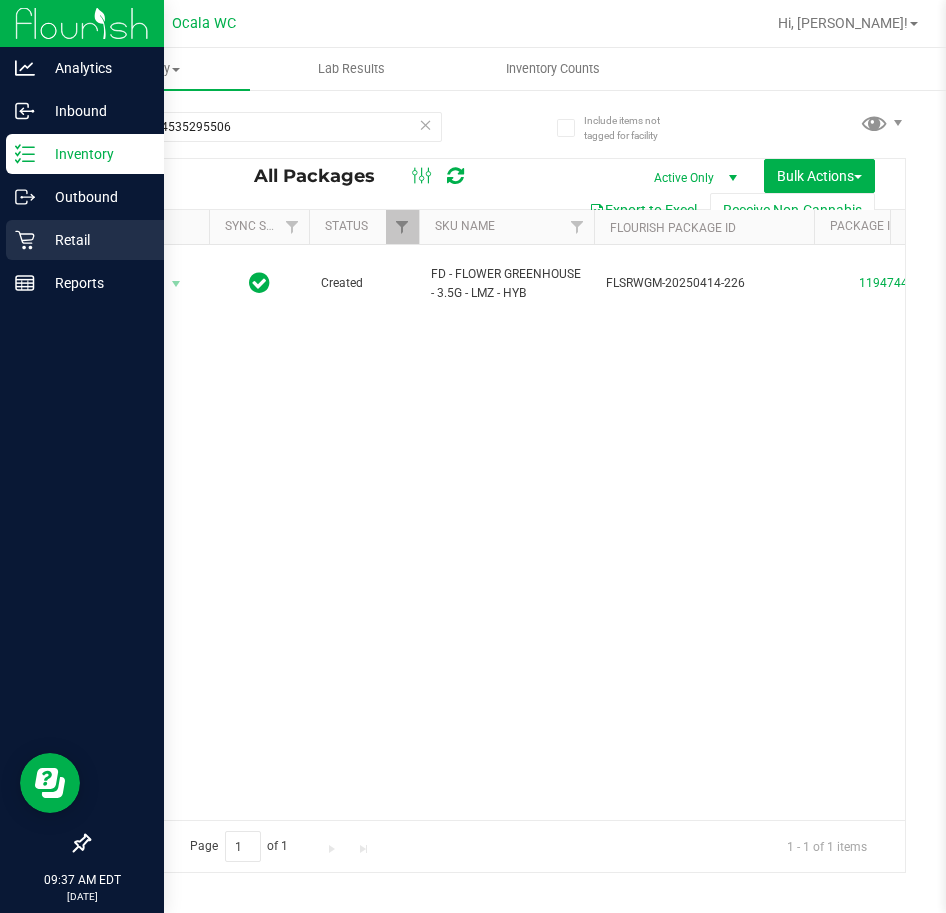click 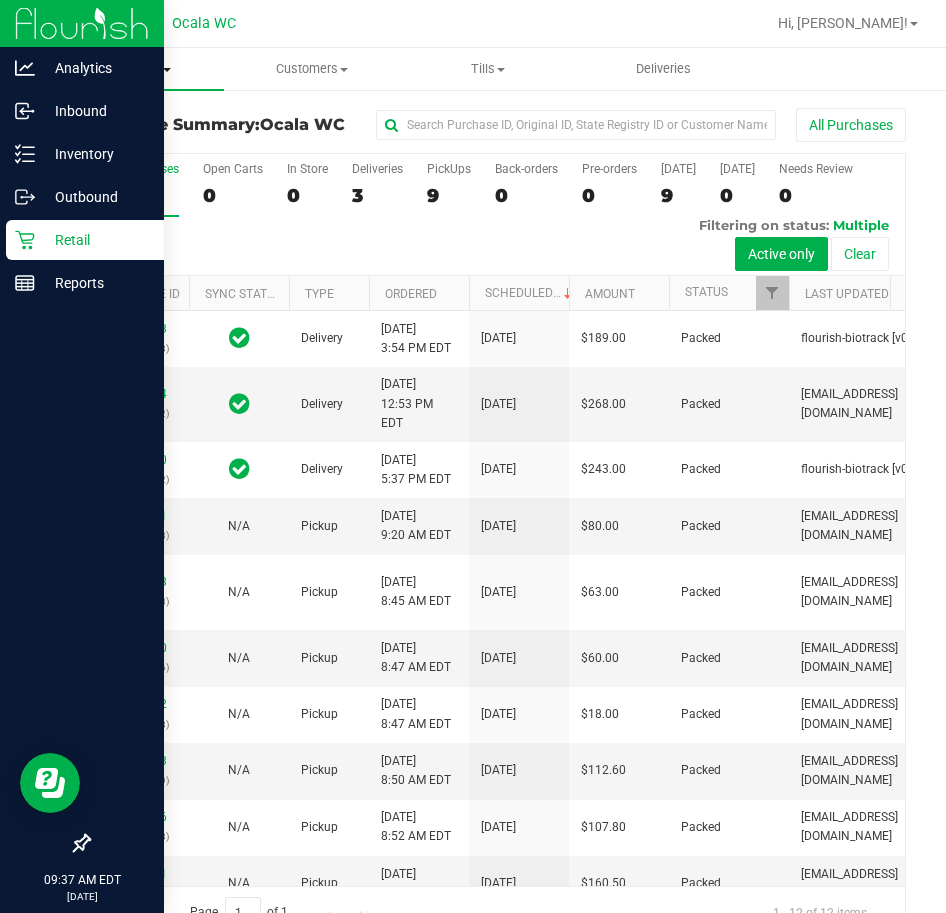 click on "Purchases" at bounding box center (136, 69) 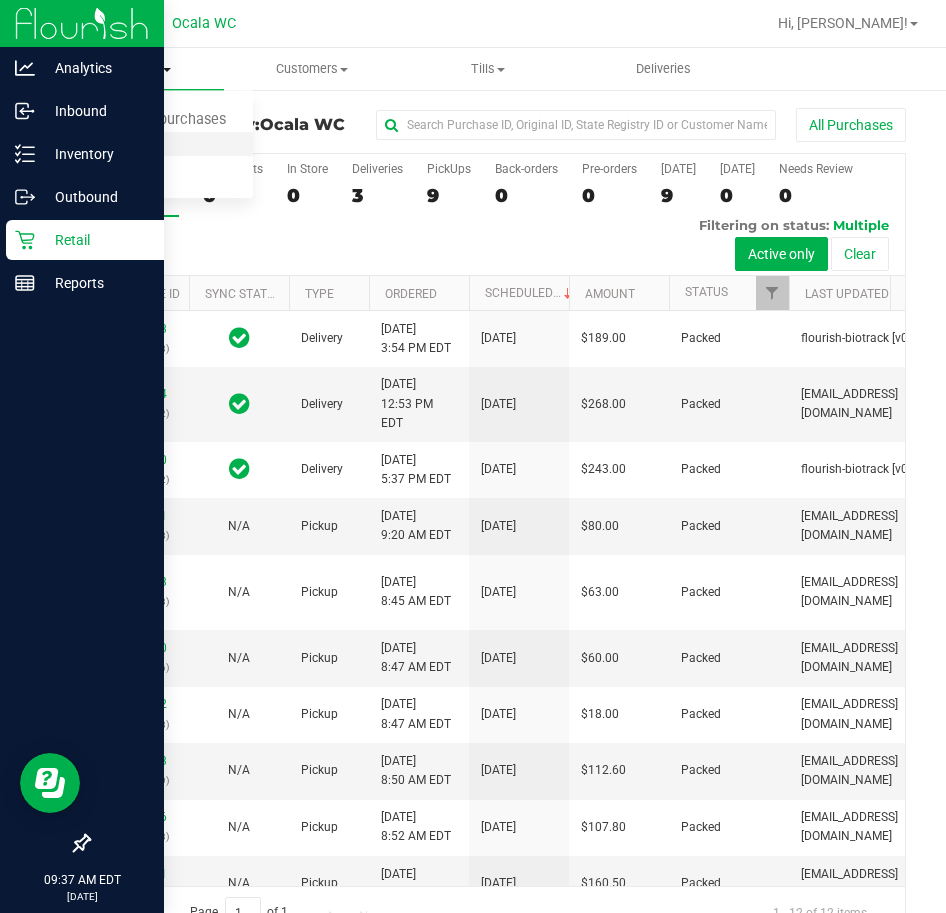 click on "Fulfillment" at bounding box center [110, 144] 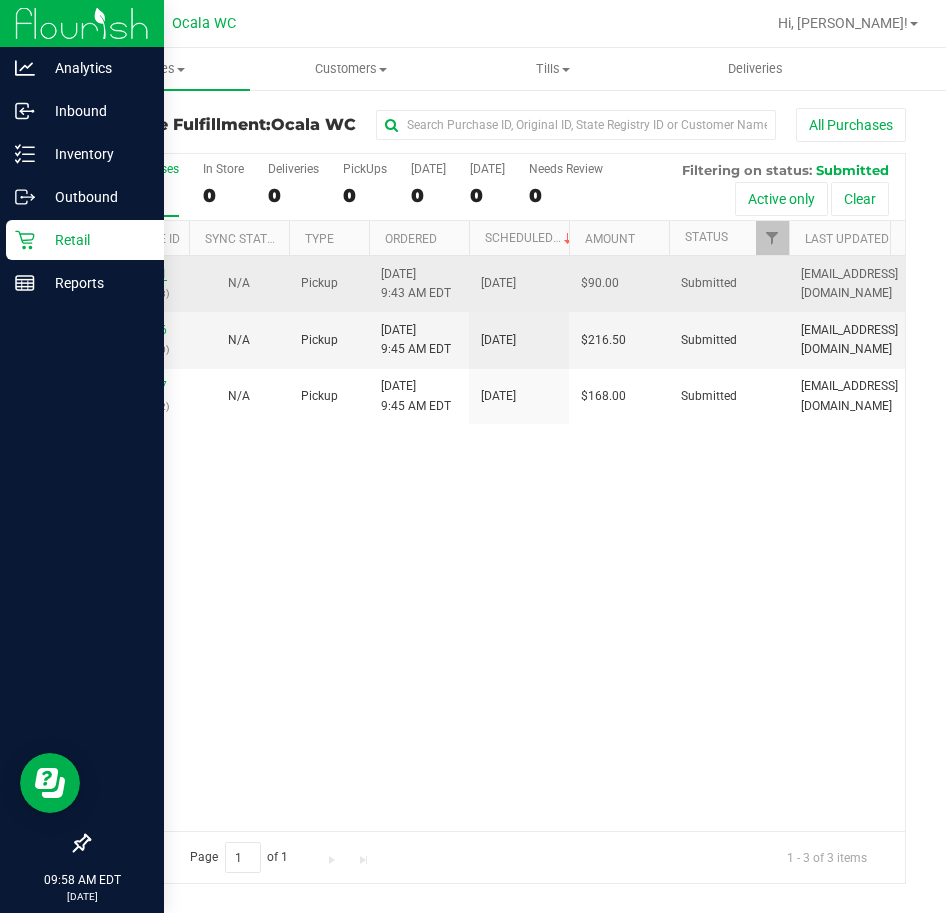 click on "11654201" at bounding box center [139, 274] 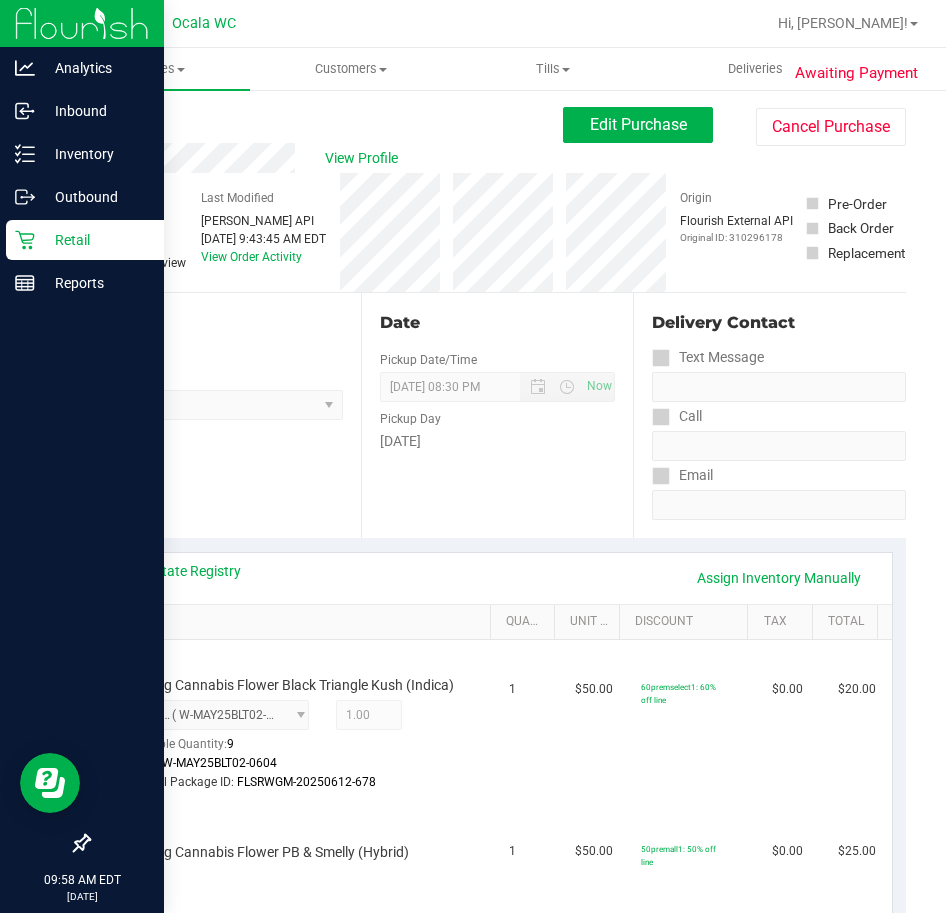 scroll, scrollTop: 0, scrollLeft: 0, axis: both 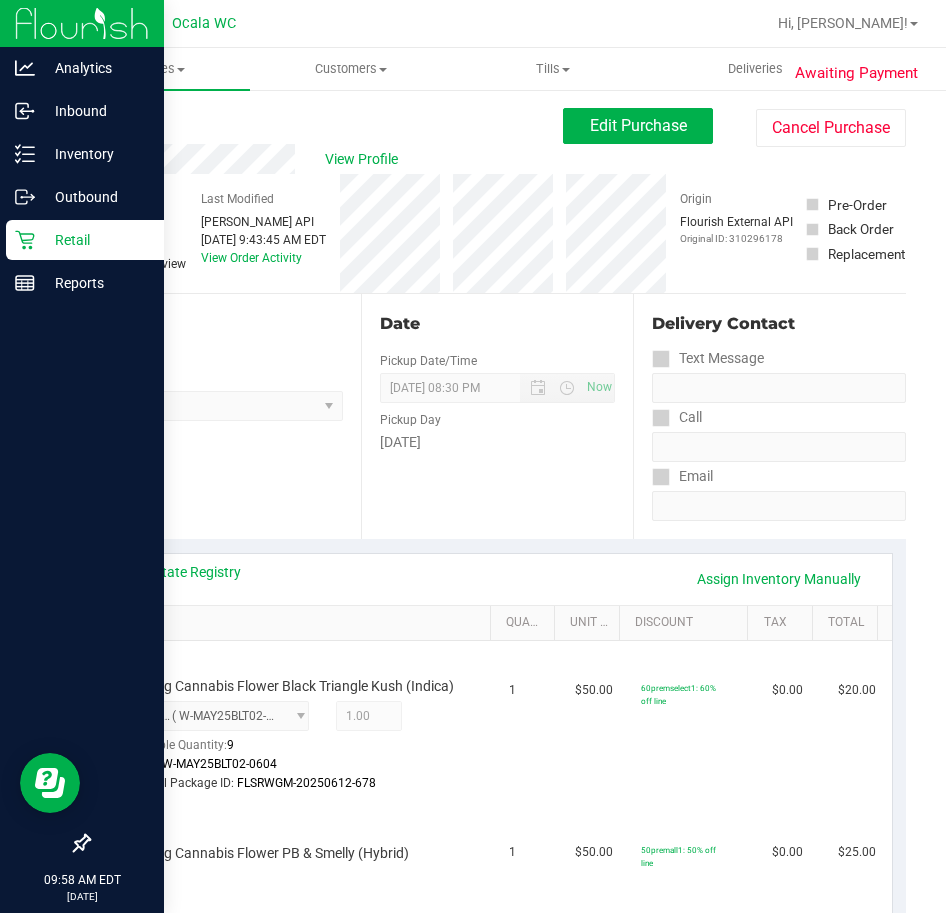 click on "Back" at bounding box center [103, 120] 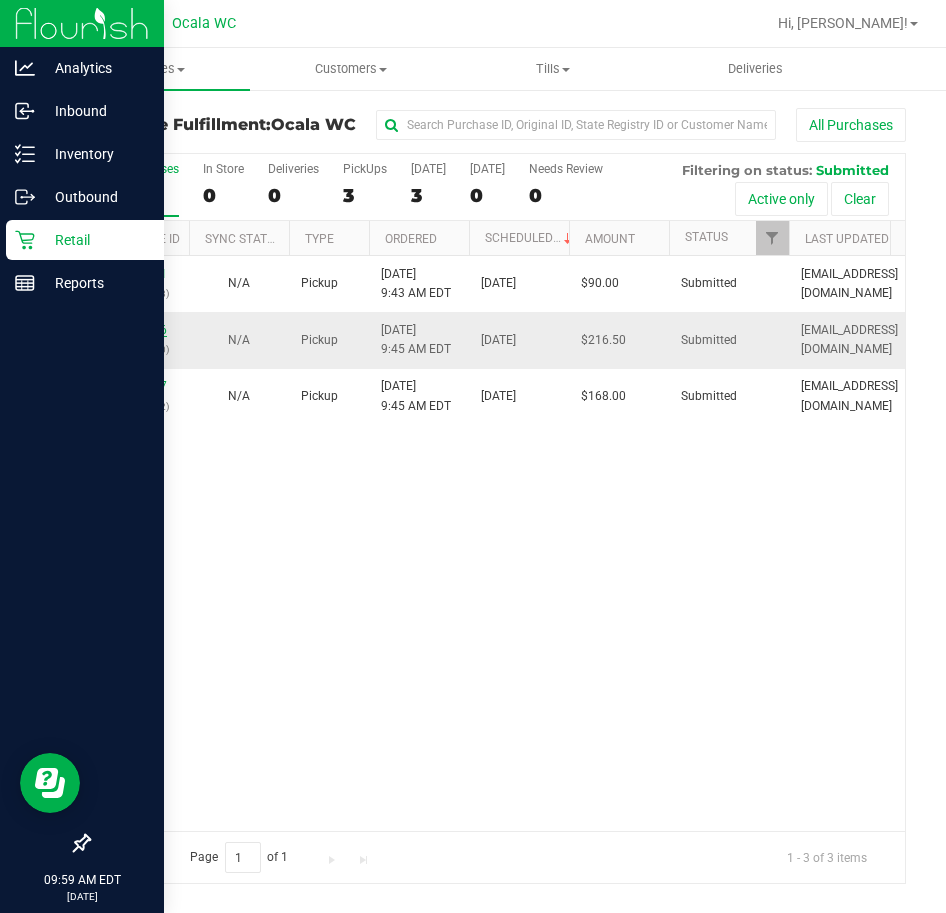 click on "11654216" at bounding box center [139, 330] 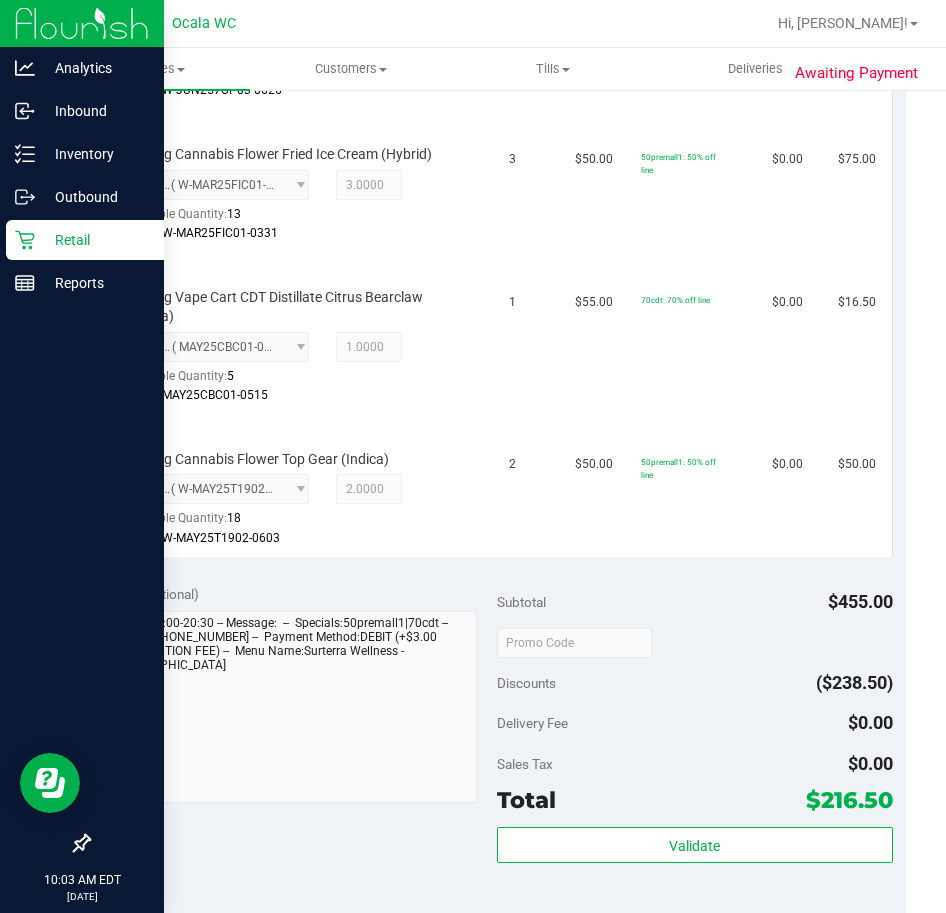scroll, scrollTop: 700, scrollLeft: 0, axis: vertical 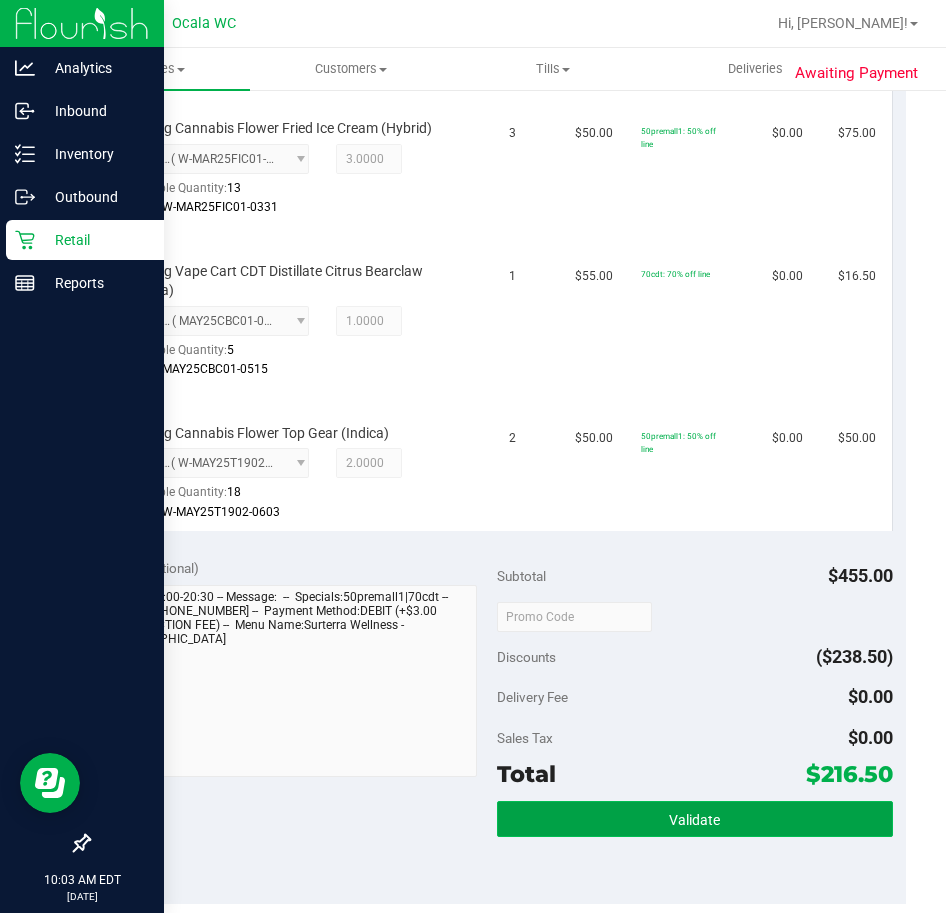 click on "Validate" at bounding box center (694, 820) 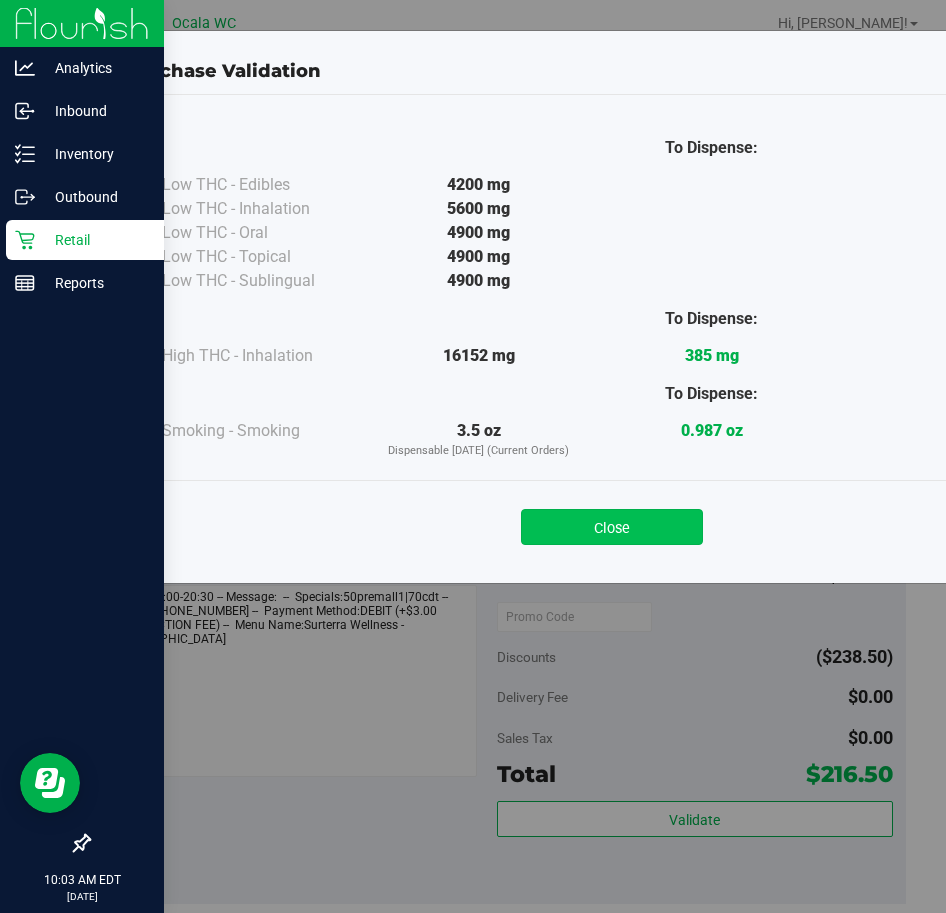 click on "Close" at bounding box center (612, 527) 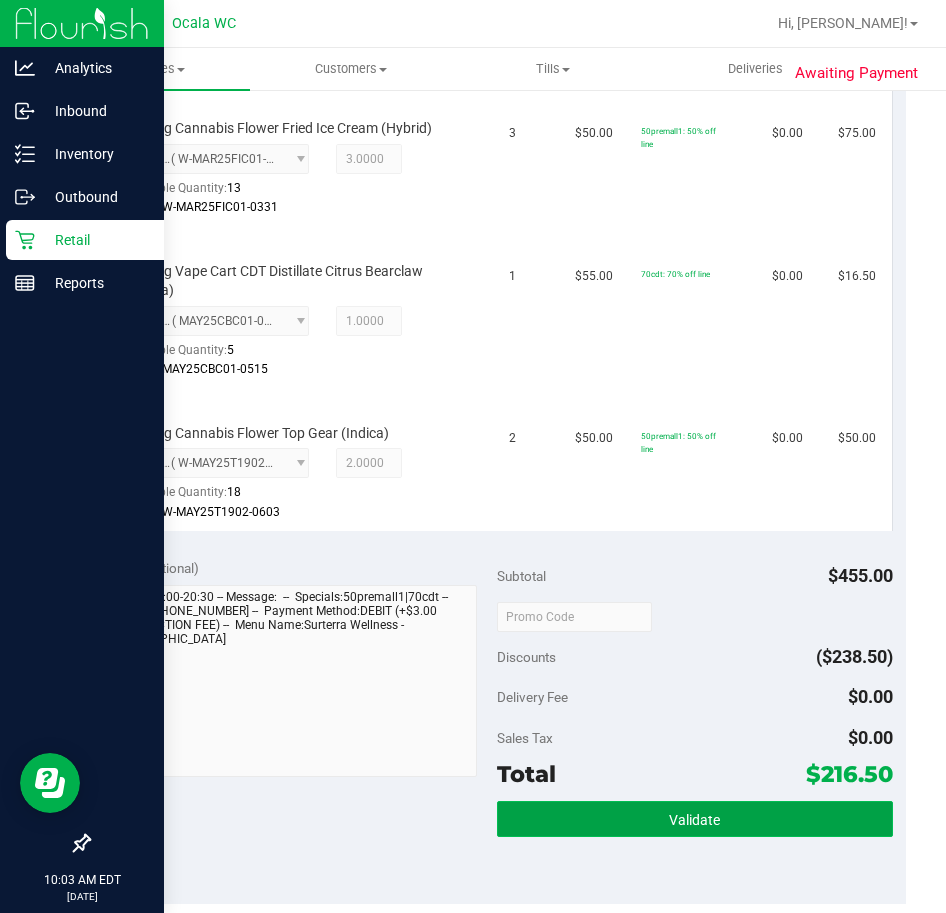 click on "Validate" at bounding box center [695, 819] 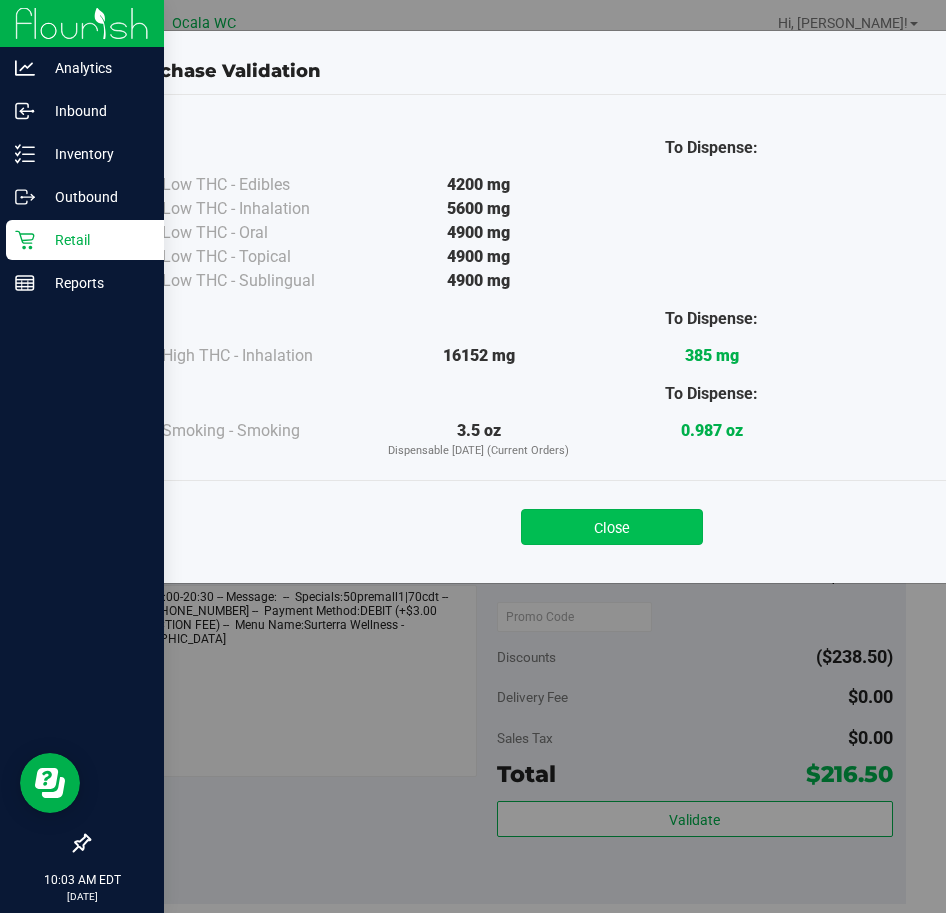 click on "Close" at bounding box center [612, 527] 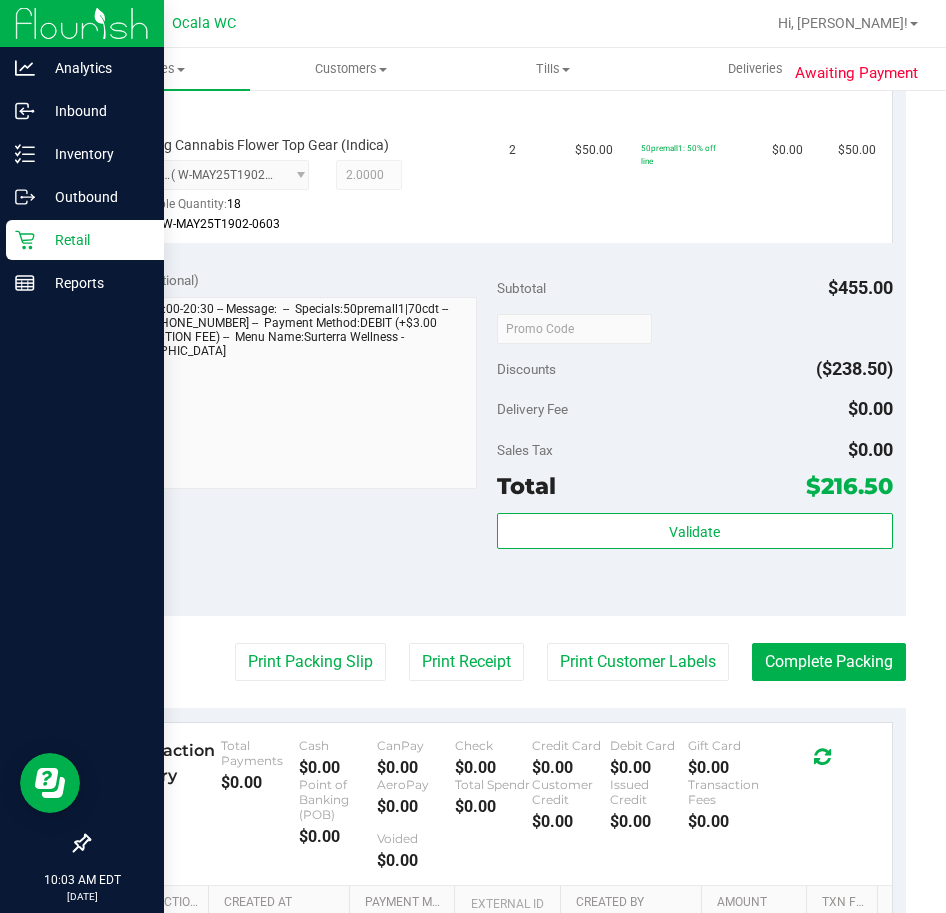 scroll, scrollTop: 1000, scrollLeft: 0, axis: vertical 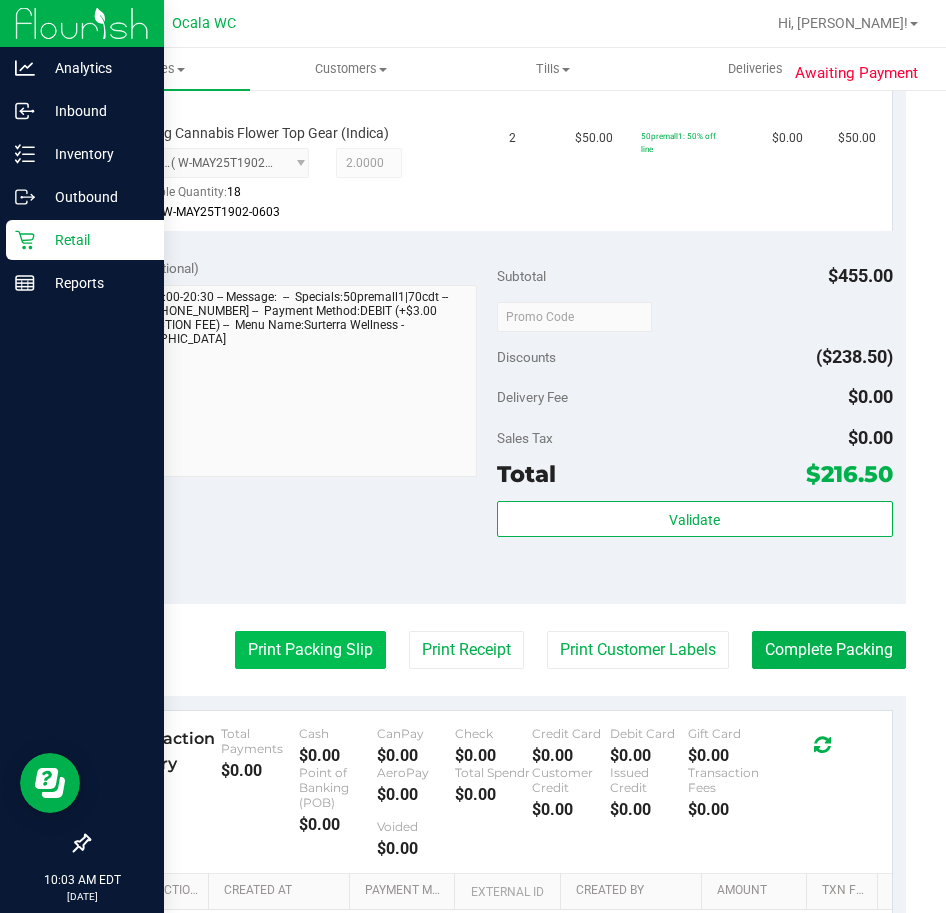click on "Print Packing Slip" at bounding box center (310, 650) 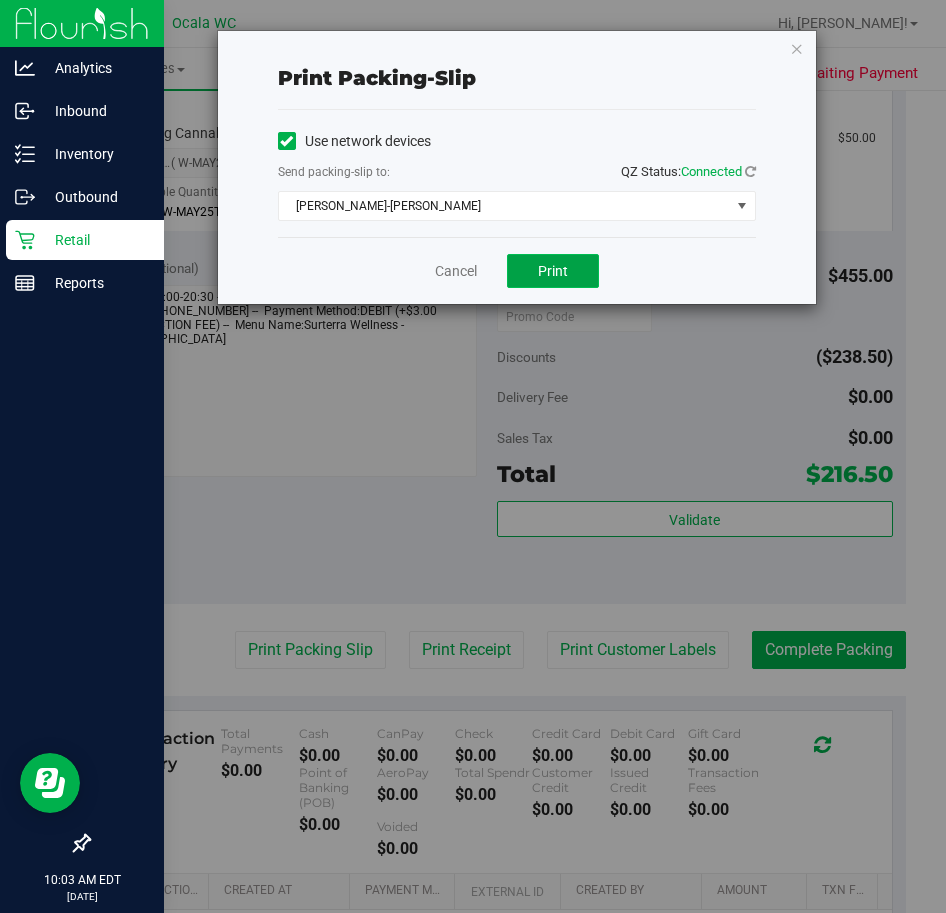 click on "Print" at bounding box center [553, 271] 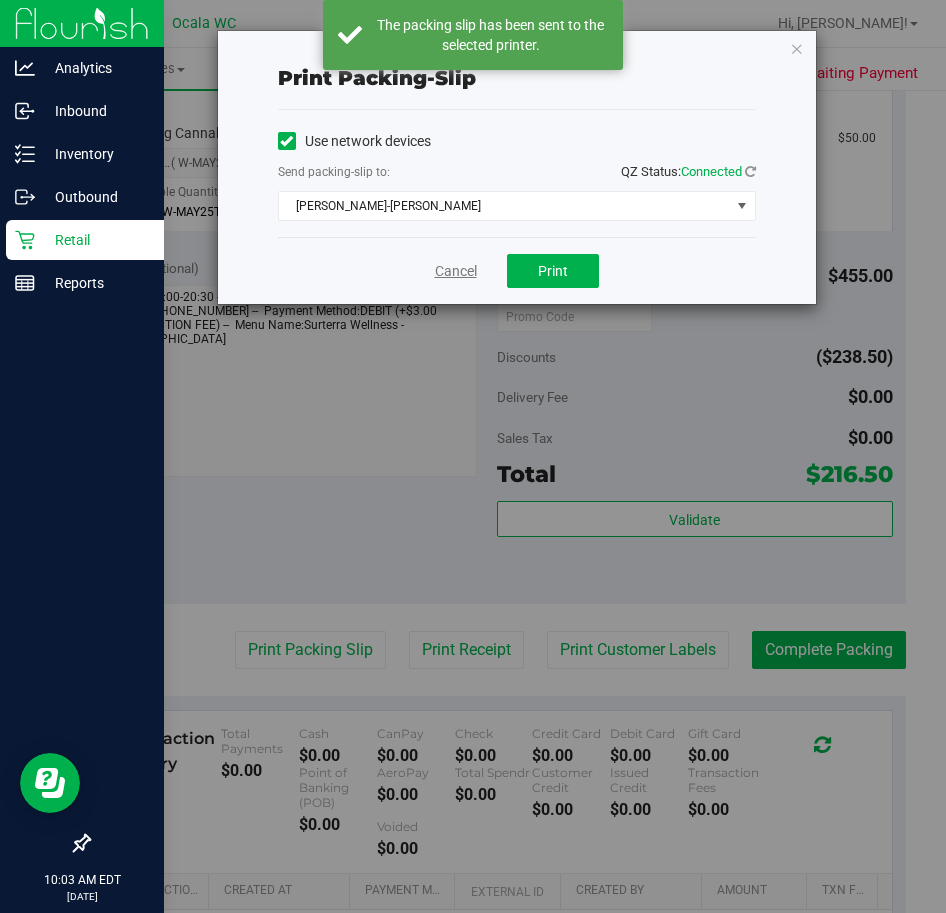 click on "Cancel" at bounding box center (456, 271) 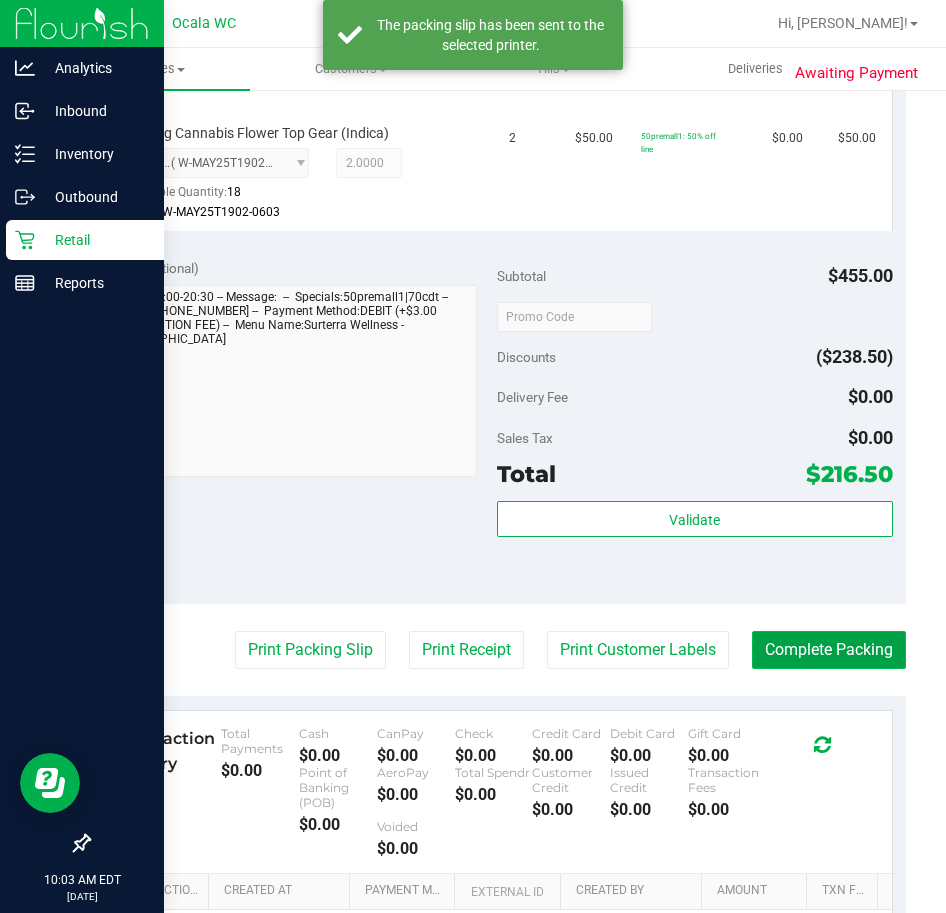 click on "Complete Packing" at bounding box center [829, 650] 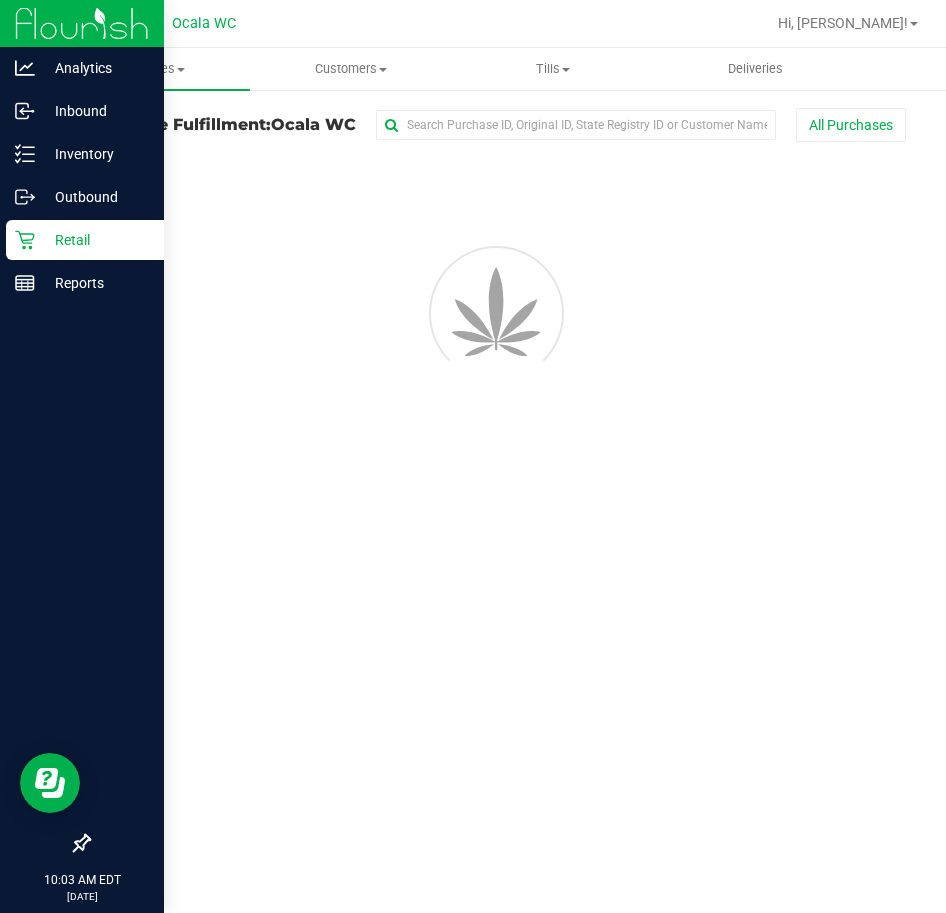 scroll, scrollTop: 0, scrollLeft: 0, axis: both 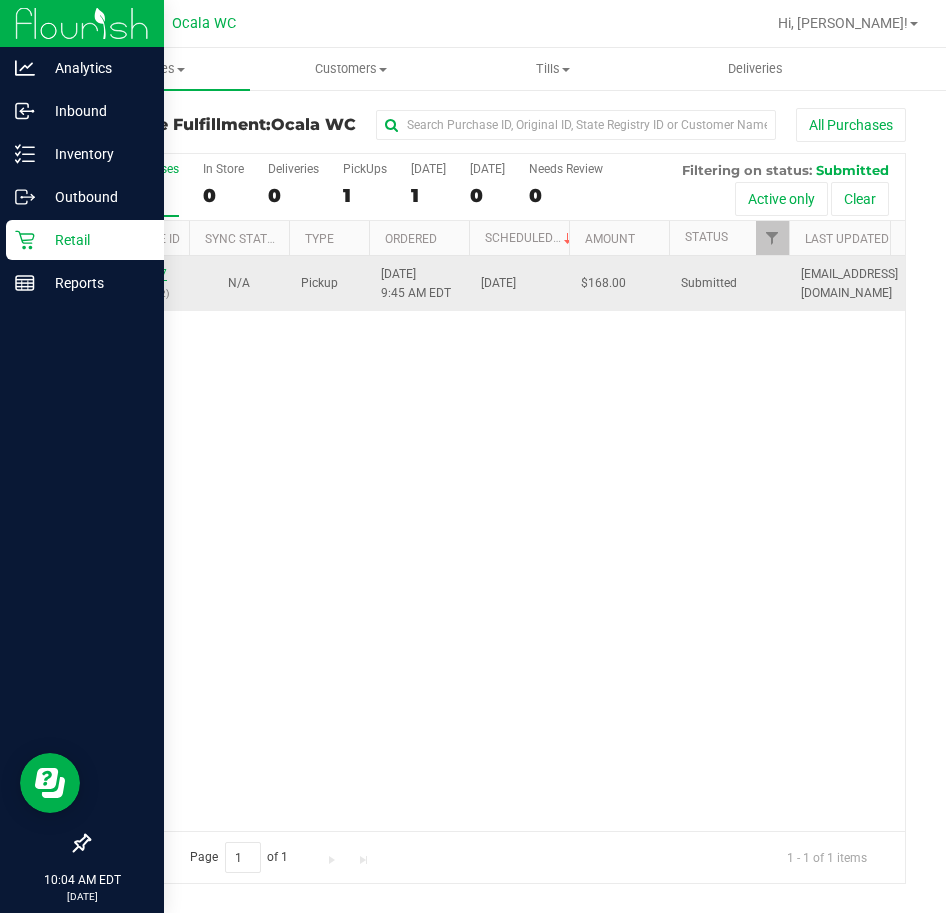 click on "11654217" at bounding box center (139, 274) 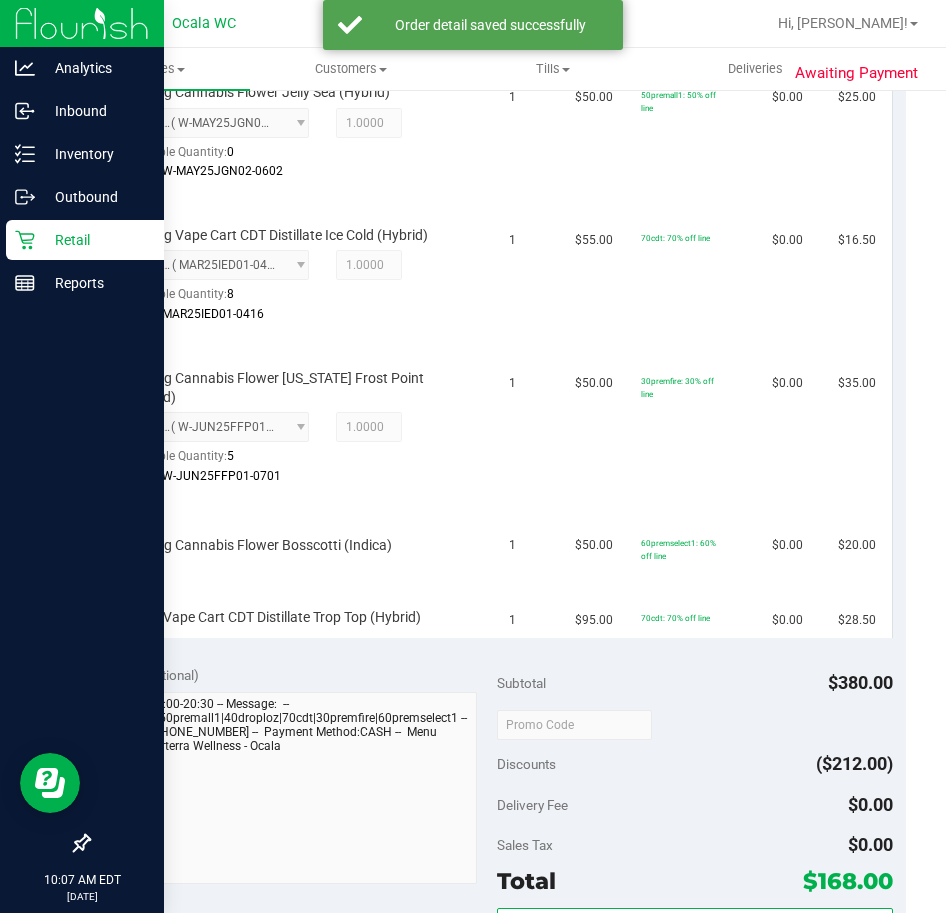 scroll, scrollTop: 900, scrollLeft: 0, axis: vertical 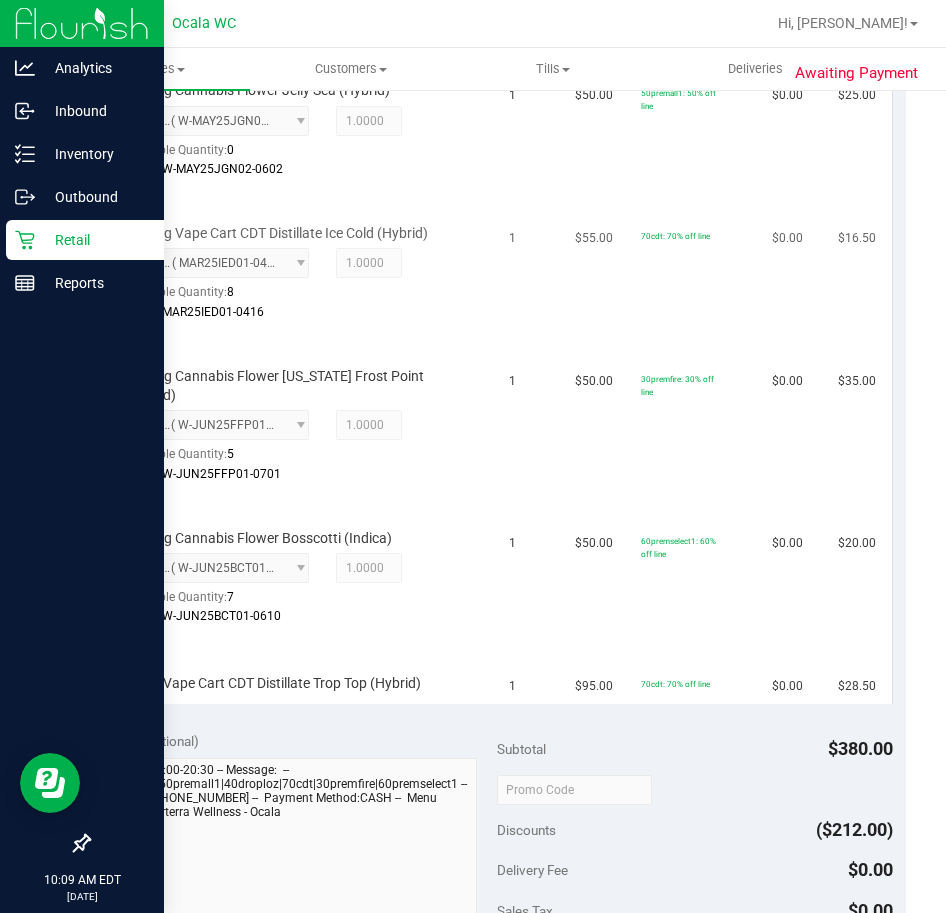 click on "Batch:
MAR25IED01-0416" at bounding box center [291, 312] 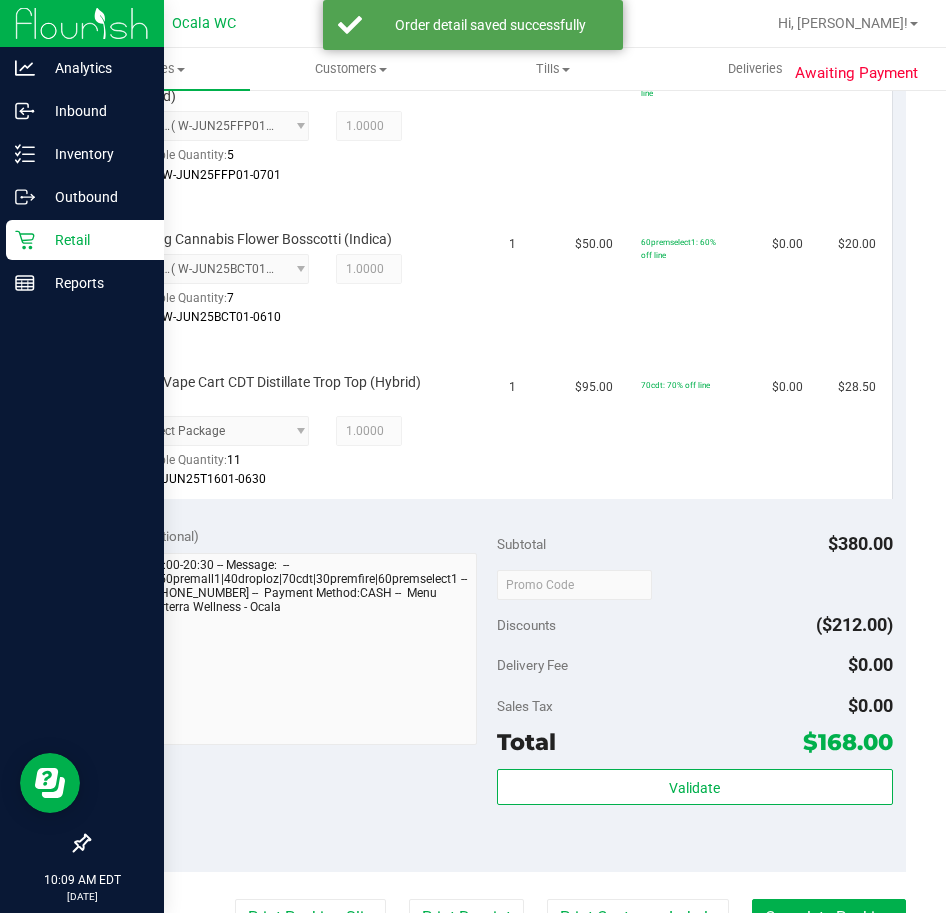 scroll, scrollTop: 1200, scrollLeft: 0, axis: vertical 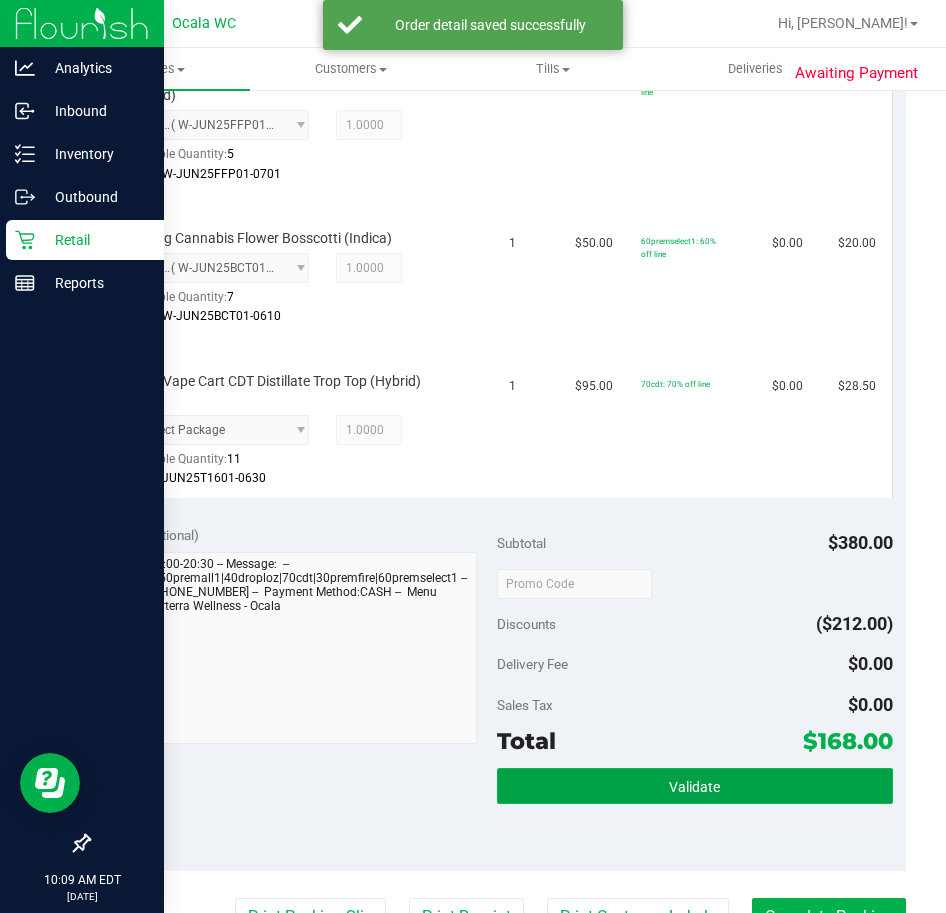 click on "Validate" at bounding box center (695, 786) 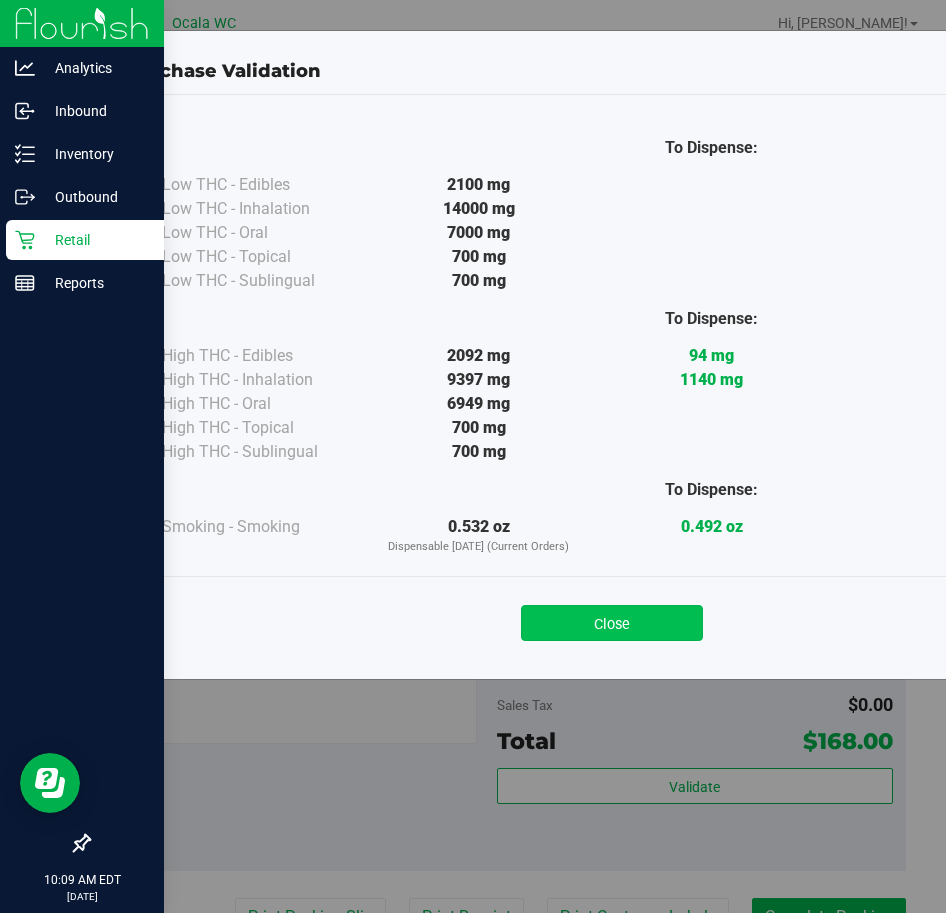 click on "Close" at bounding box center [612, 623] 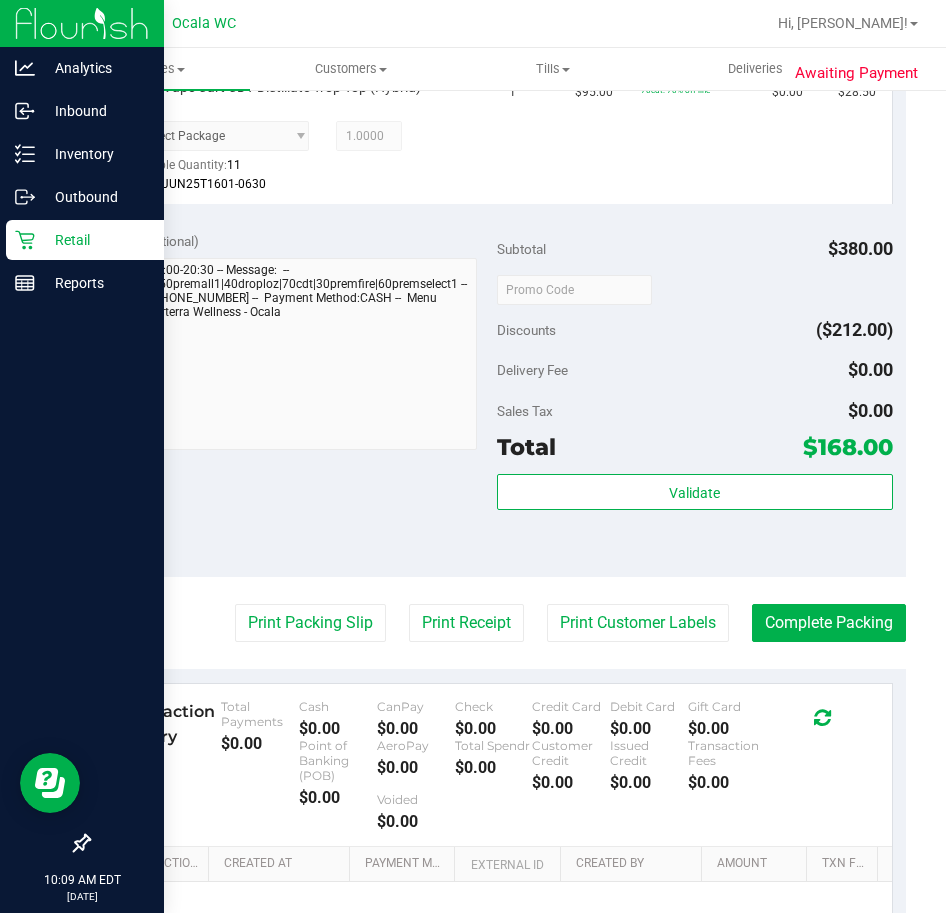 scroll, scrollTop: 1500, scrollLeft: 0, axis: vertical 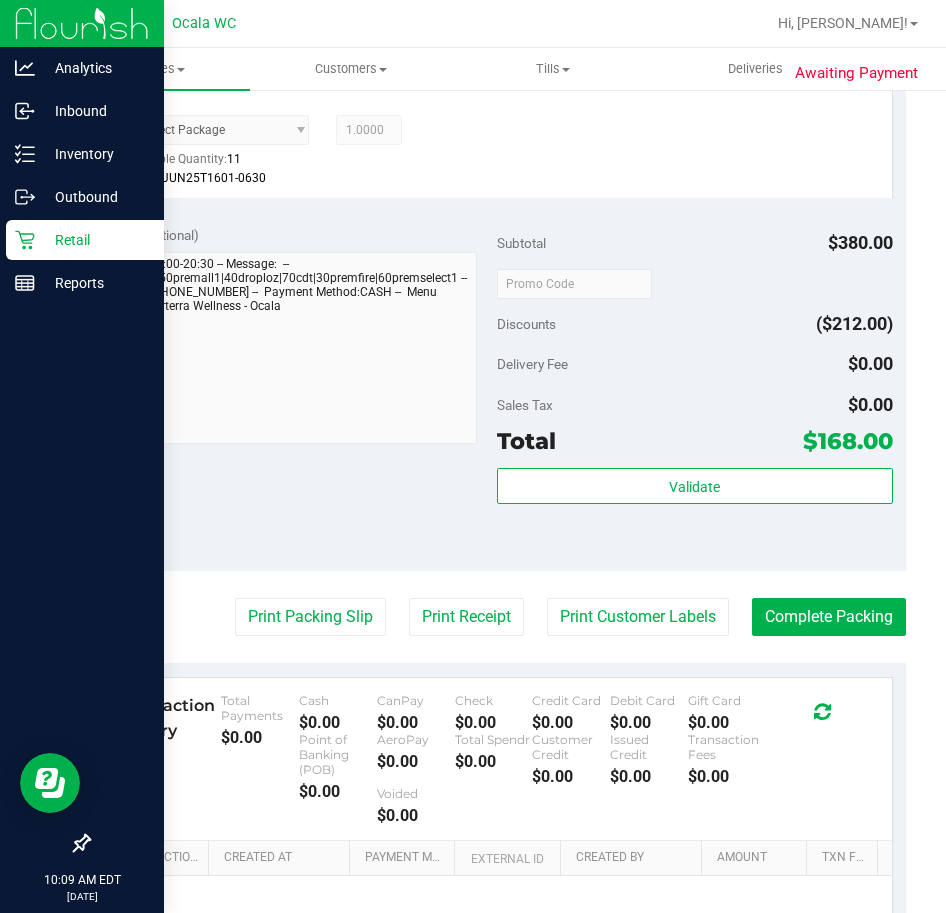 click on "Back
Edit Purchase
Cancel Purchase
View Profile
# 11654217
BioTrack ID:
-
Submitted
Needs review
Last Modified
Jane API
Jul 19, 2025 9:45:54 AM EDT" at bounding box center [497, -151] 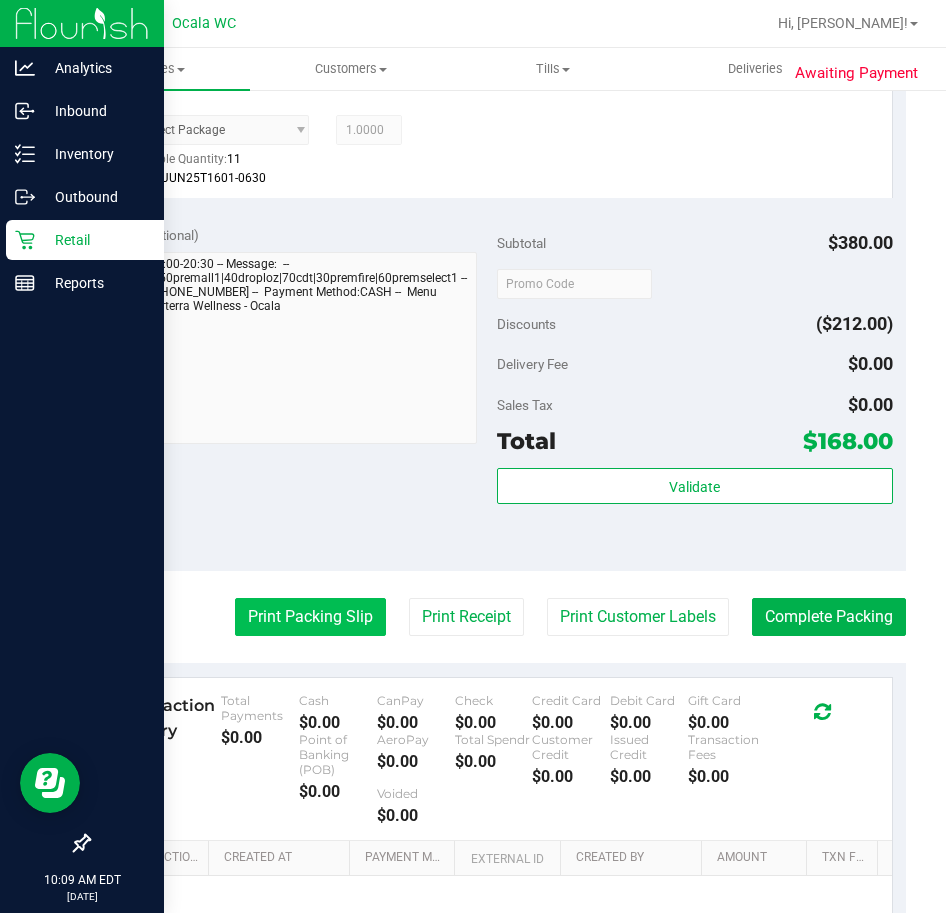 click on "Back
Edit Purchase
Cancel Purchase
View Profile
# 11654217
BioTrack ID:
-
Submitted
Needs review
Last Modified
Jane API
Jul 19, 2025 9:45:54 AM EDT" at bounding box center [497, -151] 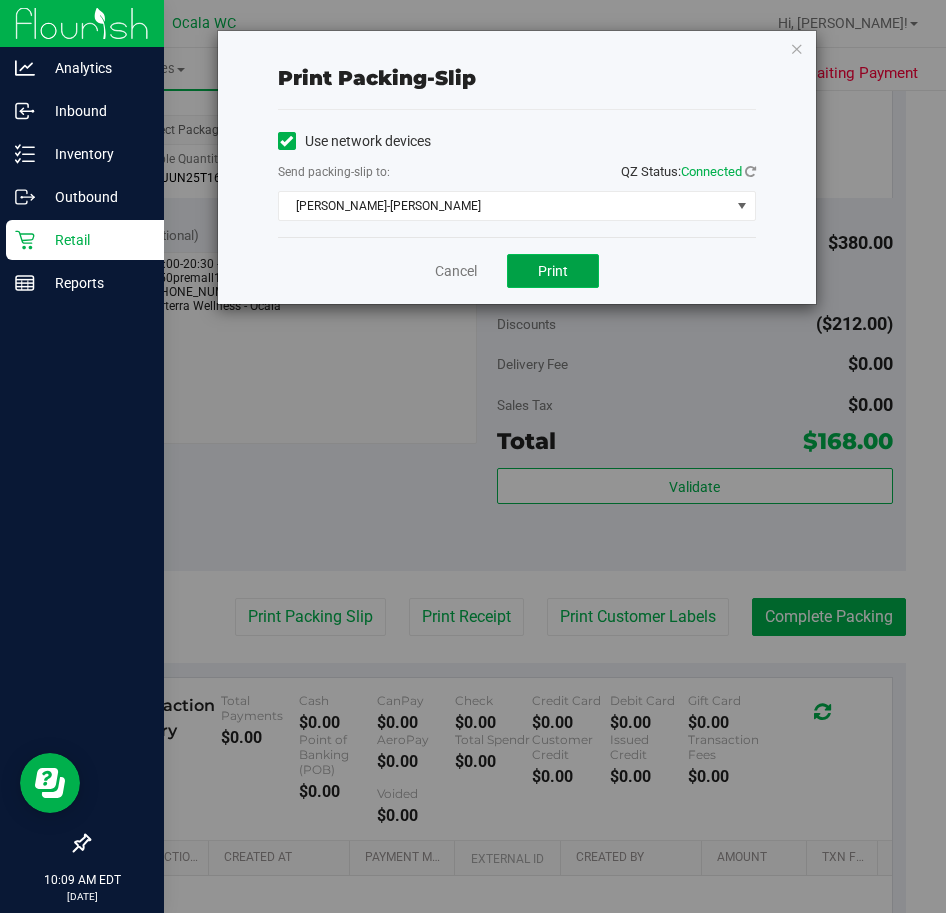 click on "Print" at bounding box center [553, 271] 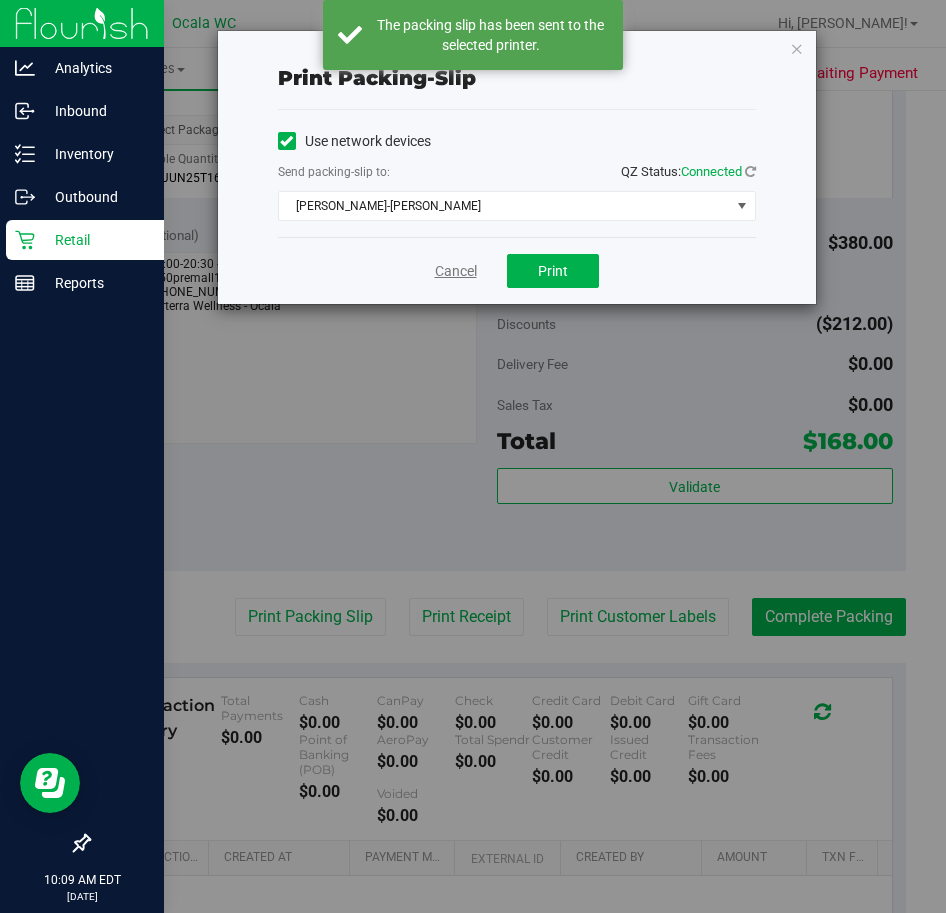 click on "Cancel" at bounding box center (456, 271) 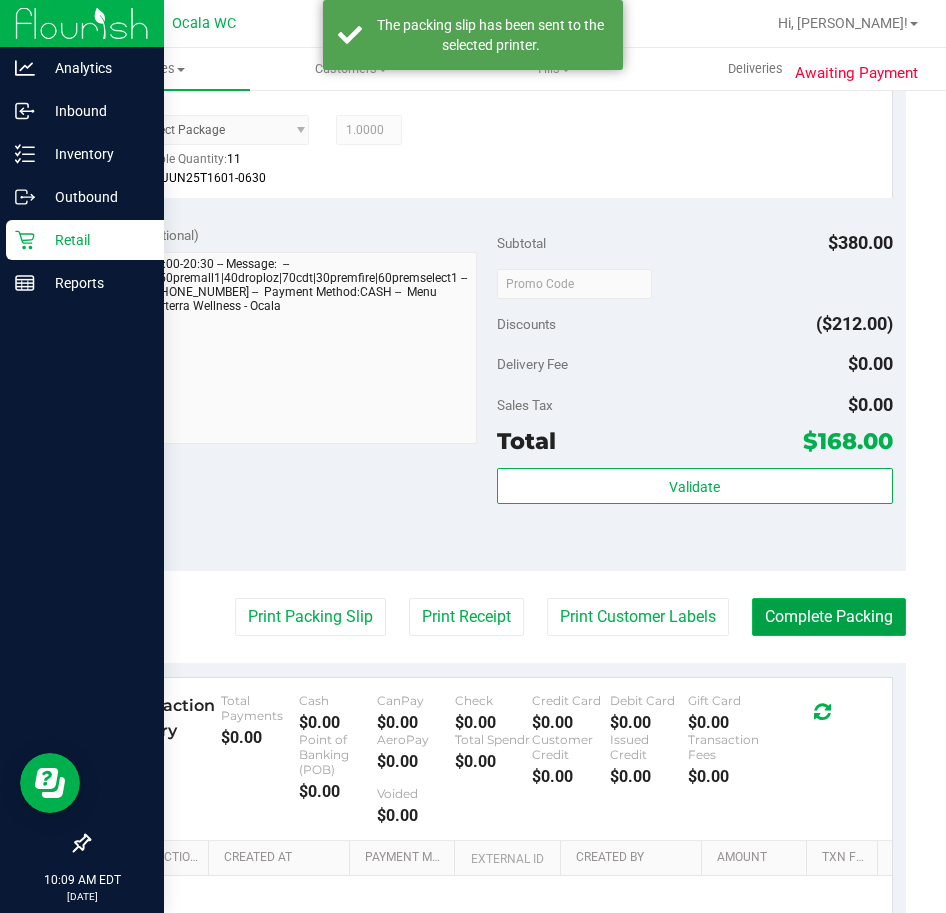 click on "Complete Packing" at bounding box center [829, 617] 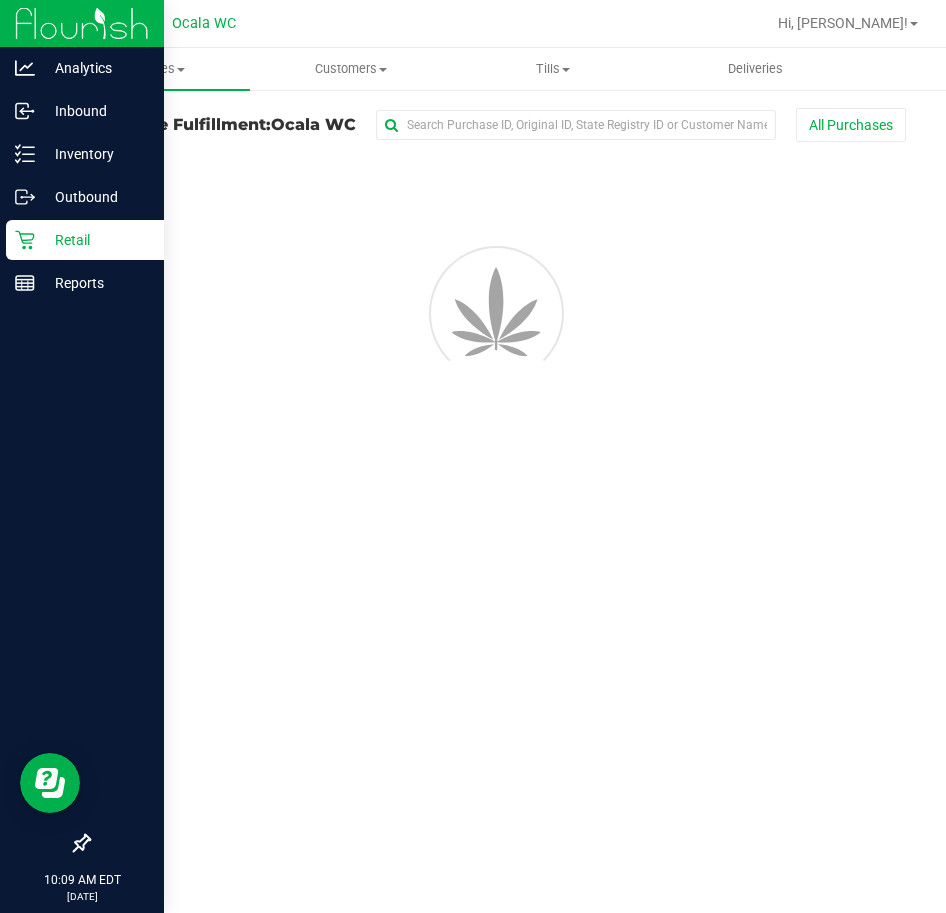 scroll, scrollTop: 0, scrollLeft: 0, axis: both 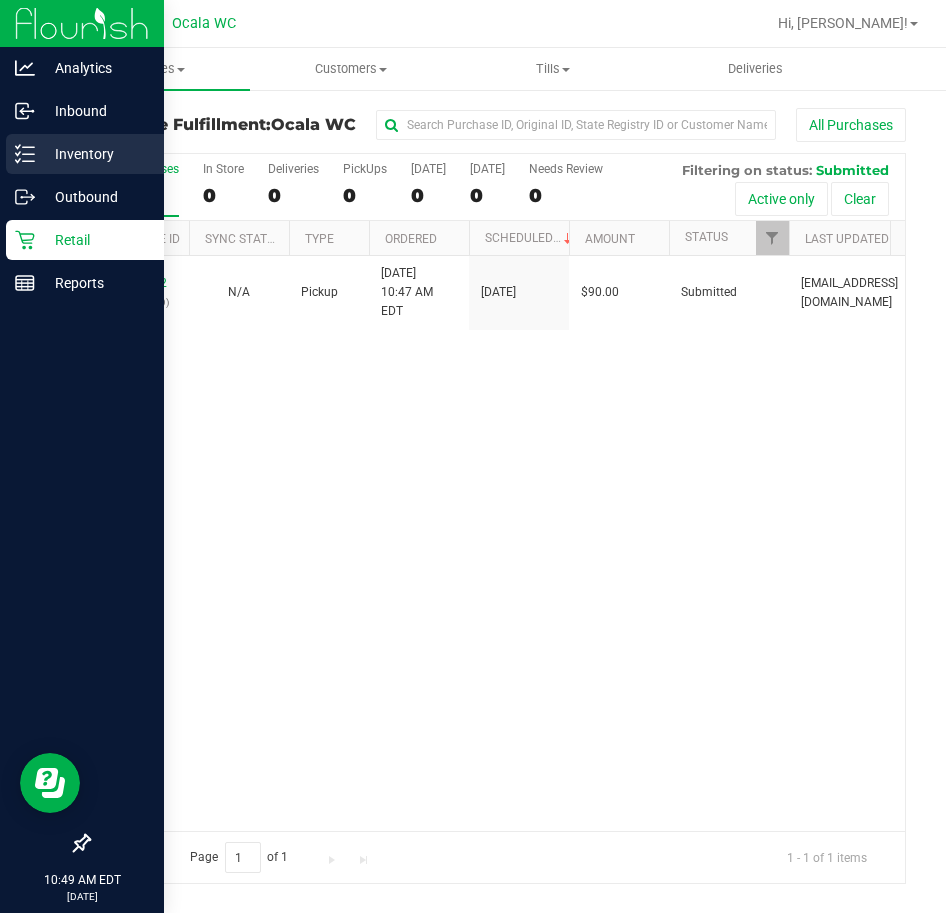 click on "Inventory" at bounding box center [95, 154] 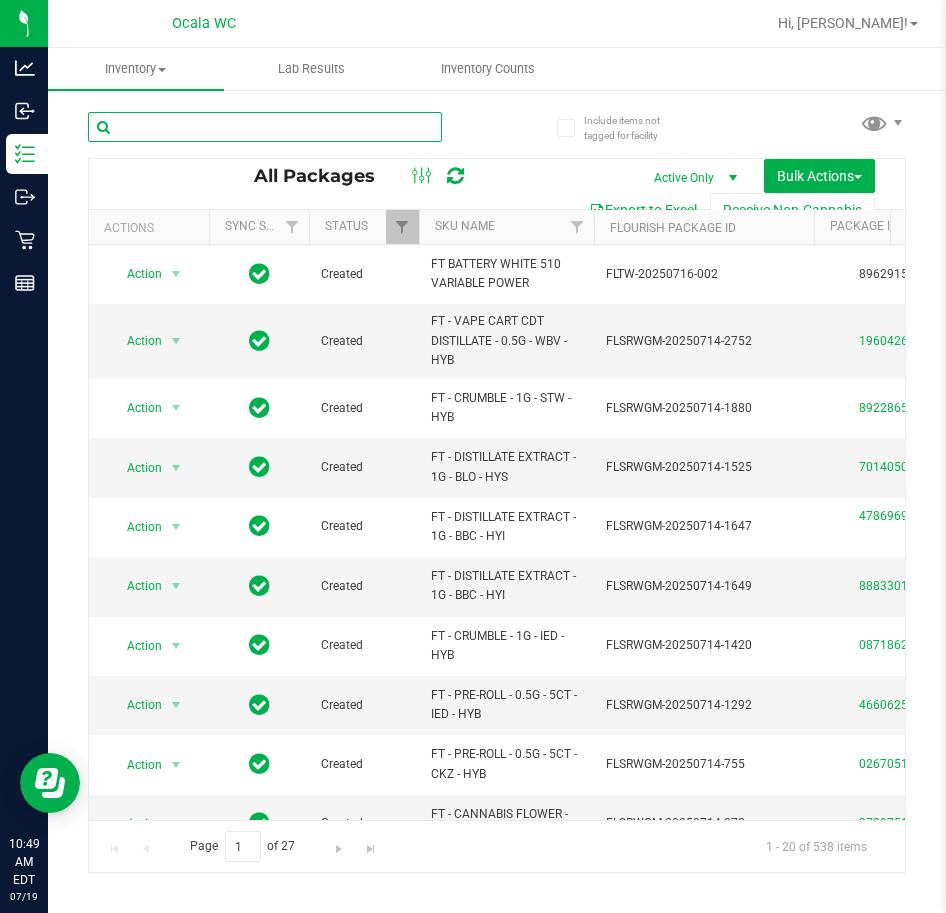 click at bounding box center [265, 127] 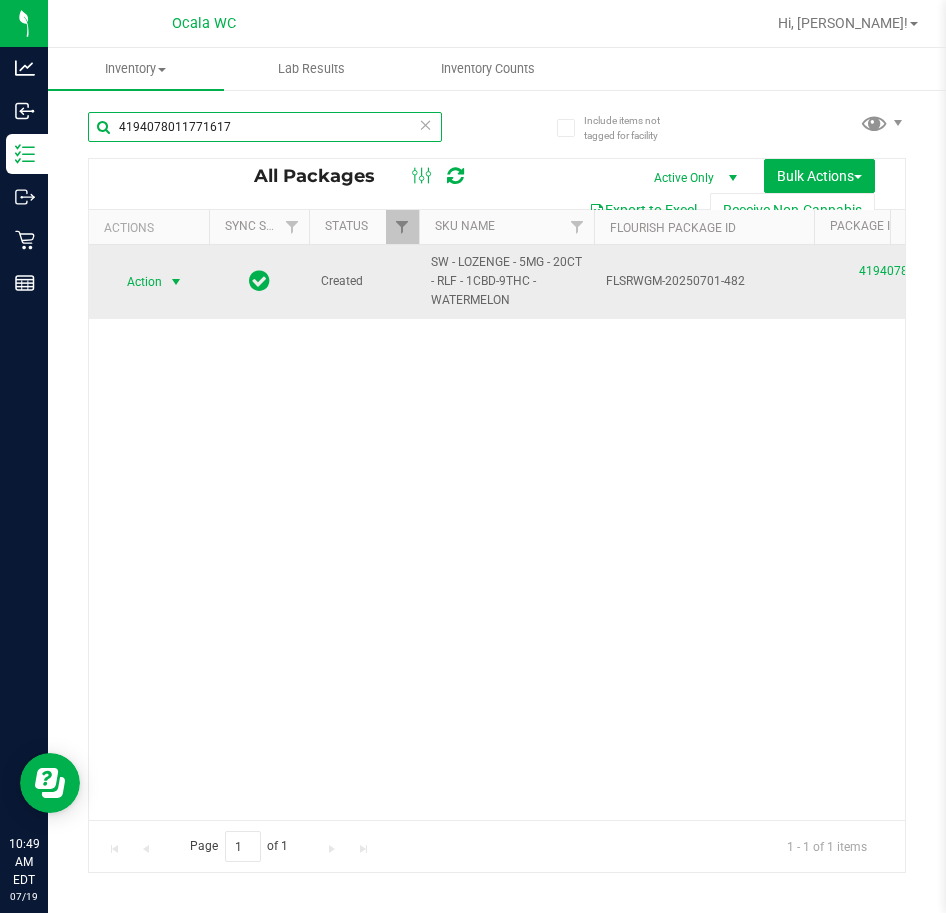 type on "4194078011771617" 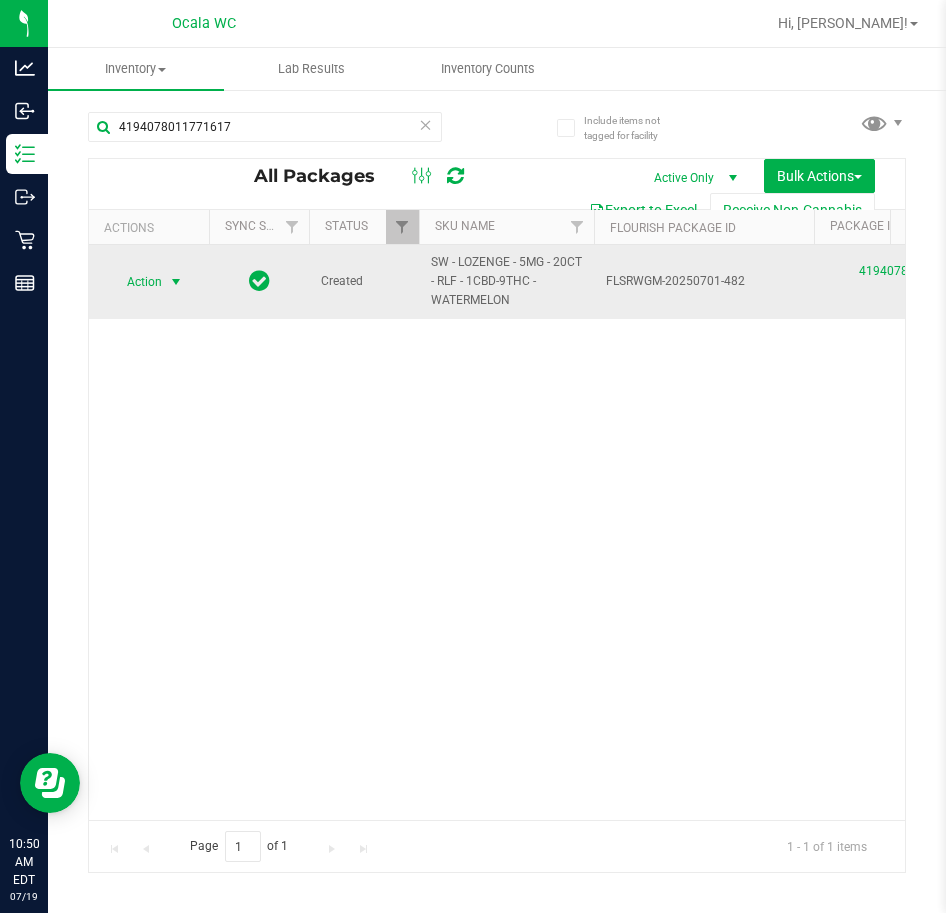 click at bounding box center [176, 282] 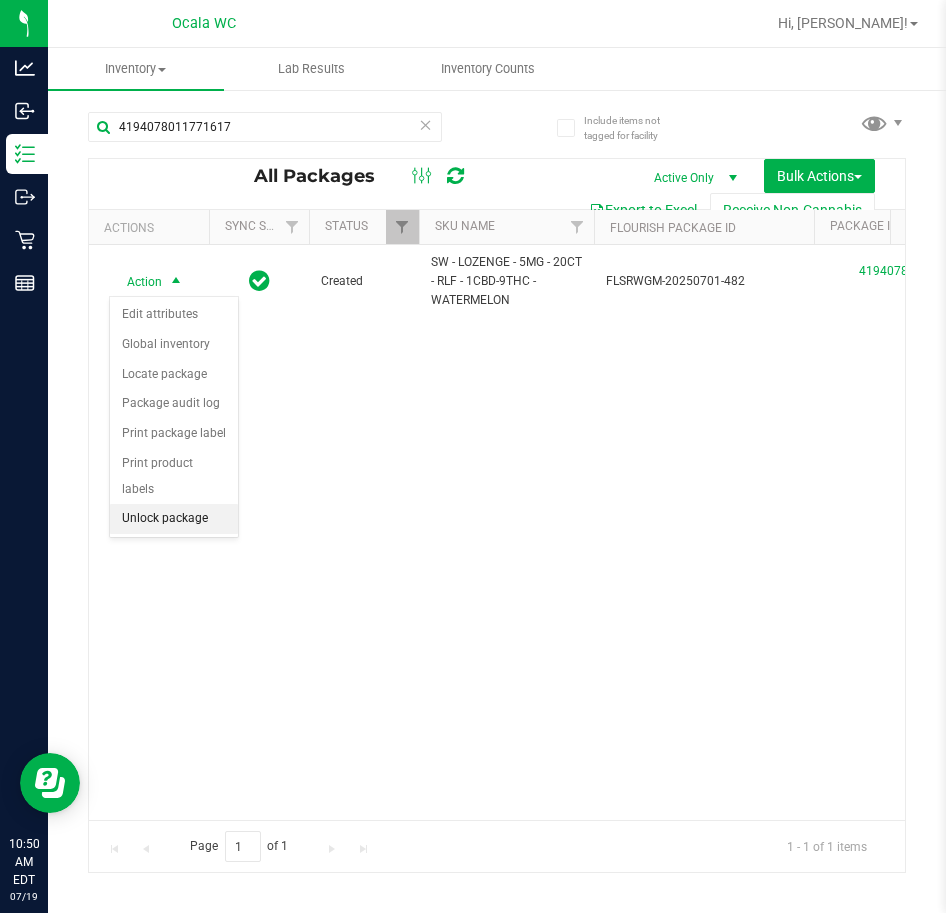 click on "Unlock package" at bounding box center [174, 519] 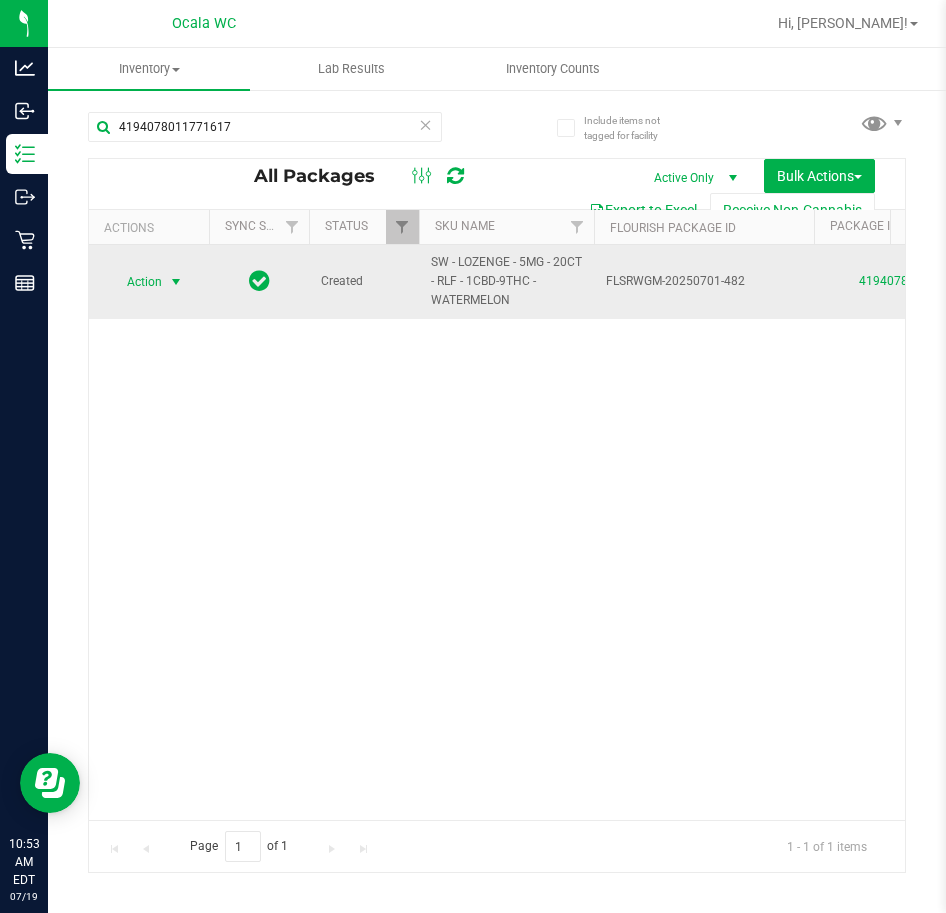 click at bounding box center (176, 282) 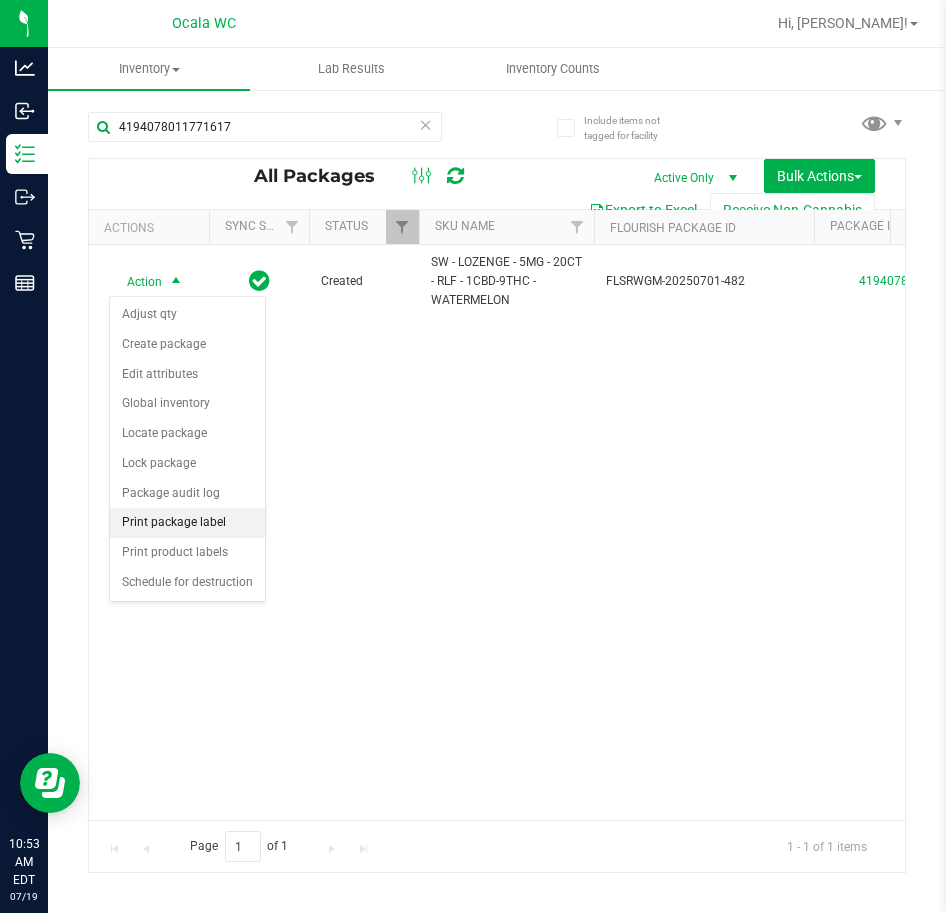 click on "Print package label" at bounding box center (187, 523) 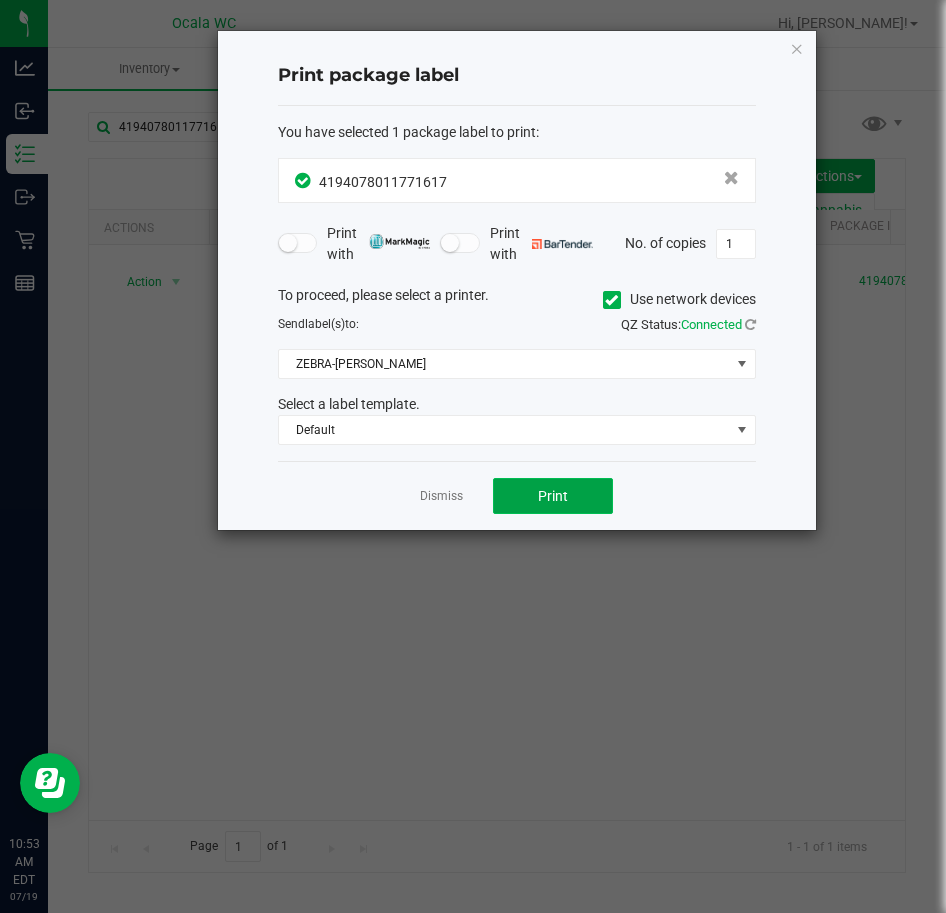 click on "Print" 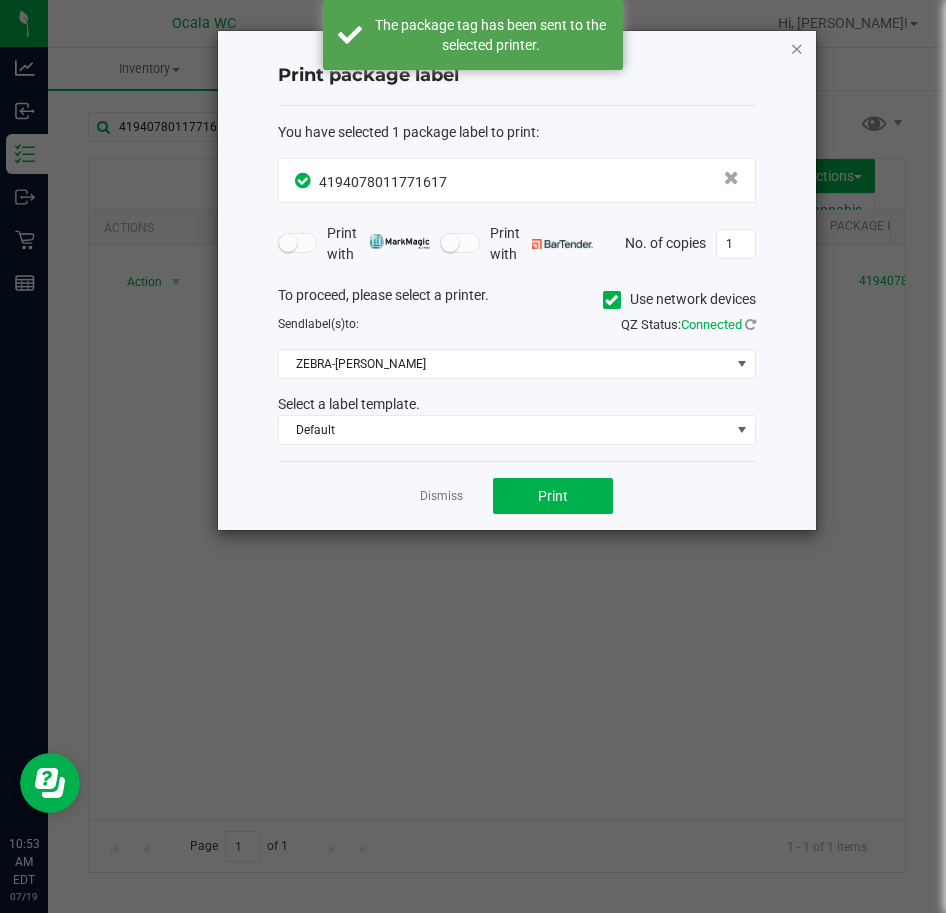 click 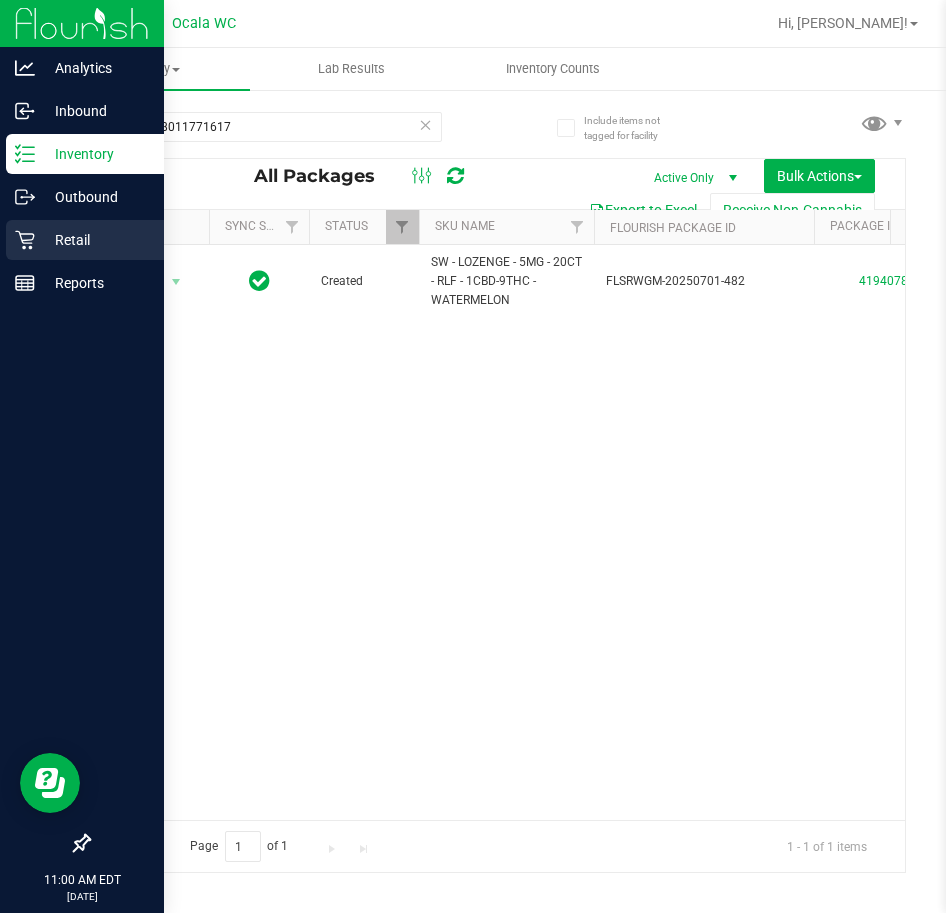 click 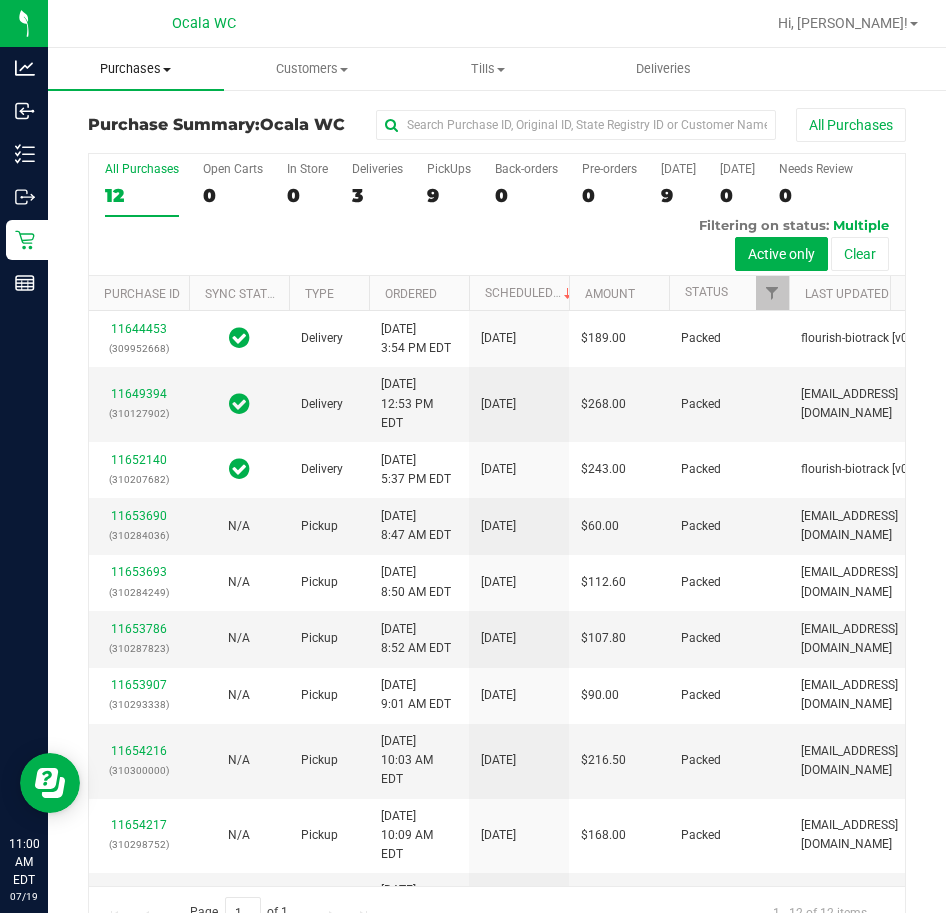 click on "Purchases" at bounding box center [136, 69] 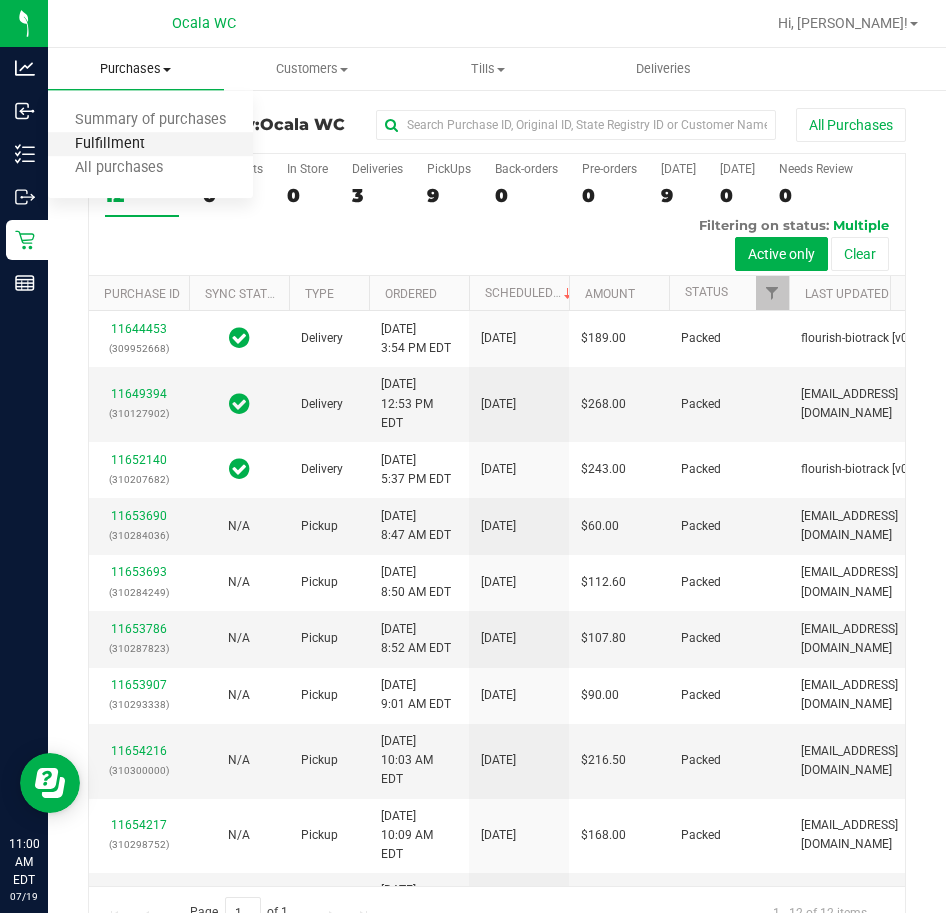 click on "Fulfillment" at bounding box center [110, 144] 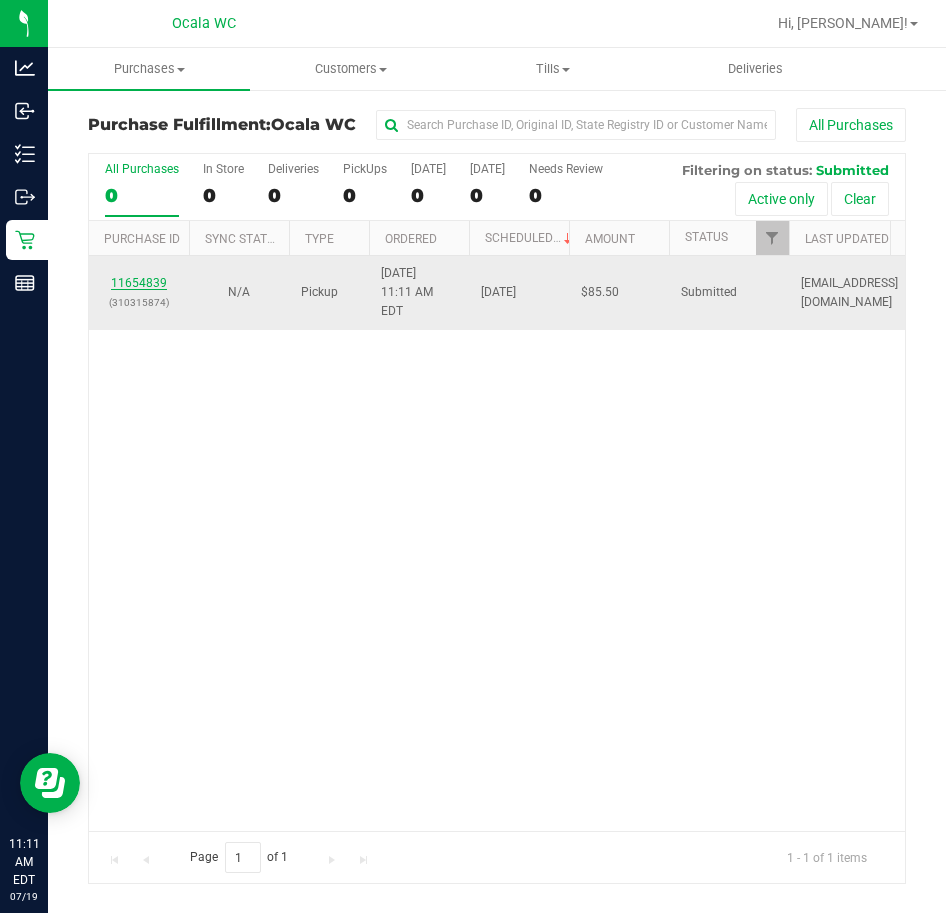 click on "11654839" at bounding box center [139, 283] 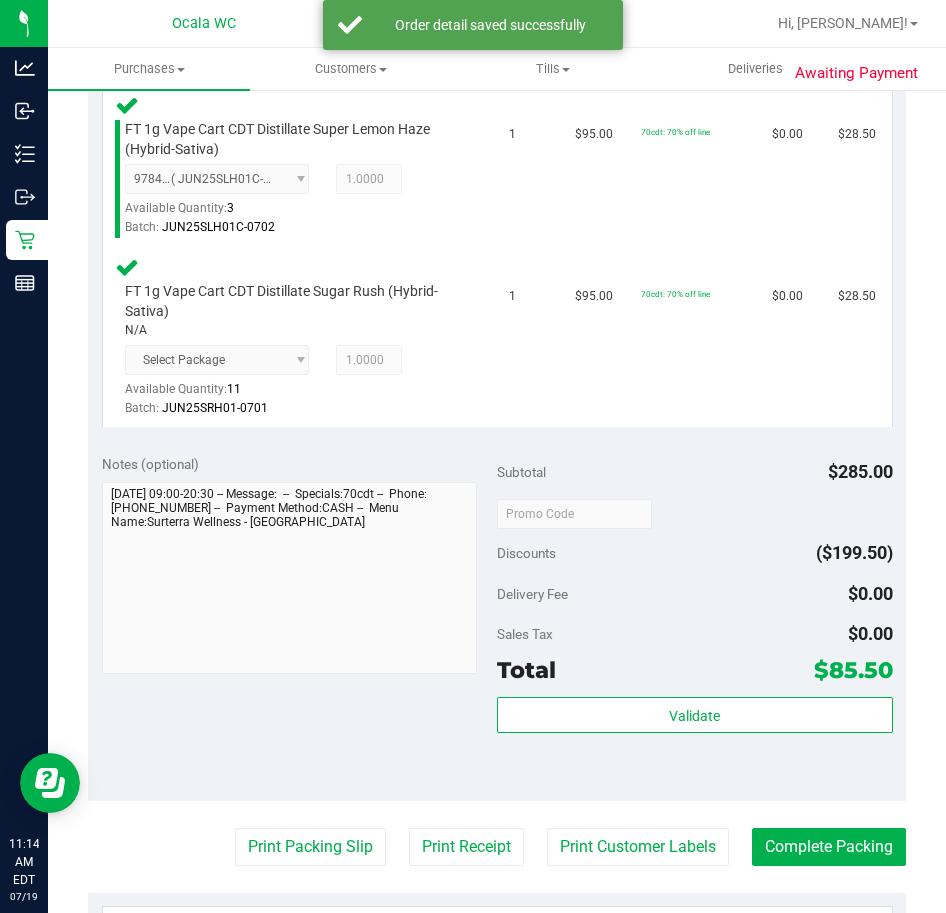 scroll, scrollTop: 700, scrollLeft: 0, axis: vertical 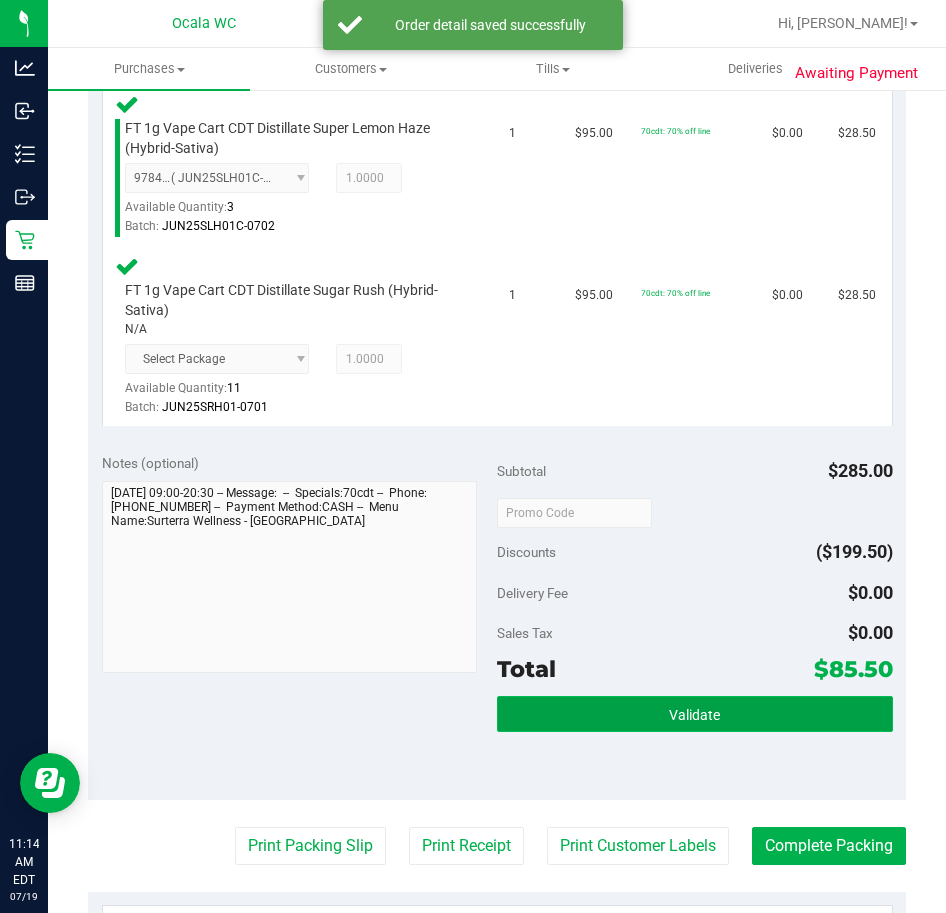 click on "Validate" at bounding box center [695, 714] 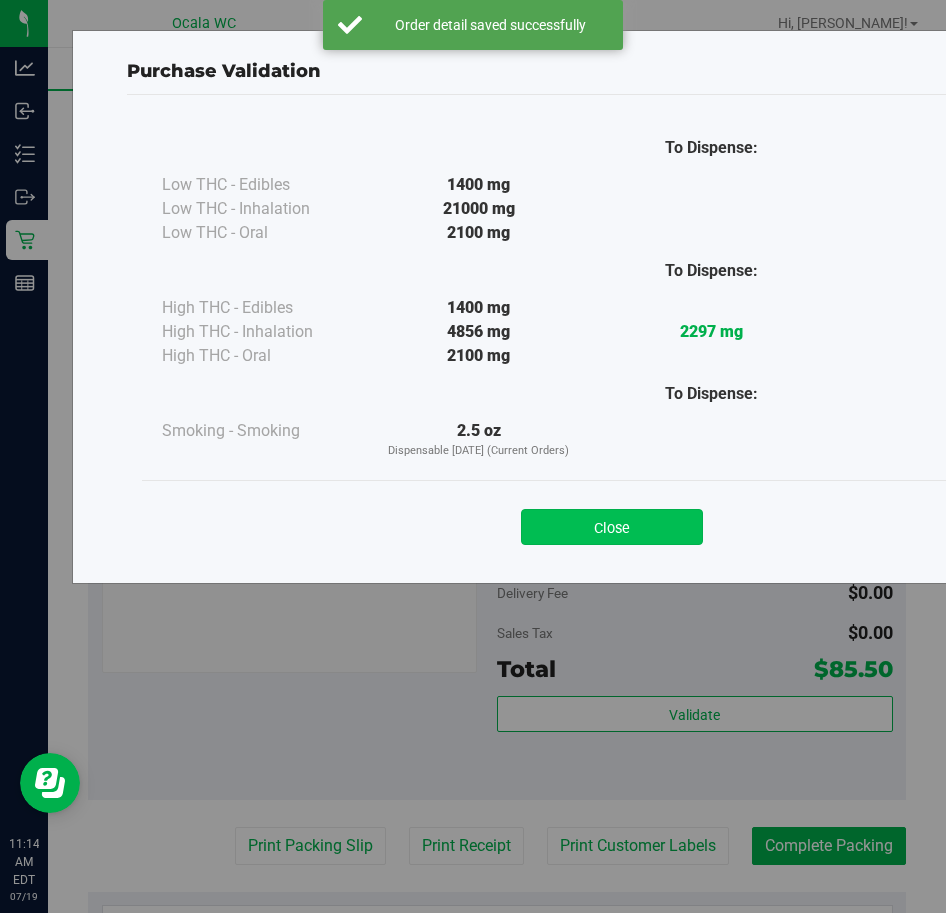 click on "Close" at bounding box center (612, 527) 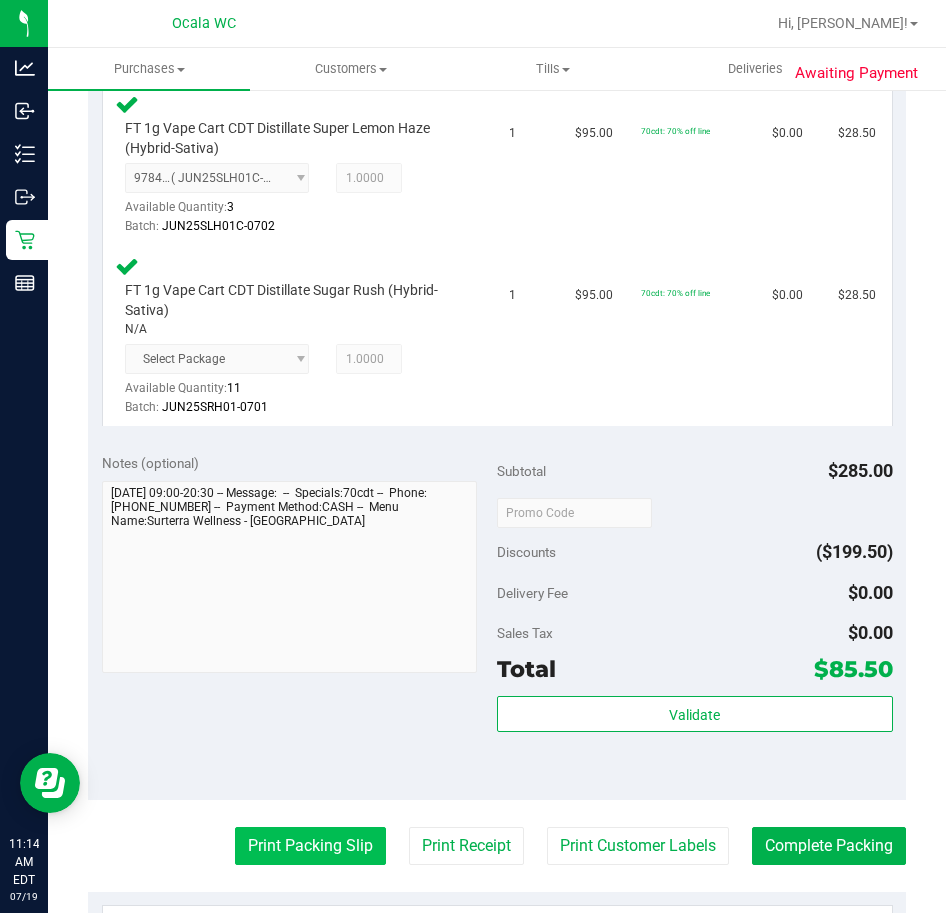 click on "Print Packing Slip" at bounding box center (310, 846) 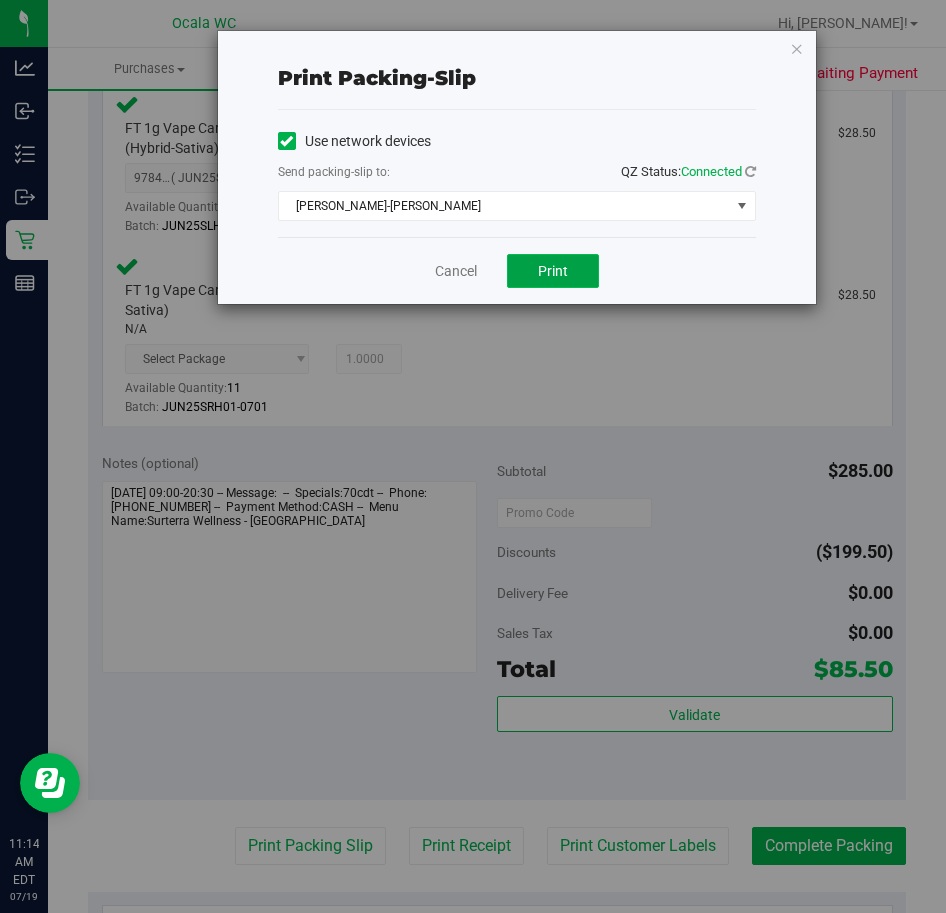 click on "Print" at bounding box center (553, 271) 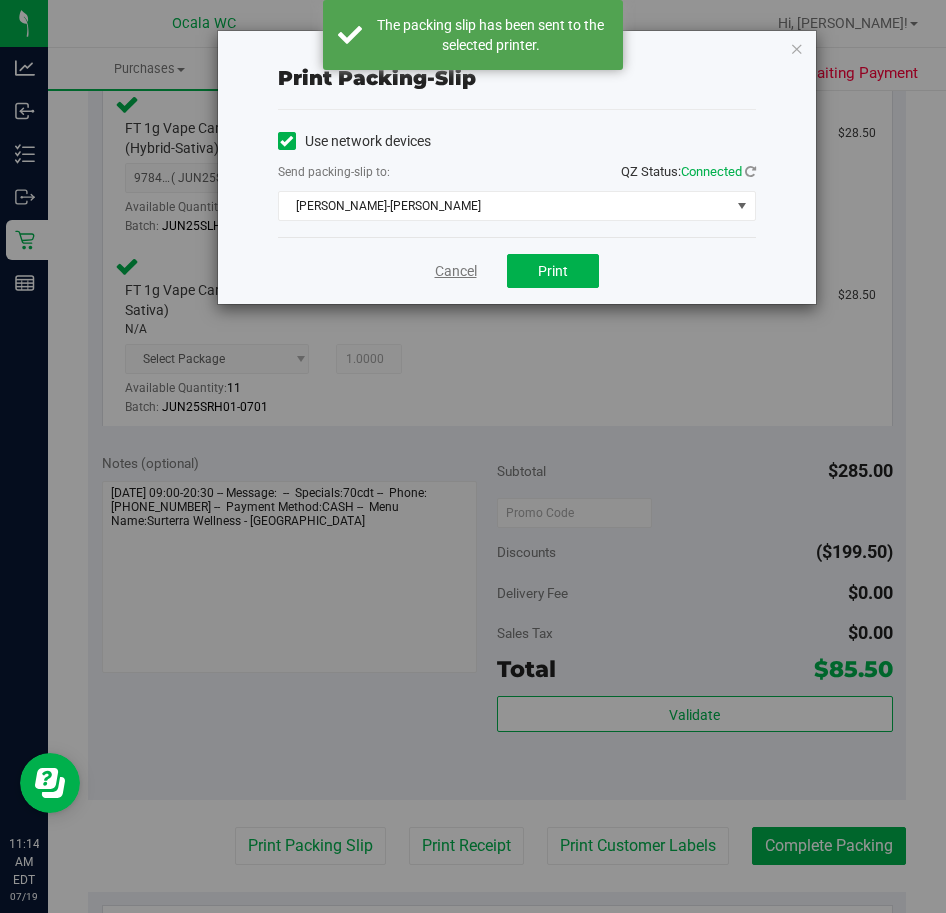 click on "Cancel" at bounding box center [456, 271] 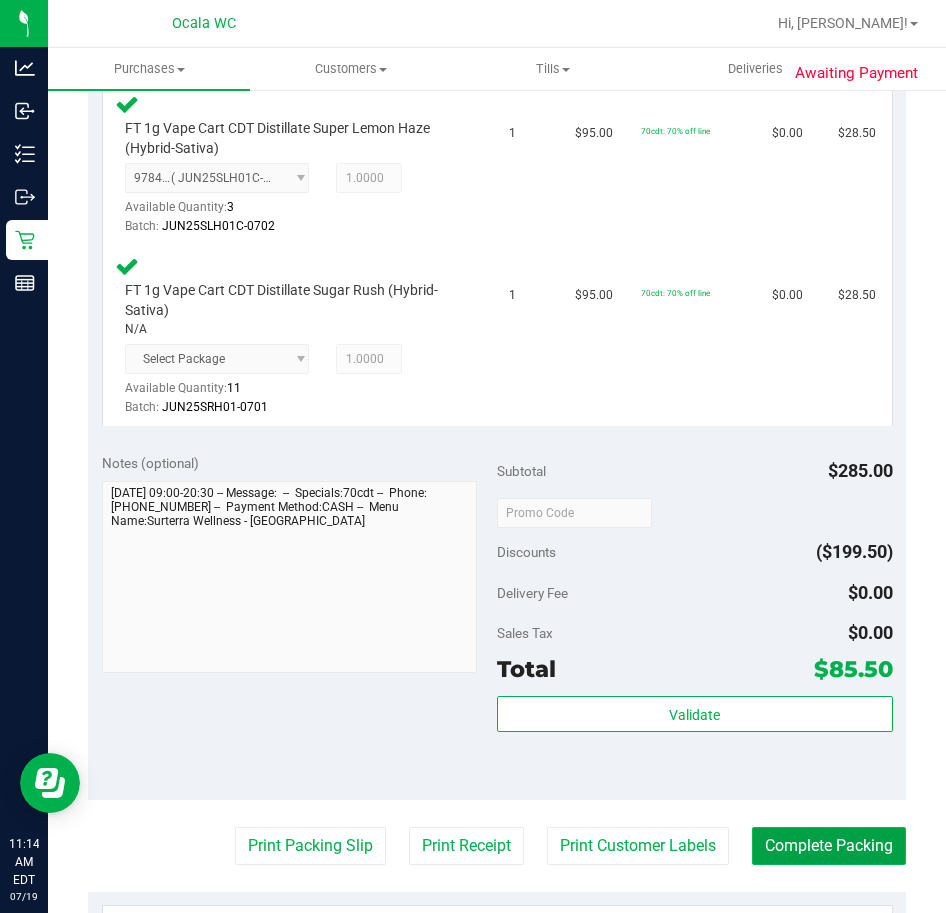click on "Complete Packing" at bounding box center (829, 846) 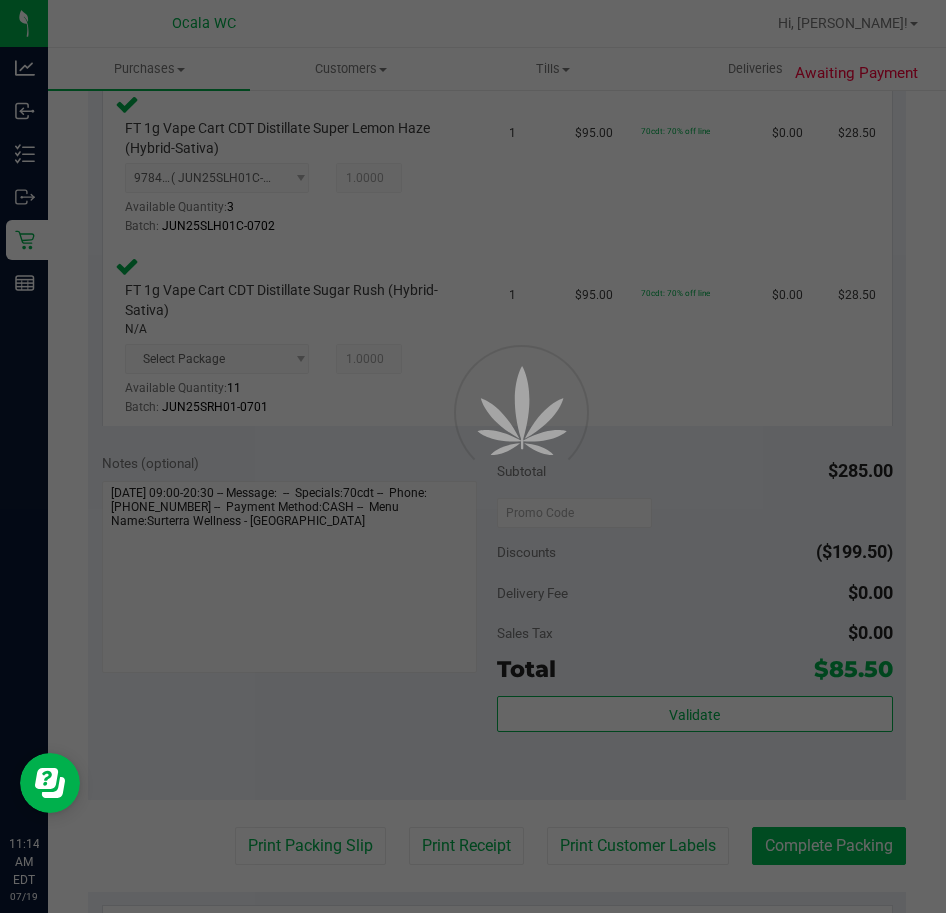 scroll, scrollTop: 0, scrollLeft: 0, axis: both 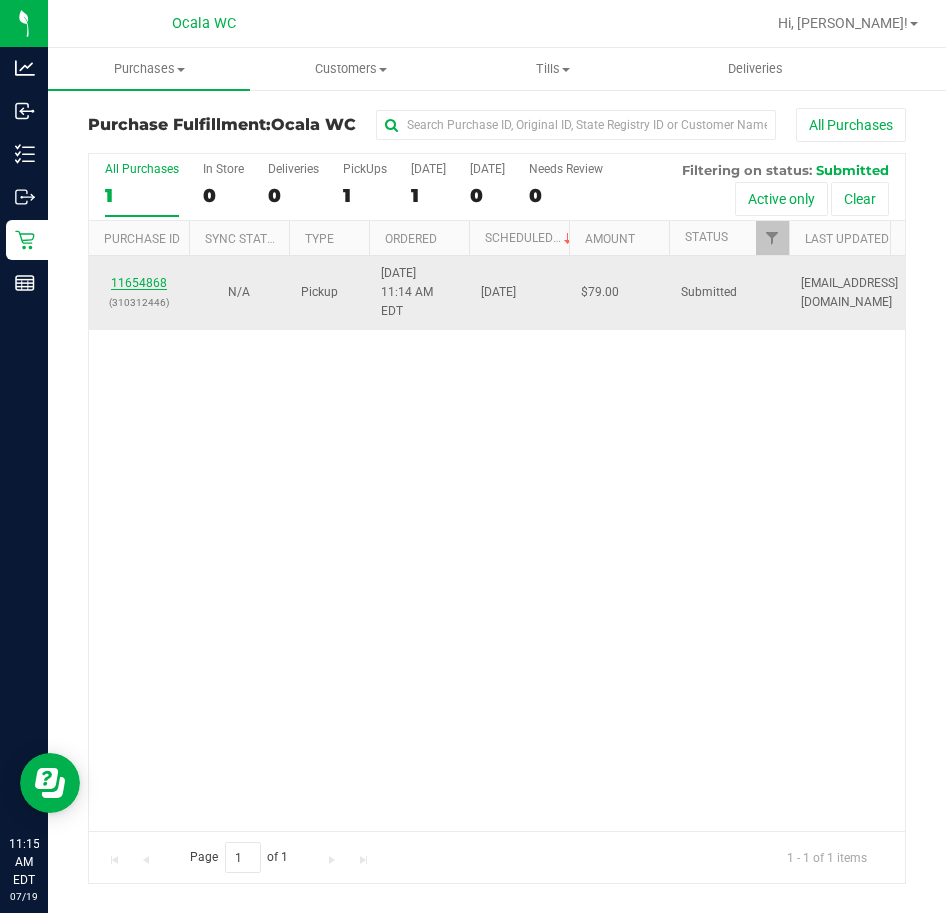click on "11654868" at bounding box center [139, 283] 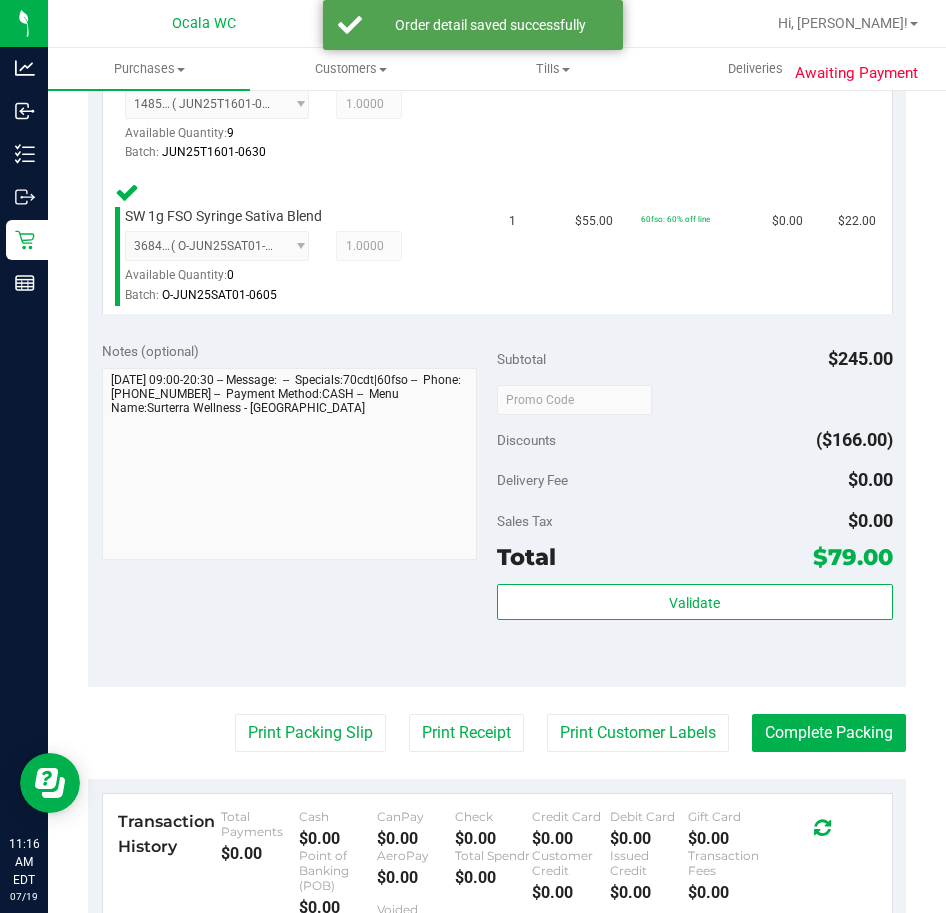 scroll, scrollTop: 800, scrollLeft: 0, axis: vertical 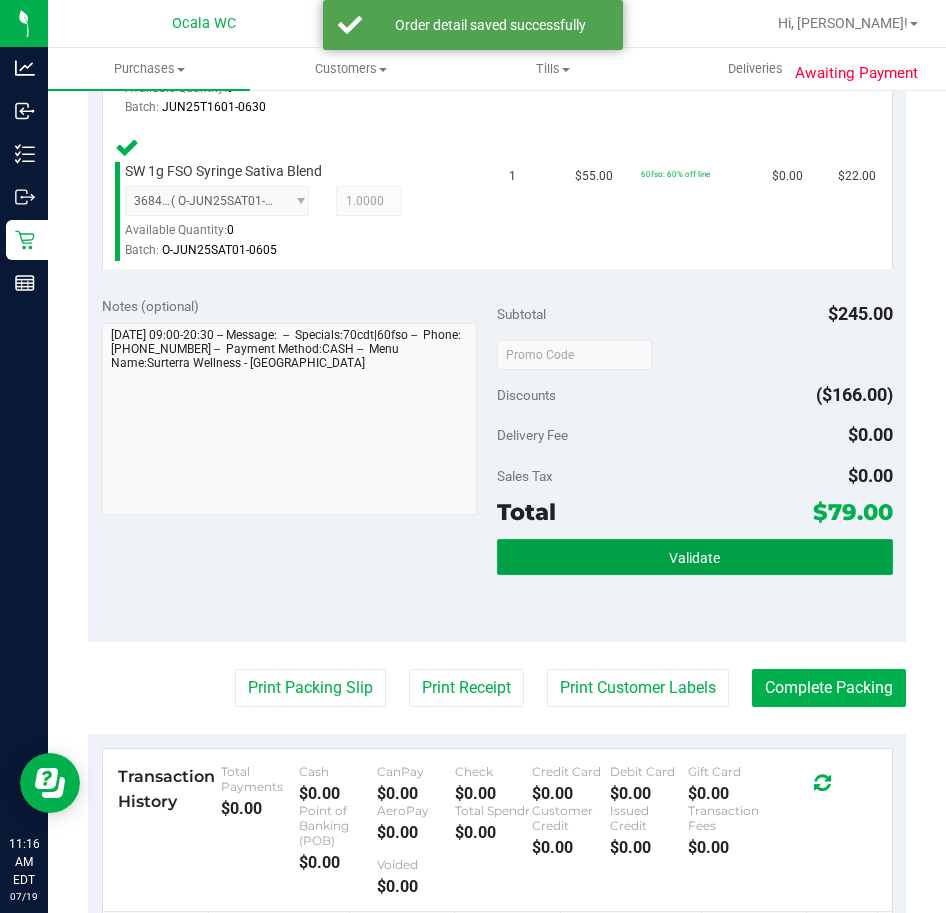 click on "Validate" at bounding box center (695, 557) 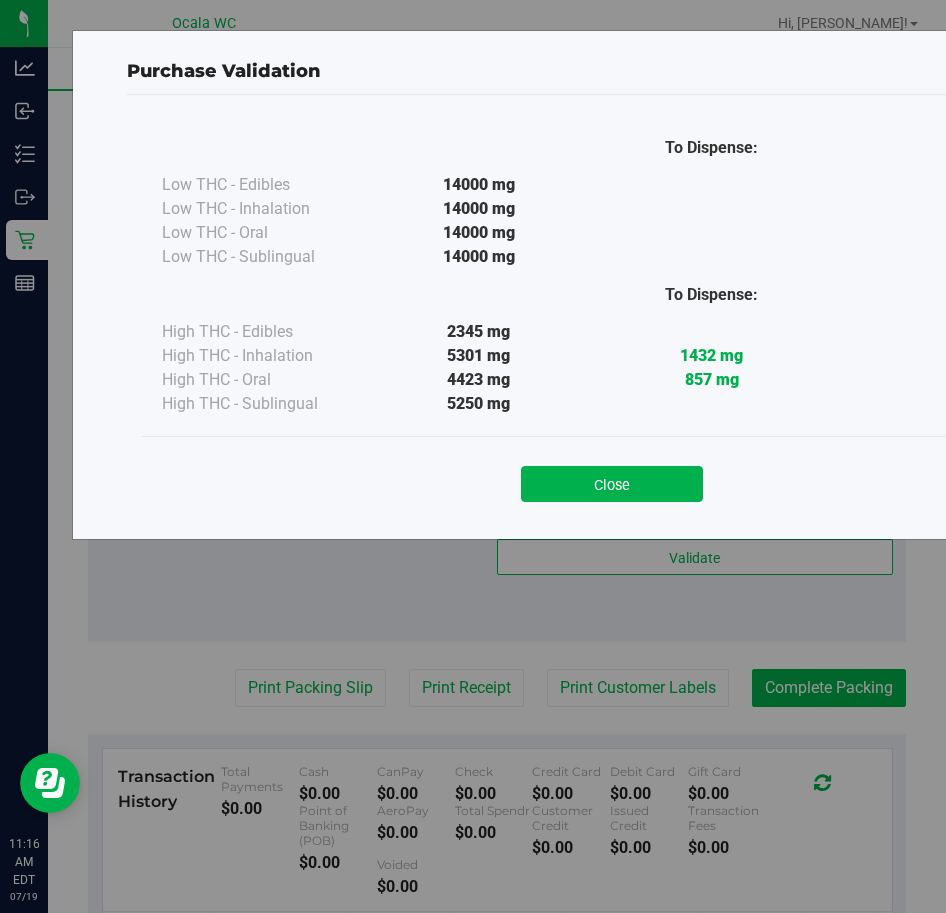 click on "Close" at bounding box center (612, 484) 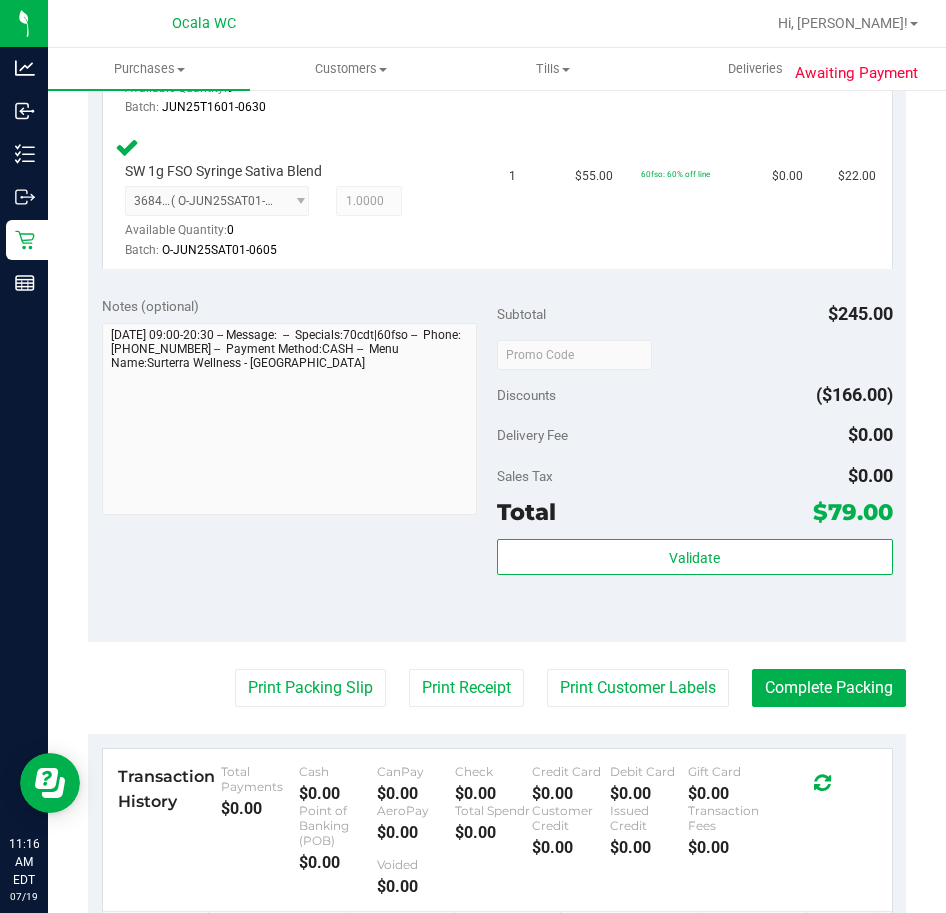 click on "Back
Edit Purchase
Cancel Purchase
View Profile
# 11654868
BioTrack ID:
-
Submitted
Needs review
Last Modified
Jane API
Jul 19, 2025 11:14:10 AM EDT" at bounding box center [497, 235] 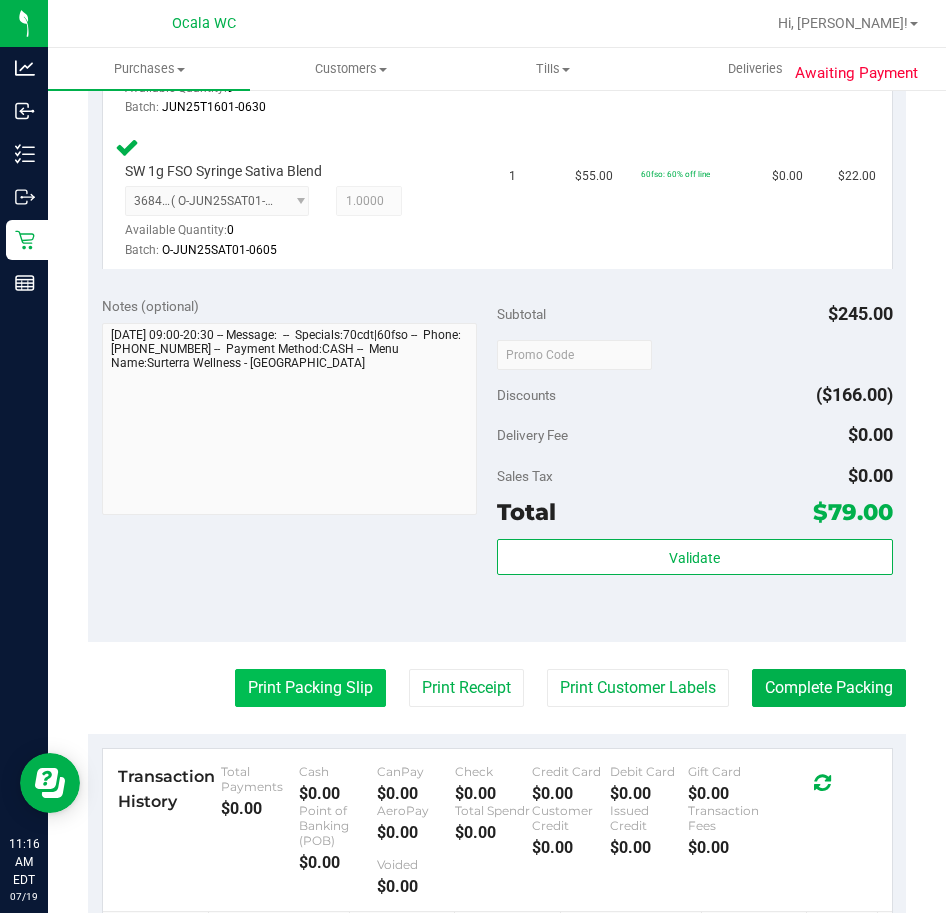 click on "Print Packing Slip" at bounding box center (310, 688) 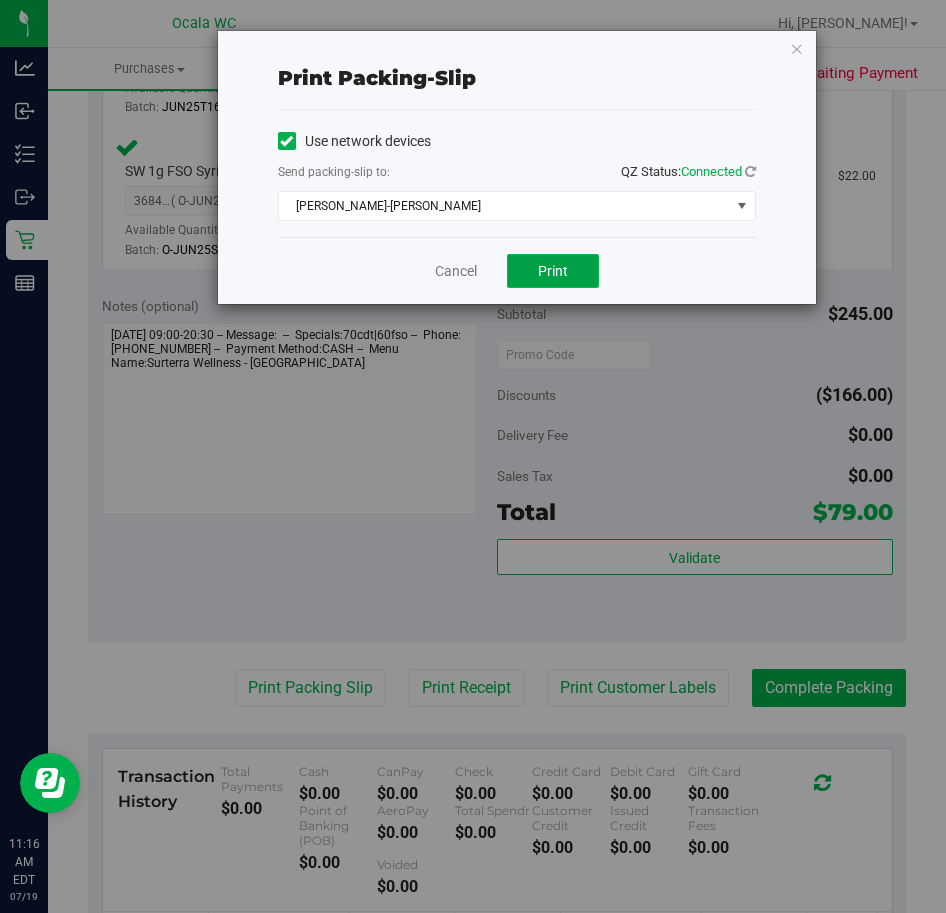 click on "Print" at bounding box center [553, 271] 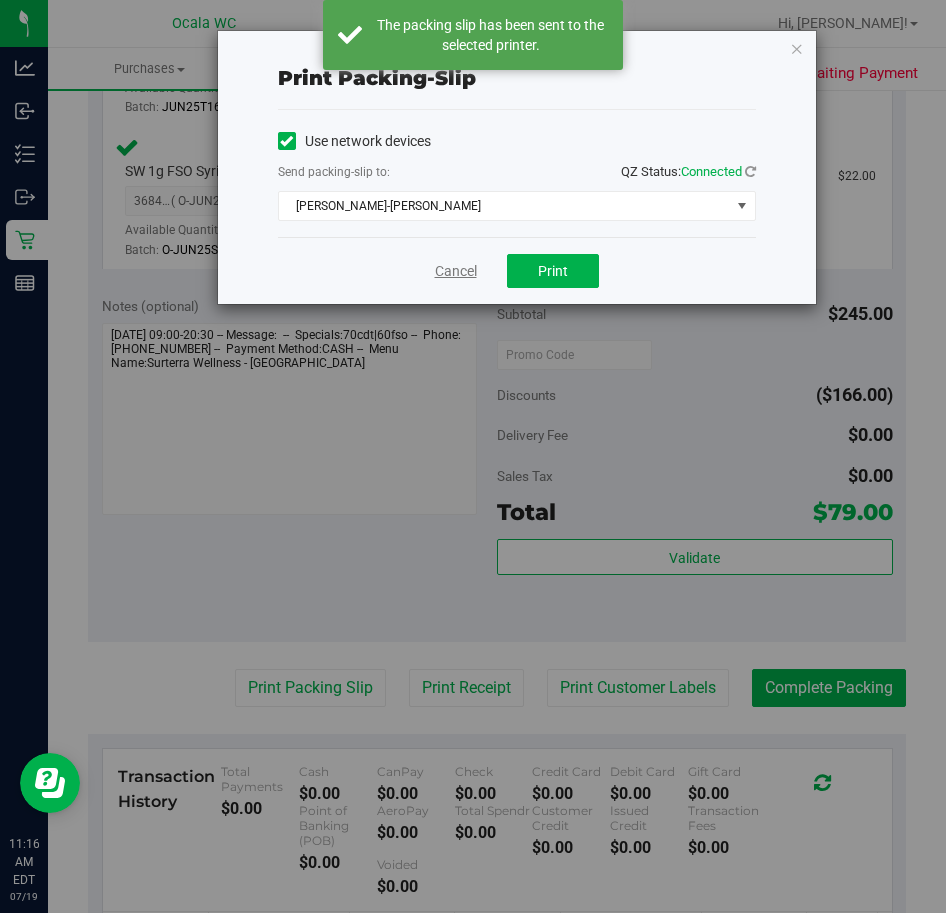 click on "Cancel" at bounding box center (456, 271) 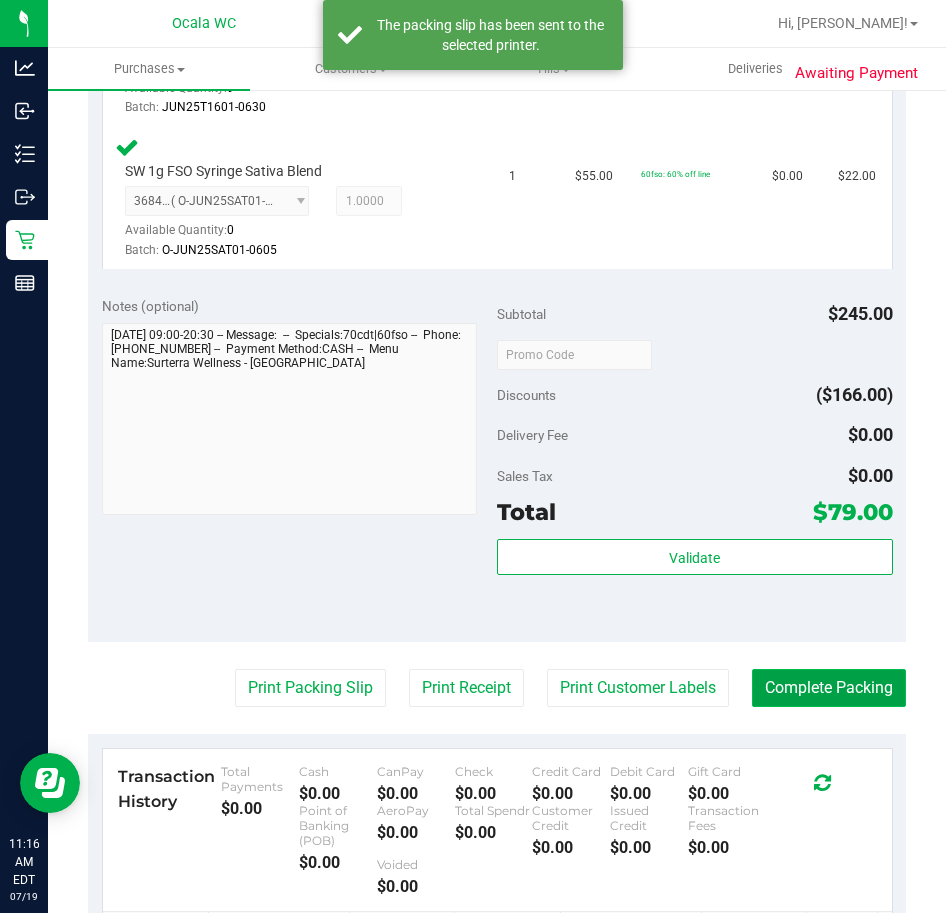 click on "Complete Packing" at bounding box center (829, 688) 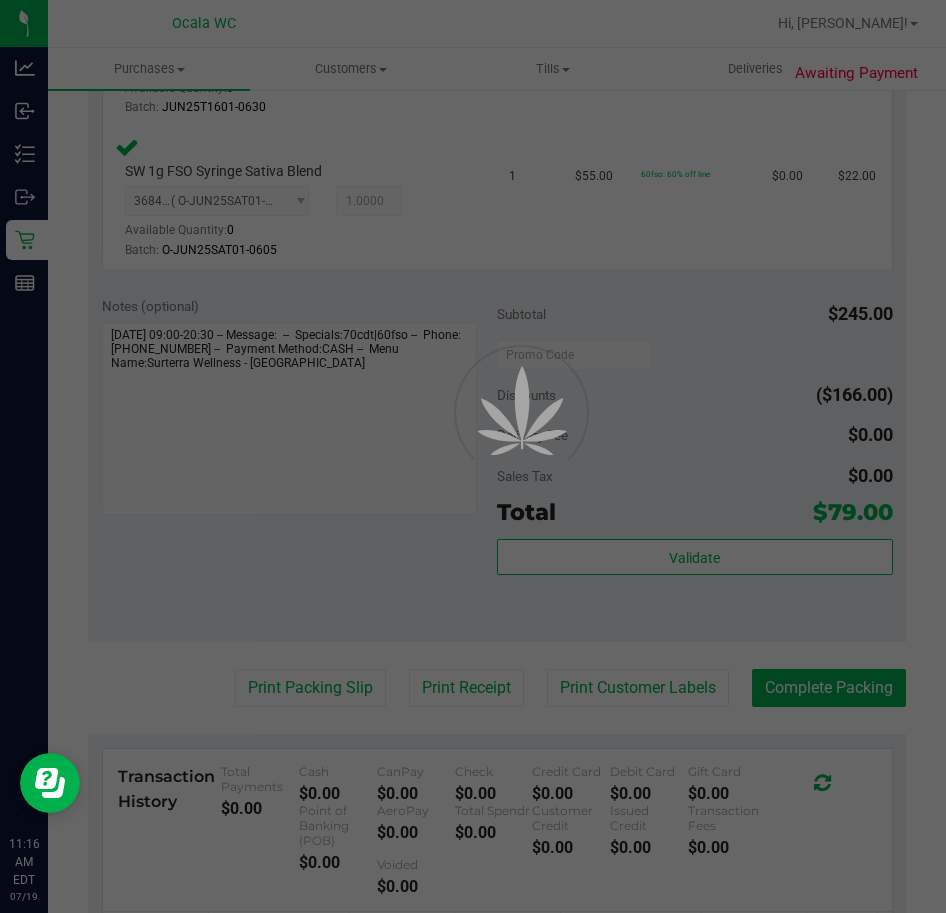 scroll, scrollTop: 0, scrollLeft: 0, axis: both 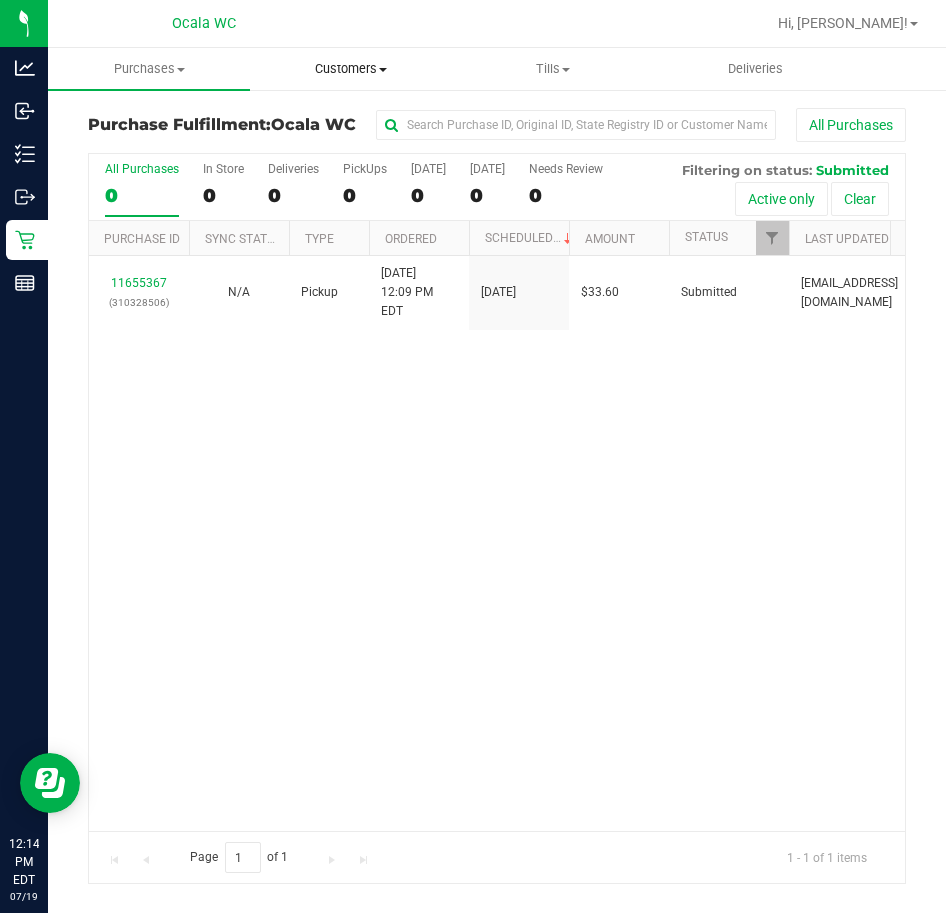 click on "Customers" at bounding box center (351, 69) 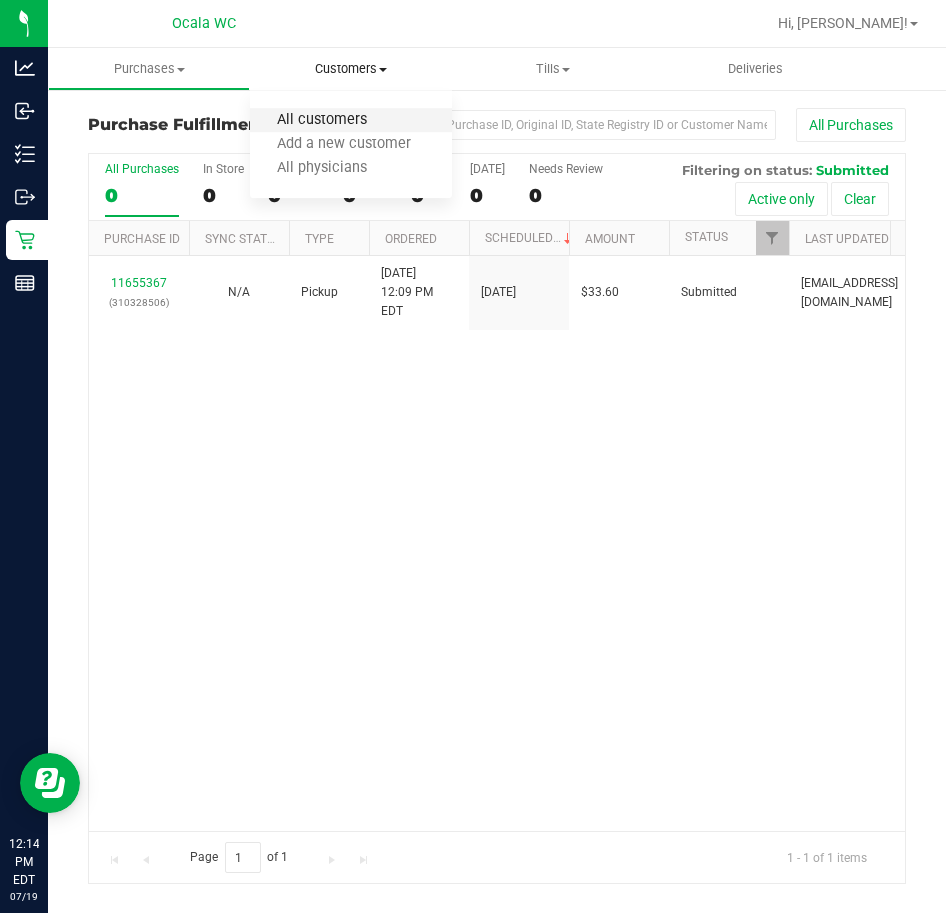 click on "All customers" at bounding box center (322, 120) 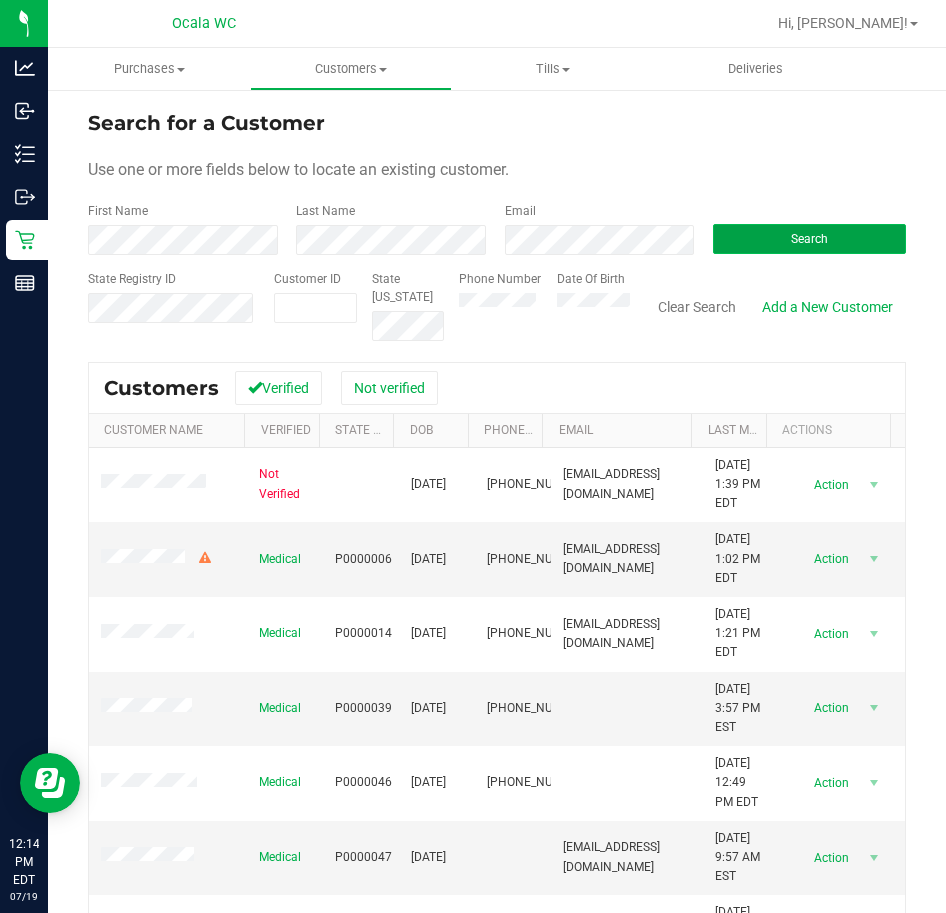 click on "Search" at bounding box center [809, 239] 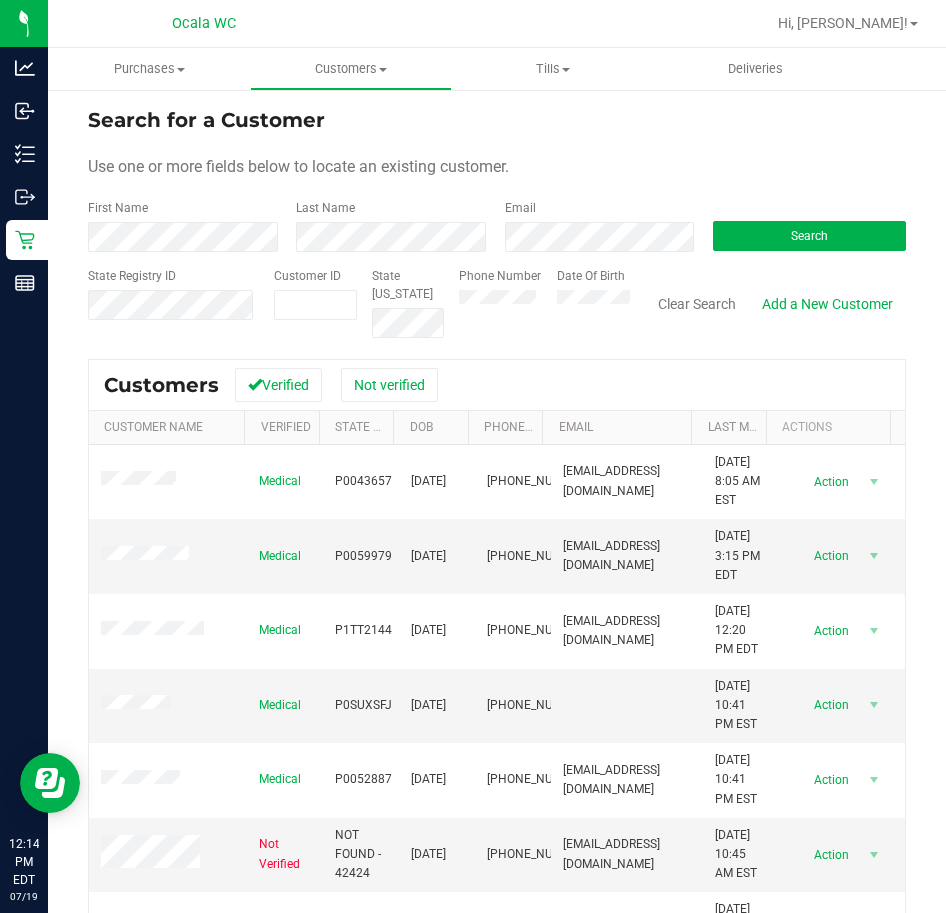 scroll, scrollTop: 0, scrollLeft: 0, axis: both 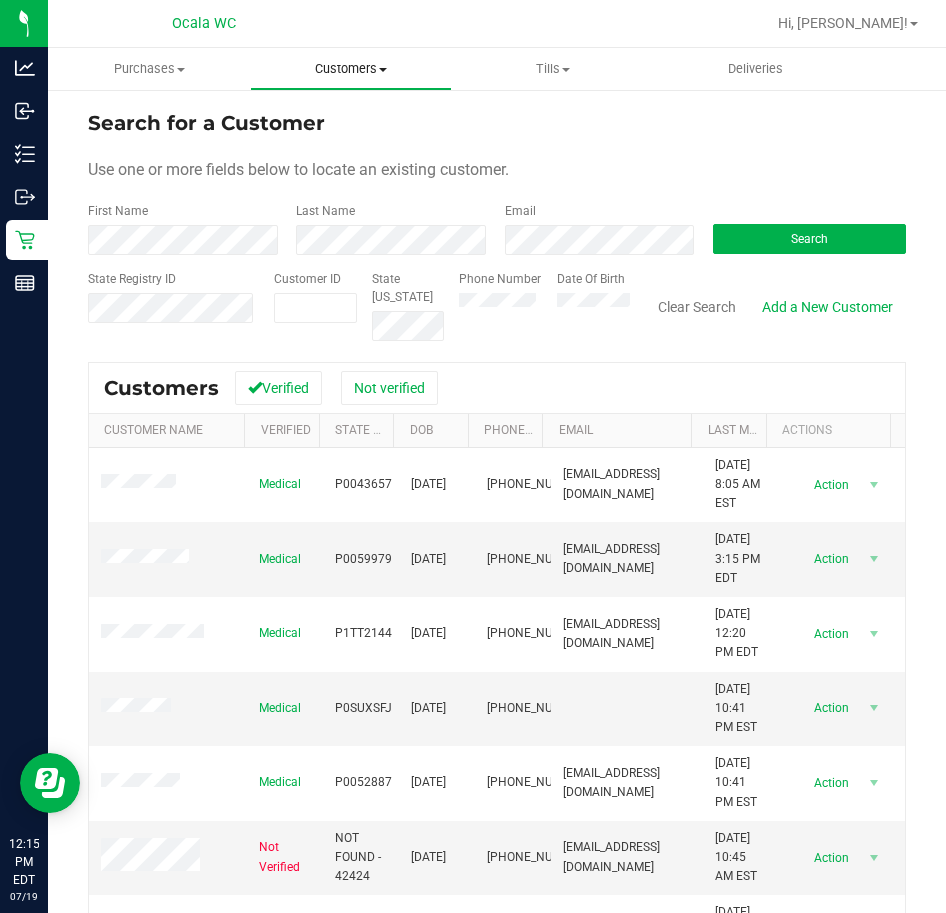 click on "Customers" at bounding box center (351, 69) 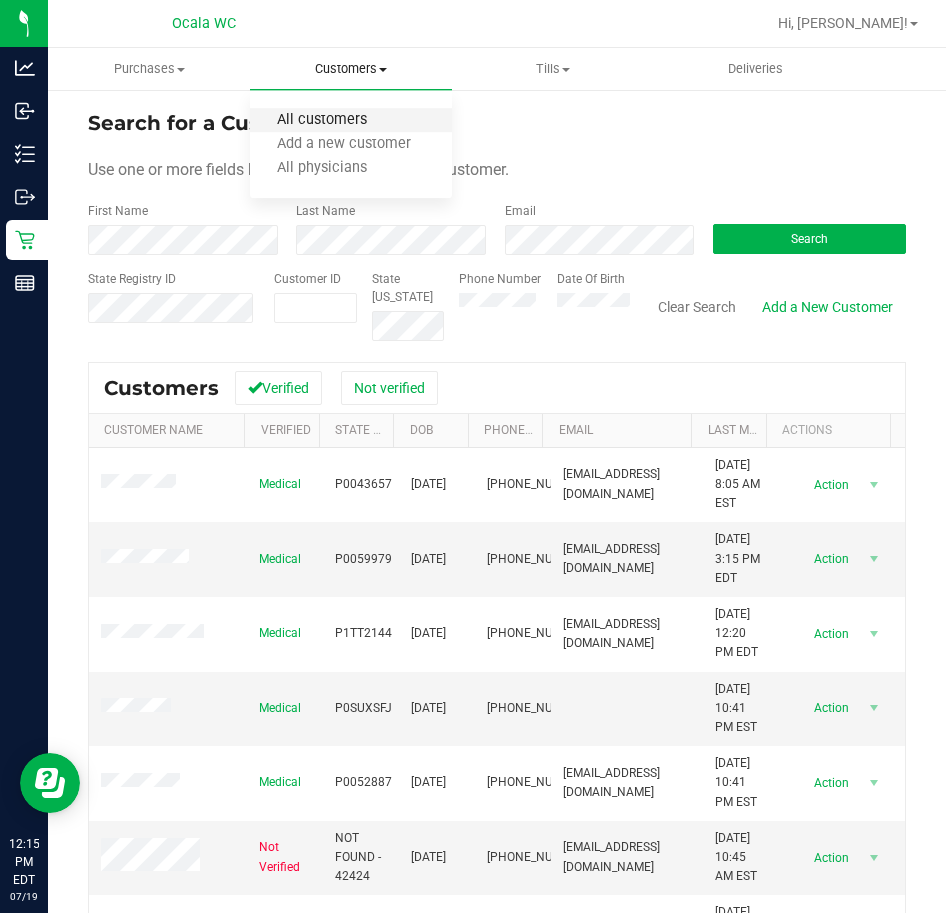 click on "All customers" at bounding box center [322, 120] 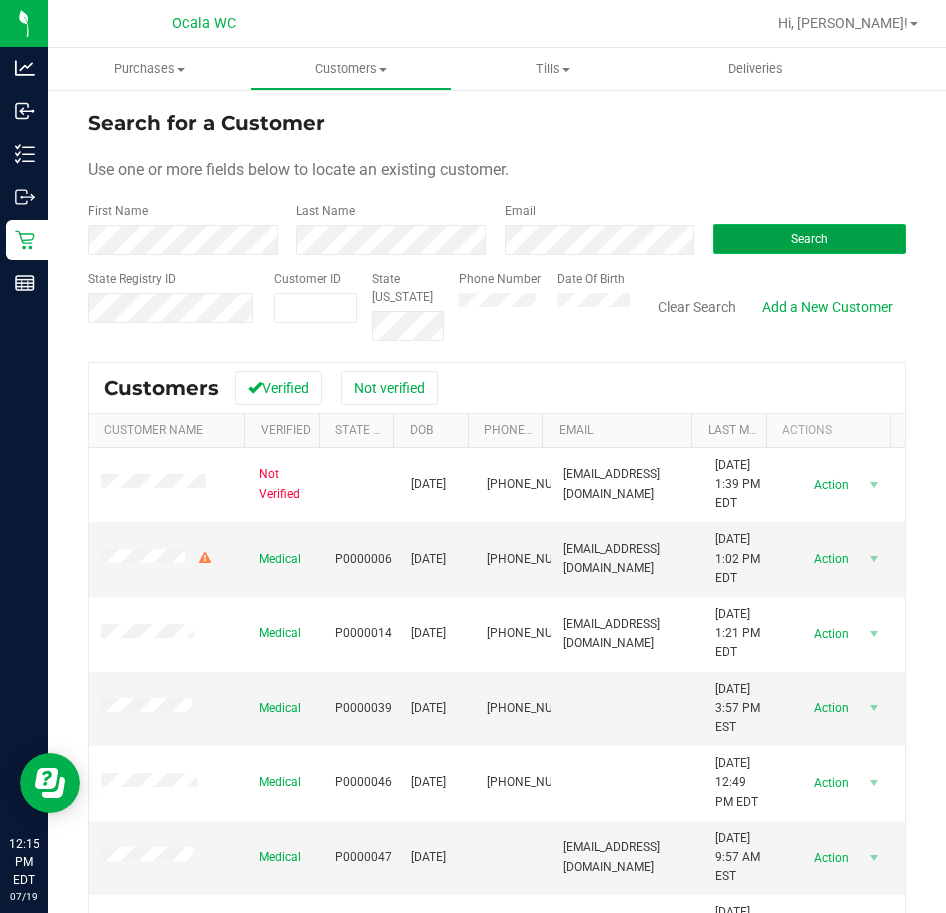 click on "Search" at bounding box center (809, 239) 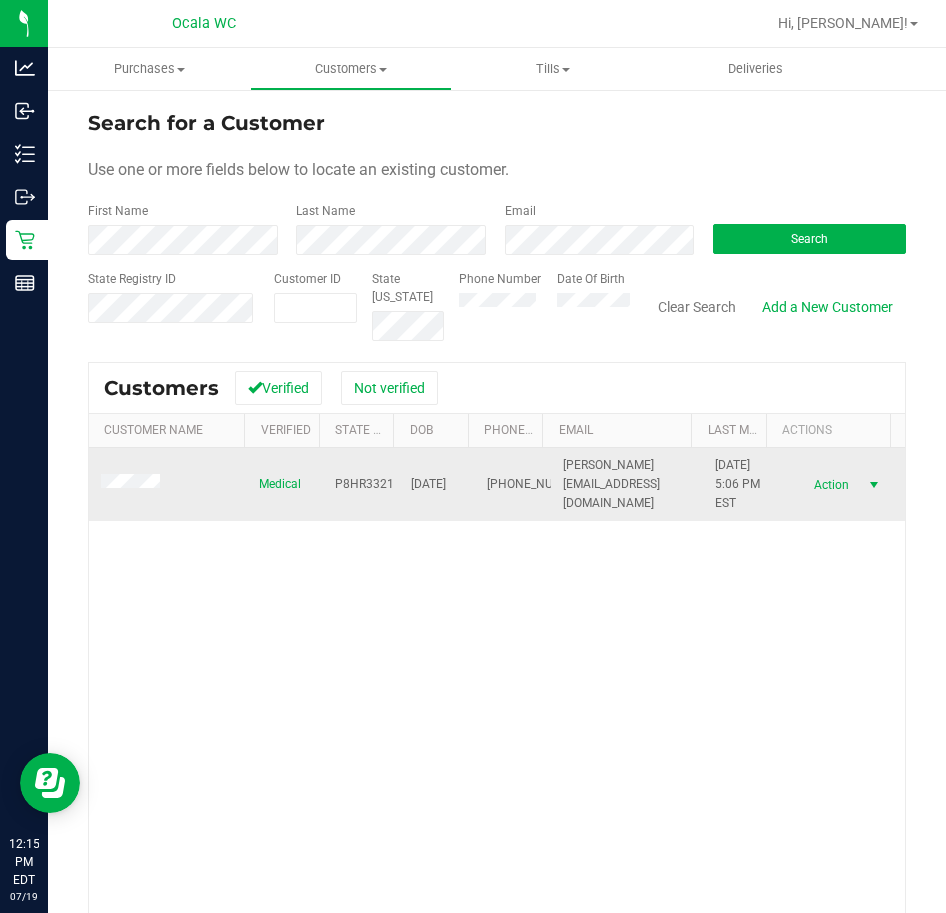 click at bounding box center [874, 485] 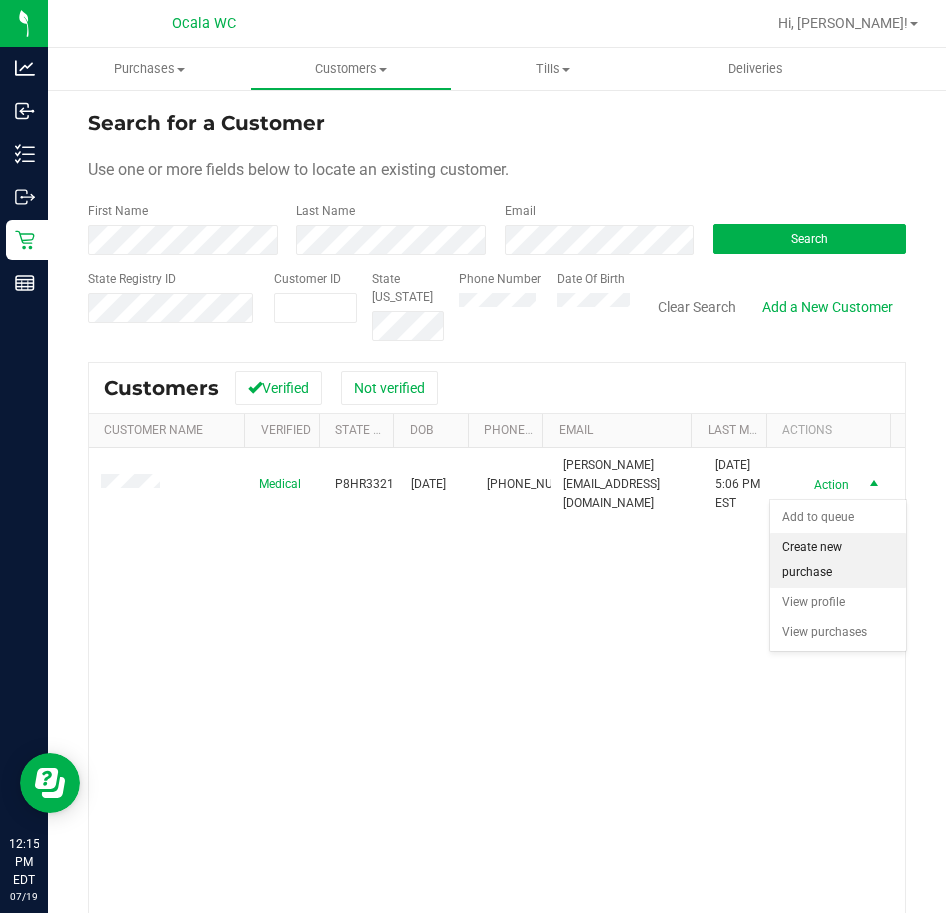 click on "Create new purchase" at bounding box center (838, 560) 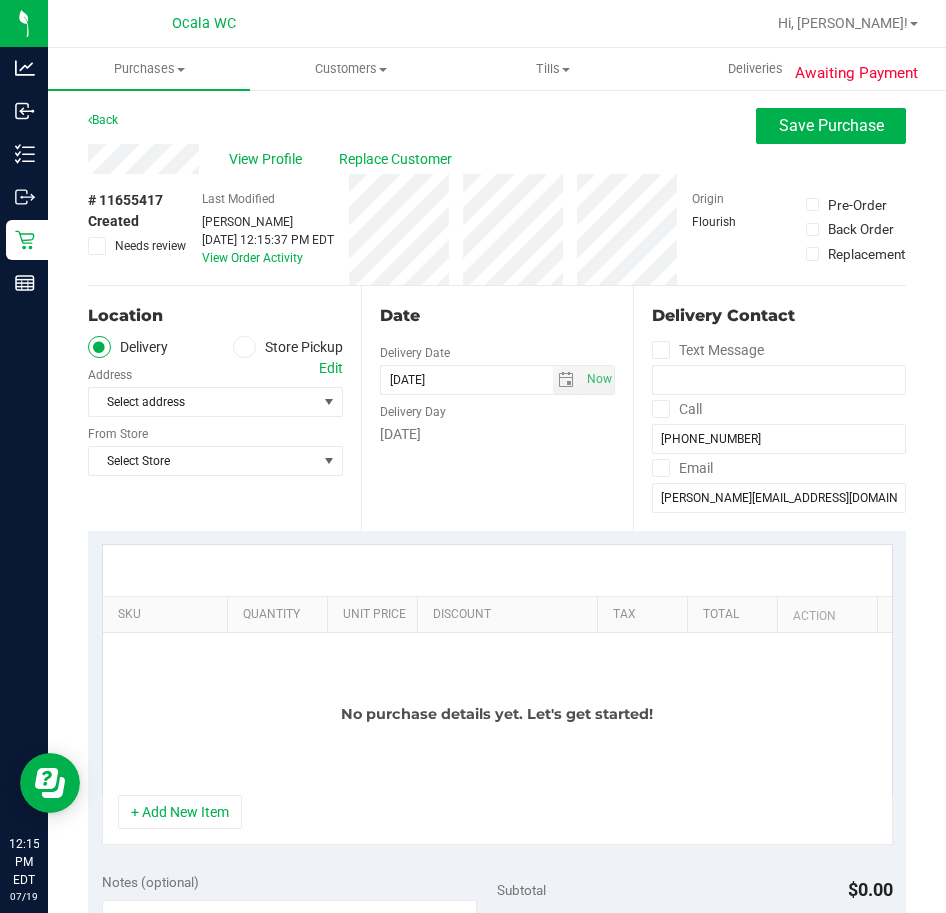 click at bounding box center [244, 347] 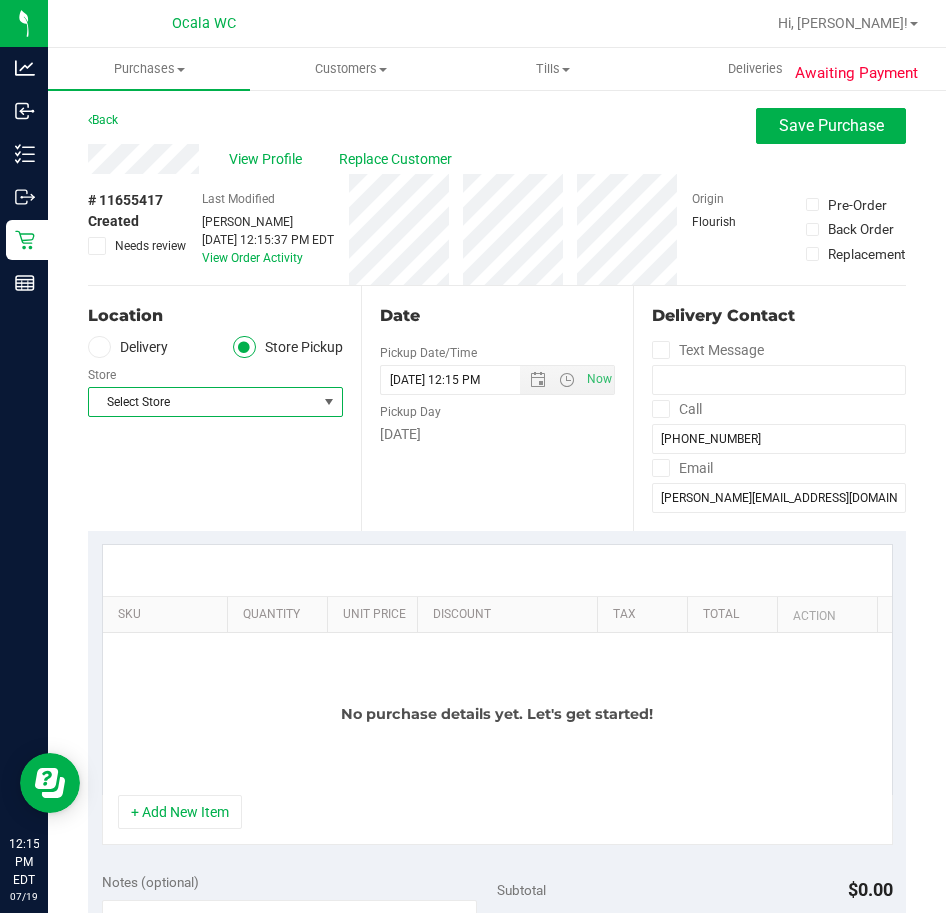 click on "Select Store" at bounding box center (203, 402) 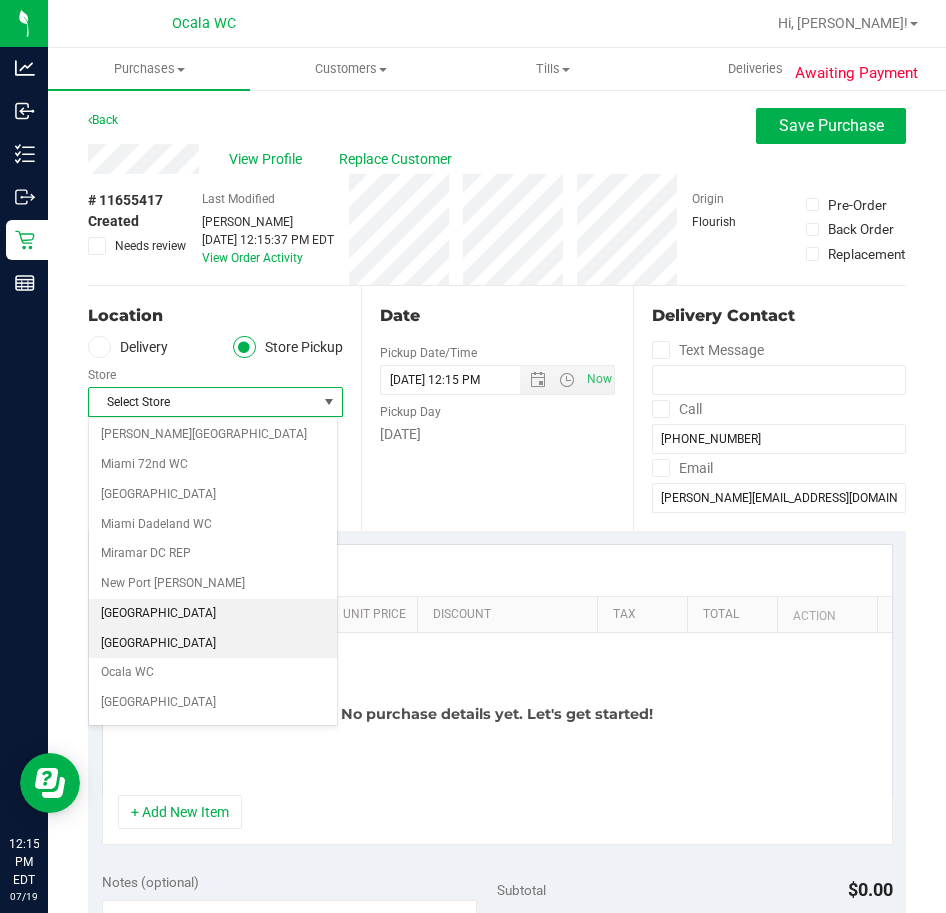 scroll, scrollTop: 700, scrollLeft: 0, axis: vertical 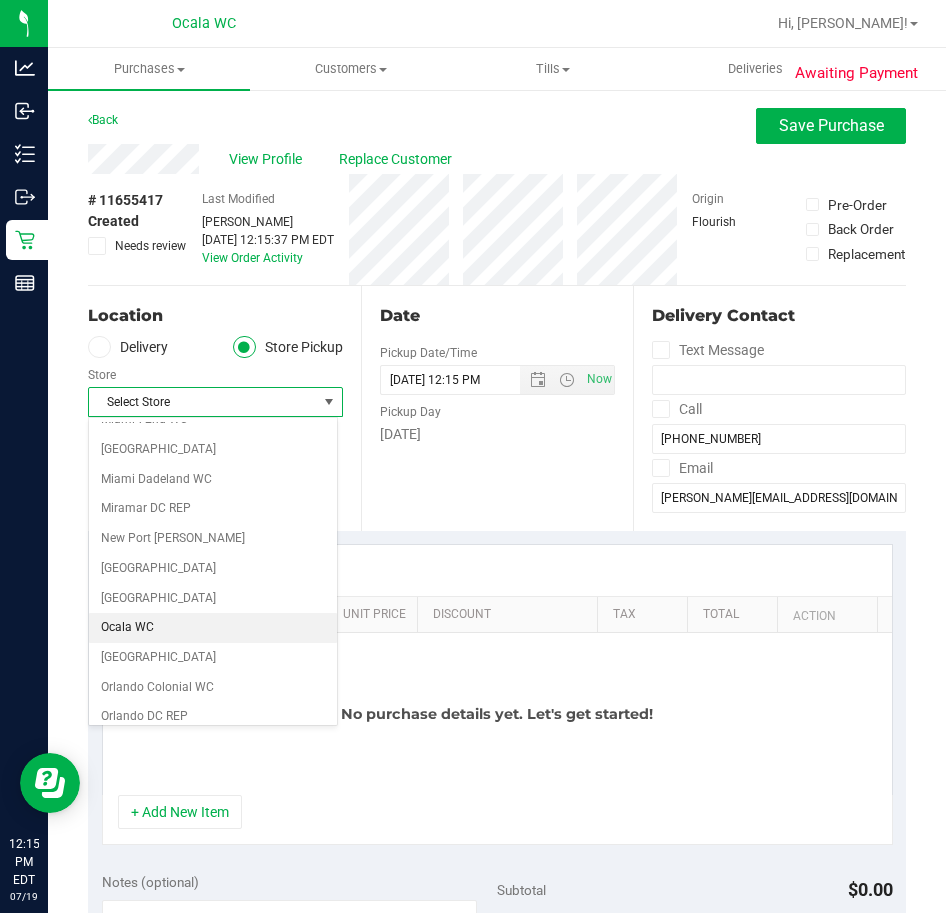 click on "Ocala WC" at bounding box center [213, 628] 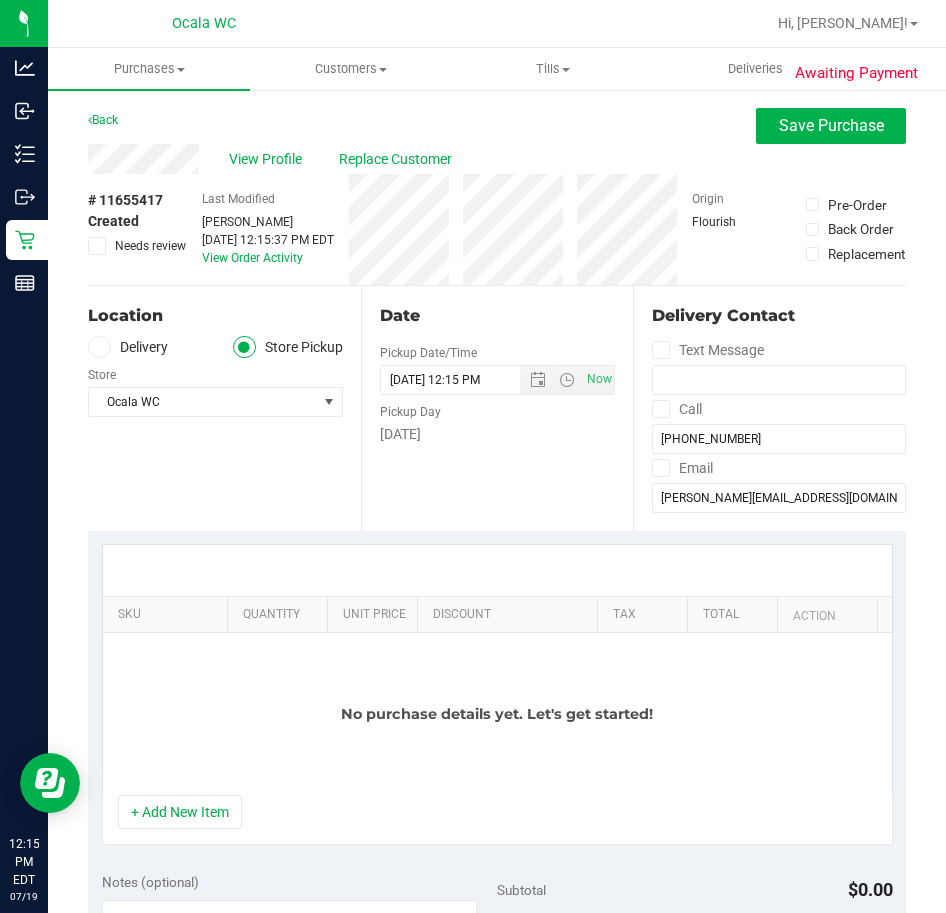 click on "Location
Delivery
Store Pickup
Store
Ocala WC Select Store Bonita Springs WC Boynton Beach WC Bradenton WC Brandon WC Brooksville WC Call Center Clermont WC Crestview WC Deerfield Beach WC Delray Beach WC Deltona WC Ft Walton Beach WC Ft. Lauderdale WC Ft. Myers WC Gainesville WC Jax Atlantic WC JAX DC REP Jax WC Key West WC Lakeland WC Largo WC Lehigh Acres DC REP Merritt Island WC Miami 72nd WC Miami Beach WC Miami Dadeland WC Miramar DC REP New Port Richey WC North Palm Beach WC North Port WC Ocala WC Orange Park WC Orlando Colonial WC Orlando DC REP Orlando WC Oviedo WC Palm Bay WC Palm Coast WC Panama City WC Pensacola WC Port Orange WC" at bounding box center [224, 408] 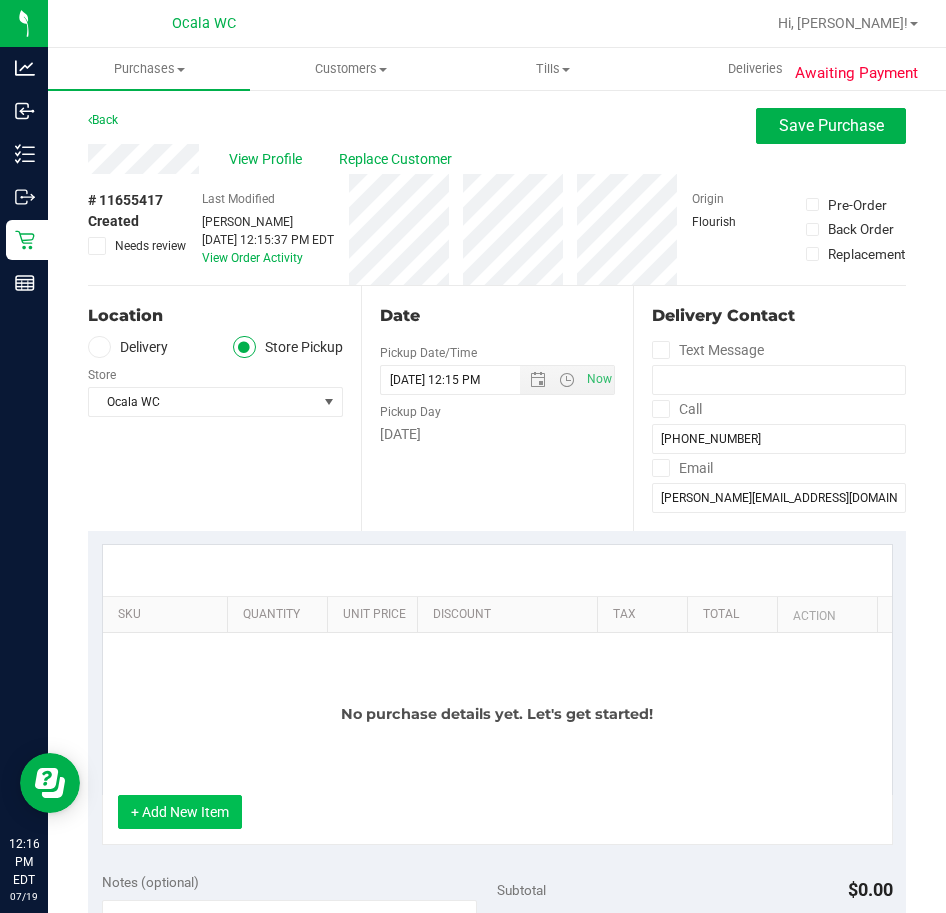 click on "+ Add New Item" at bounding box center (180, 812) 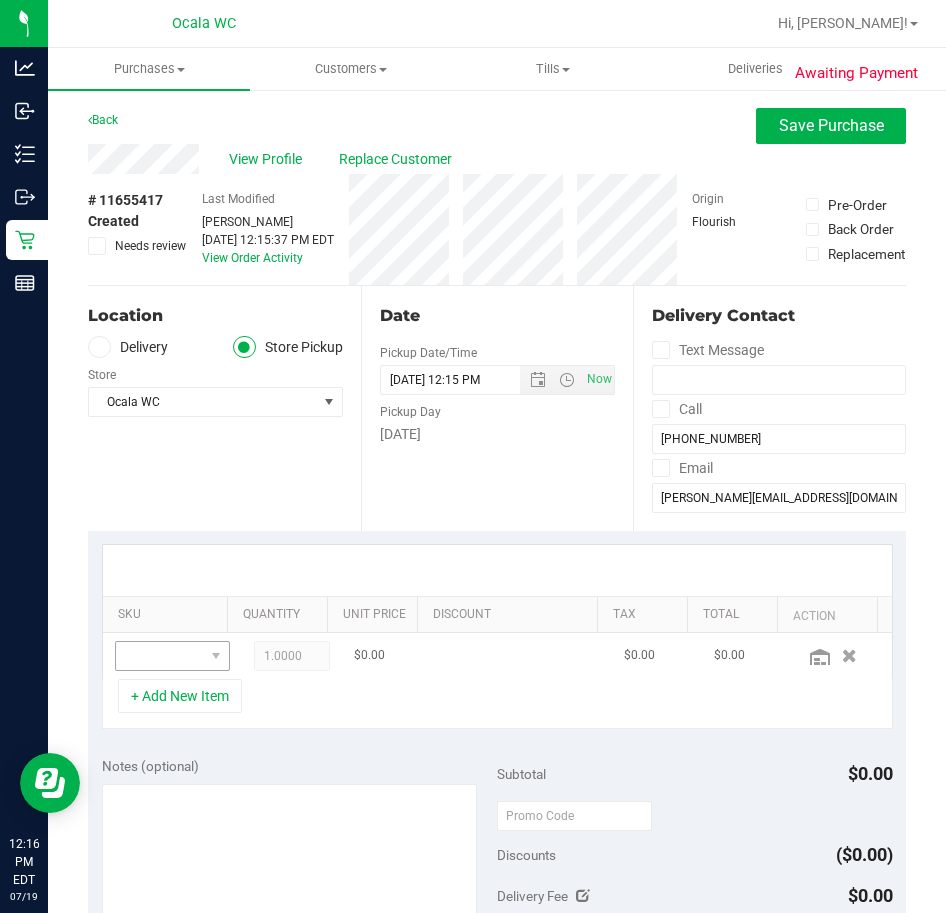 type 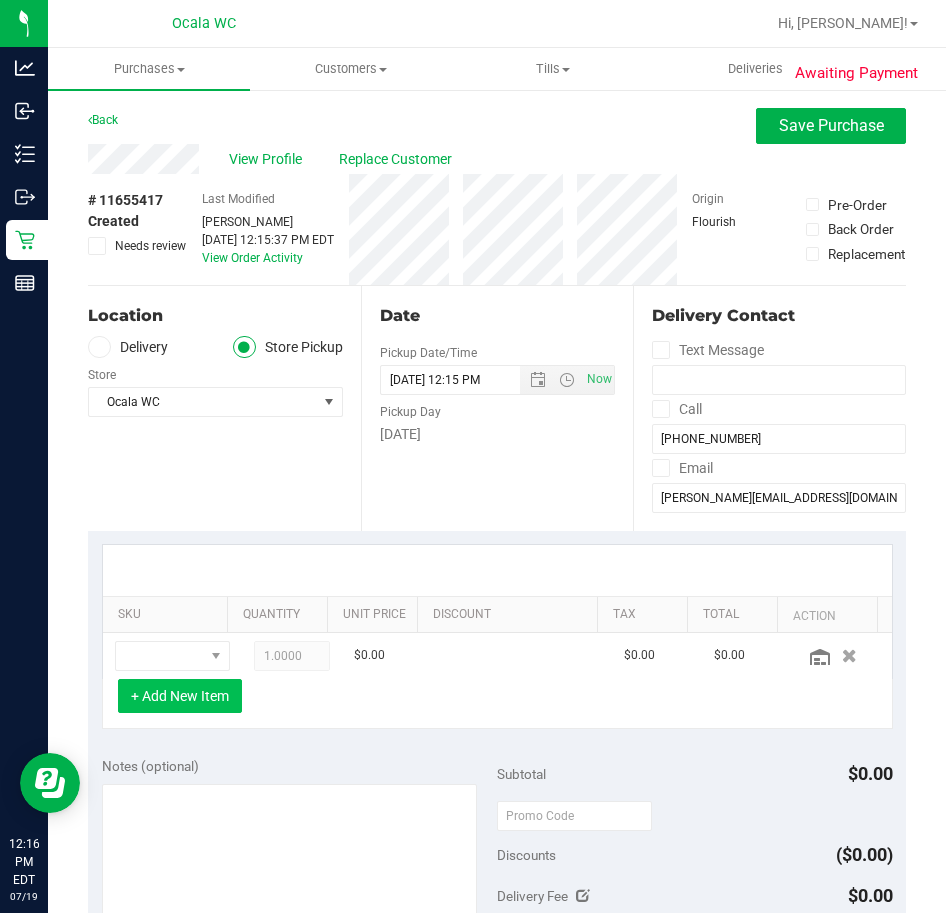 click on "+ Add New Item" at bounding box center (180, 696) 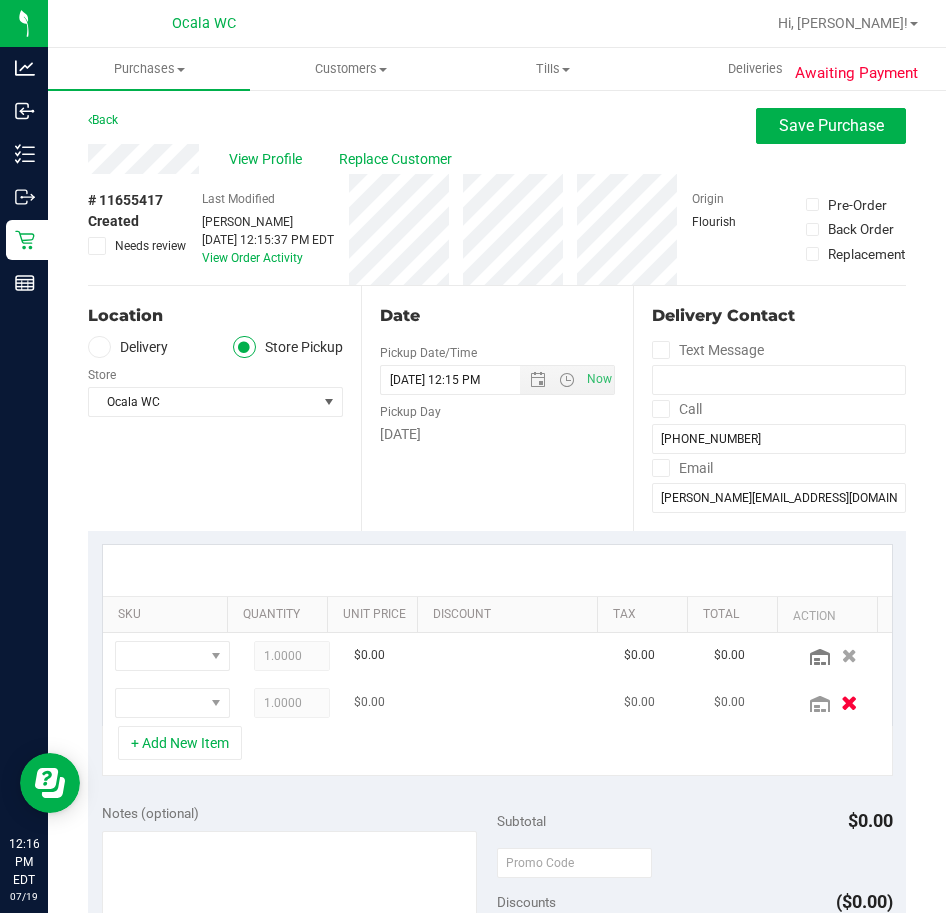 click at bounding box center (849, 702) 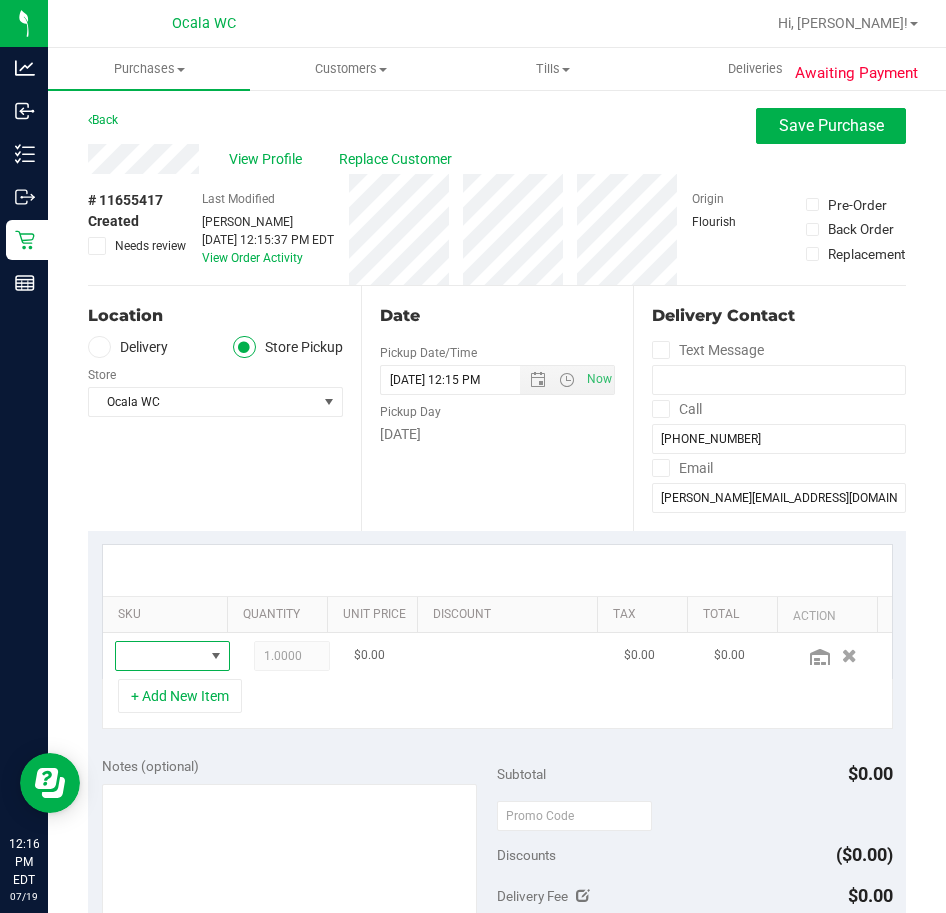 click at bounding box center [160, 656] 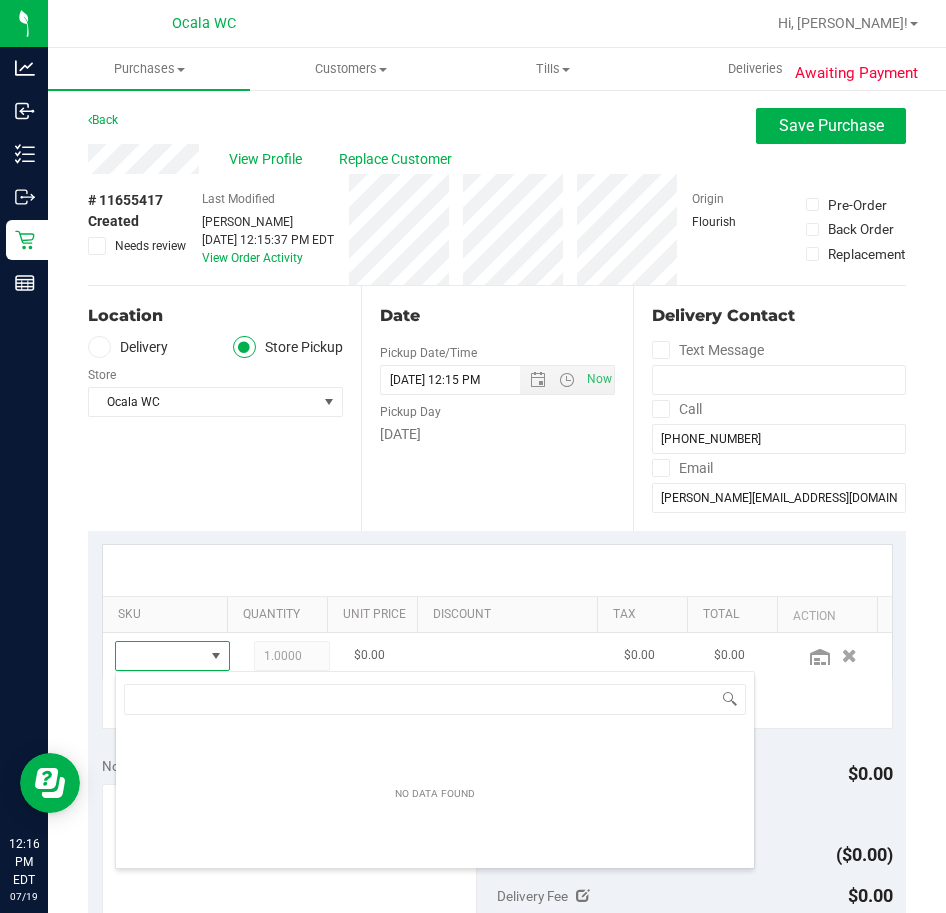 scroll, scrollTop: 99970, scrollLeft: 99915, axis: both 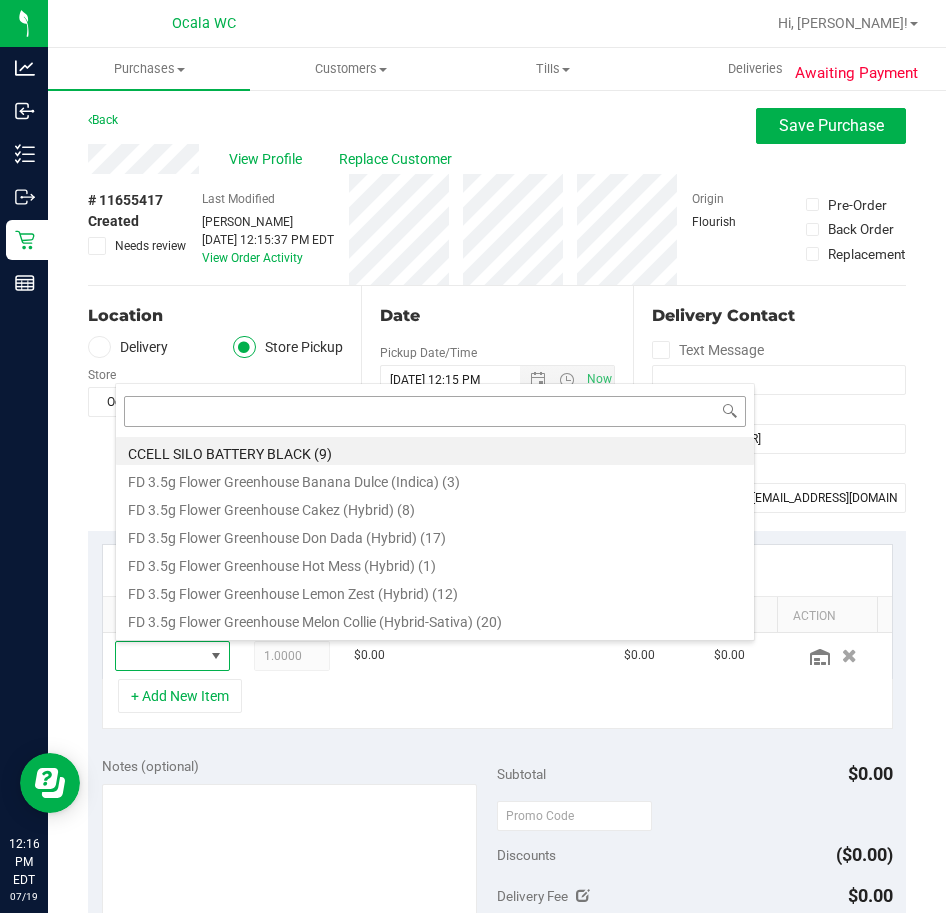 click at bounding box center [435, 411] 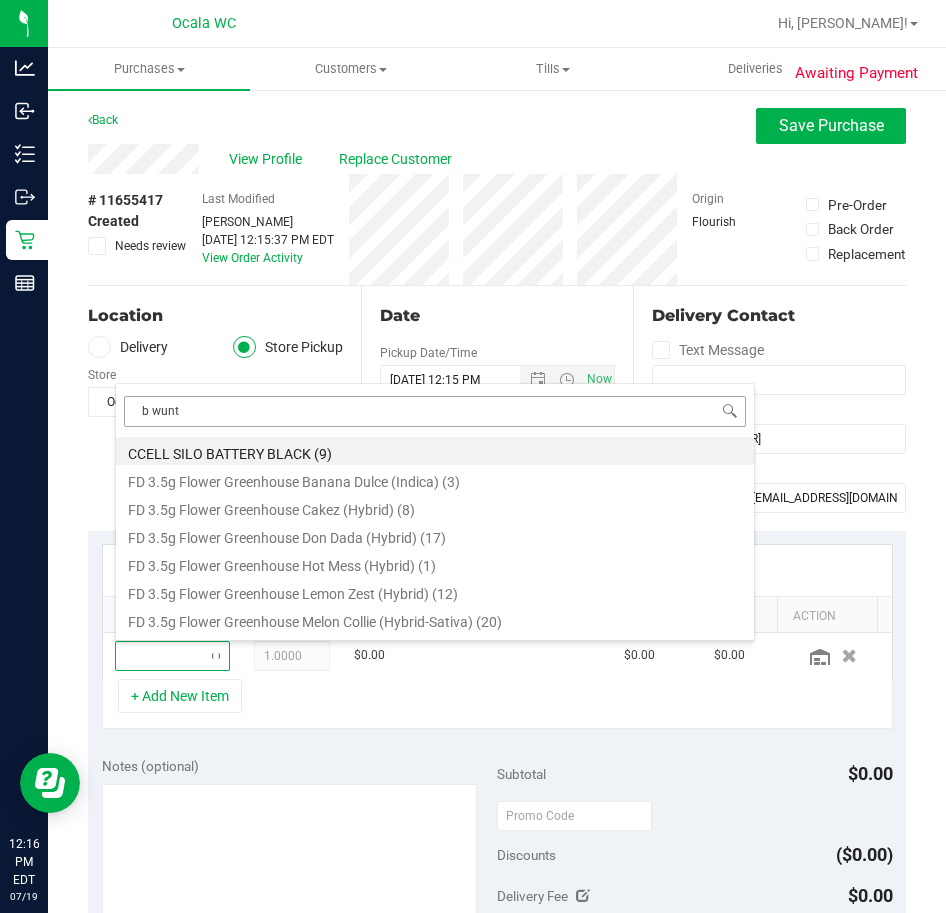 type on "b wuntz" 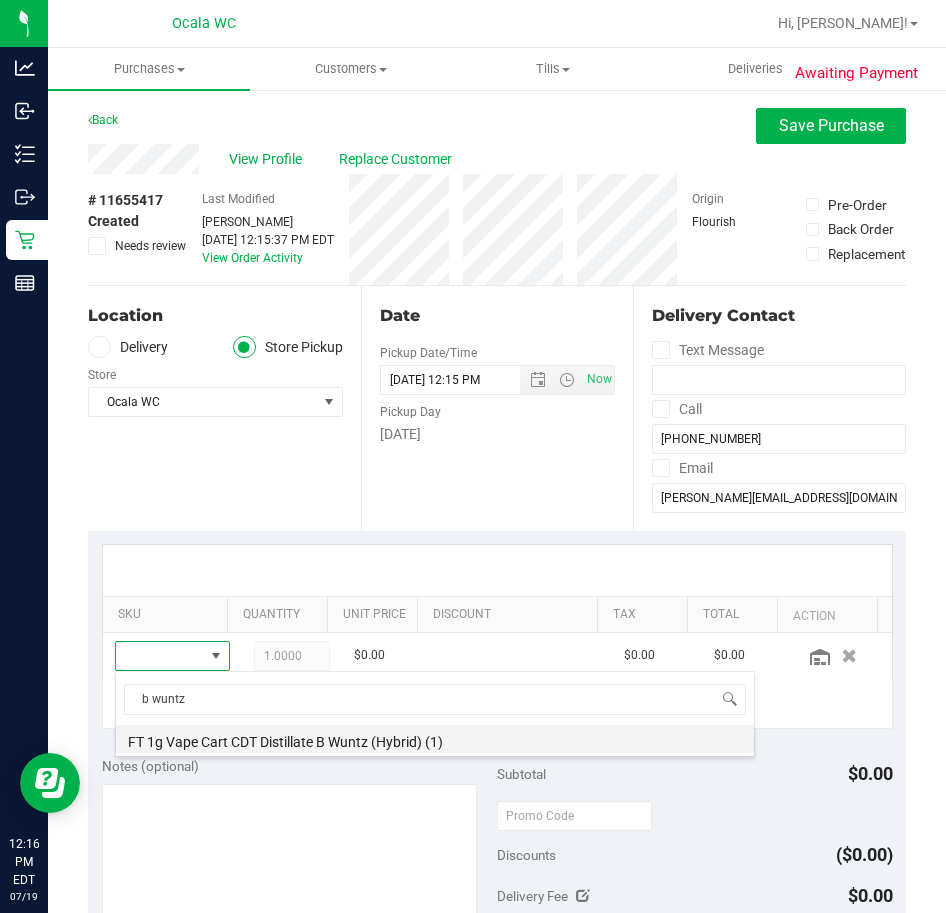 click on "FT 1g Vape Cart CDT Distillate B Wuntz (Hybrid) (1)" at bounding box center (435, 739) 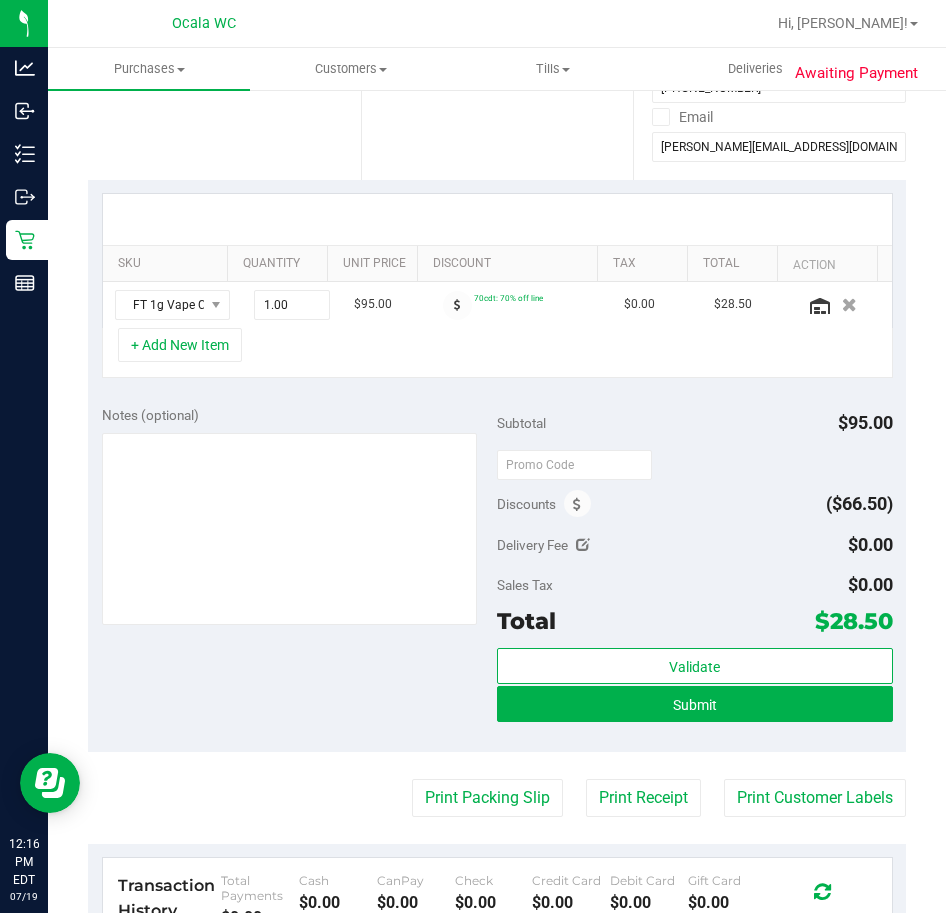 scroll, scrollTop: 400, scrollLeft: 0, axis: vertical 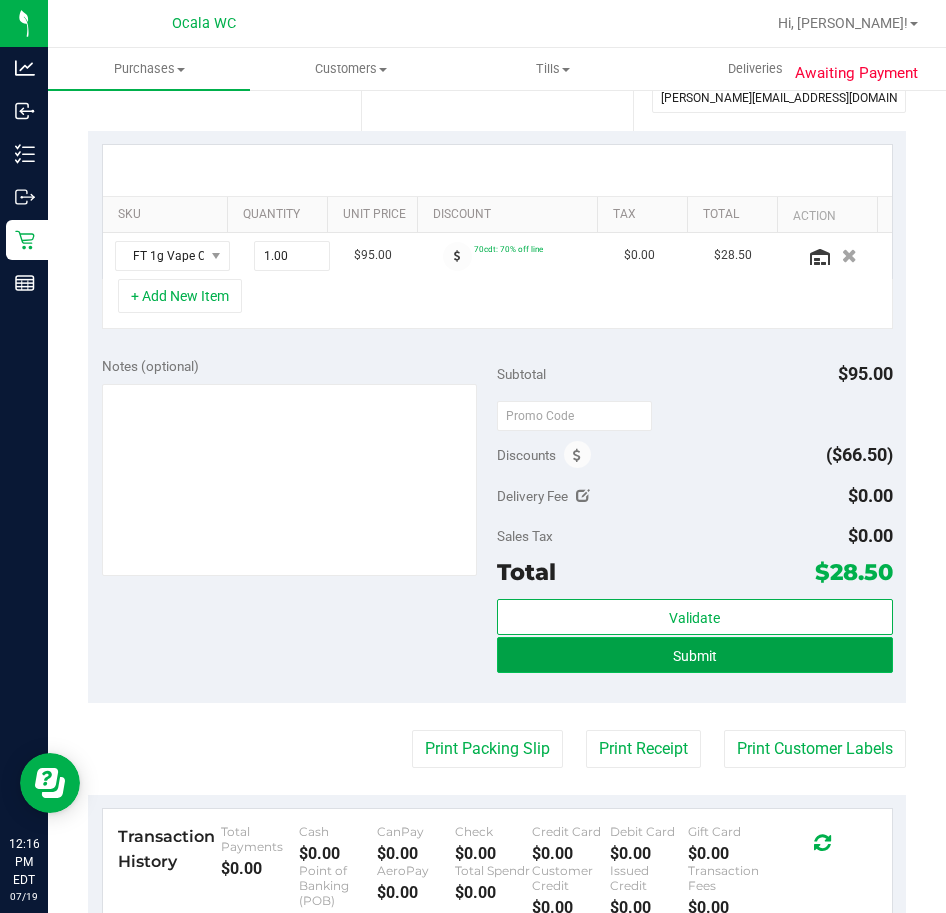 click on "Submit" at bounding box center [695, 655] 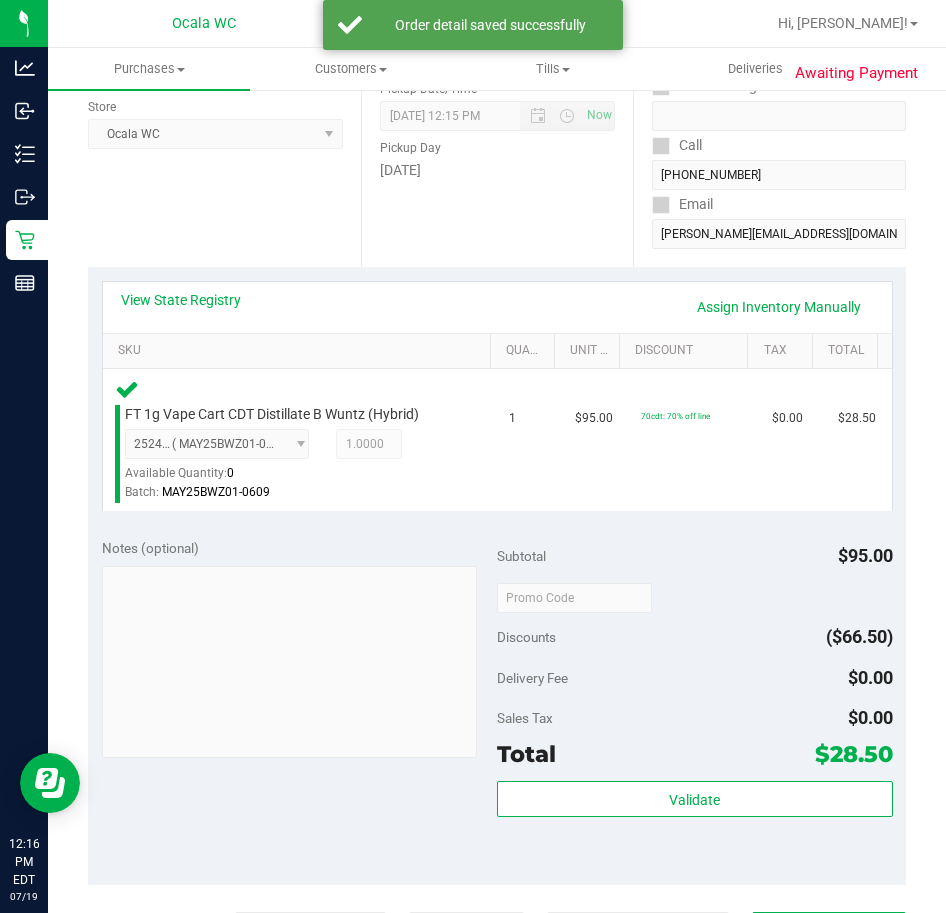 scroll, scrollTop: 500, scrollLeft: 0, axis: vertical 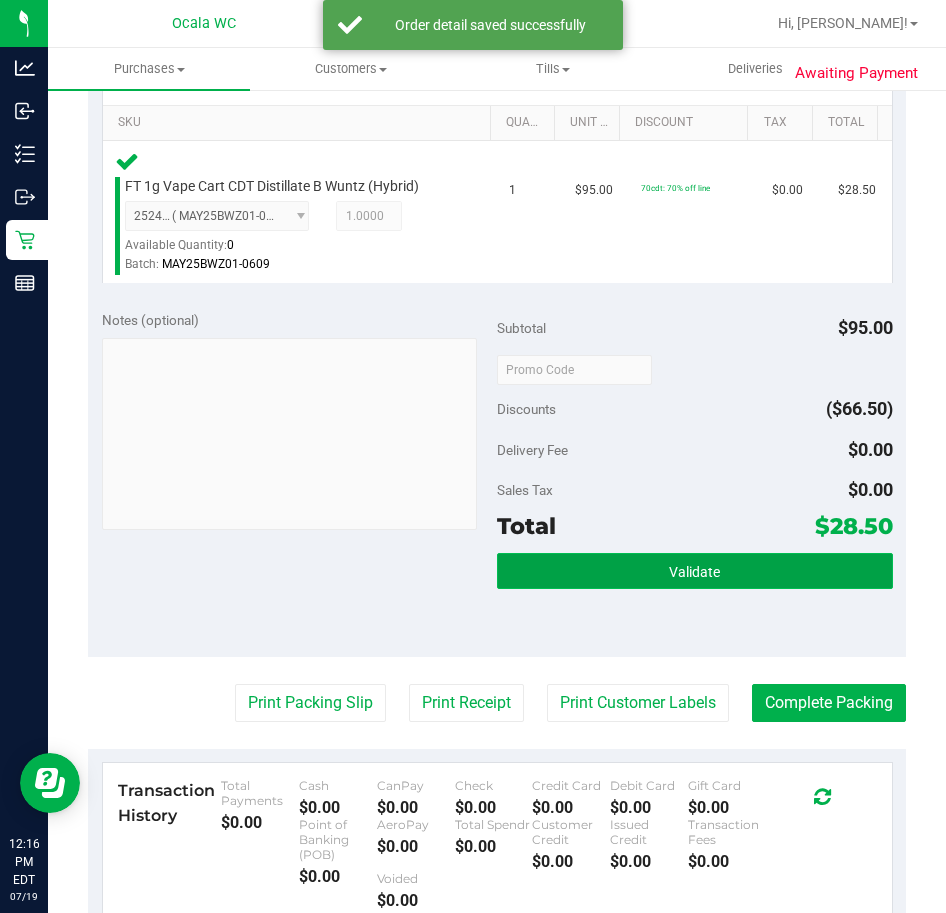 click on "Validate" at bounding box center (695, 571) 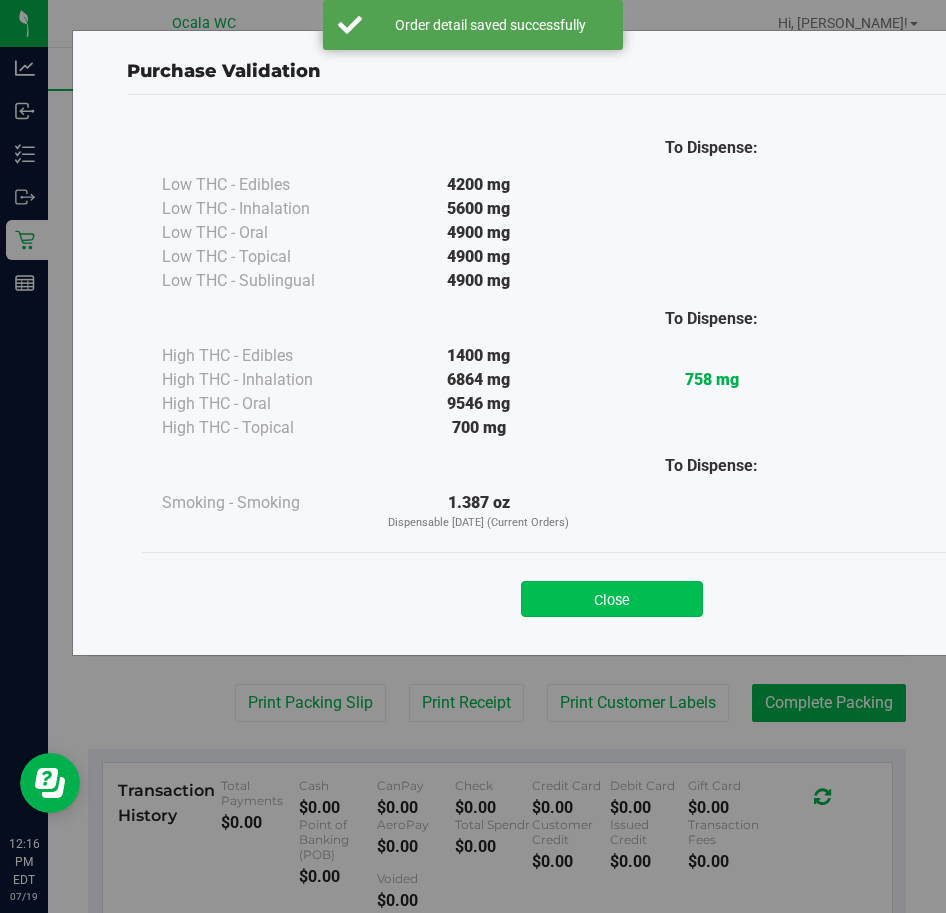 click on "Close" at bounding box center (612, 599) 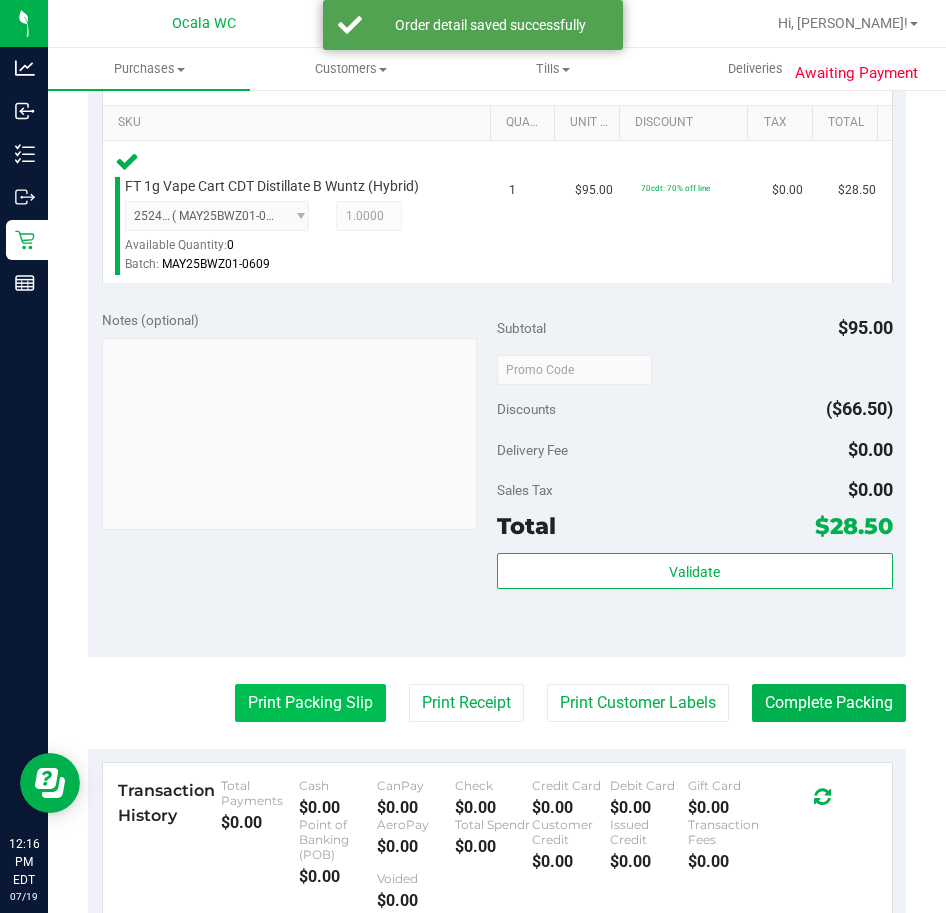 click on "Print Packing Slip" at bounding box center [310, 703] 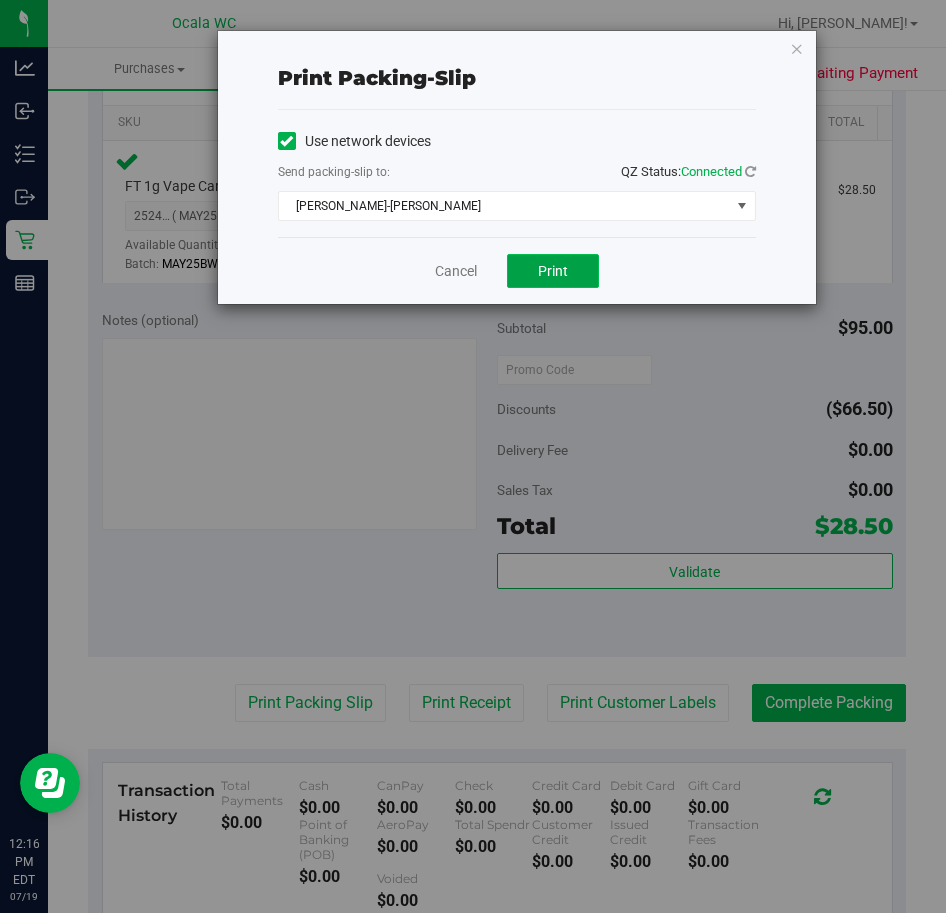 click on "Print" at bounding box center [553, 271] 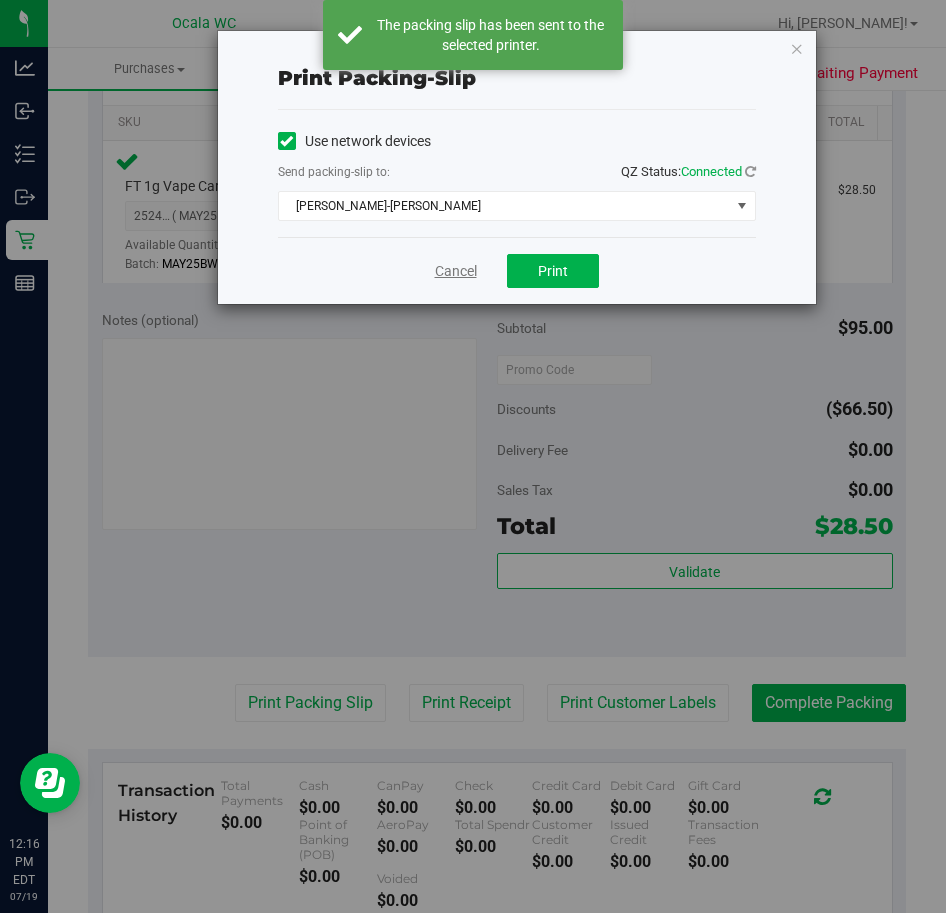 click on "Cancel" at bounding box center (456, 271) 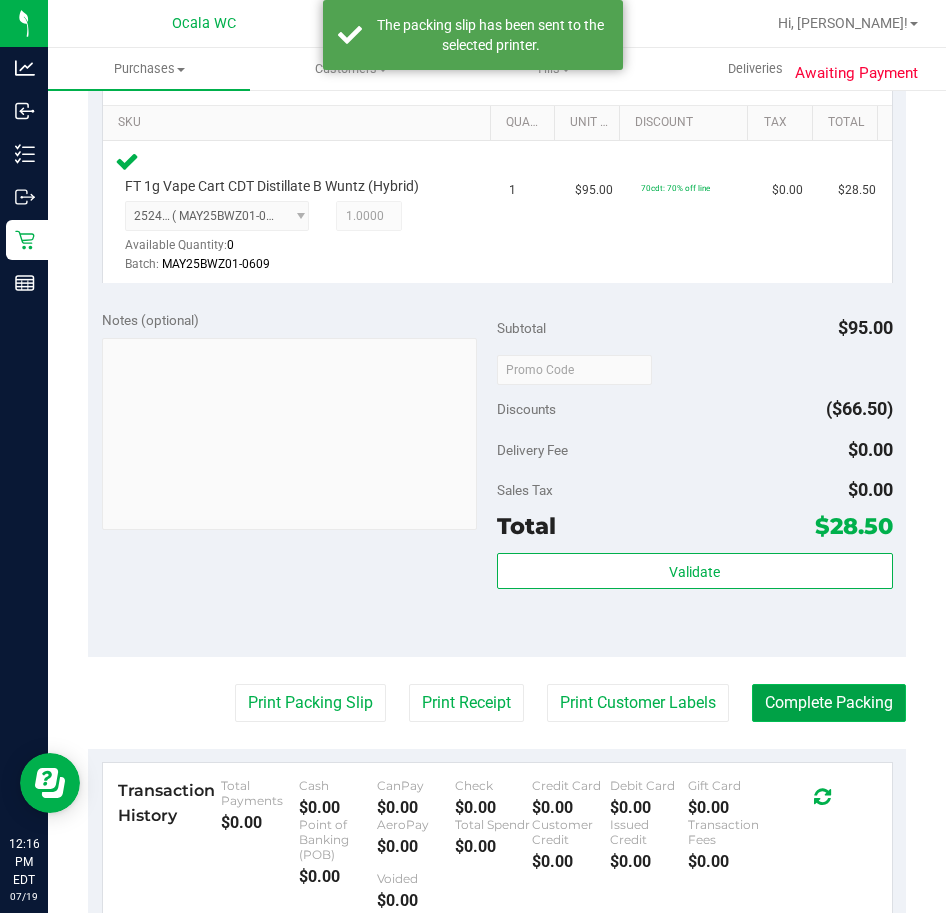 click on "Complete Packing" at bounding box center (829, 703) 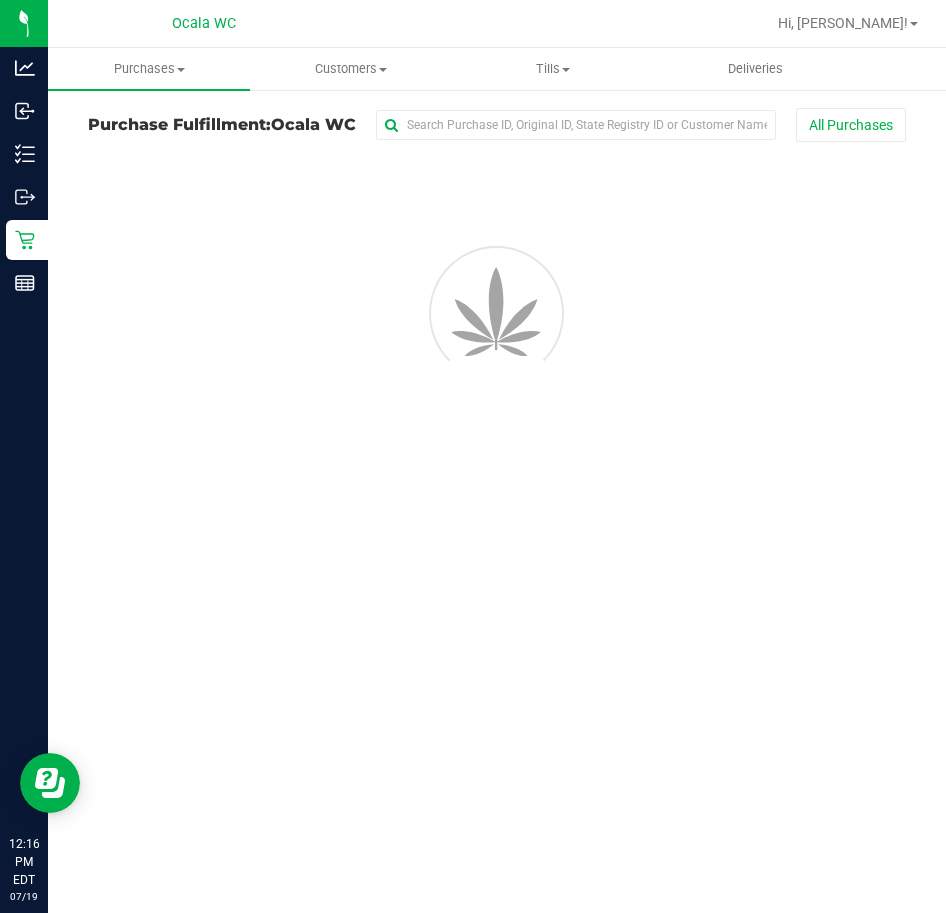 scroll, scrollTop: 0, scrollLeft: 0, axis: both 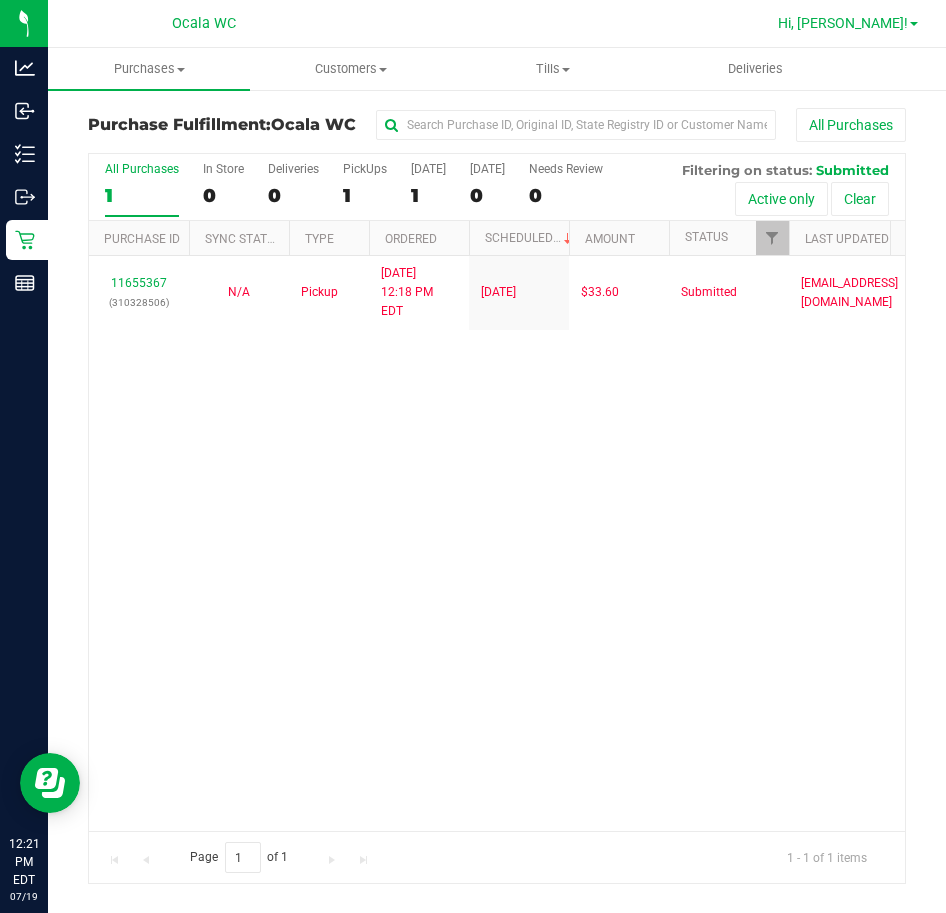 click on "Hi, [PERSON_NAME]!" at bounding box center [843, 23] 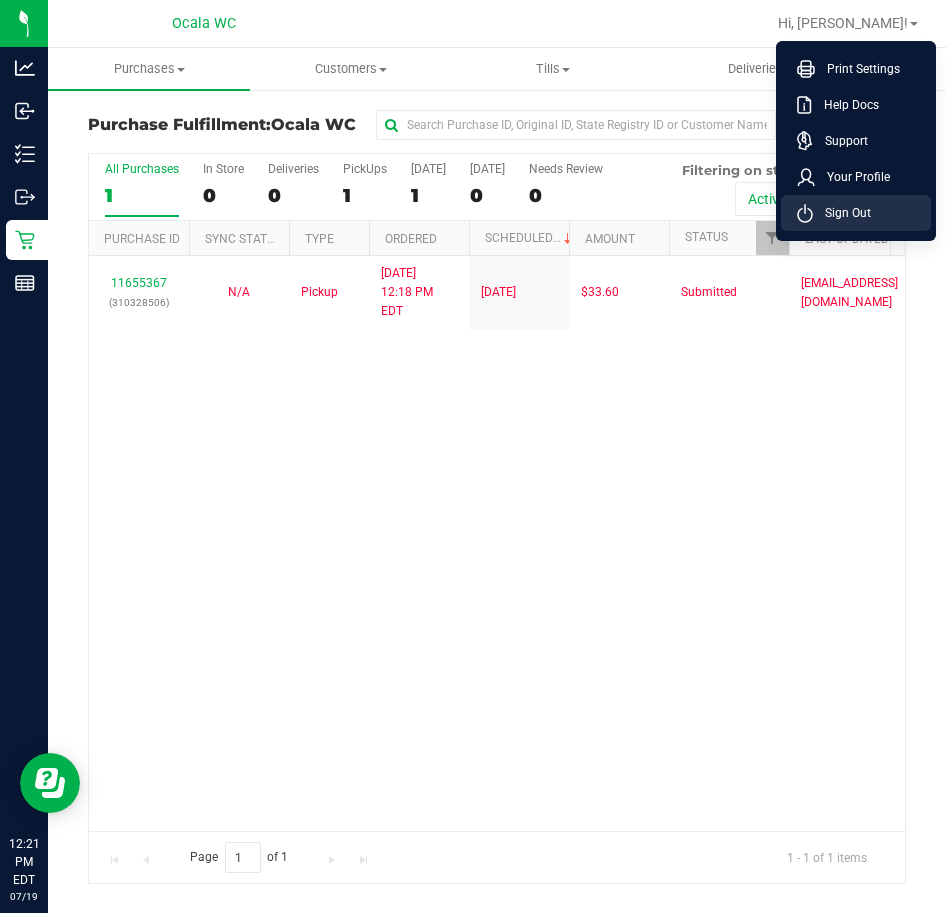 click 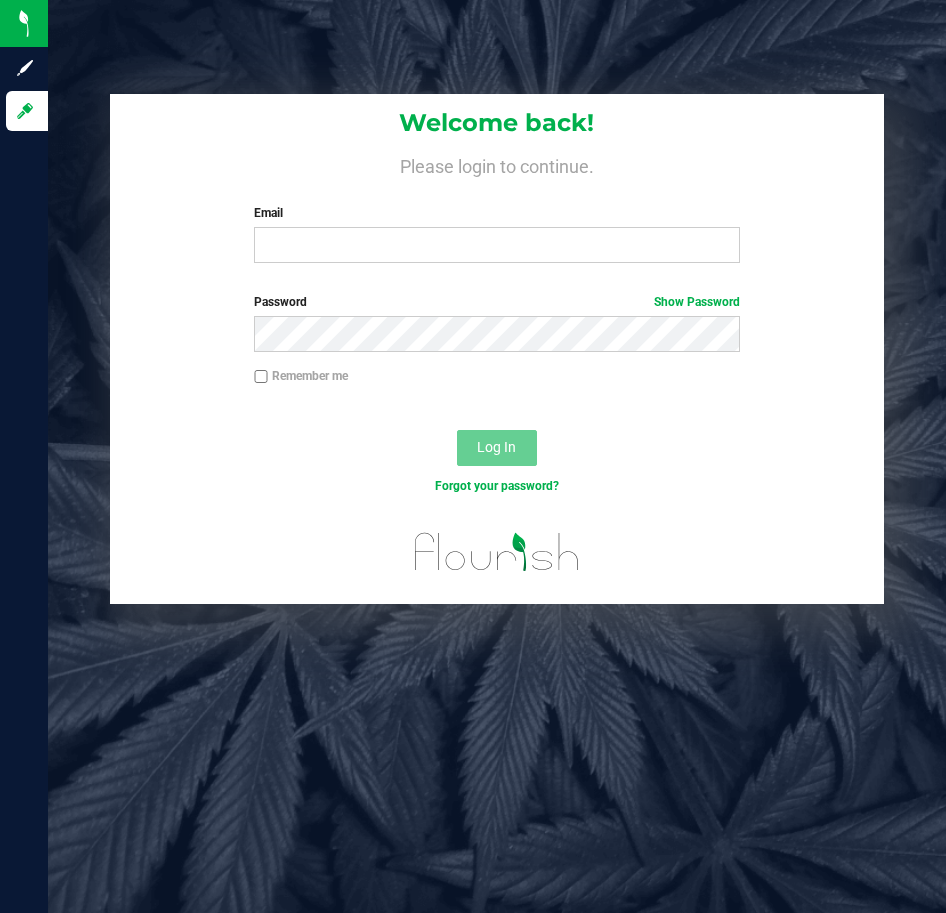 click on "Welcome back!
Please login to continue.
Email
Required
Please format your email correctly.
Password
Show Password
Remember me
Log In
Forgot your password?" at bounding box center [497, 456] 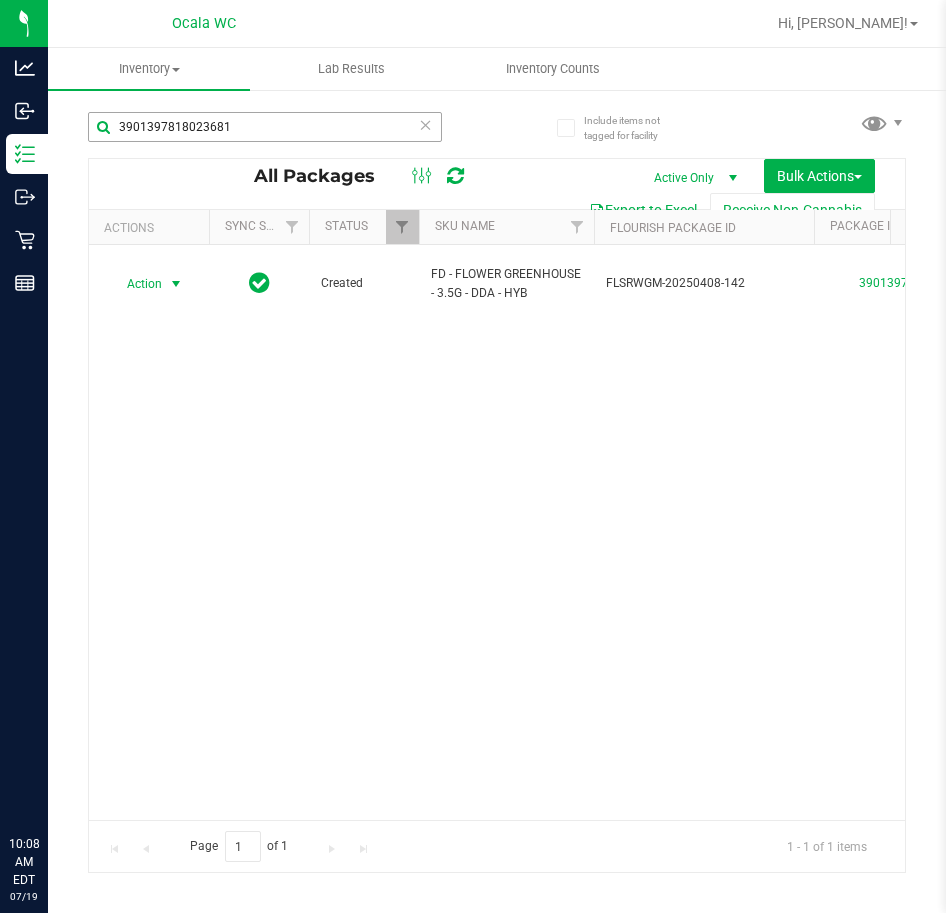 scroll, scrollTop: 0, scrollLeft: 0, axis: both 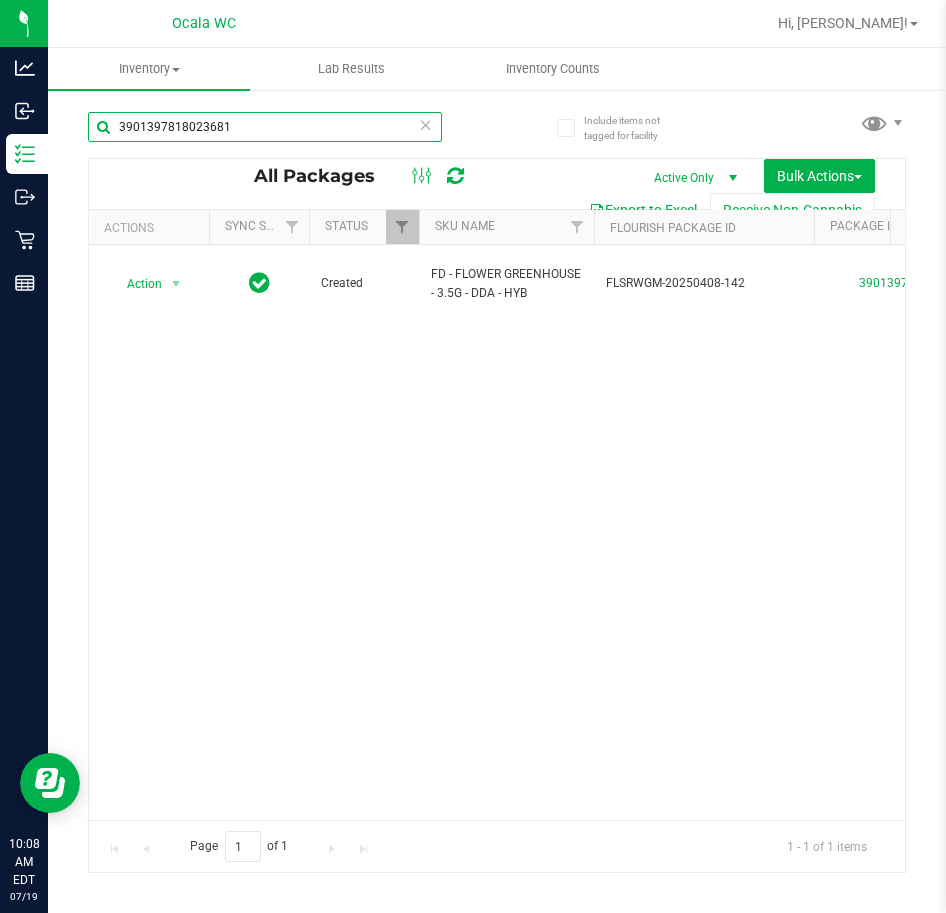 drag, startPoint x: 274, startPoint y: 139, endPoint x: 81, endPoint y: 129, distance: 193.2589 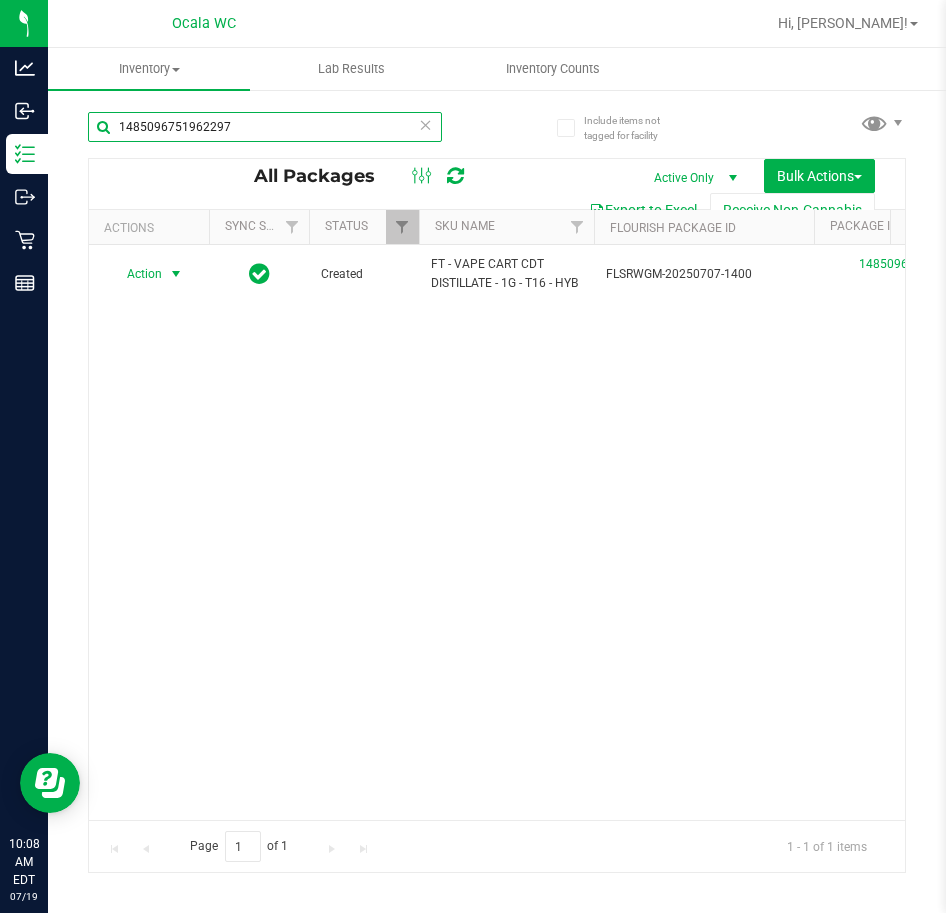 type on "1485096751962297" 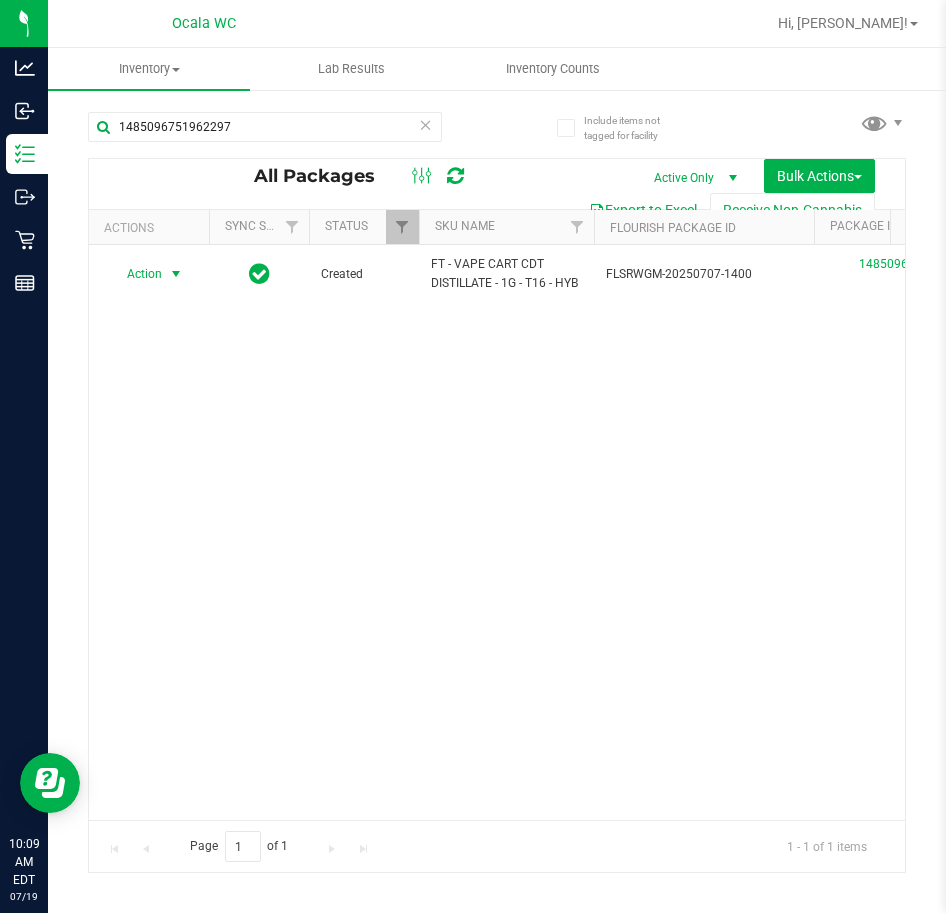 click at bounding box center (176, 274) 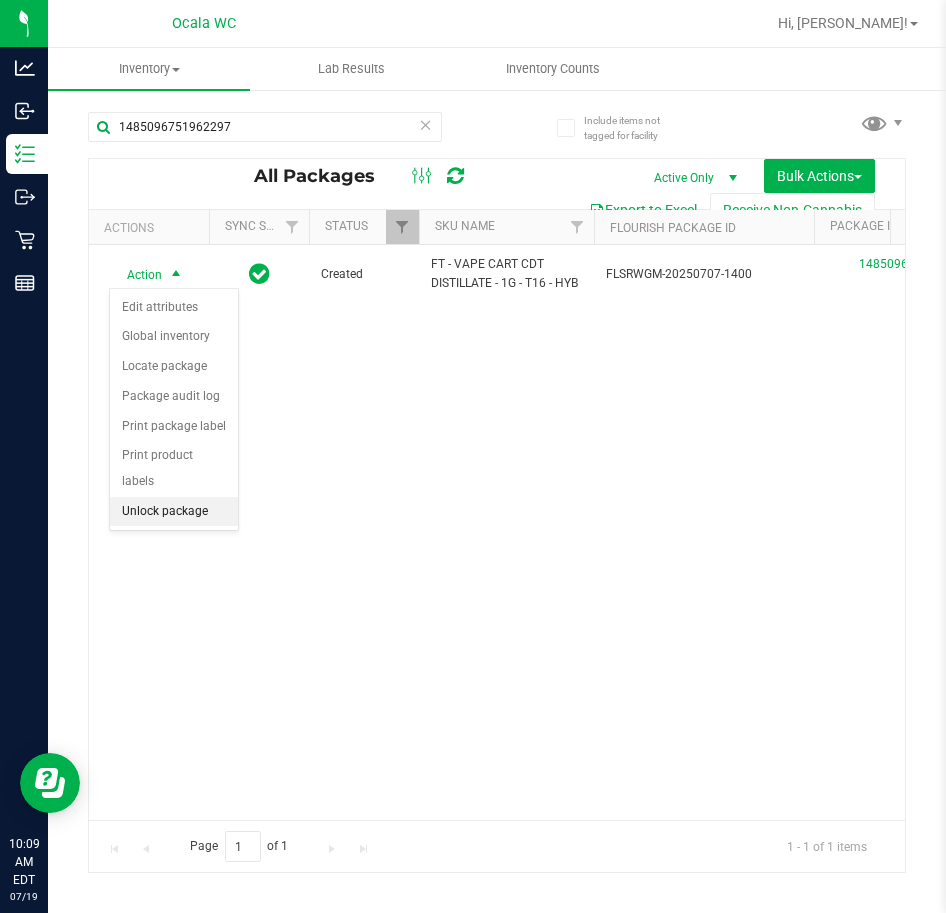 click on "Unlock package" at bounding box center (174, 512) 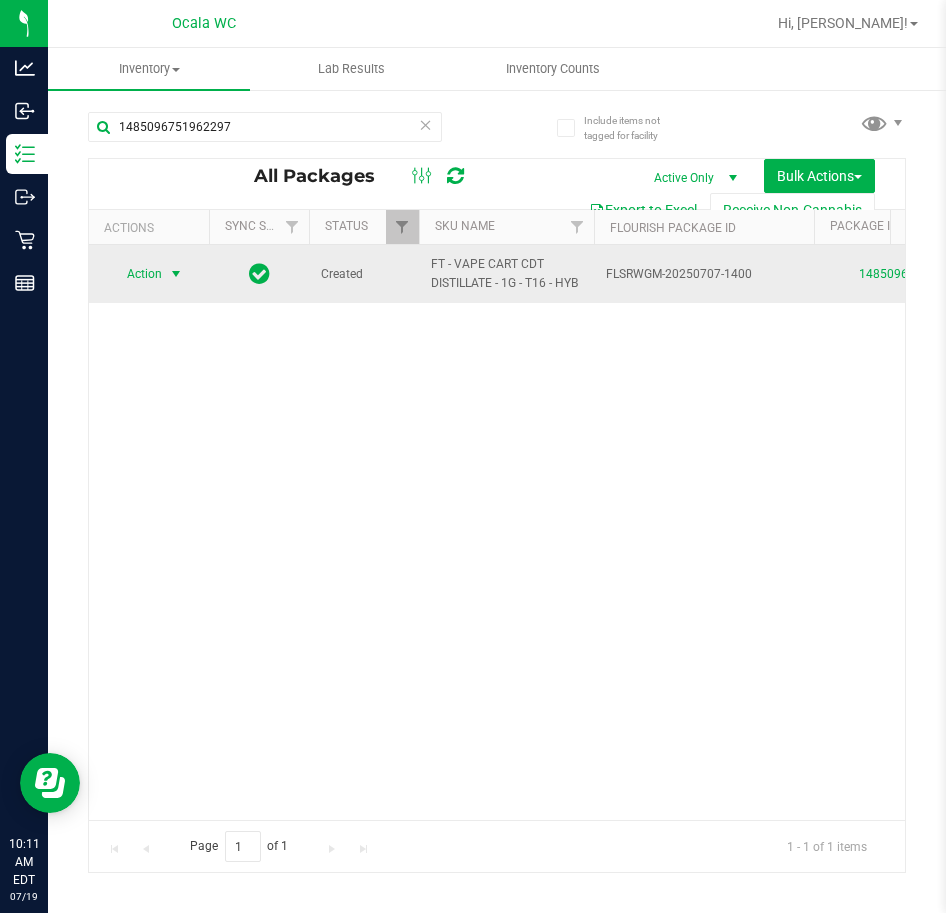 click at bounding box center (176, 274) 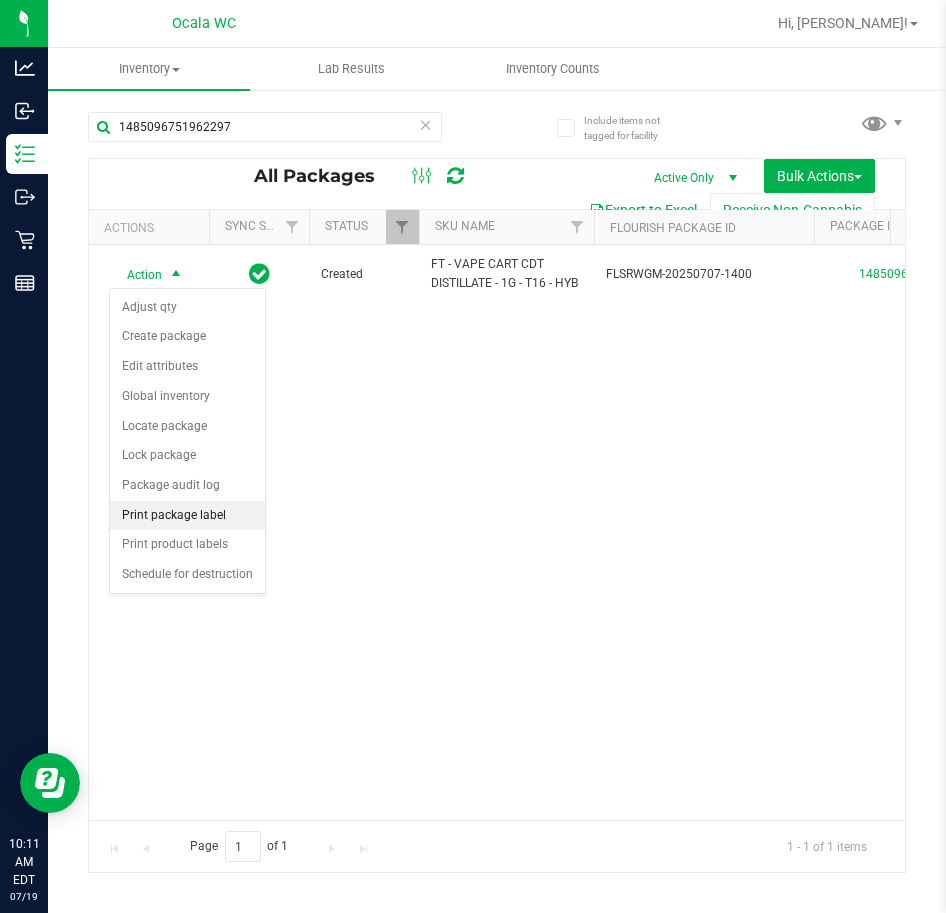 click on "Print package label" at bounding box center (187, 516) 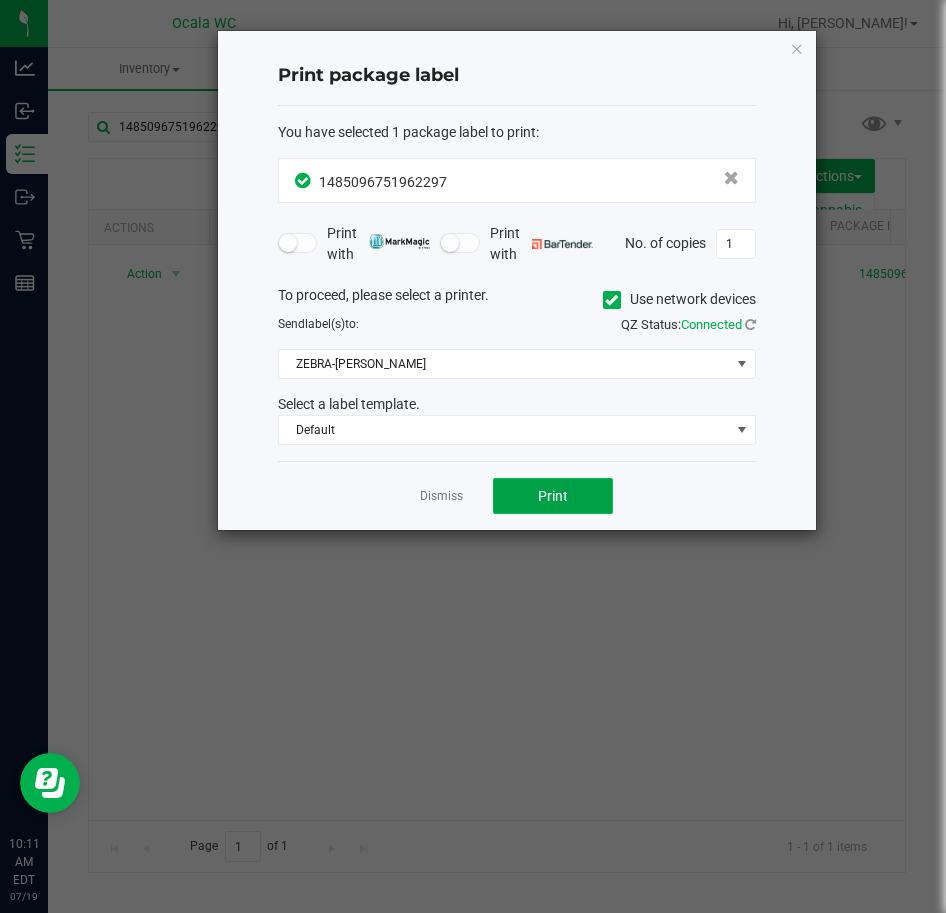 click on "Print" 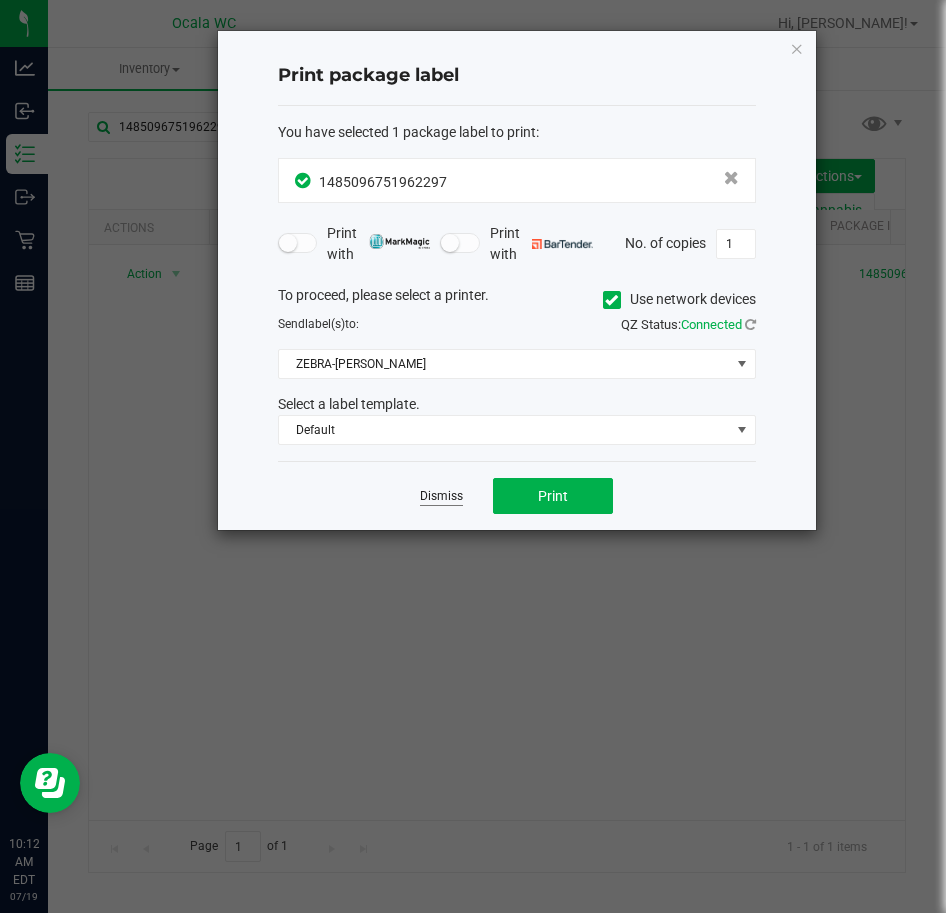 click on "Dismiss" 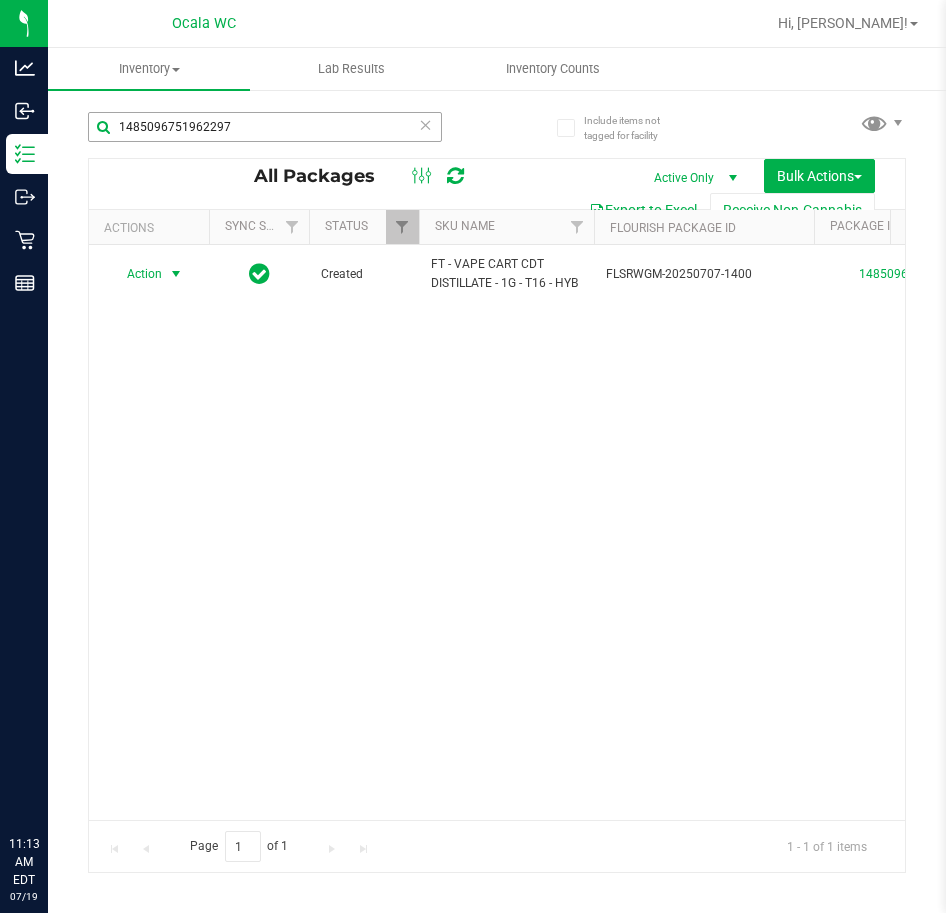 scroll, scrollTop: 0, scrollLeft: 0, axis: both 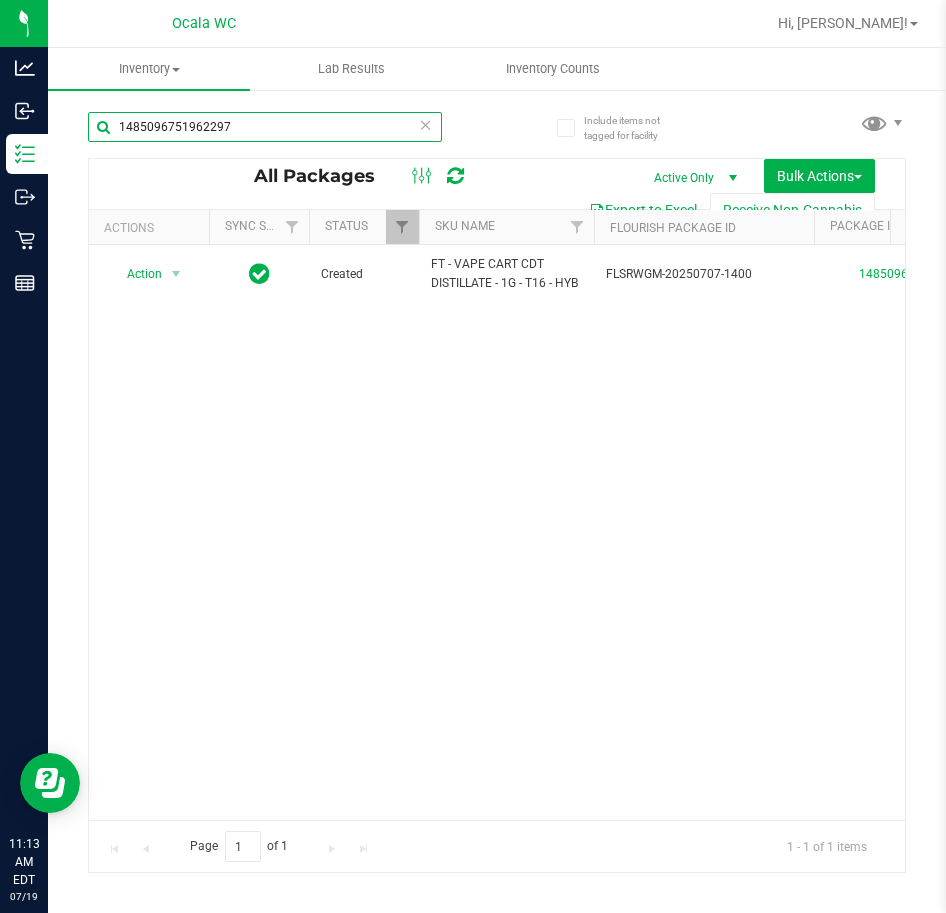 drag, startPoint x: 230, startPoint y: 127, endPoint x: 108, endPoint y: 145, distance: 123.32072 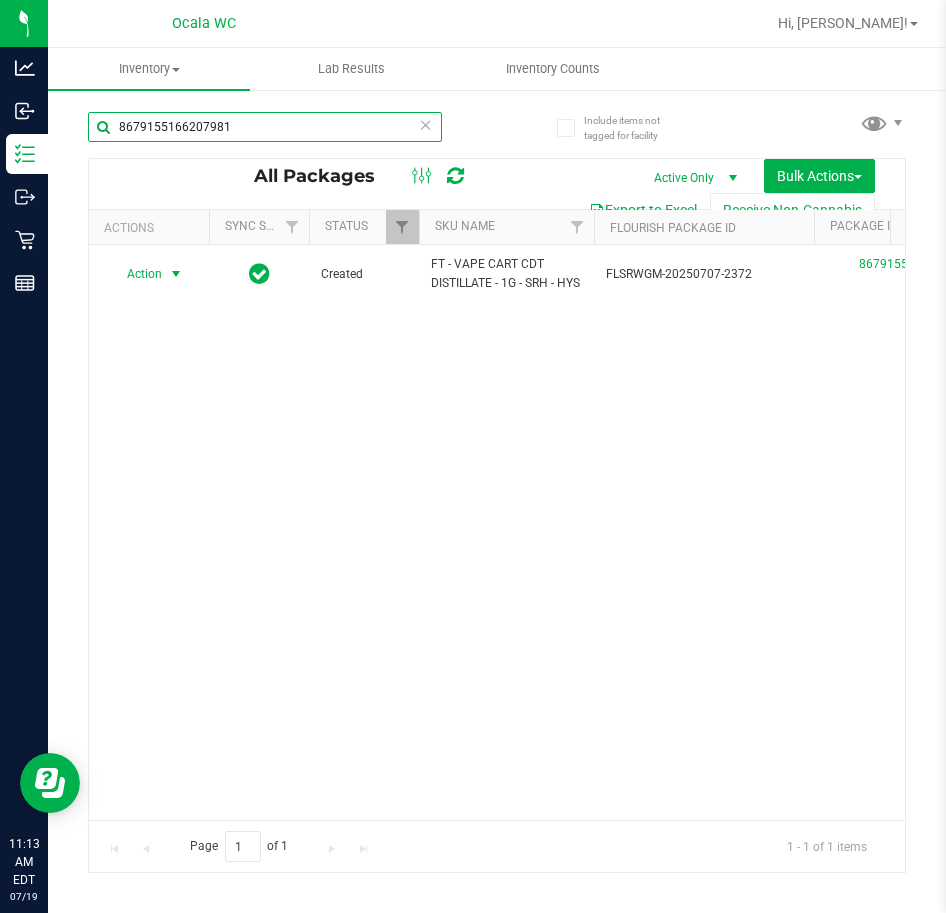 type on "8679155166207981" 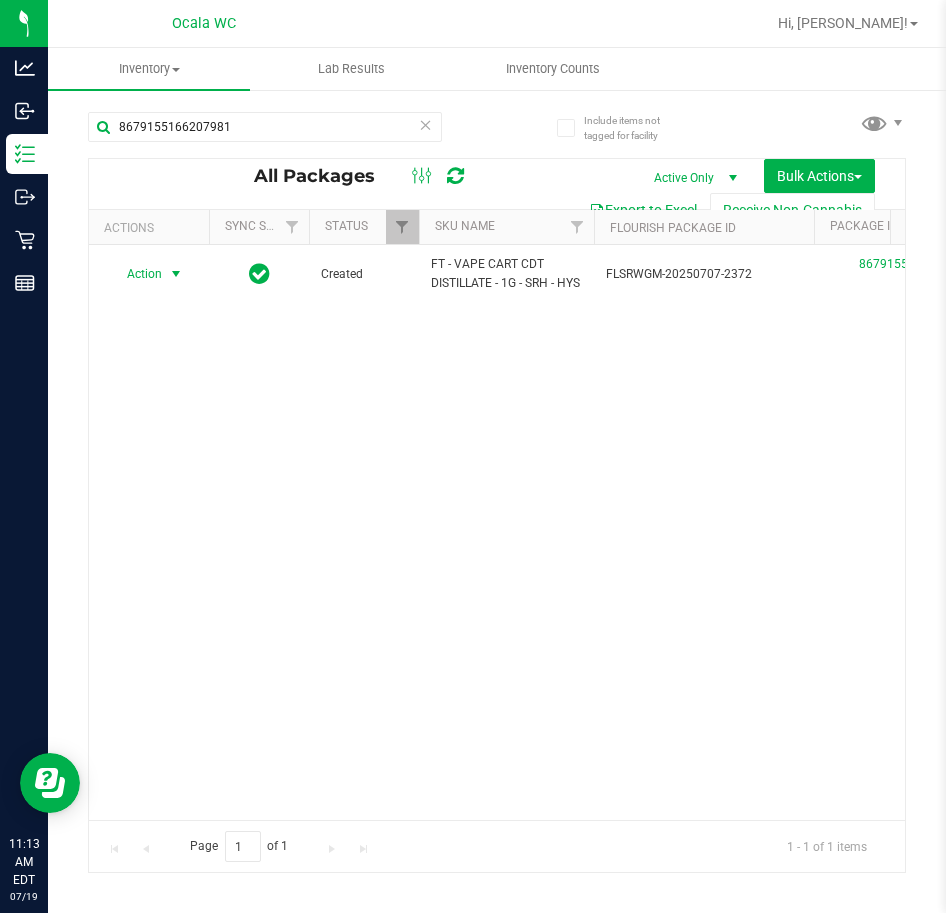 click at bounding box center (176, 274) 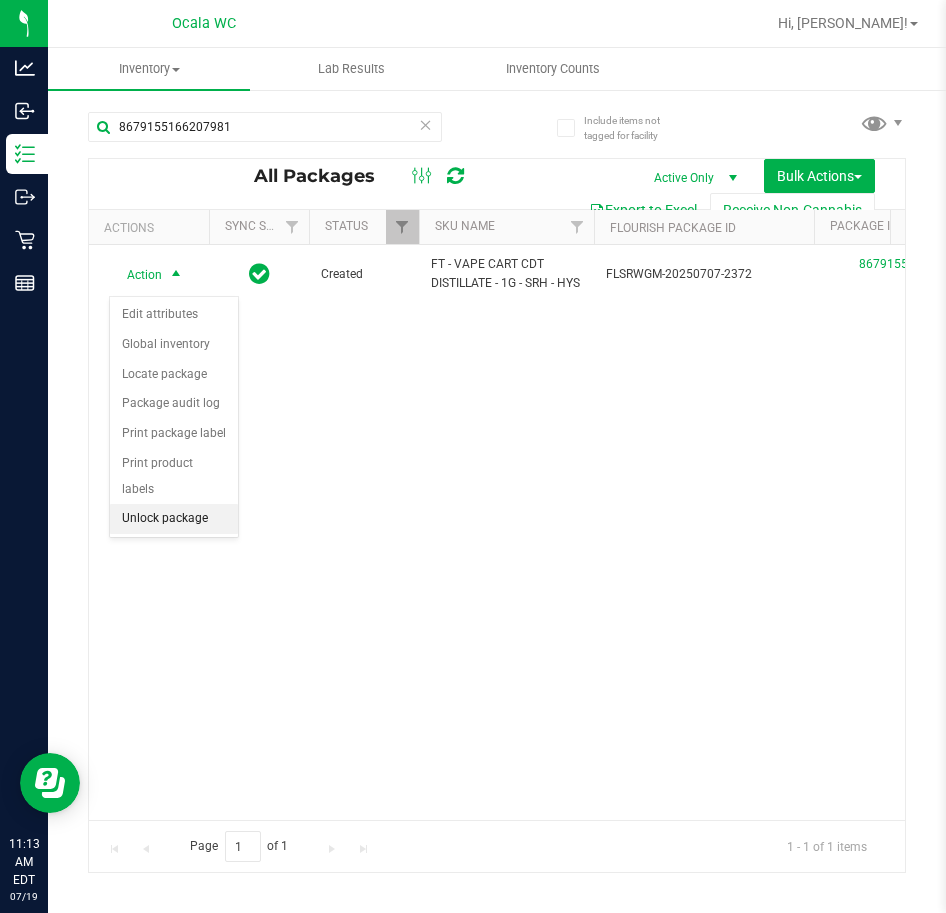 click on "Unlock package" at bounding box center [174, 519] 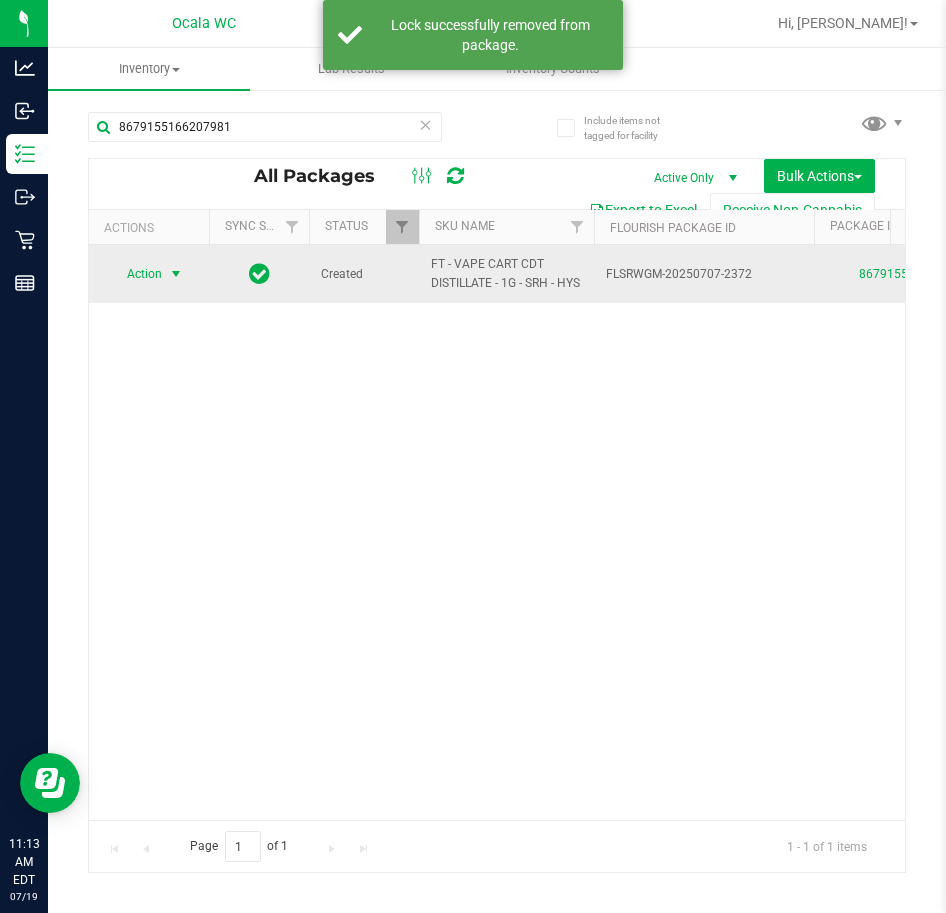 click at bounding box center [176, 274] 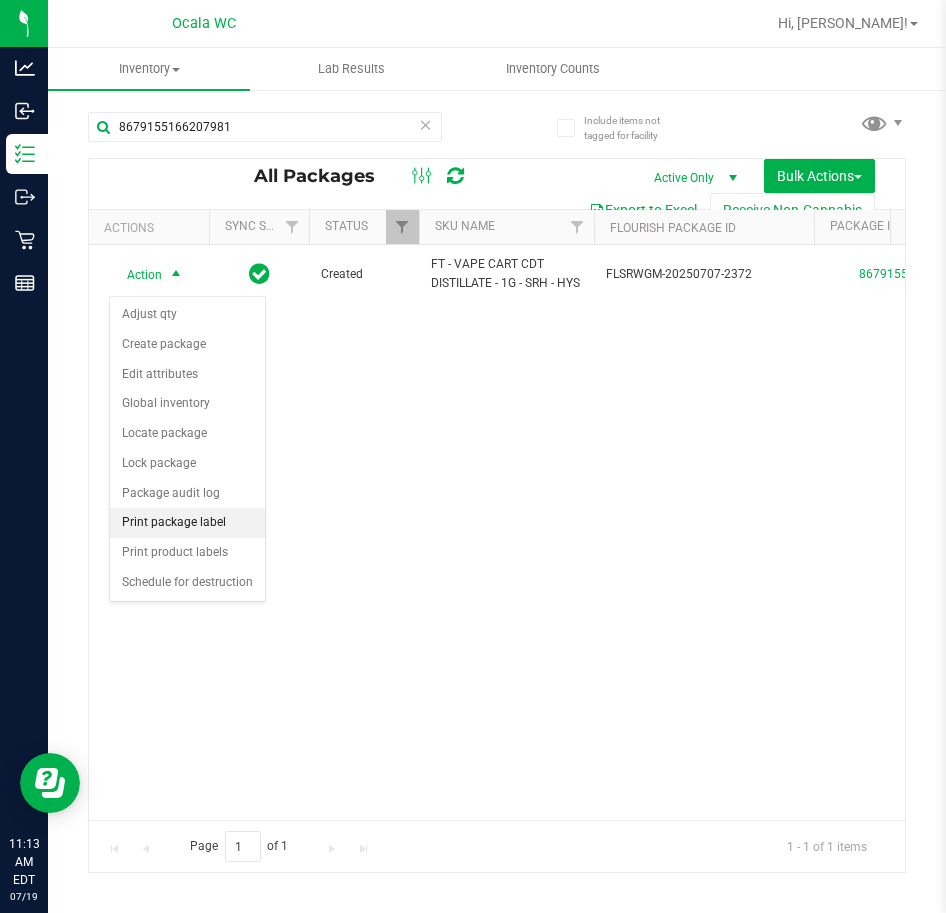 click on "Print package label" at bounding box center (187, 523) 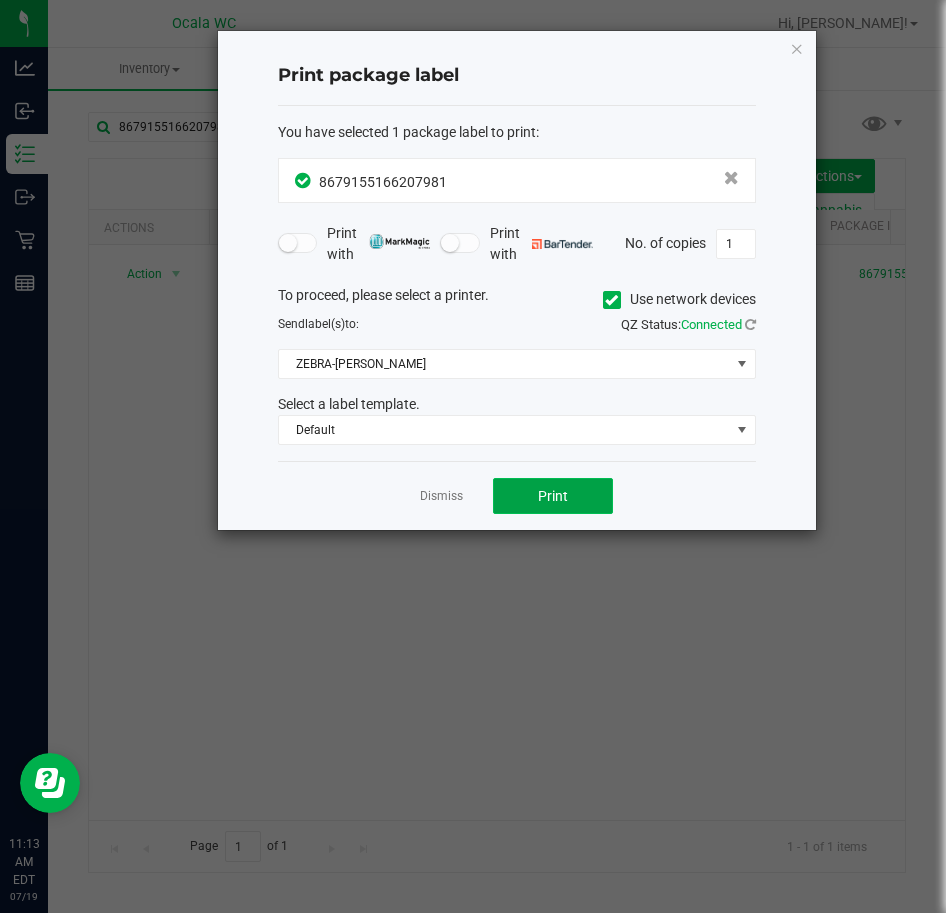click on "Print" 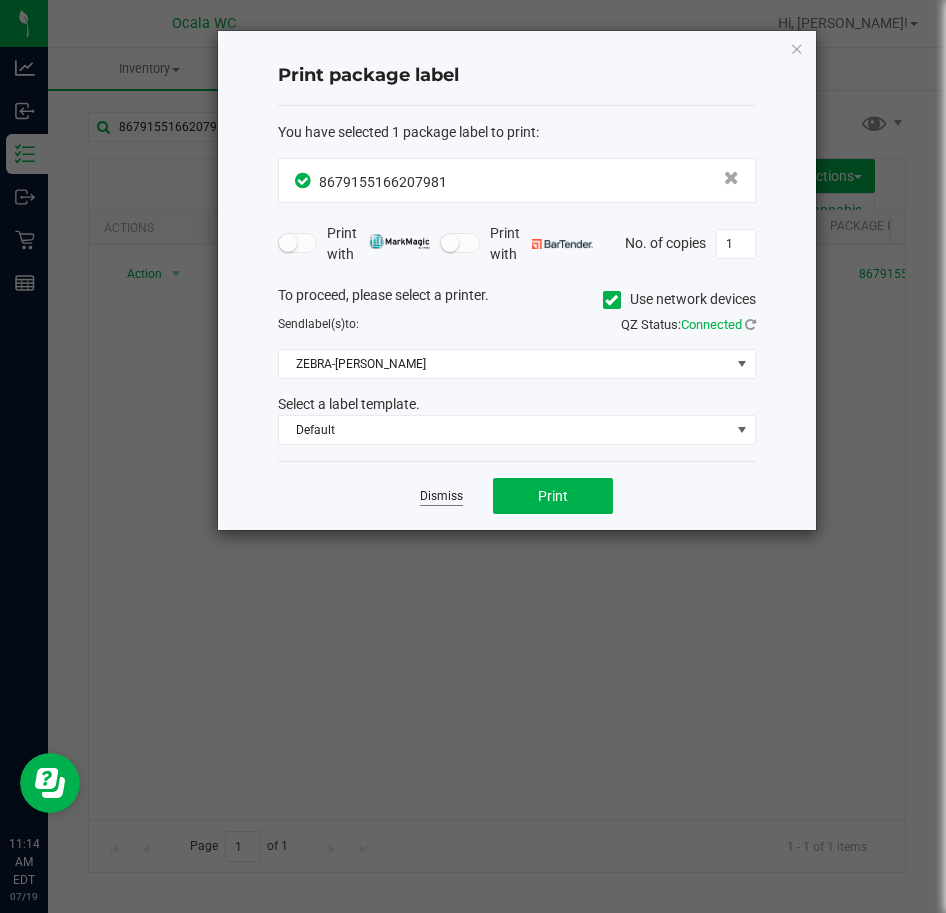 click on "Dismiss" 